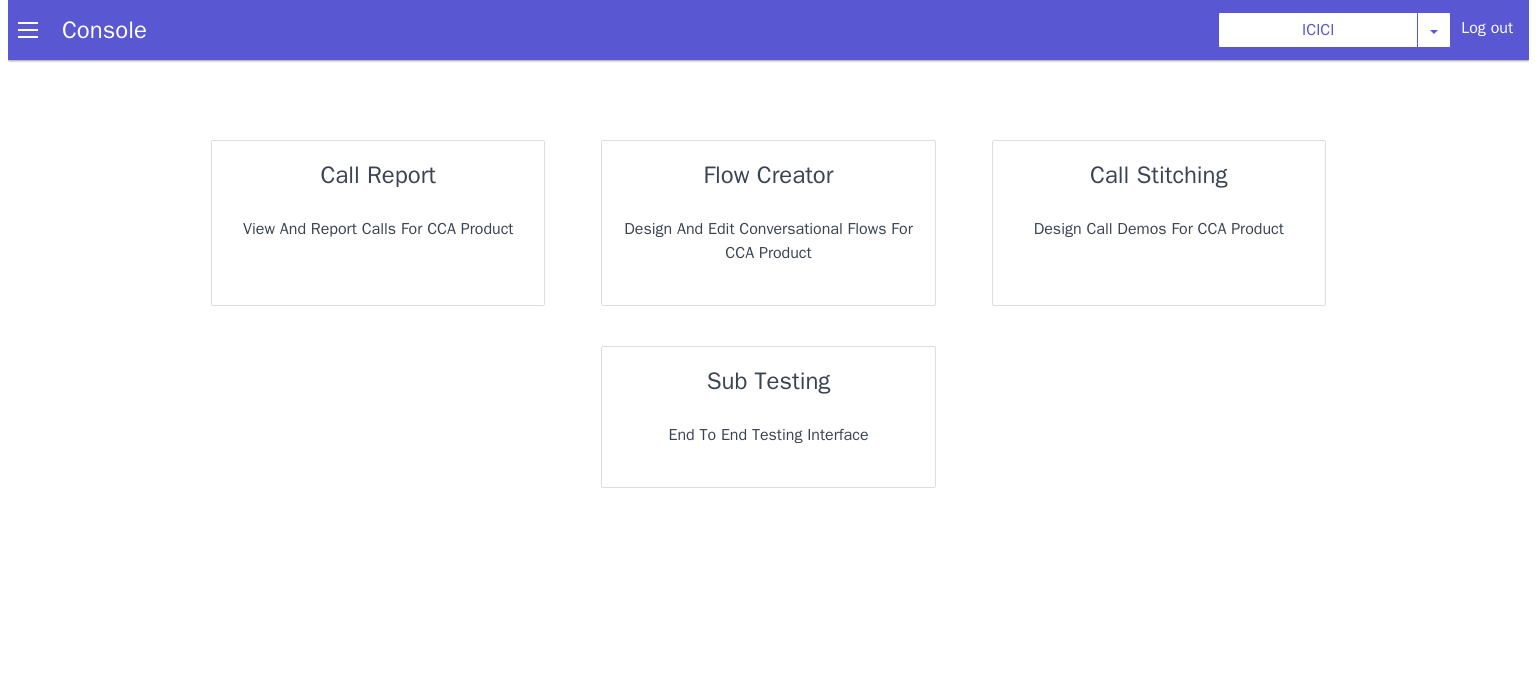 scroll, scrollTop: 0, scrollLeft: 0, axis: both 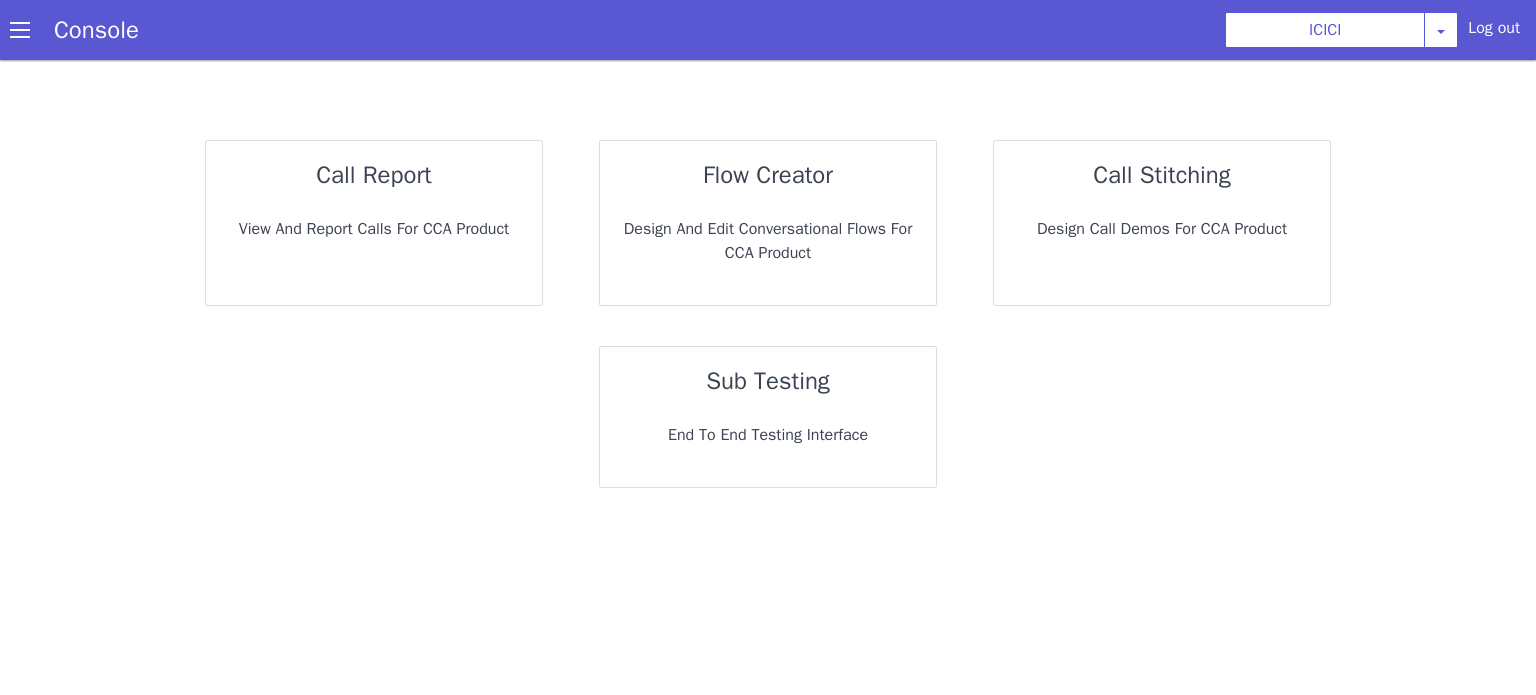 click on "call report" at bounding box center (374, 175) 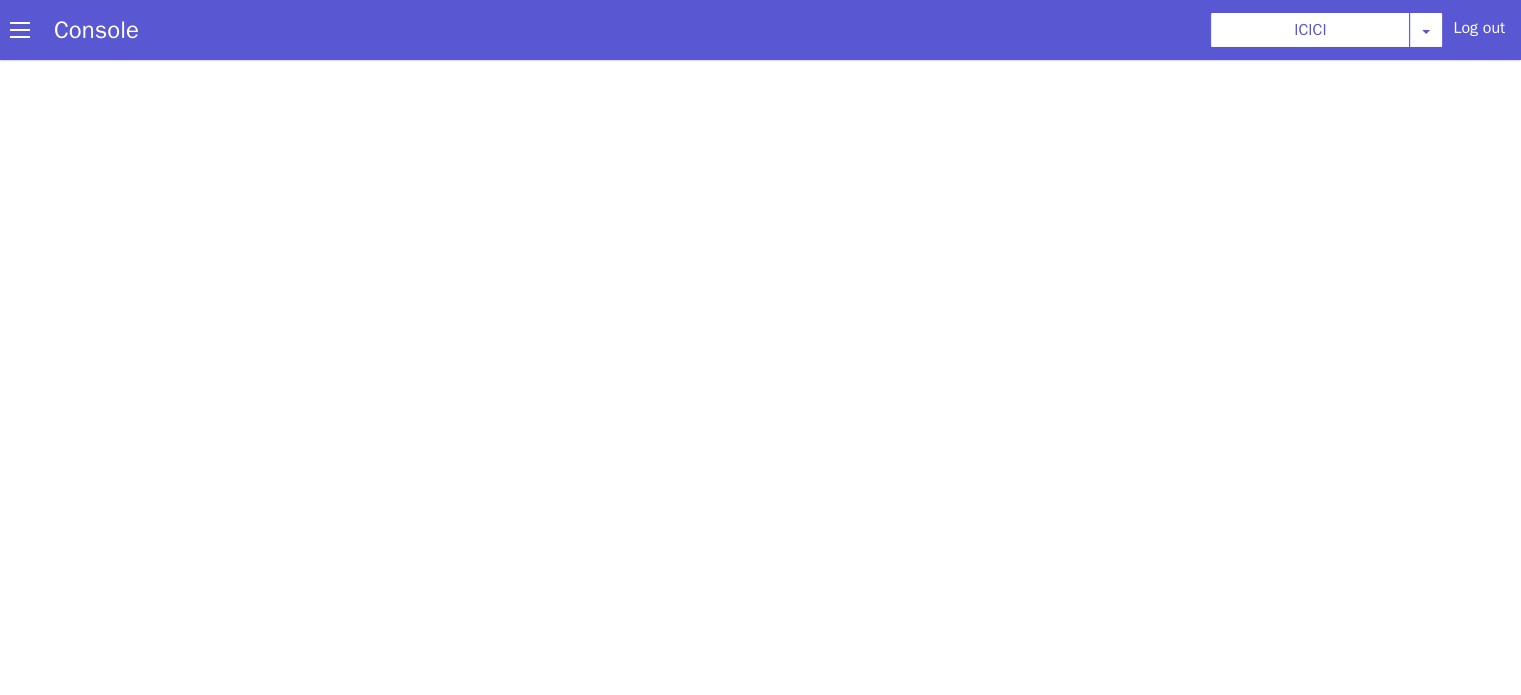 scroll, scrollTop: 0, scrollLeft: 0, axis: both 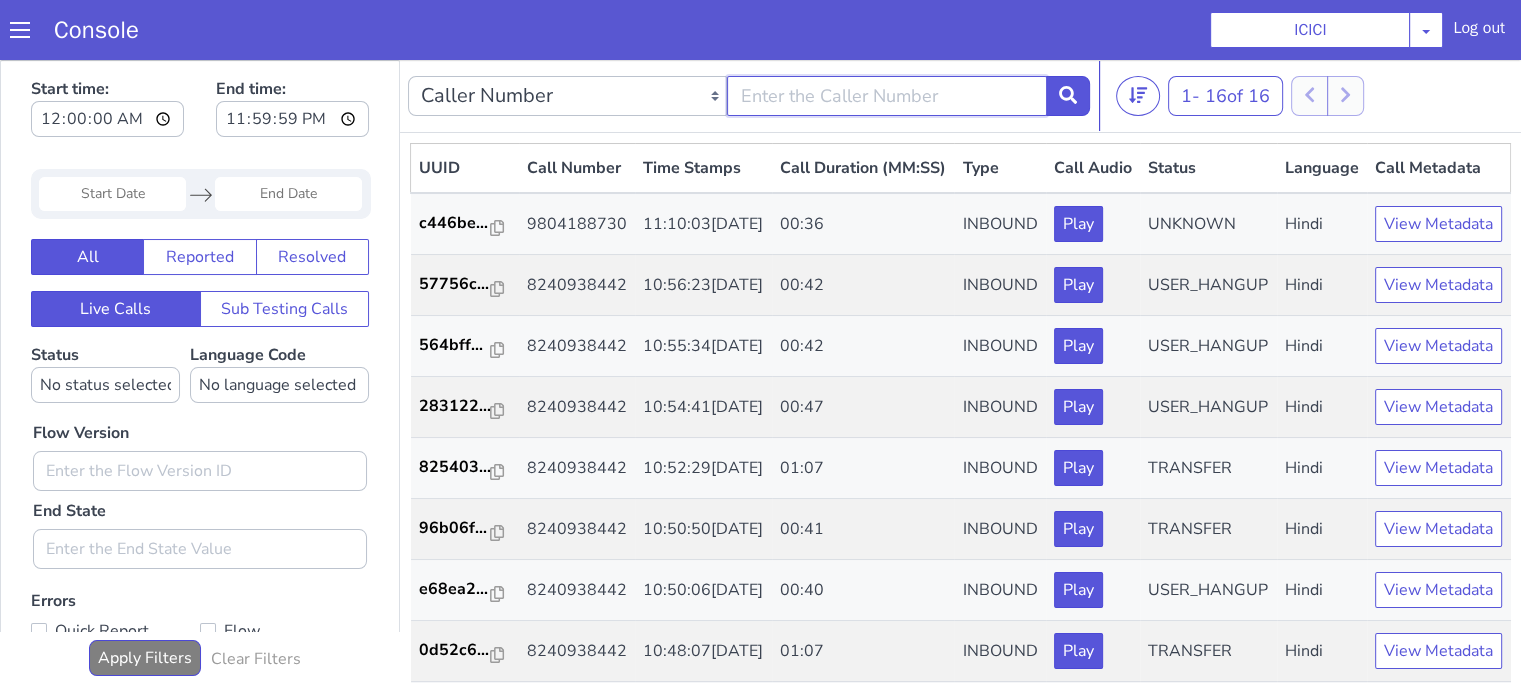click at bounding box center [886, 96] 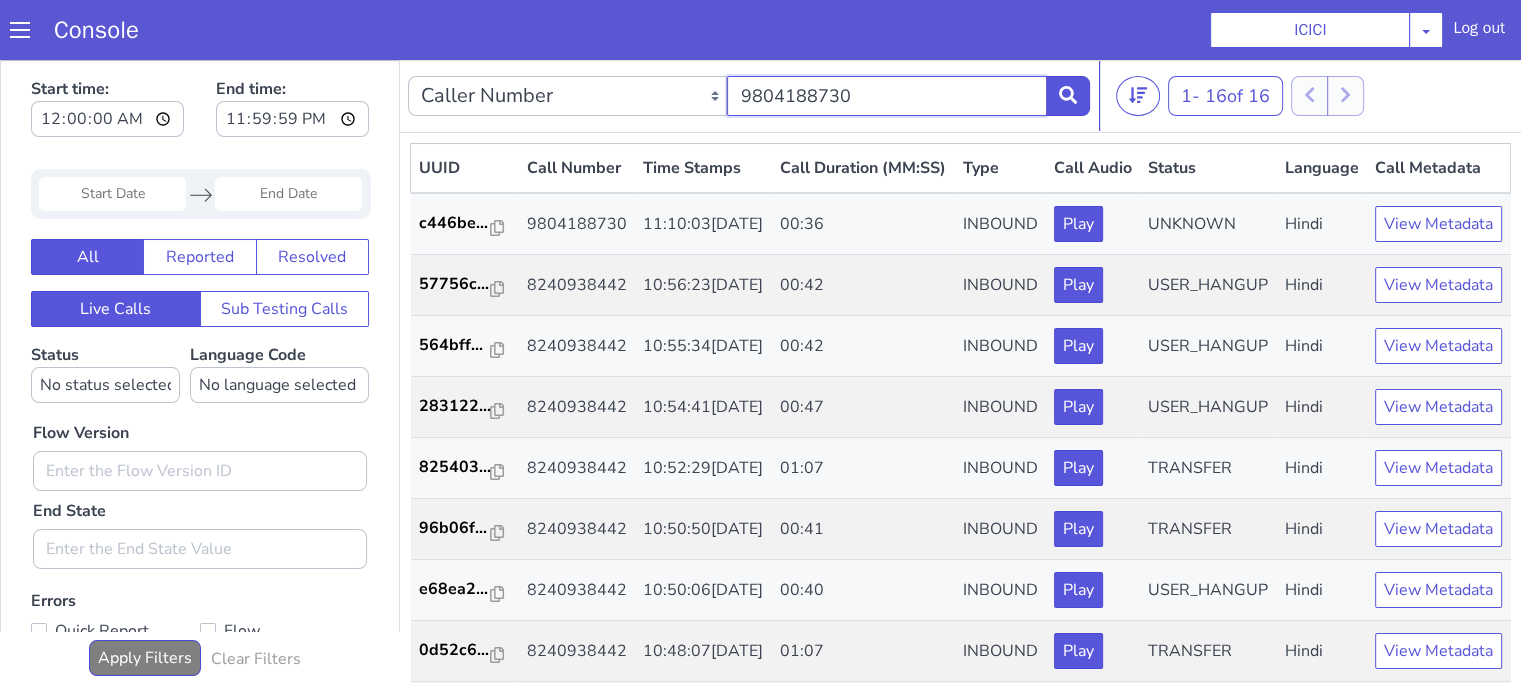 type on "9804188730" 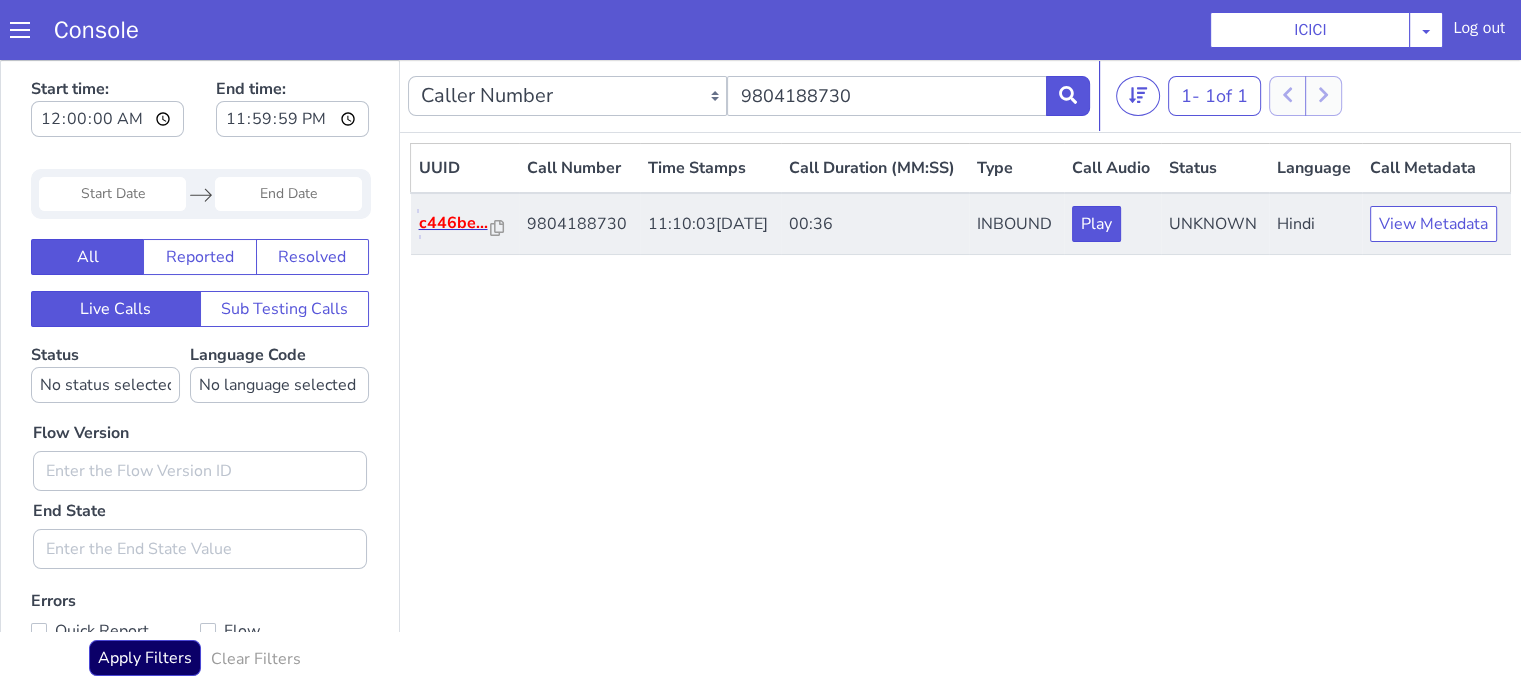 click on "c446be..." at bounding box center (455, 223) 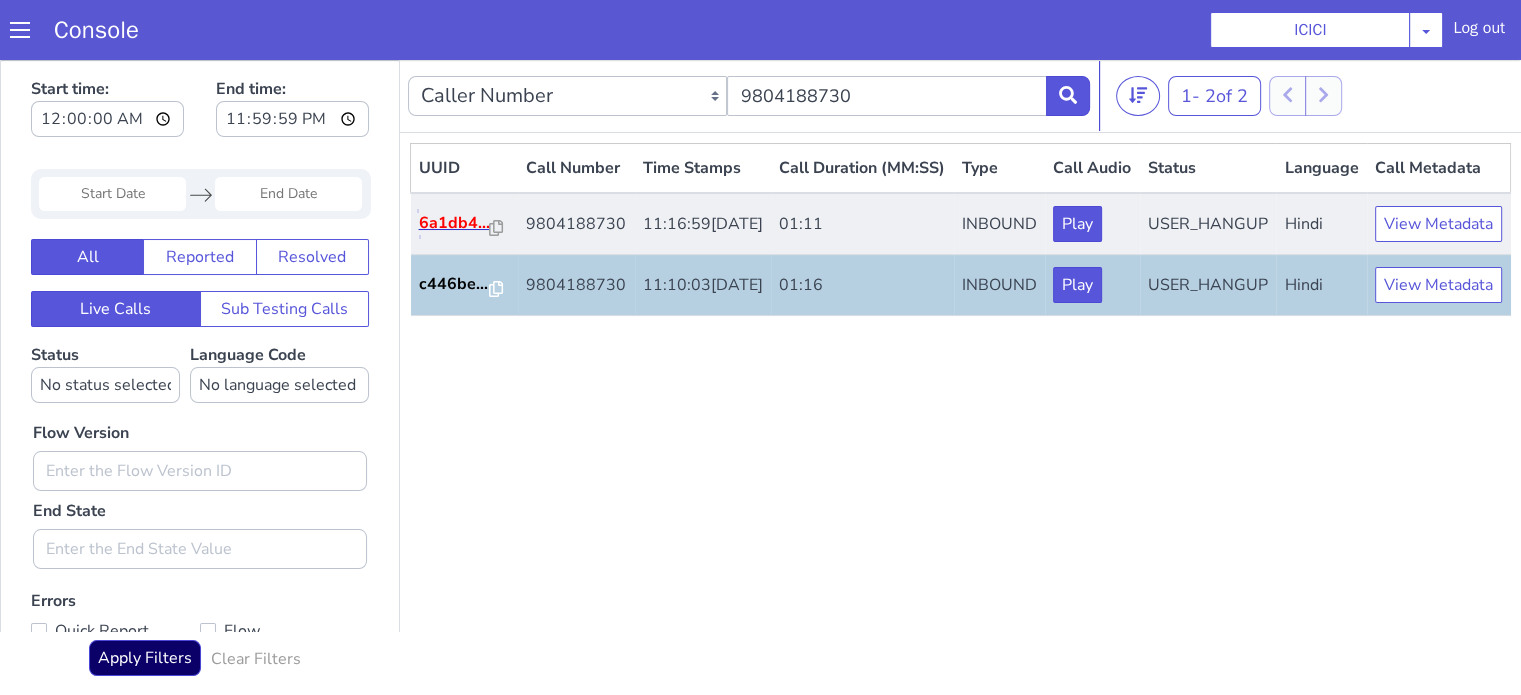 click on "6a1db4..." at bounding box center [454, 223] 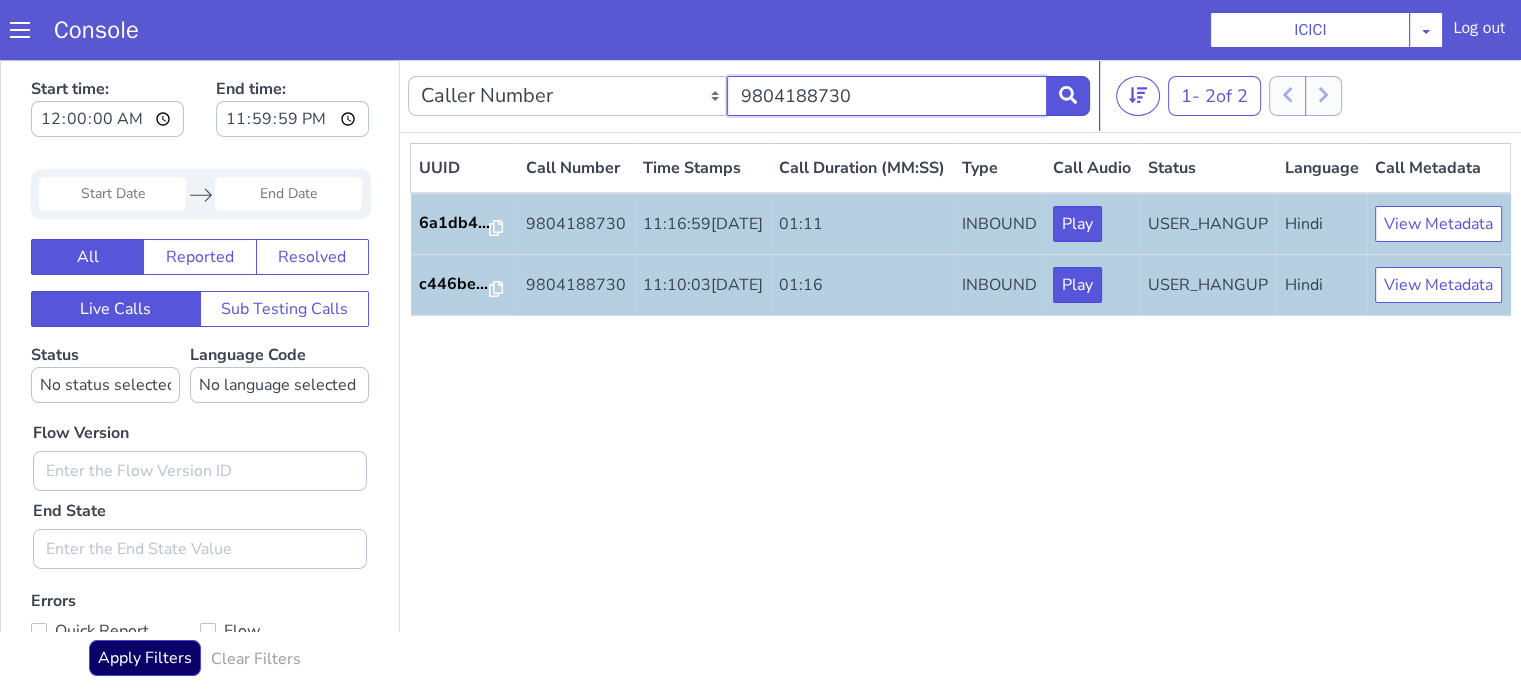 click on "9804188730" at bounding box center [886, 96] 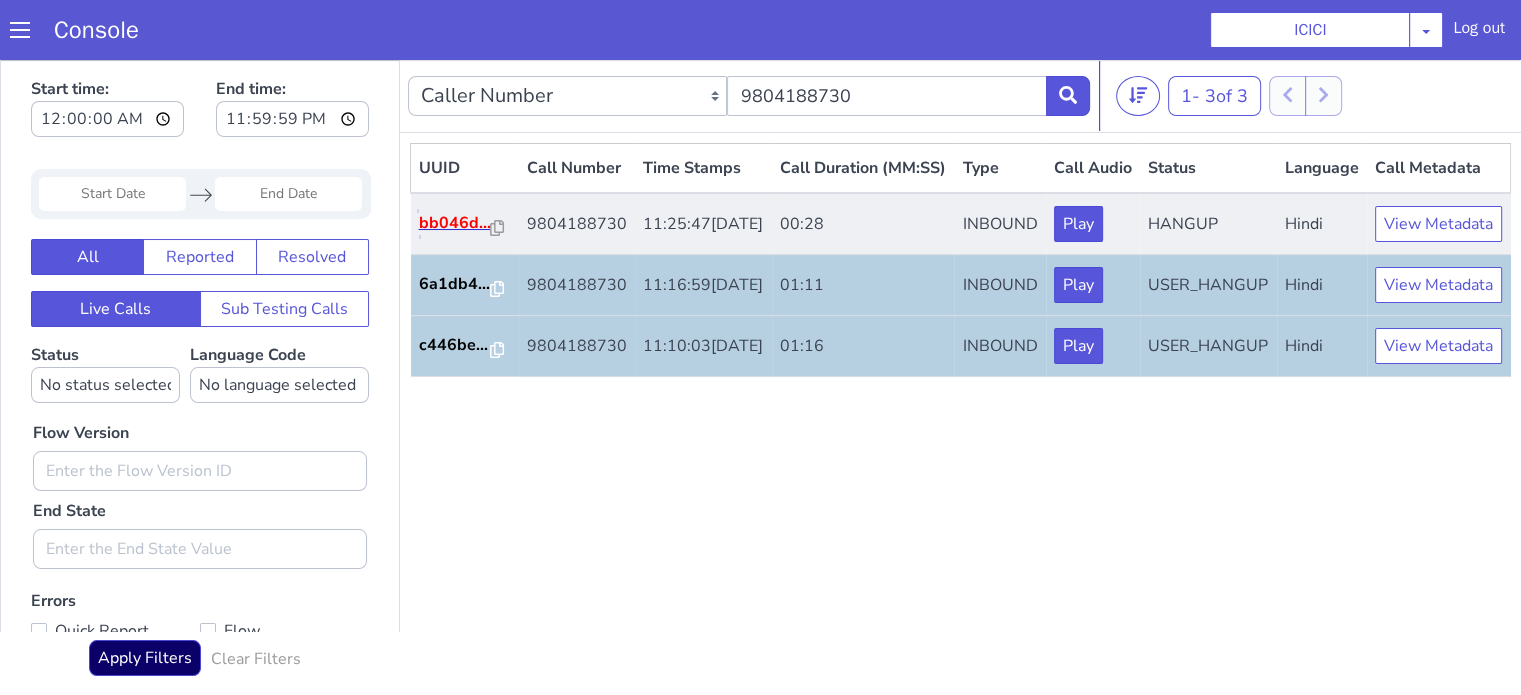 click on "bb046d..." at bounding box center [455, 223] 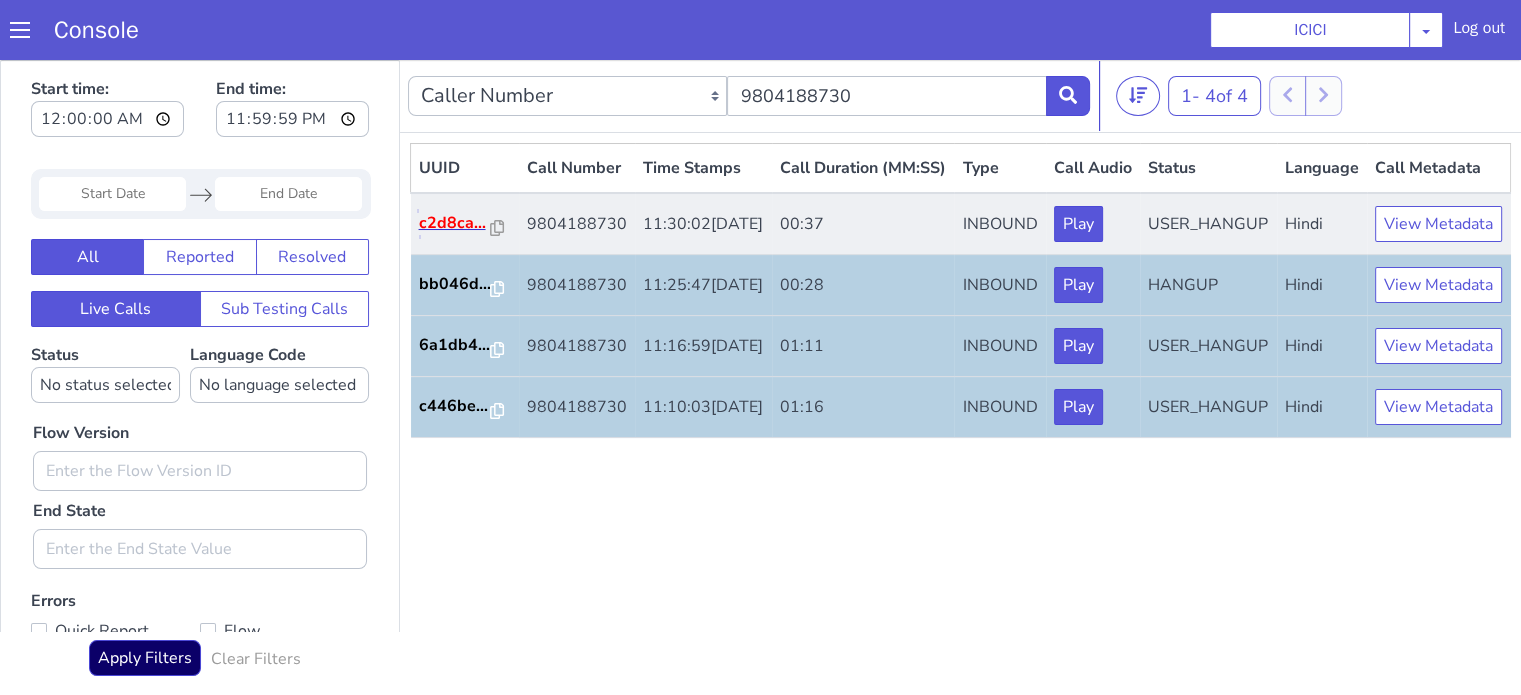 click on "c2d8ca..." at bounding box center (455, 223) 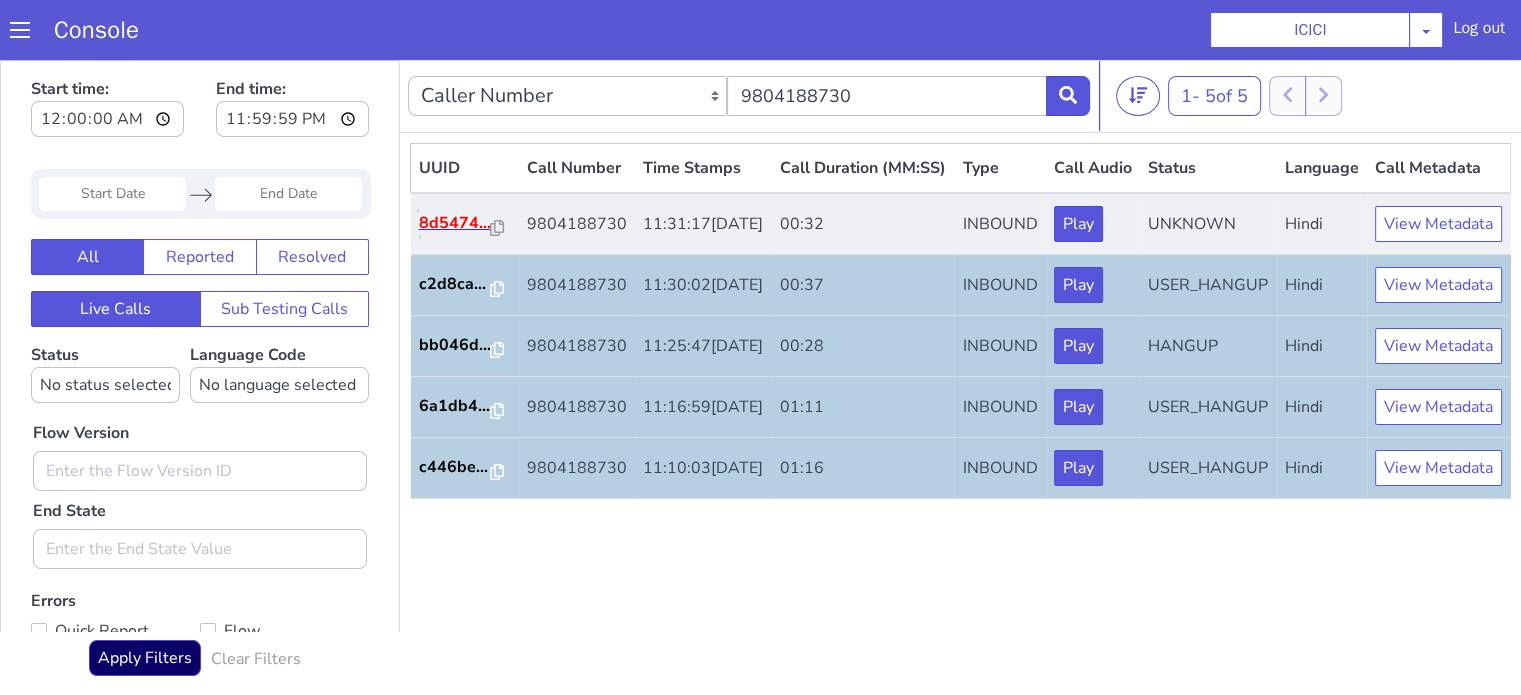 click on "8d5474..." at bounding box center (455, 223) 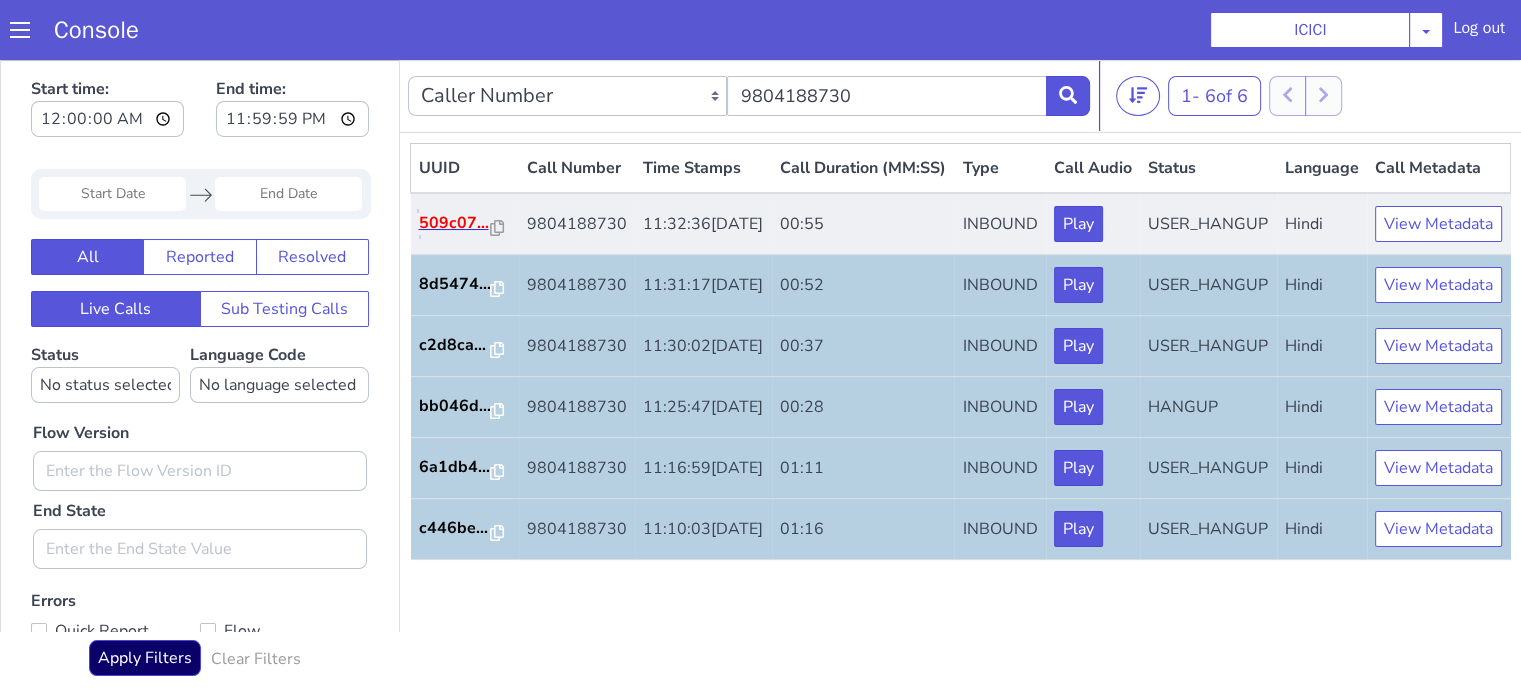 click on "509c07..." at bounding box center [455, 223] 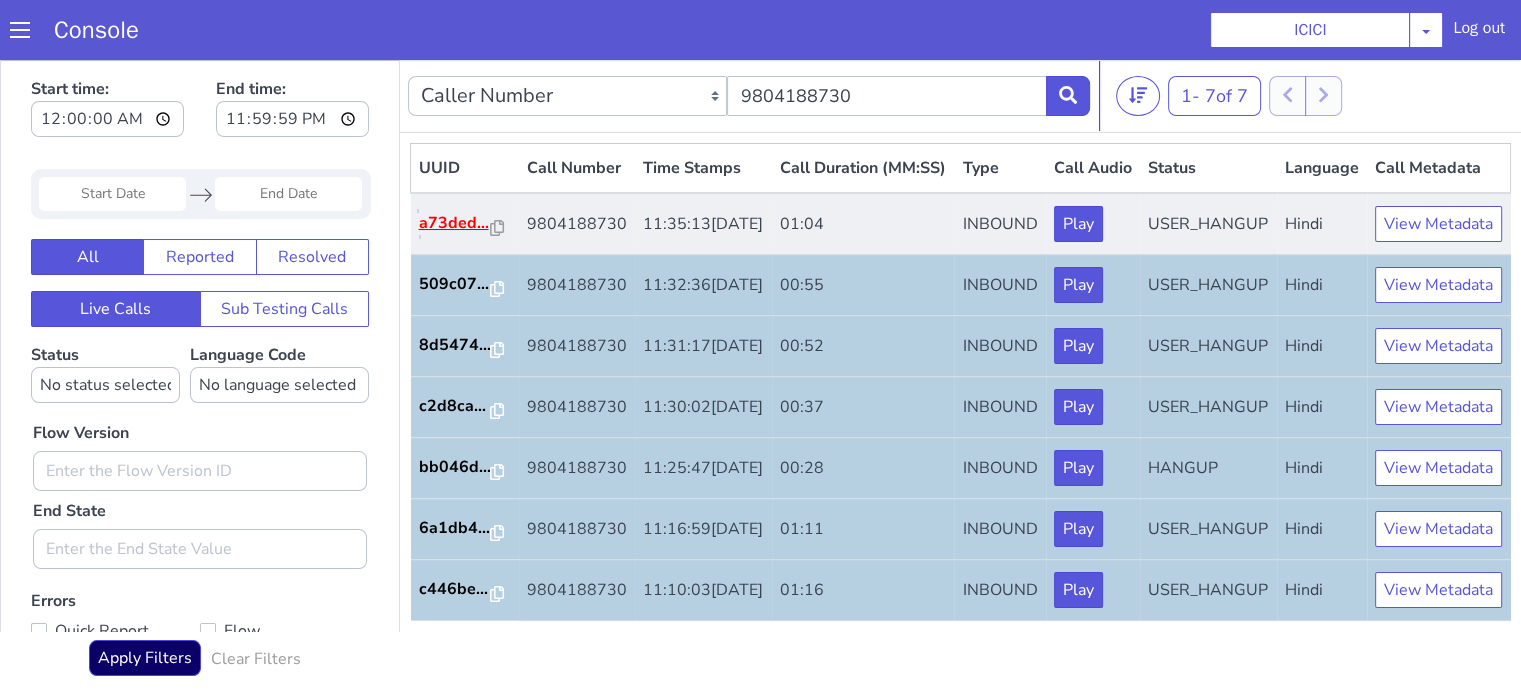click on "a73ded..." at bounding box center [455, 223] 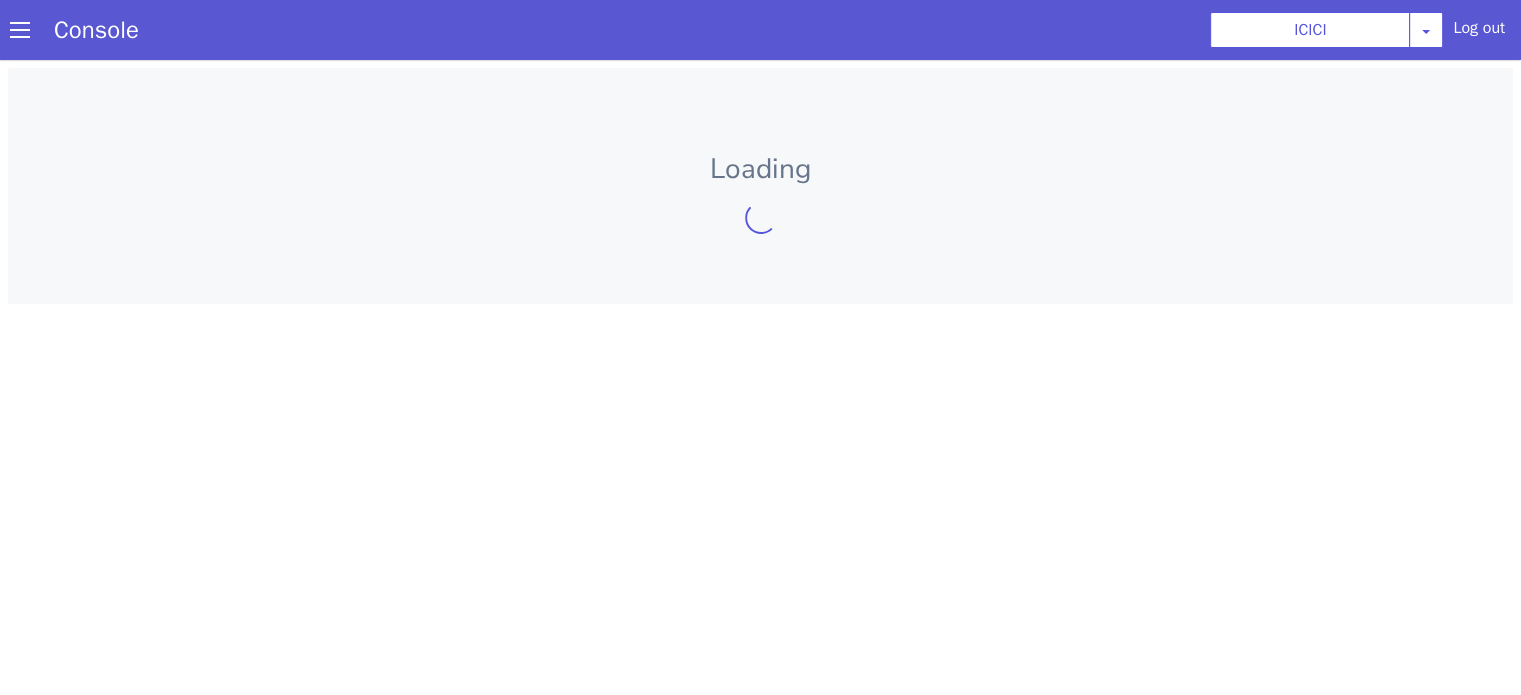 scroll, scrollTop: 0, scrollLeft: 0, axis: both 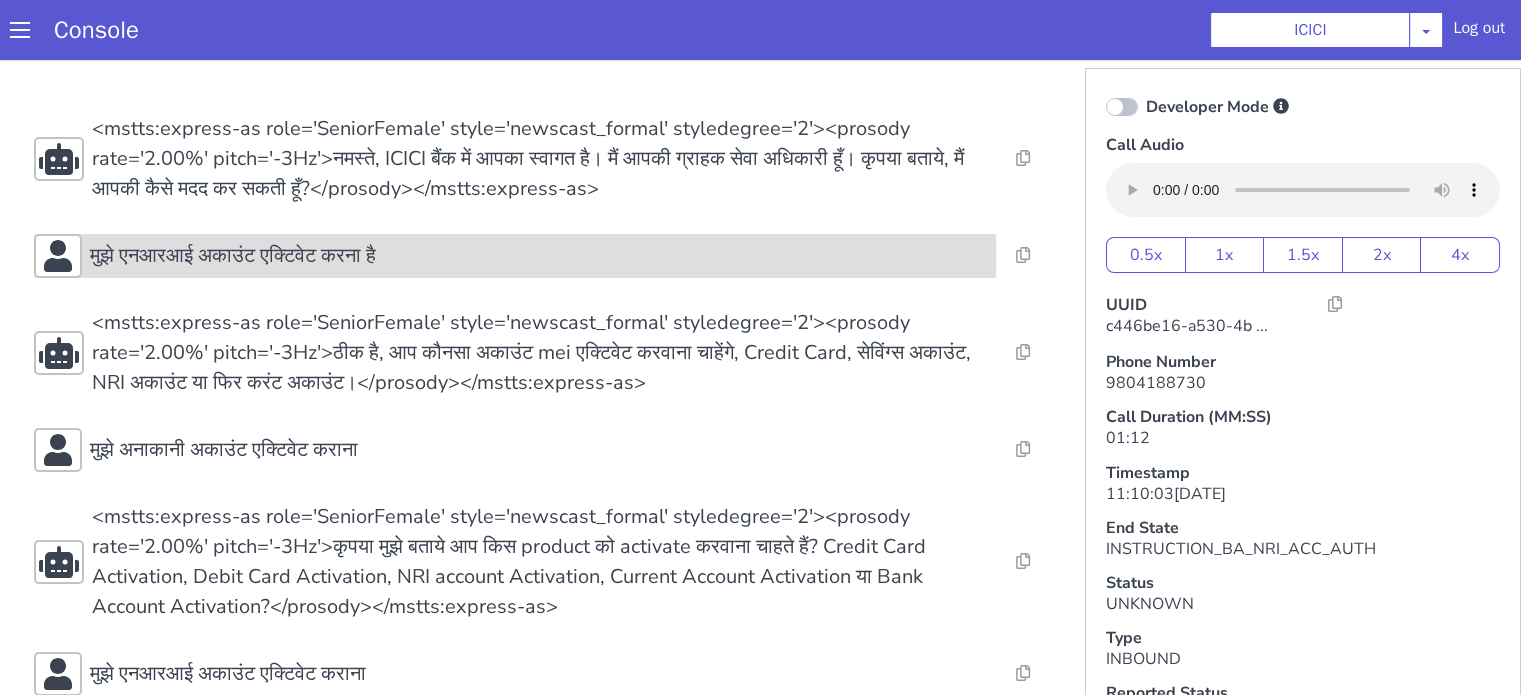 click on "मुझे एनआरआई अकाउंट एक्टिवेट करना है" at bounding box center [539, 256] 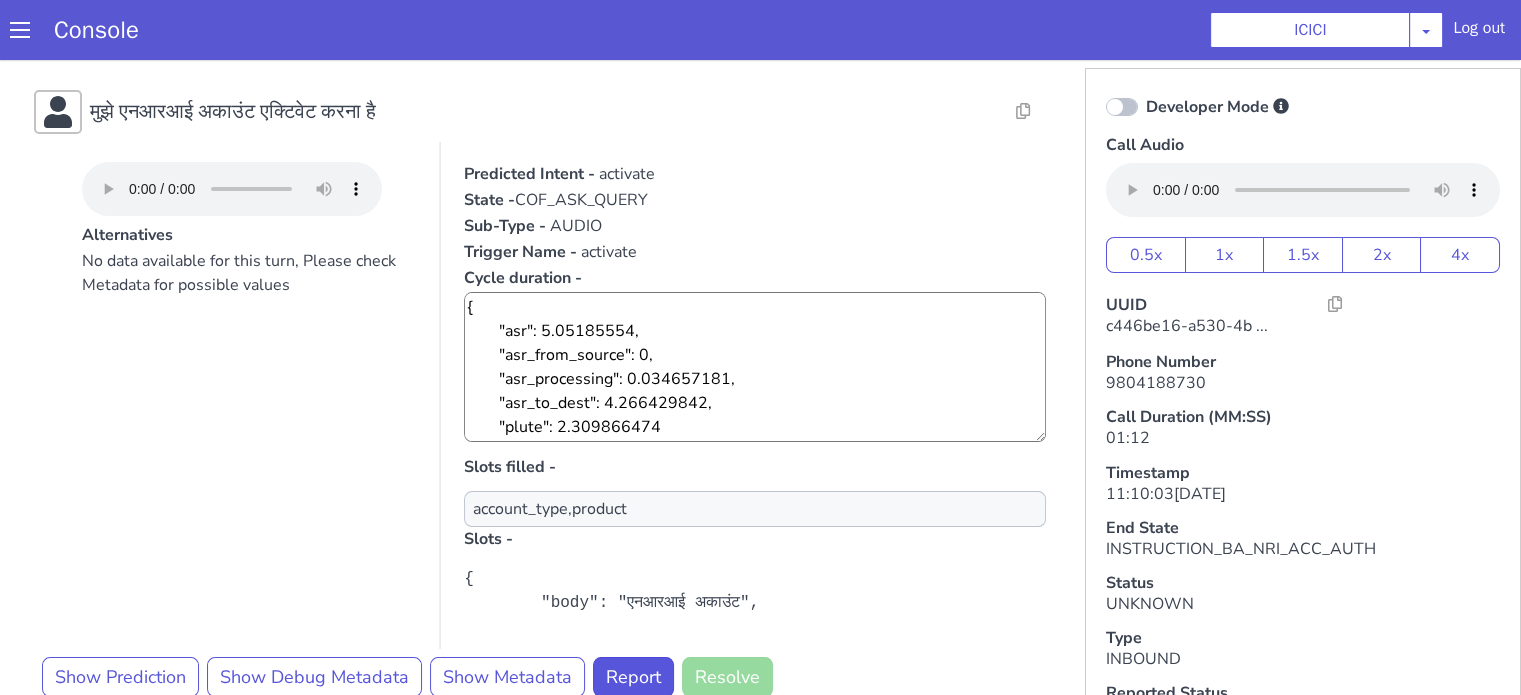 scroll, scrollTop: 300, scrollLeft: 0, axis: vertical 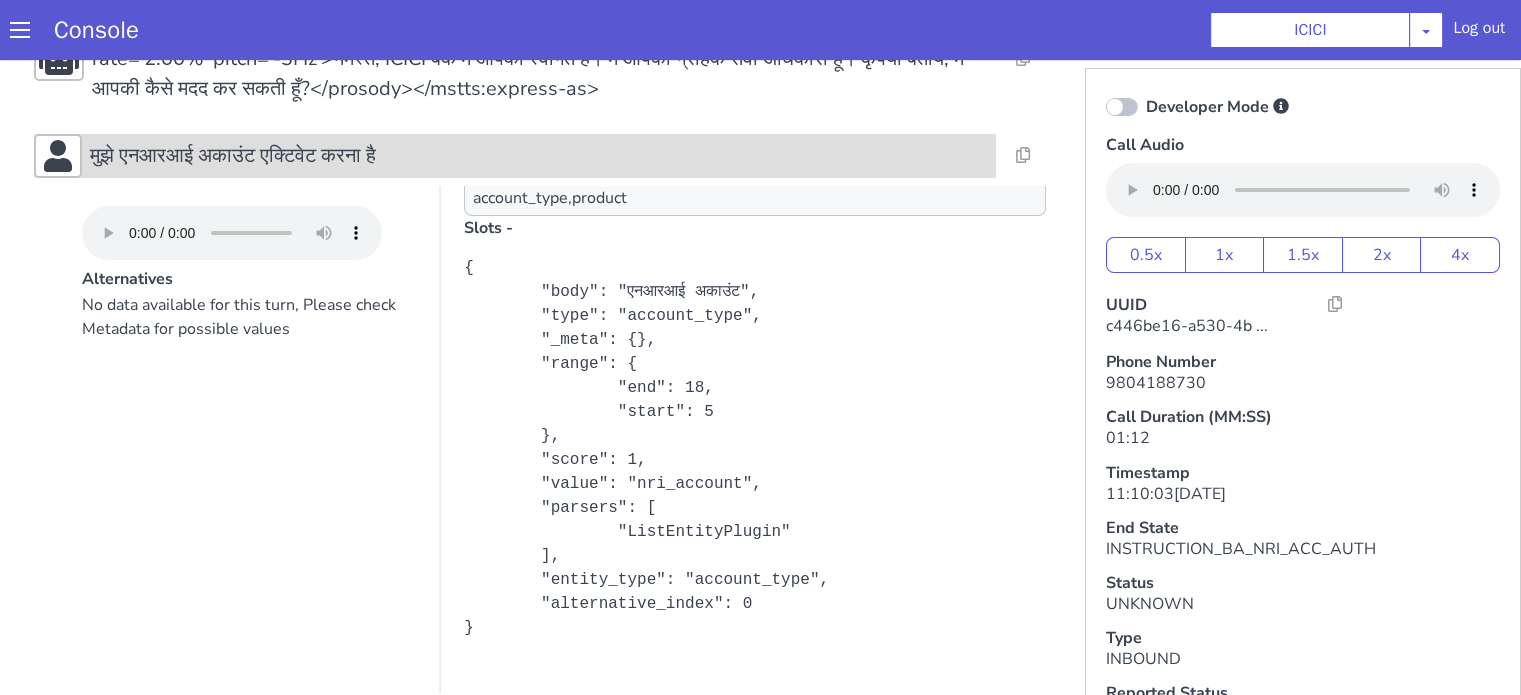 click on "मुझे एनआरआई अकाउंट एक्टिवेट करना है" at bounding box center (515, 156) 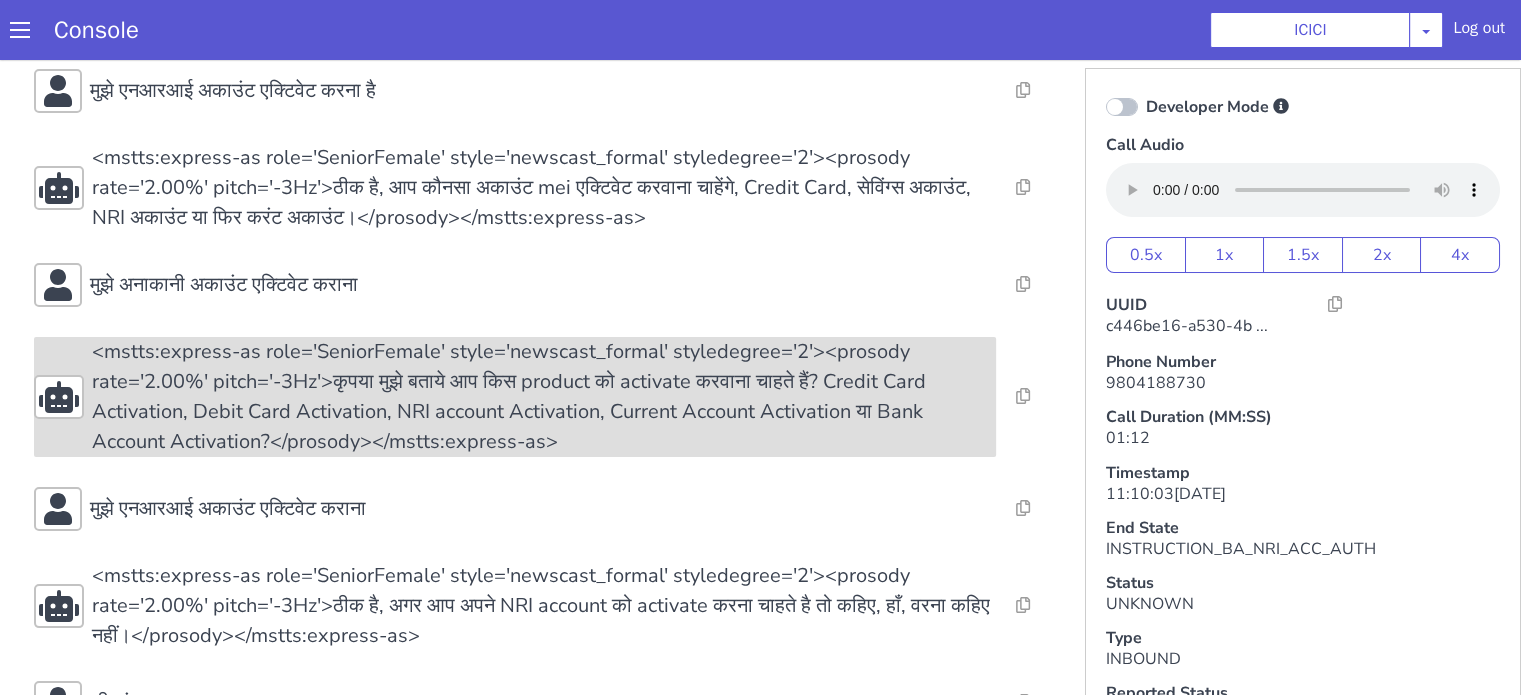 scroll, scrollTop: 200, scrollLeft: 0, axis: vertical 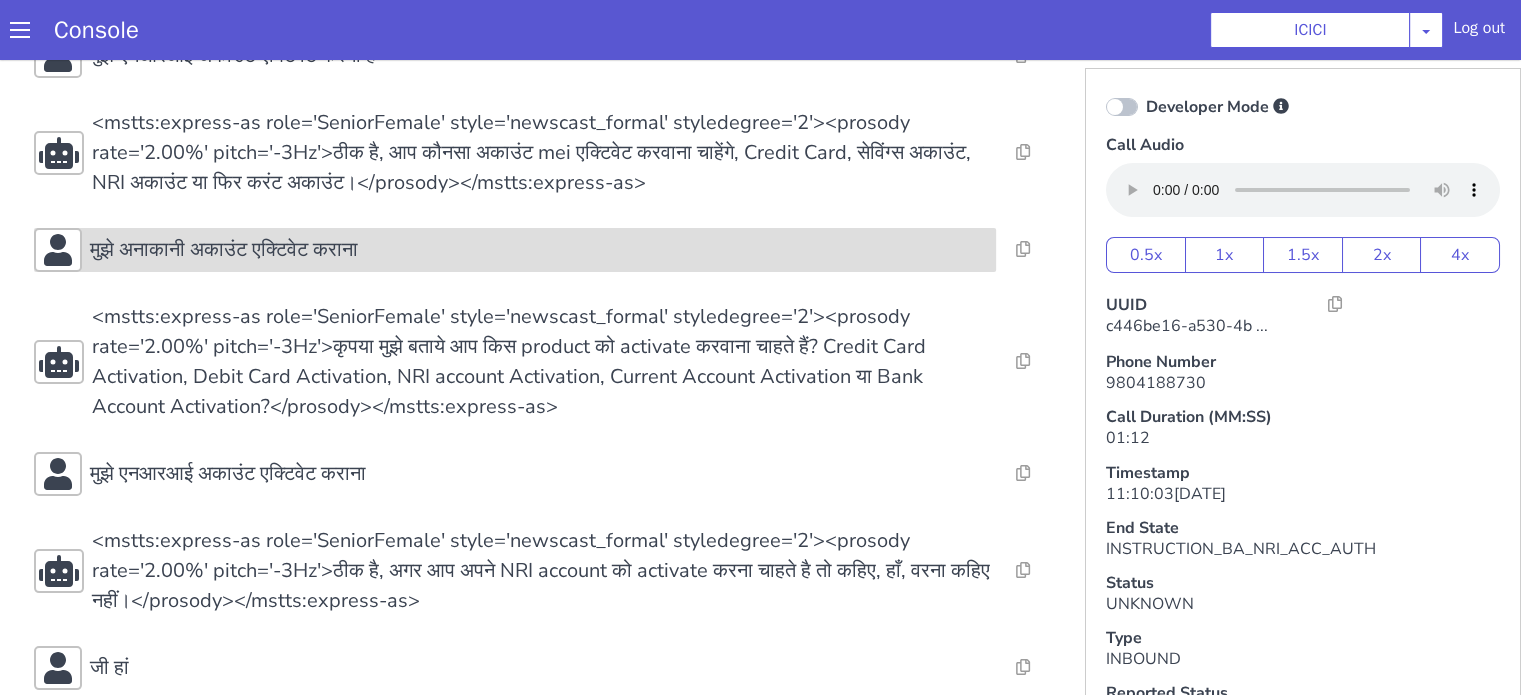 click on "मुझे अनाकानी अकाउंट एक्टिवेट कराना" at bounding box center [539, 250] 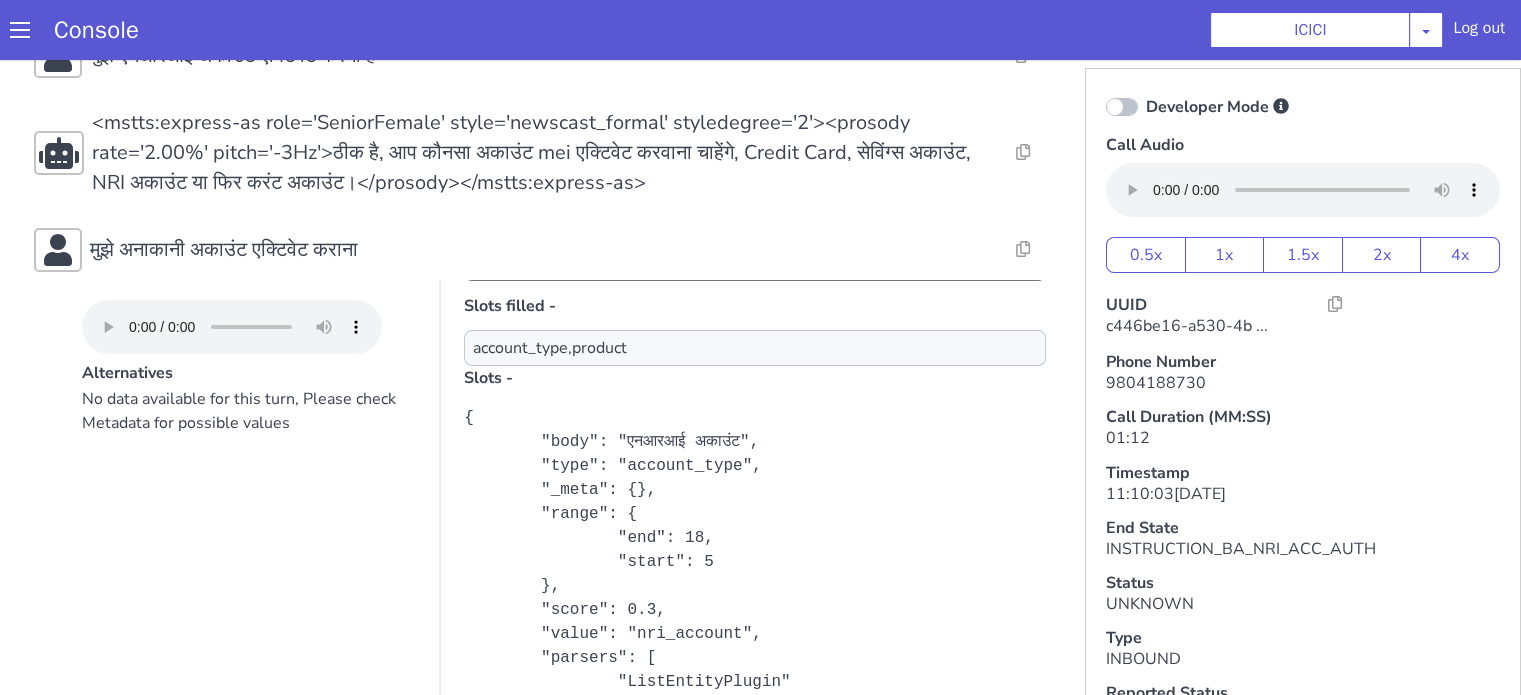 scroll, scrollTop: 300, scrollLeft: 0, axis: vertical 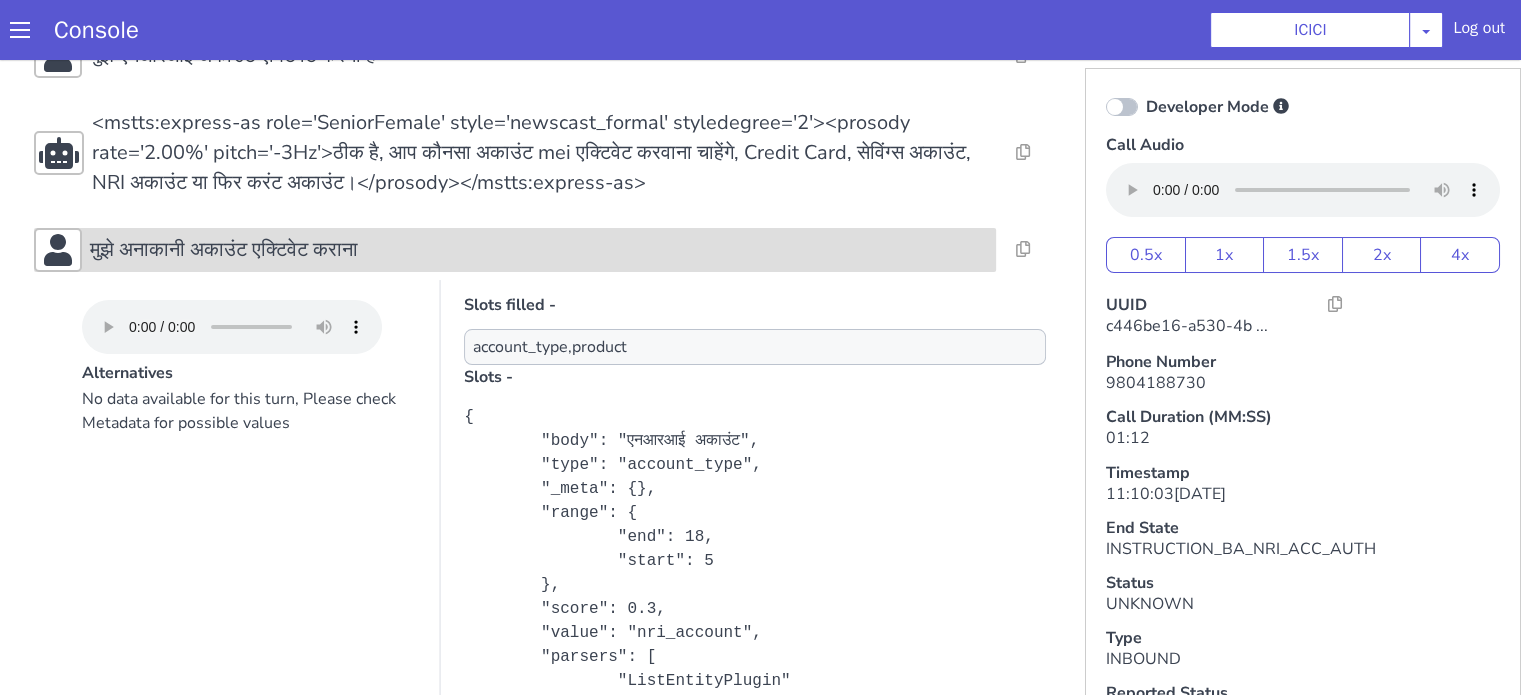 click on "मुझे अनाकानी अकाउंट एक्टिवेट कराना" at bounding box center (515, 250) 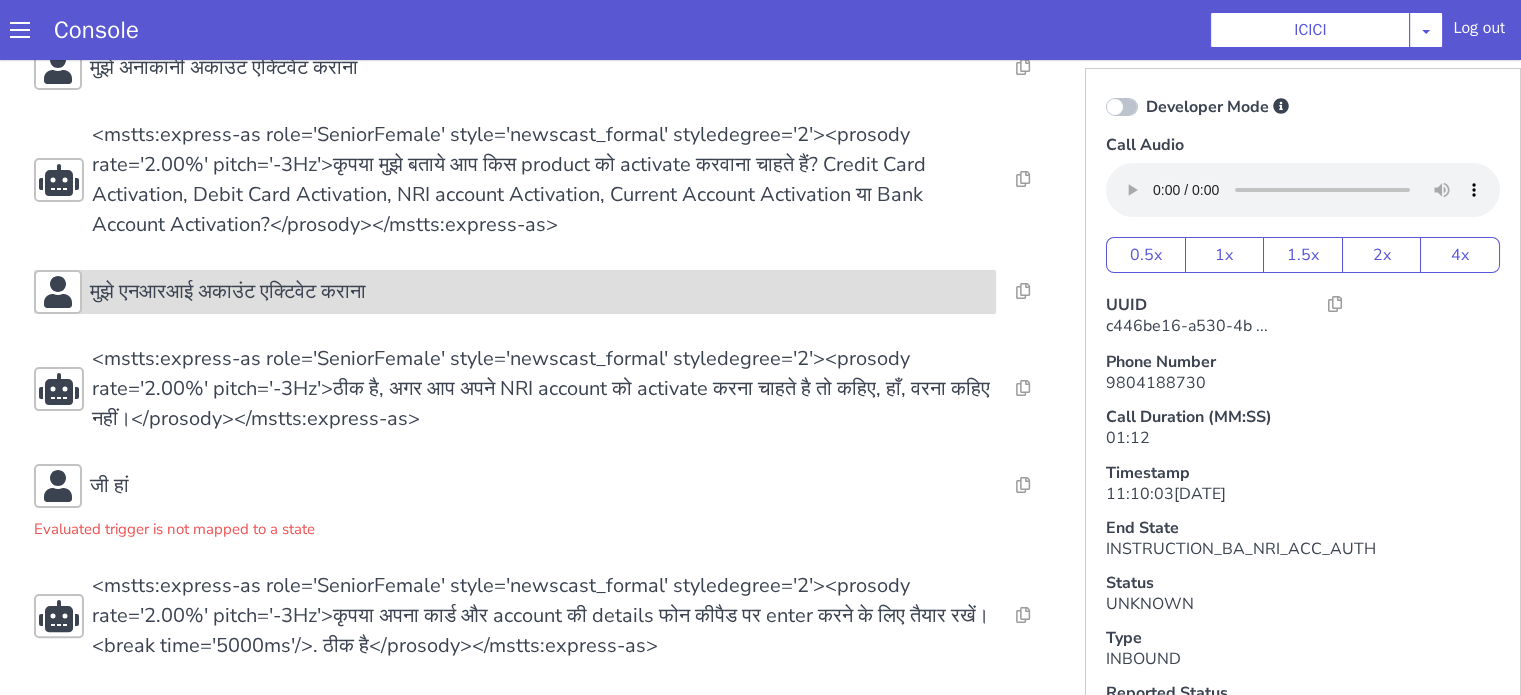 click on "मुझे एनआरआई अकाउंट एक्टिवेट कराना" at bounding box center (539, 292) 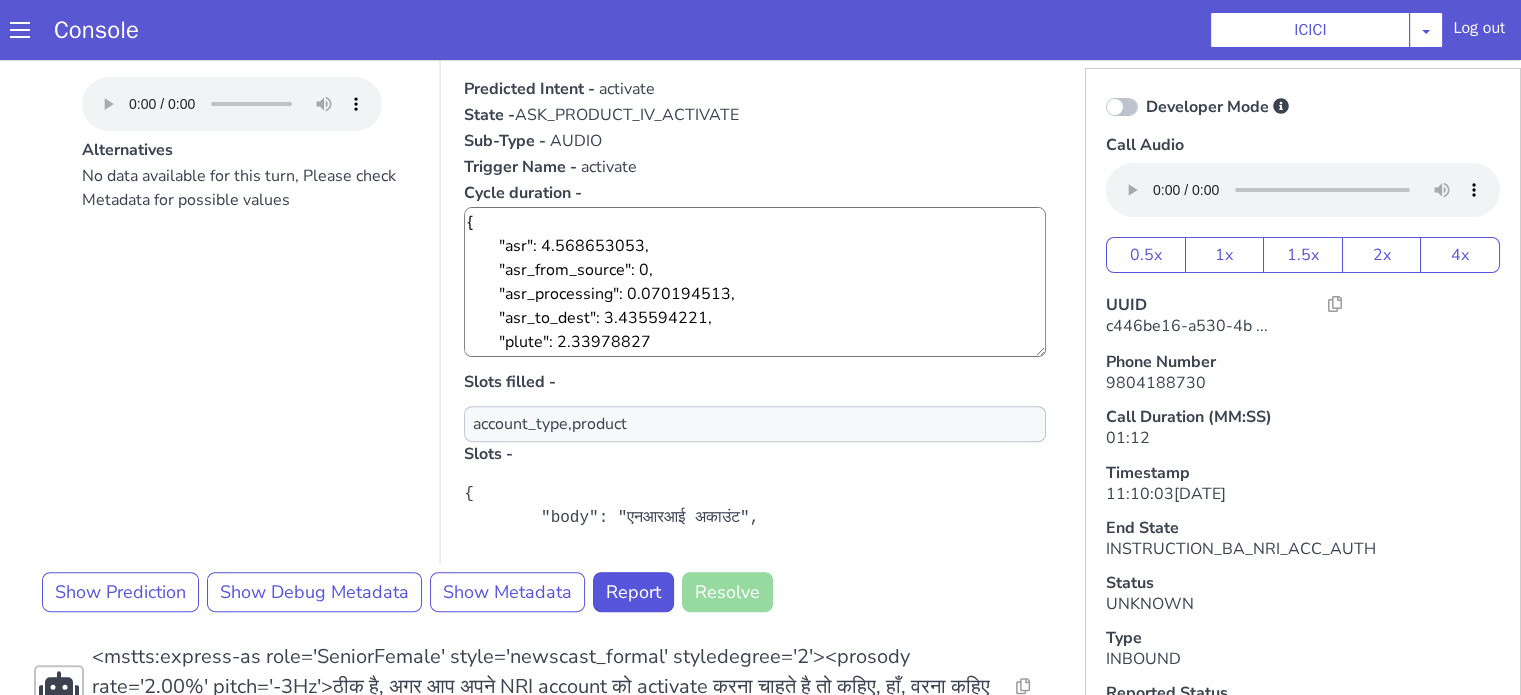 scroll, scrollTop: 682, scrollLeft: 0, axis: vertical 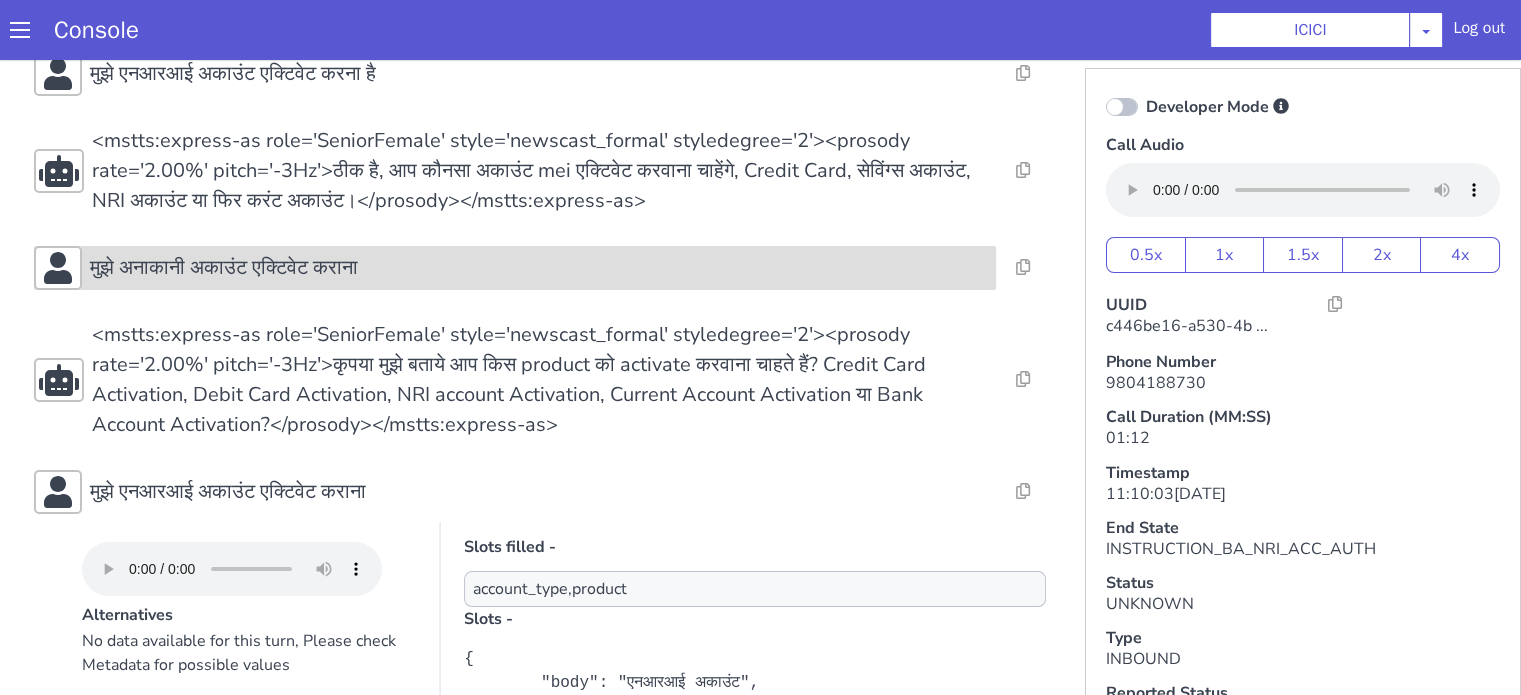 click on "मुझे अनाकानी अकाउंट एक्टिवेट कराना" at bounding box center (539, 268) 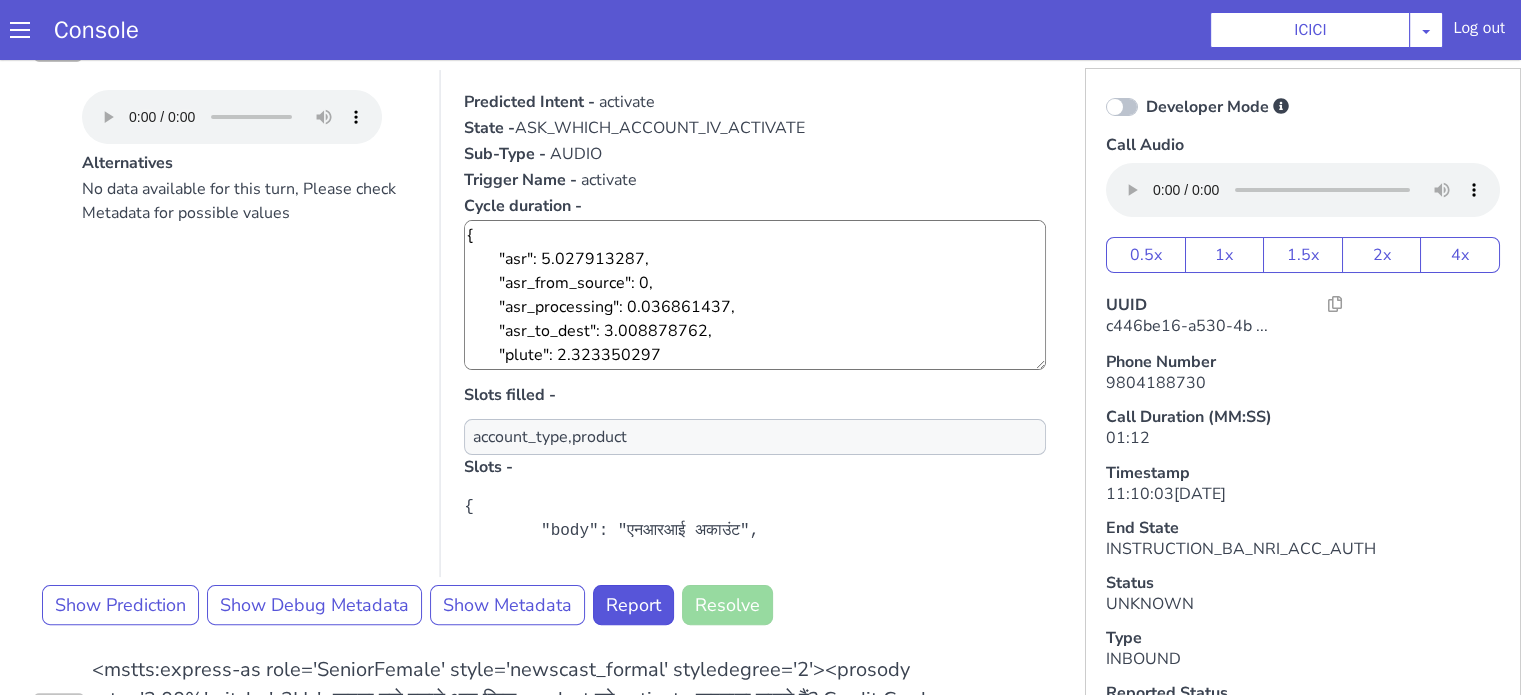 scroll, scrollTop: 482, scrollLeft: 0, axis: vertical 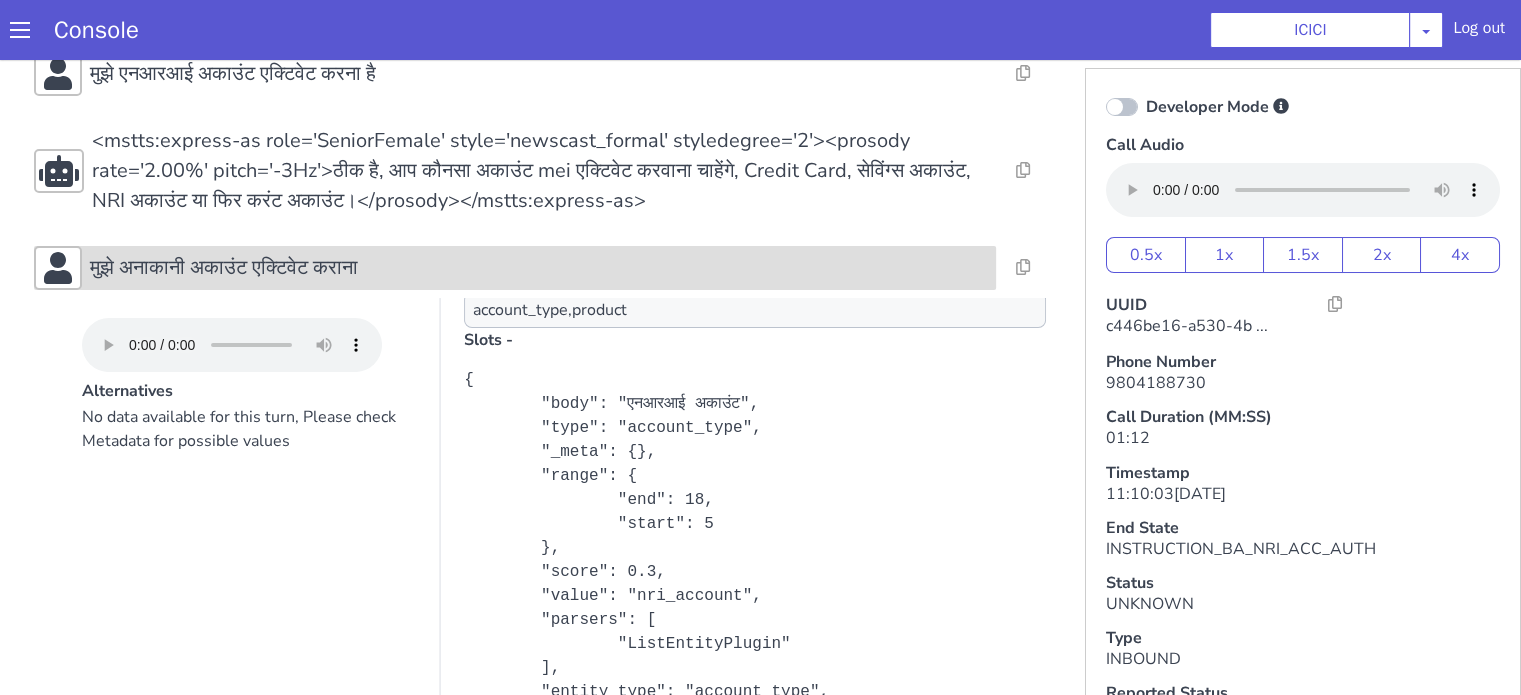 click on "मुझे अनाकानी अकाउंट एक्टिवेट कराना" at bounding box center [224, 268] 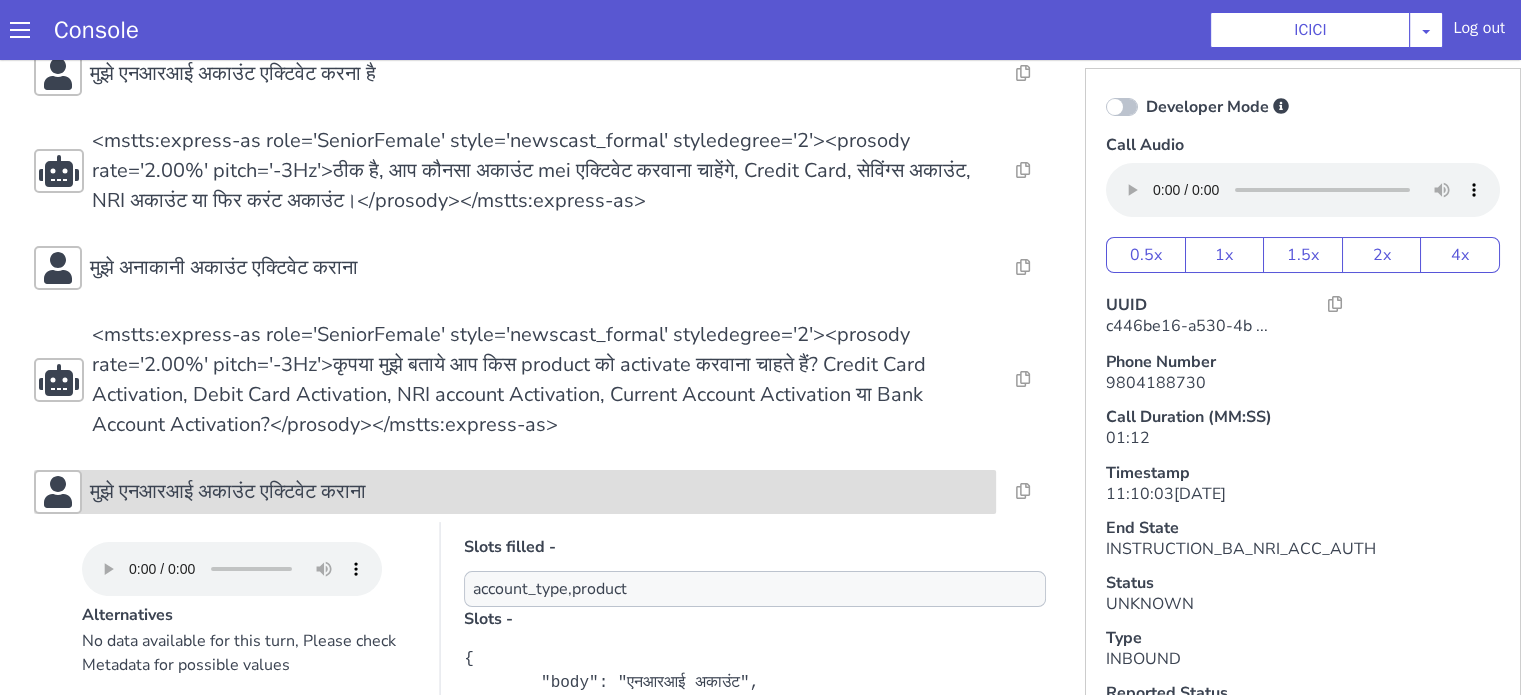 click on "मुझे एनआरआई अकाउंट एक्टिवेट कराना" at bounding box center [539, 492] 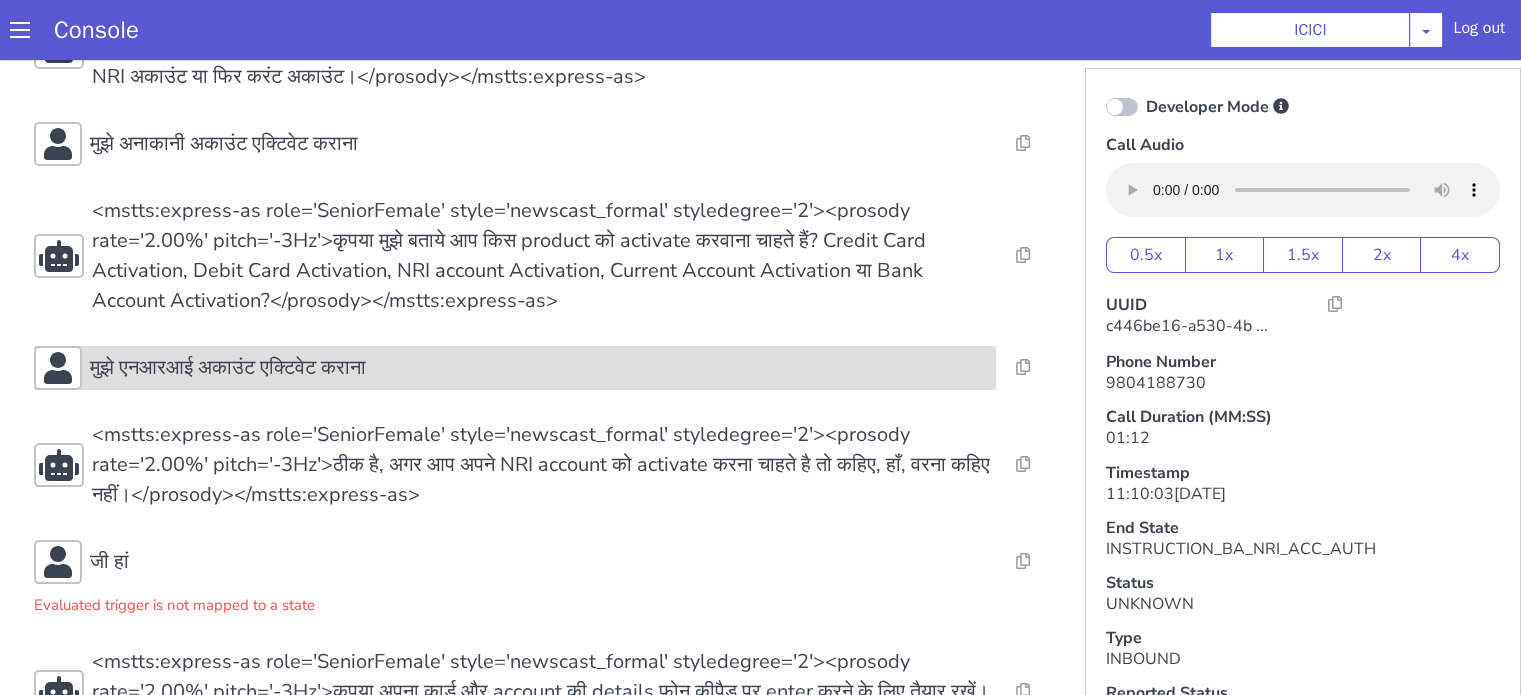 scroll, scrollTop: 382, scrollLeft: 0, axis: vertical 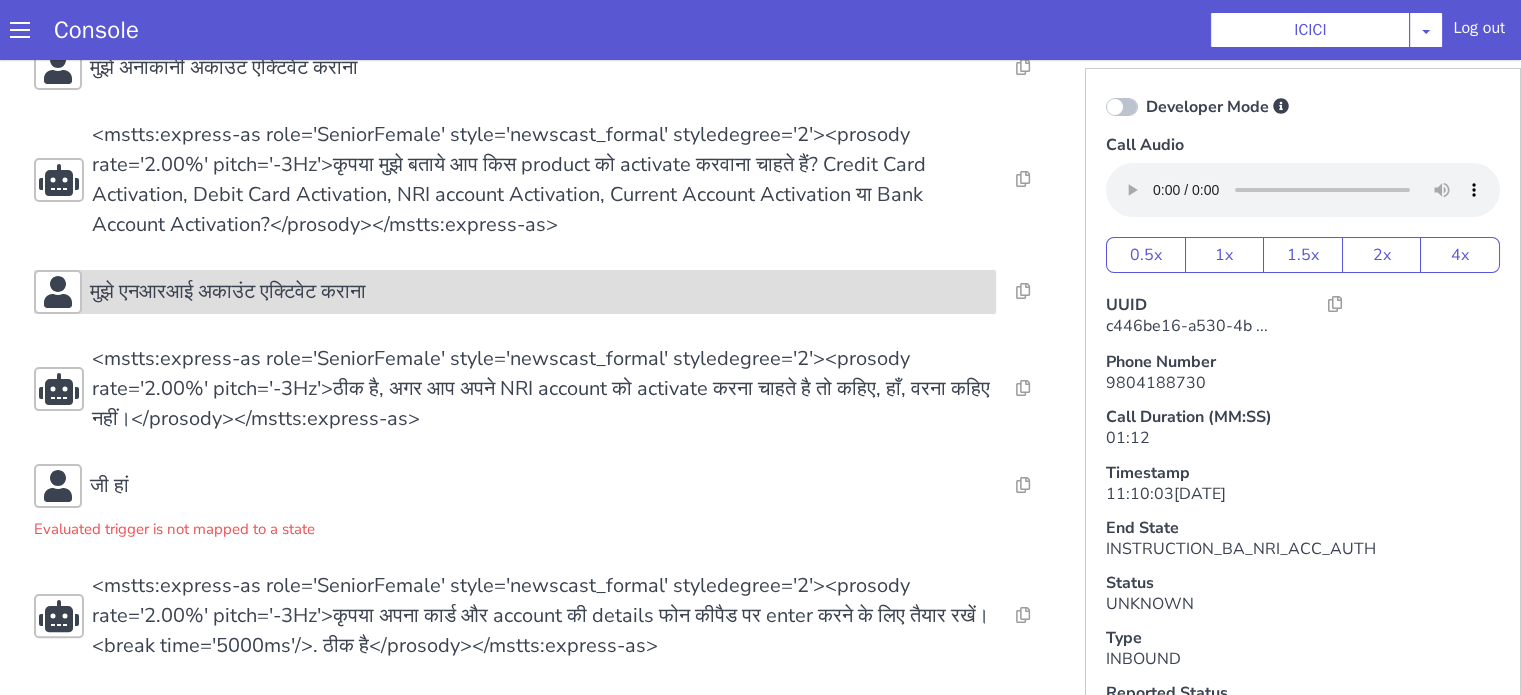 click on "मुझे एनआरआई अकाउंट एक्टिवेट कराना" at bounding box center (228, 292) 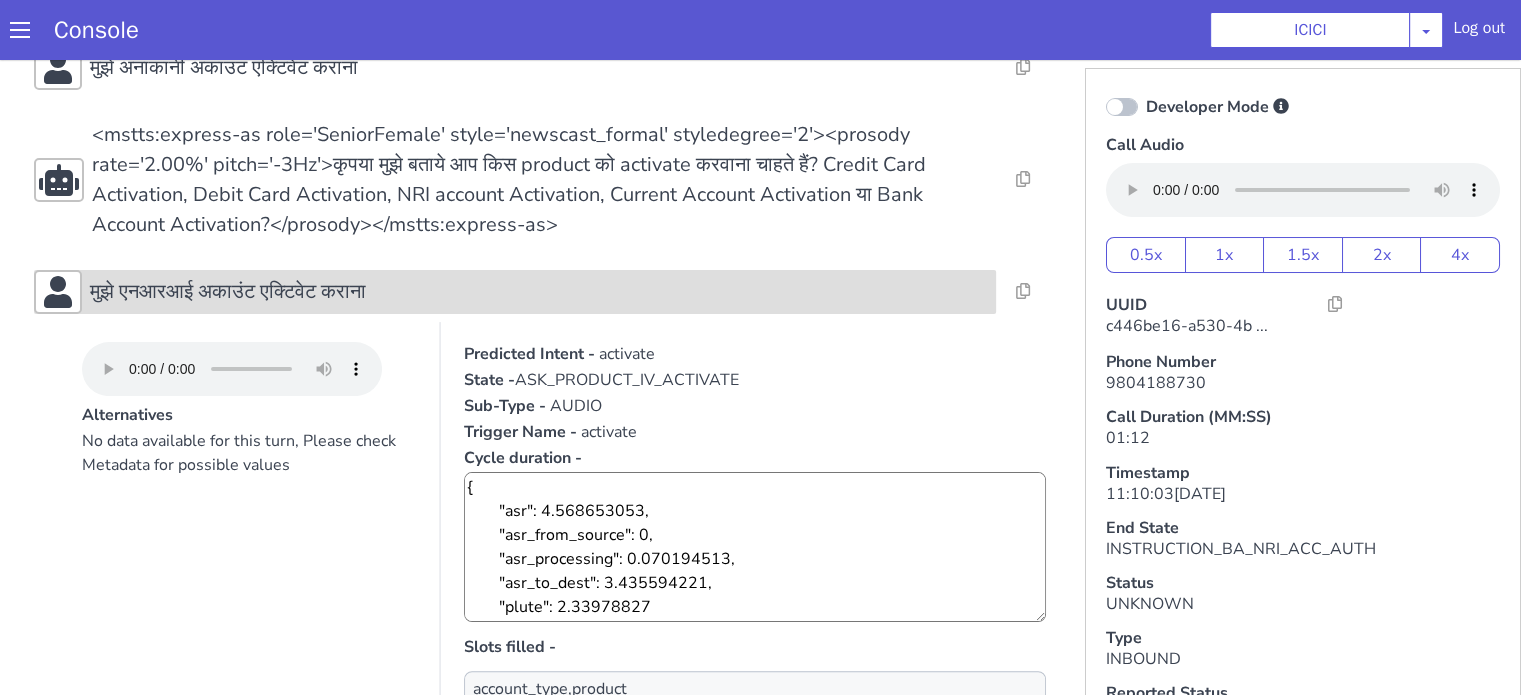 click on "मुझे एनआरआई अकाउंट एक्टिवेट कराना" at bounding box center [228, 292] 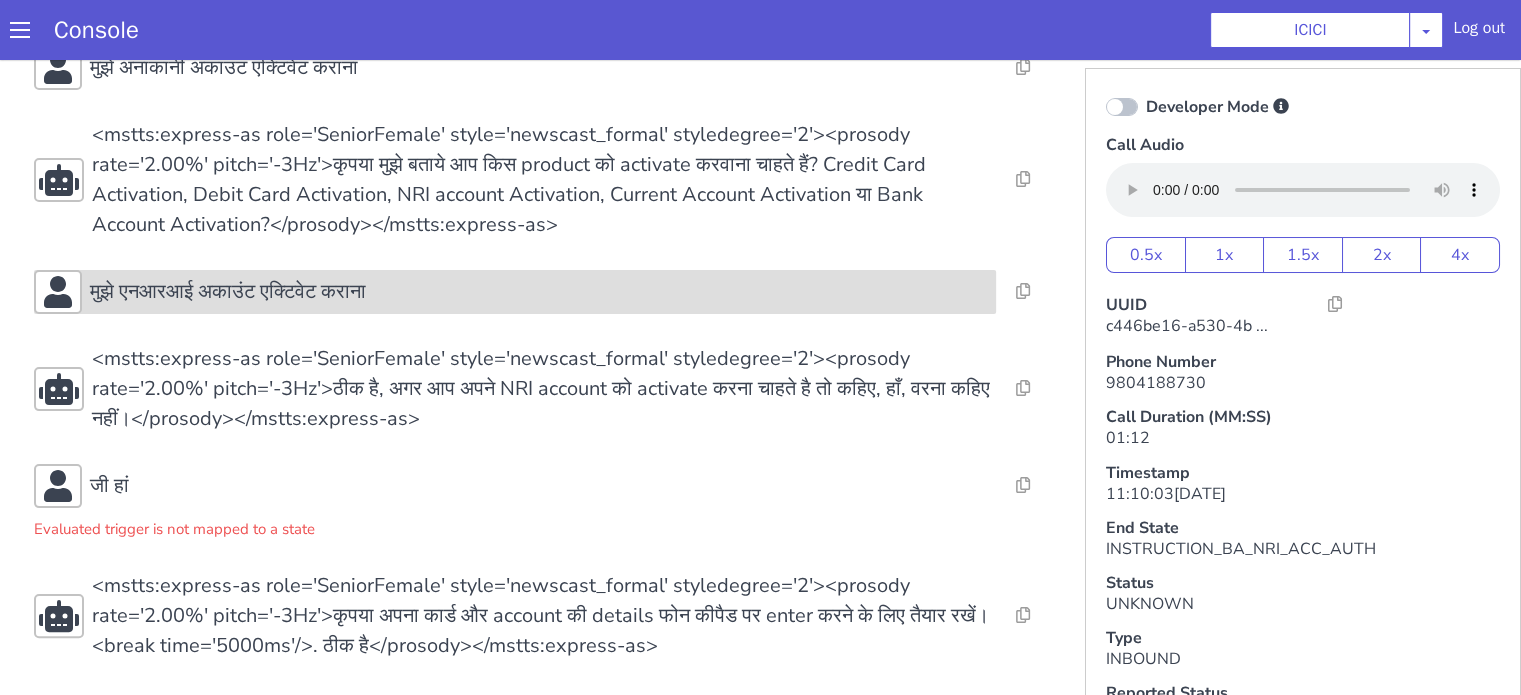 click on "मुझे एनआरआई अकाउंट एक्टिवेट कराना" at bounding box center (228, 292) 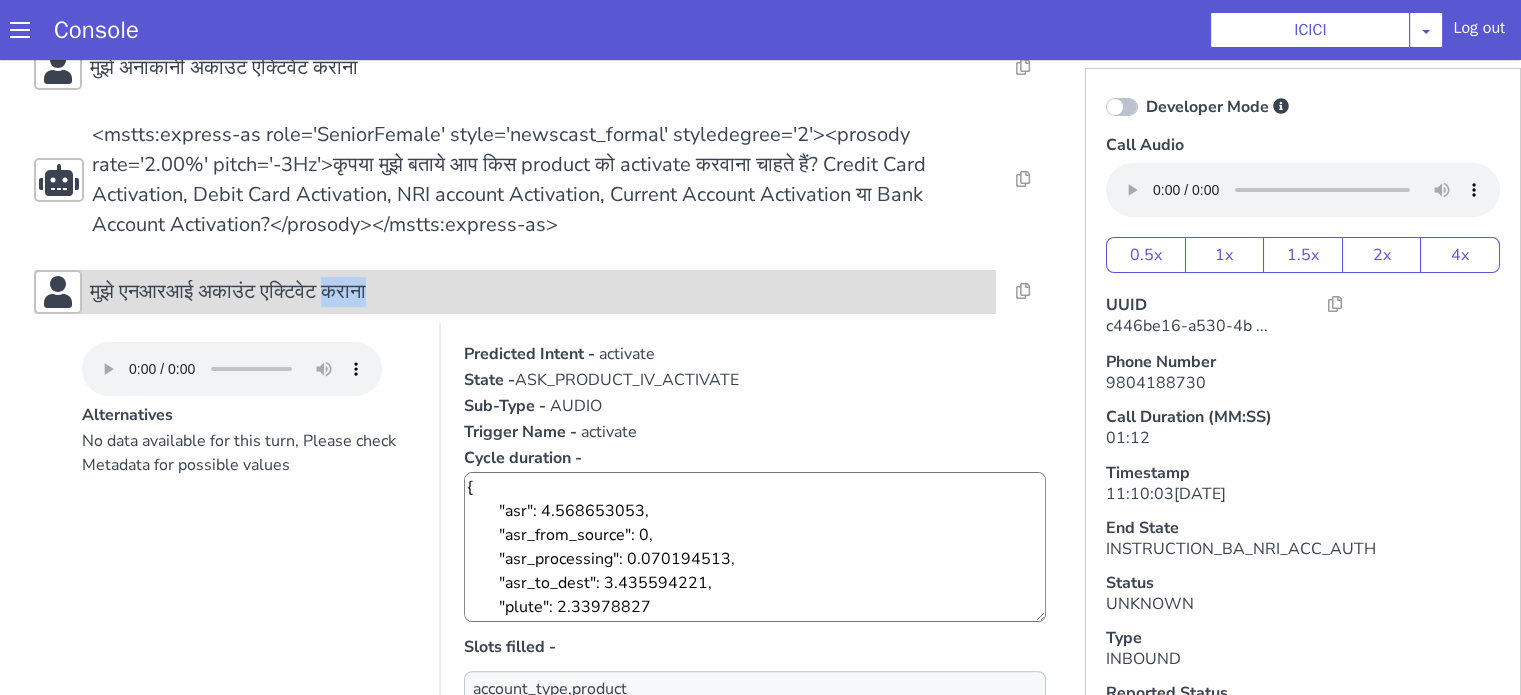 click on "मुझे एनआरआई अकाउंट एक्टिवेट कराना" at bounding box center (228, 292) 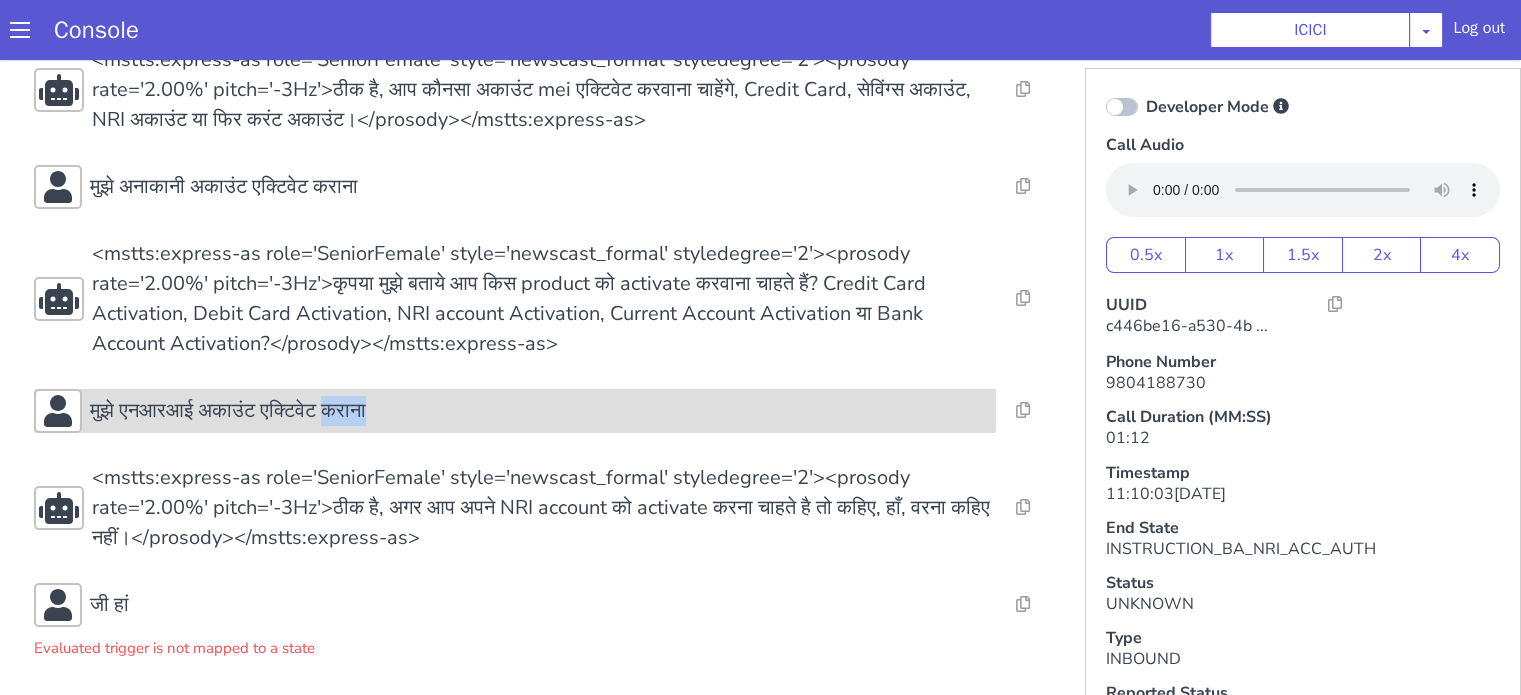 scroll, scrollTop: 82, scrollLeft: 0, axis: vertical 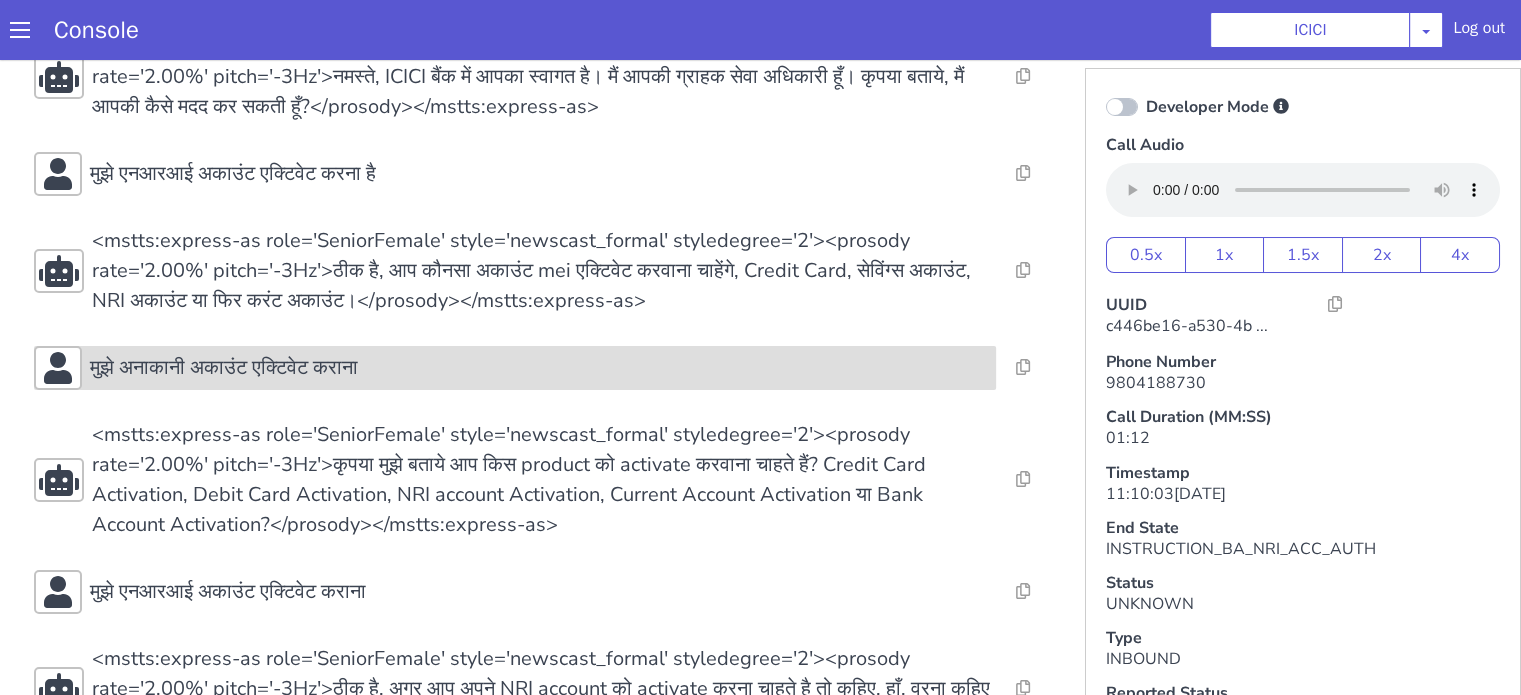 click on "मुझे अनाकानी अकाउंट एक्टिवेट कराना" at bounding box center (224, 368) 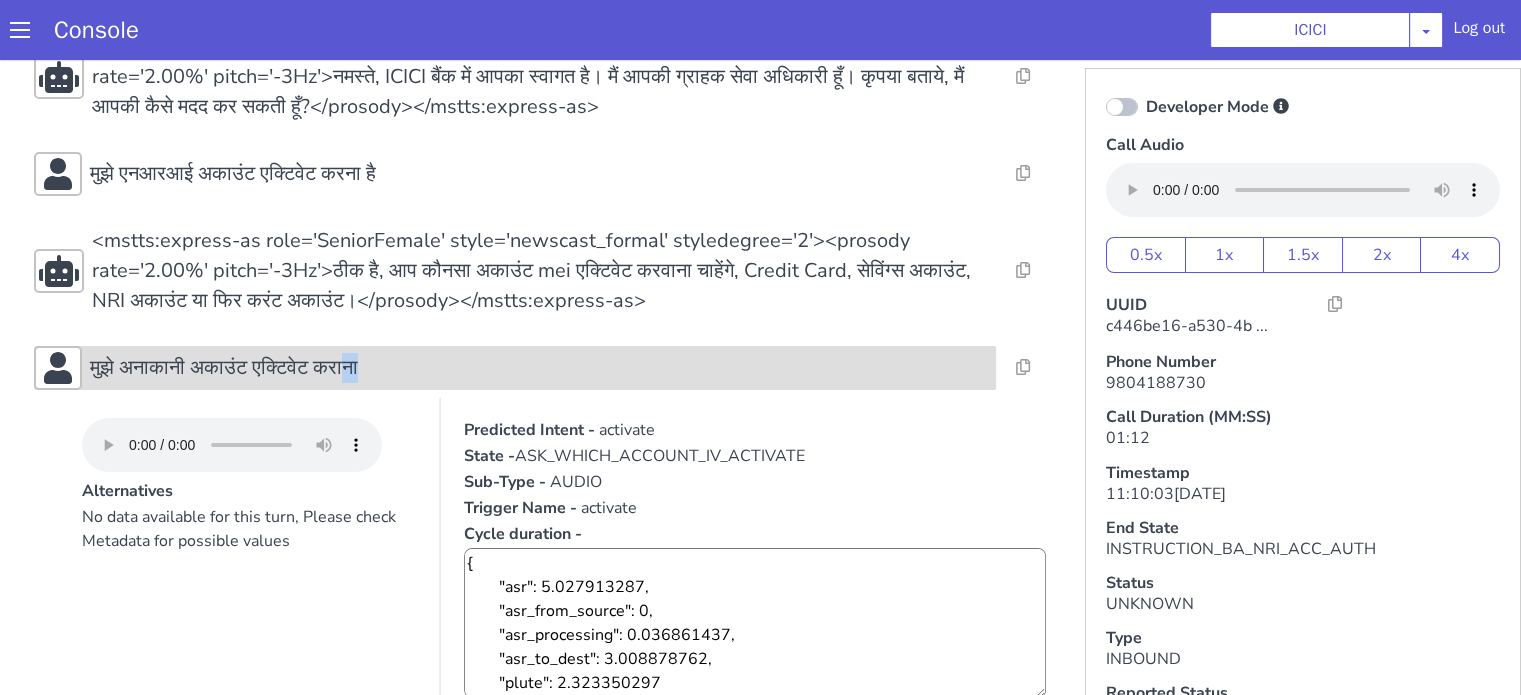 click on "मुझे अनाकानी अकाउंट एक्टिवेट कराना" at bounding box center [224, 368] 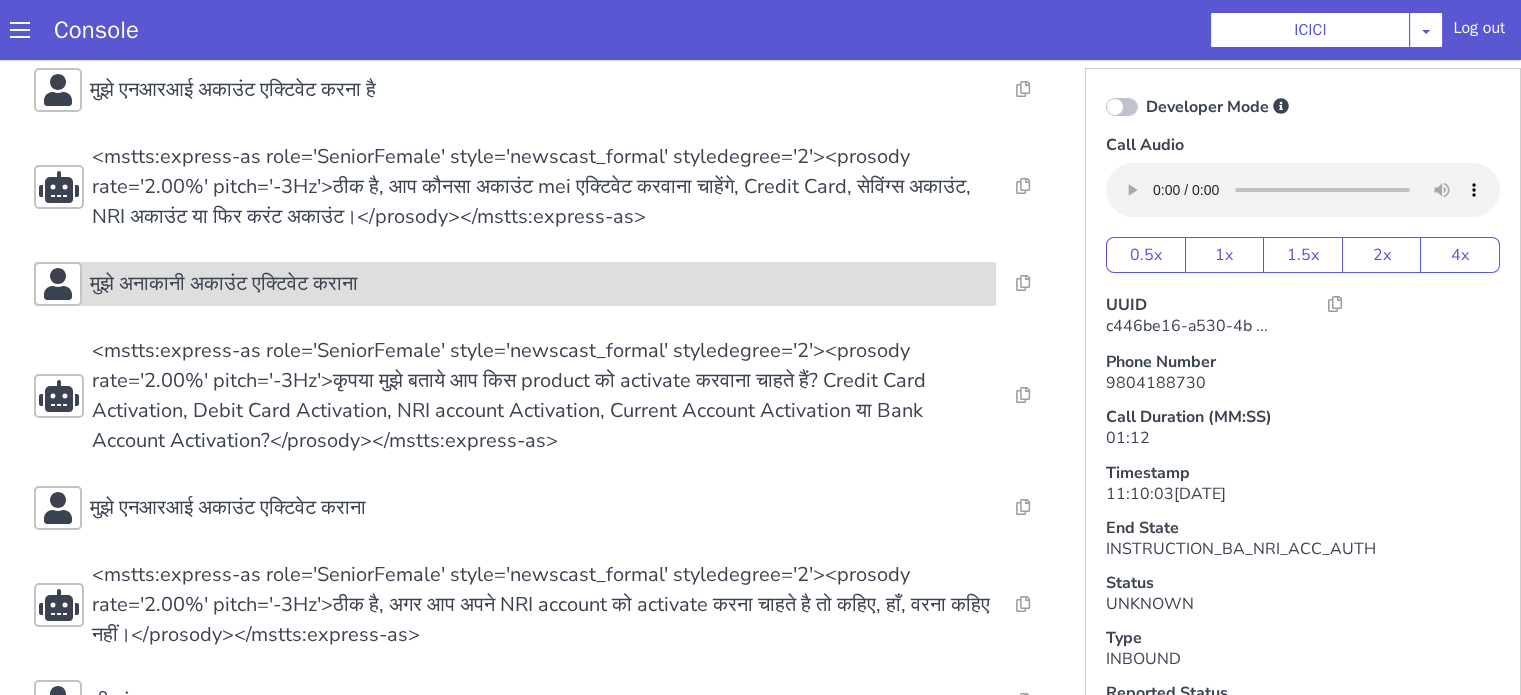 scroll, scrollTop: 282, scrollLeft: 0, axis: vertical 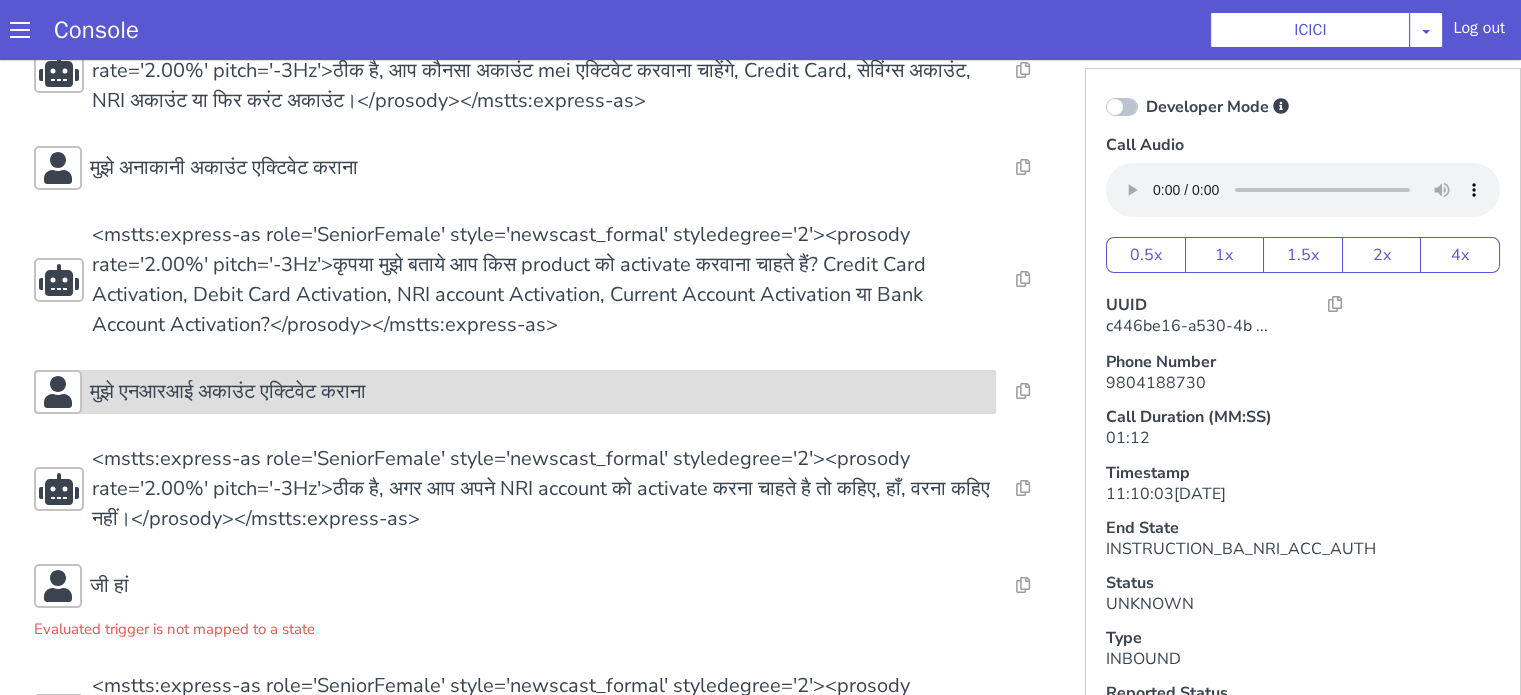 click on "मुझे एनआरआई अकाउंट एक्टिवेट कराना" at bounding box center (228, 392) 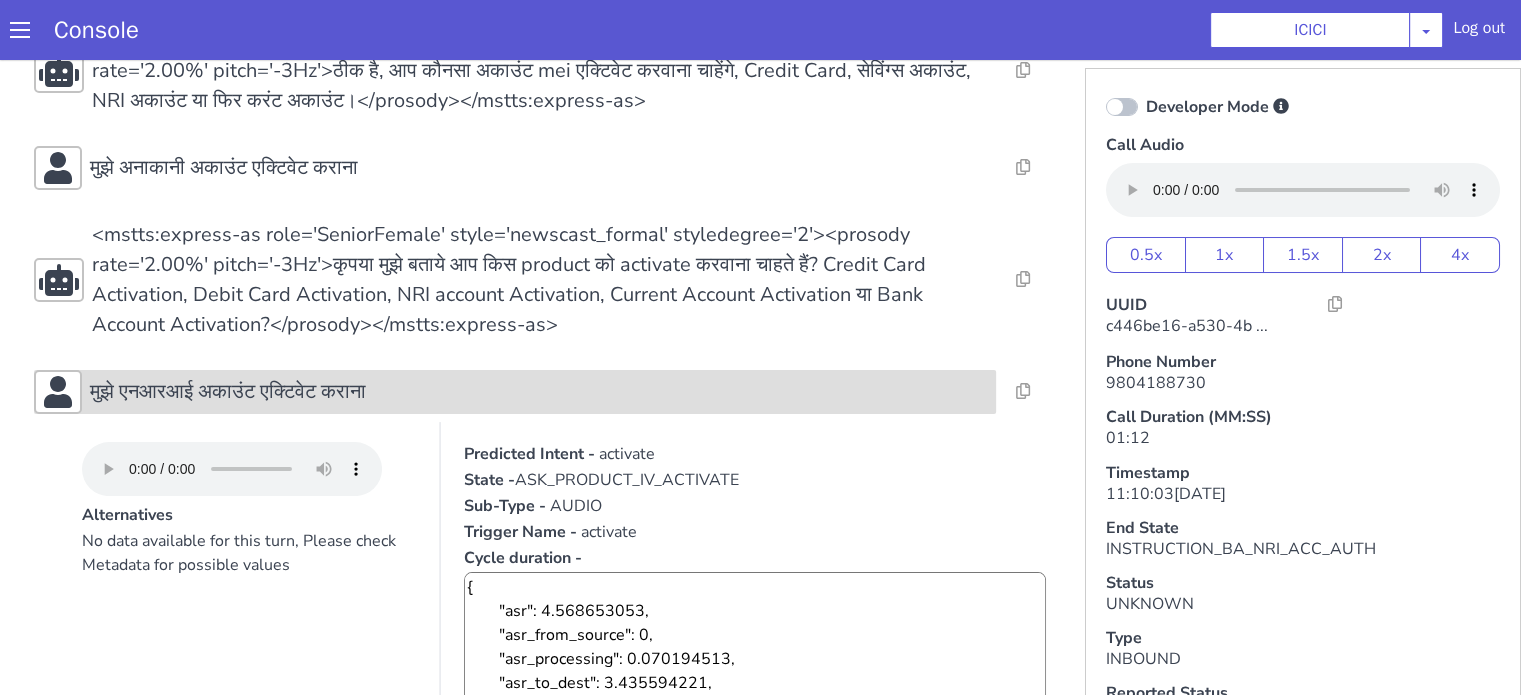 click on "मुझे एनआरआई अकाउंट एक्टिवेट कराना" at bounding box center (228, 392) 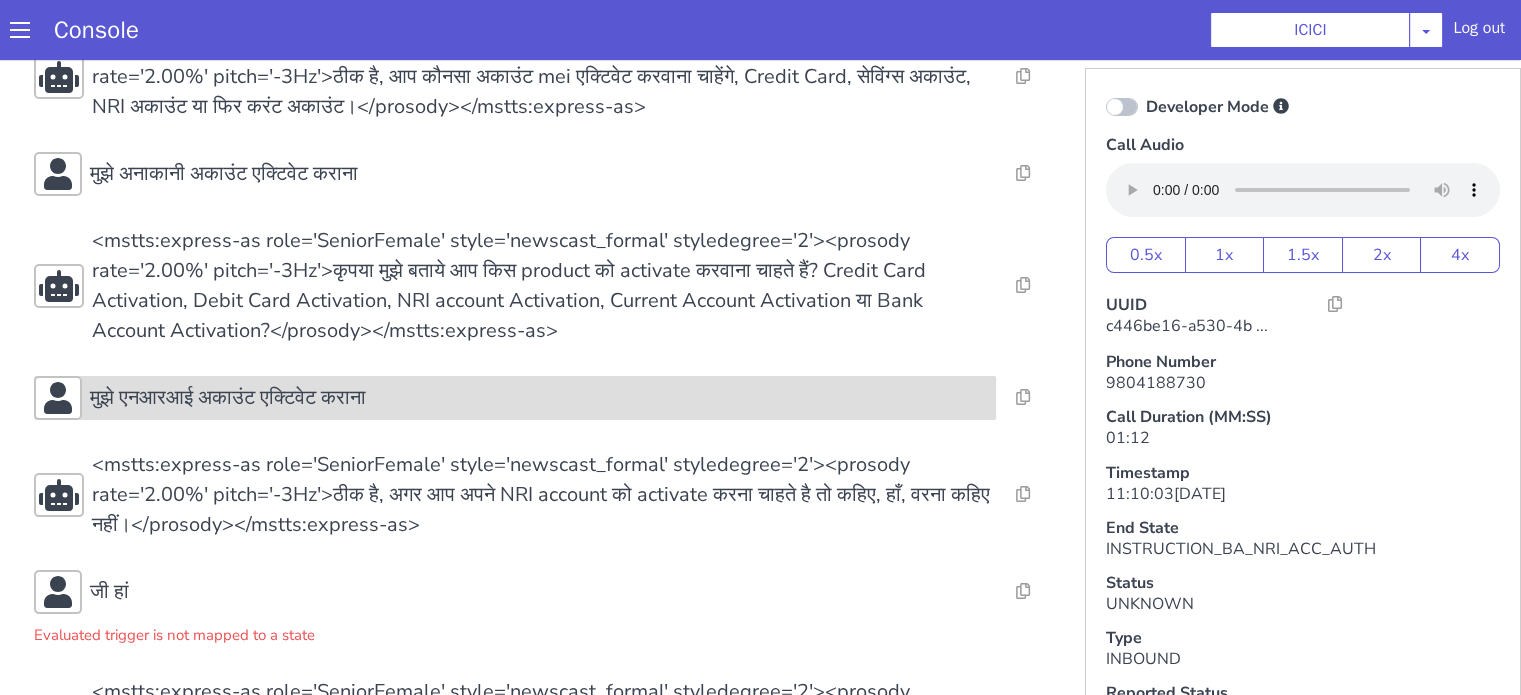 scroll, scrollTop: 82, scrollLeft: 0, axis: vertical 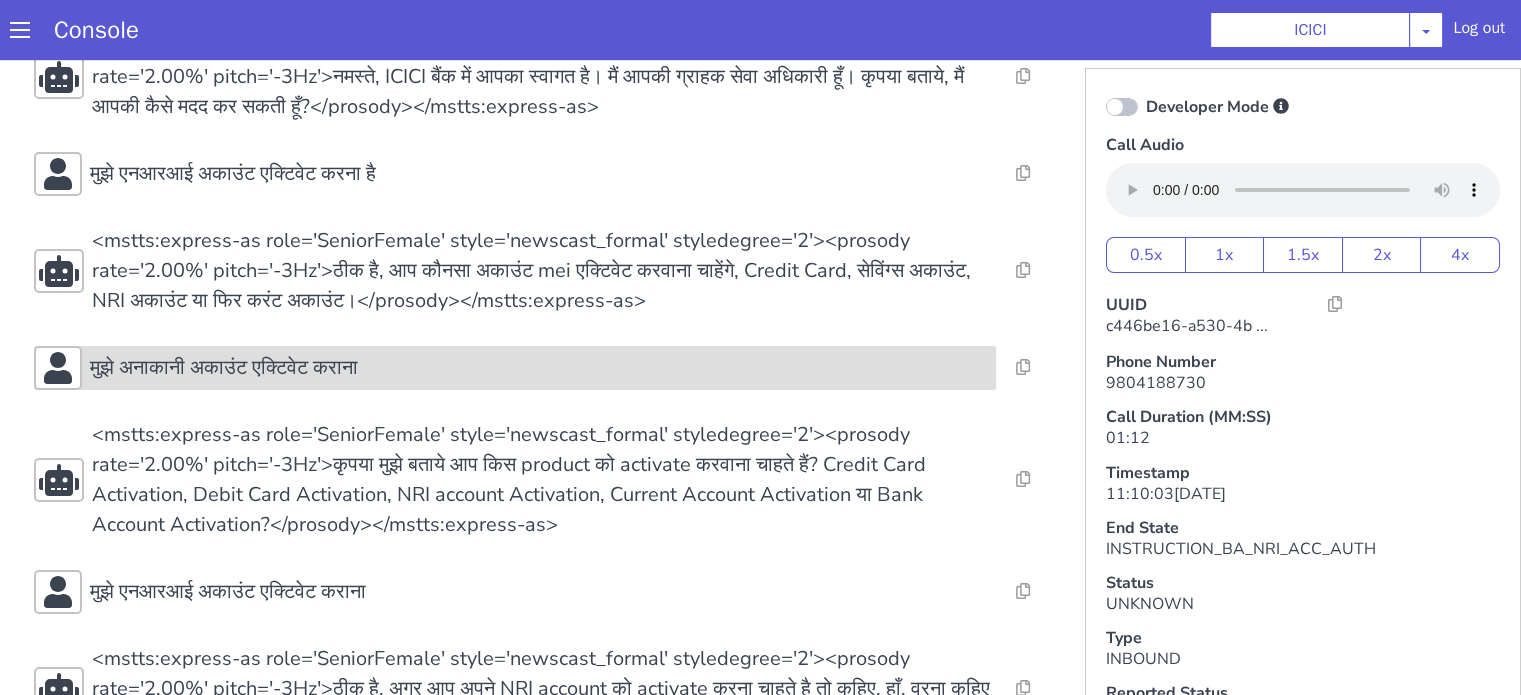 click on "मुझे अनाकानी अकाउंट एक्टिवेट कराना" at bounding box center [539, 368] 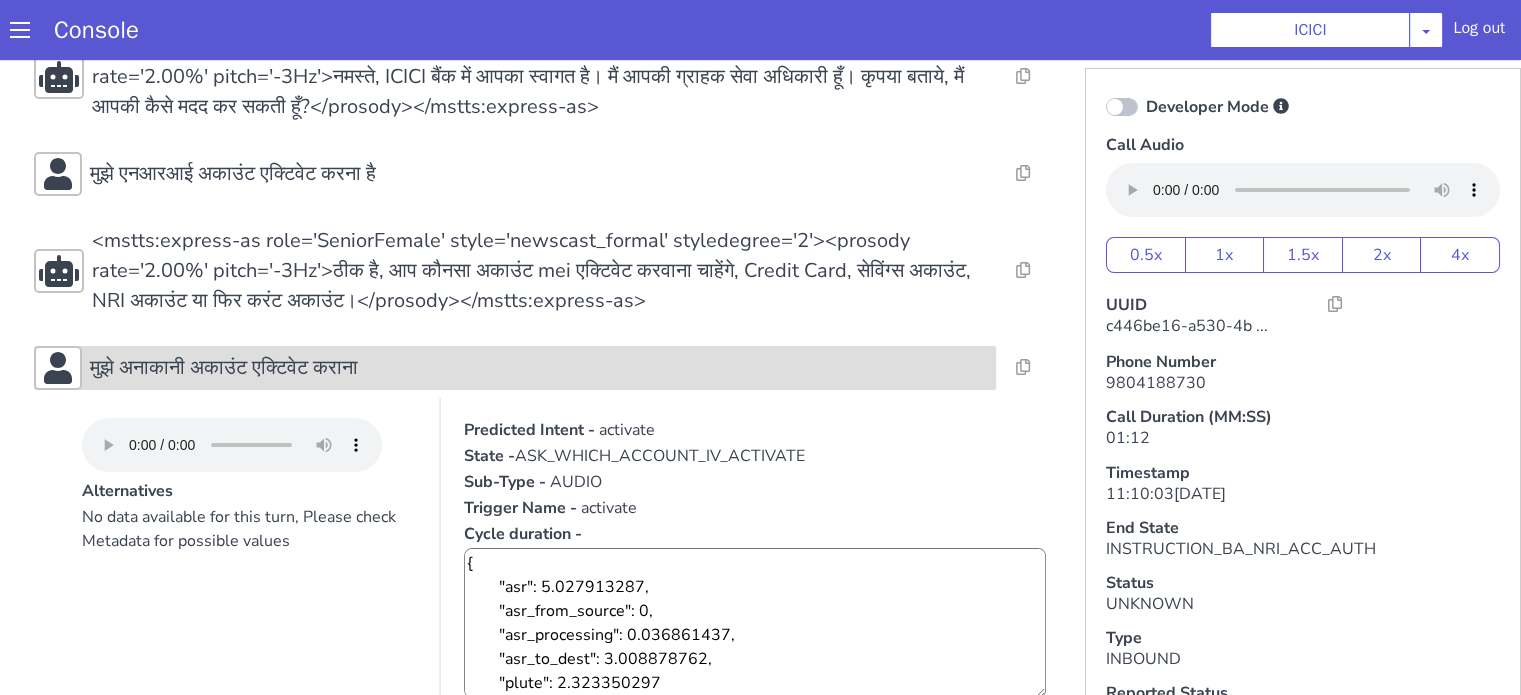 click on "मुझे अनाकानी अकाउंट एक्टिवेट कराना" at bounding box center [539, 368] 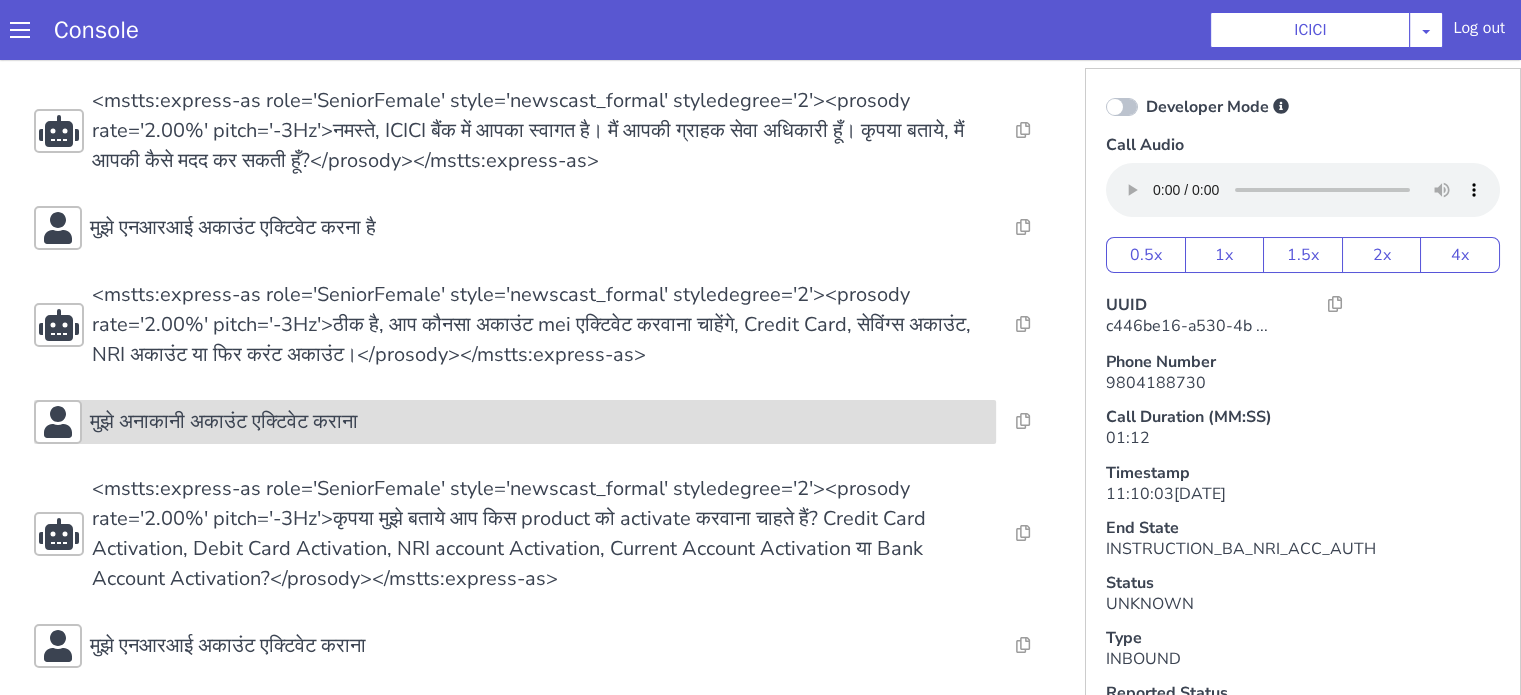scroll, scrollTop: 0, scrollLeft: 0, axis: both 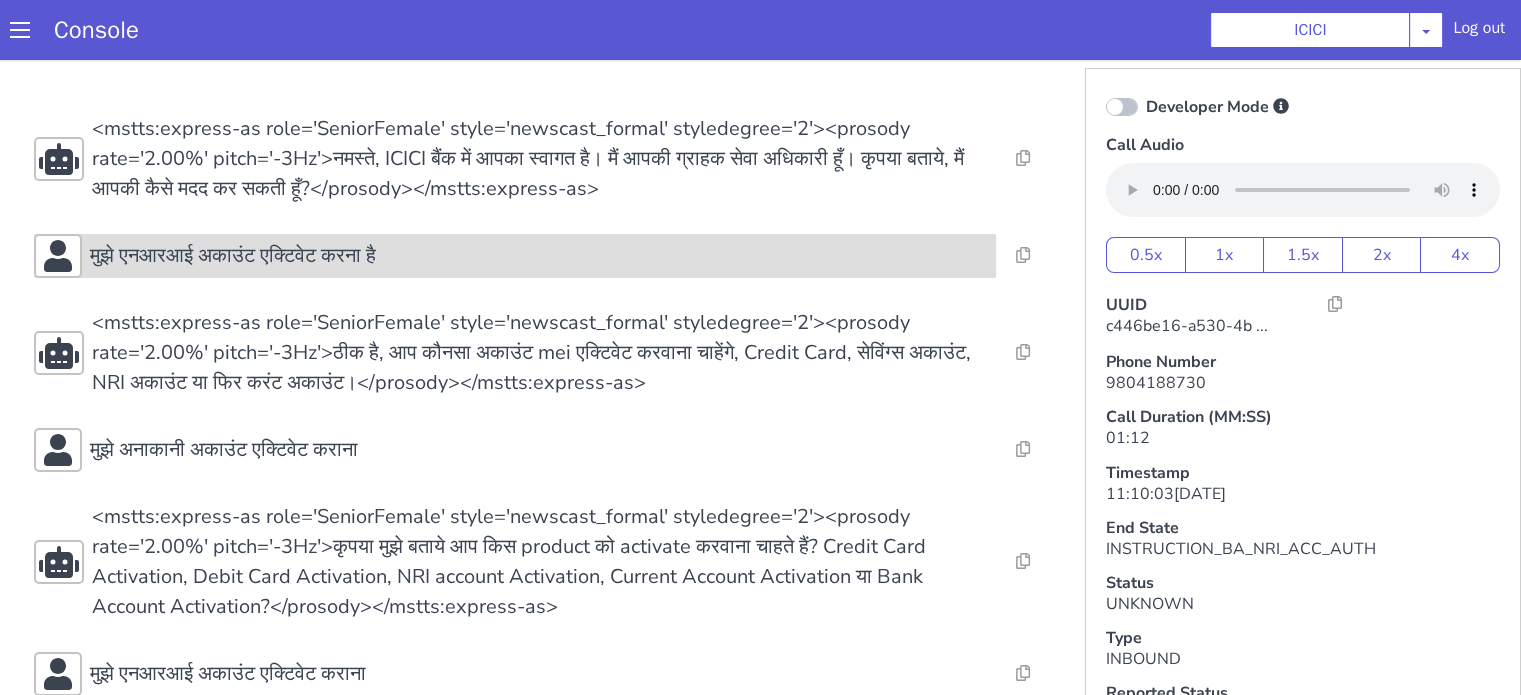 click on "मुझे एनआरआई अकाउंट एक्टिवेट करना है" at bounding box center (515, 256) 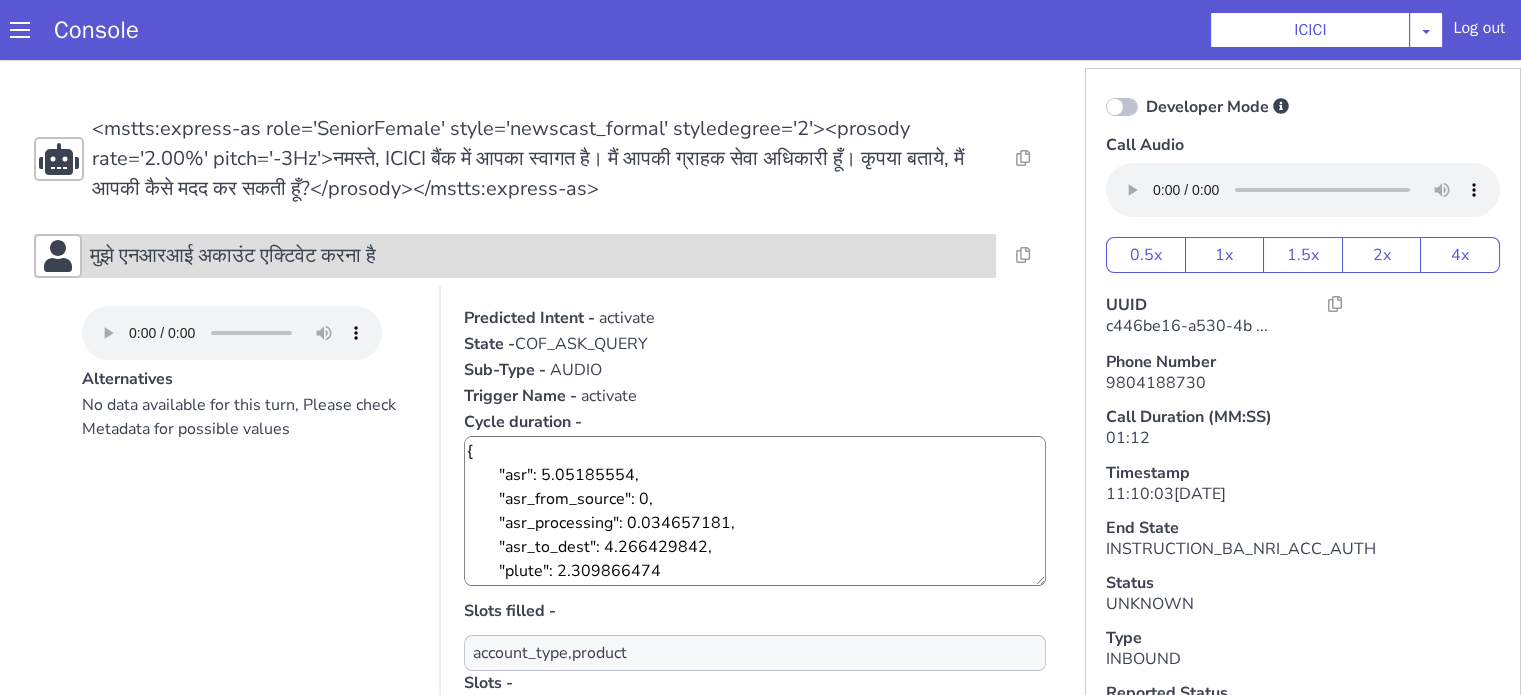 click on "मुझे एनआरआई अकाउंट एक्टिवेट करना है" at bounding box center (515, 256) 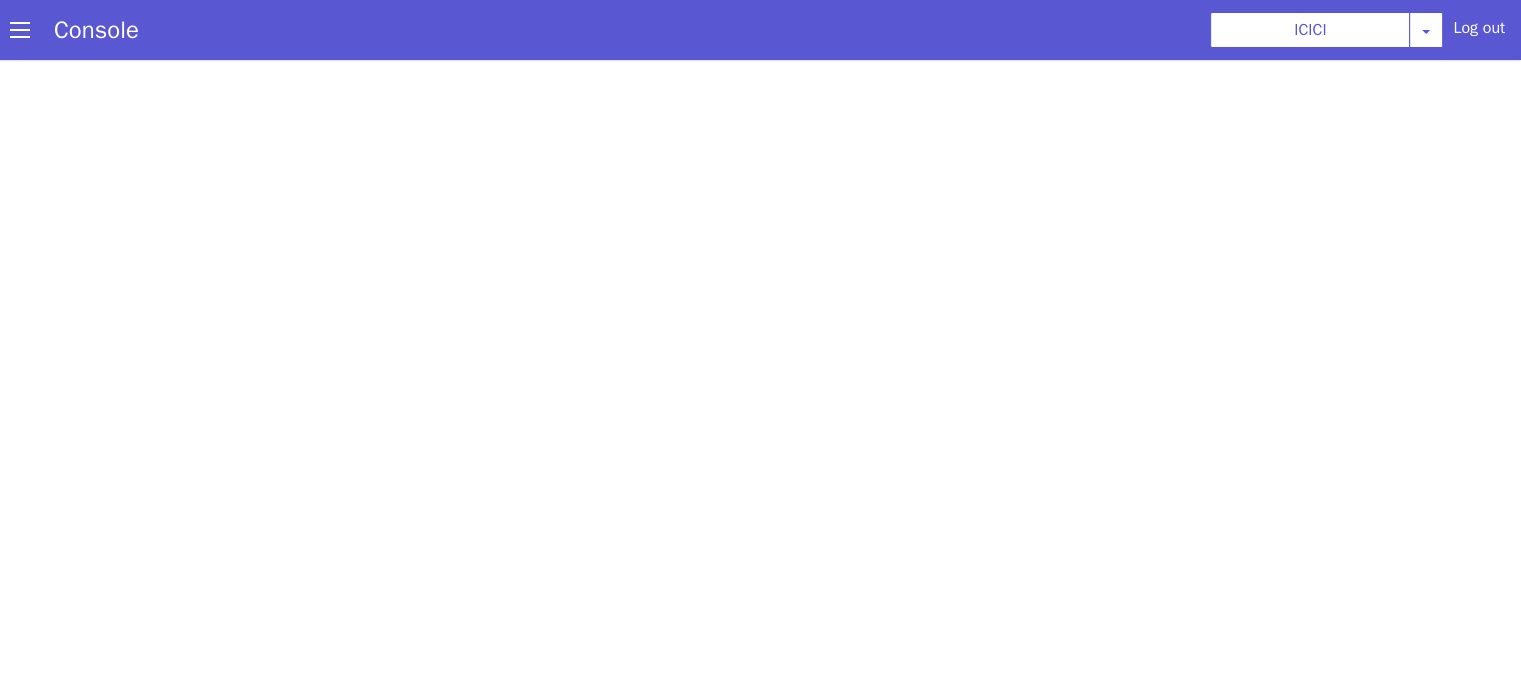 scroll, scrollTop: 0, scrollLeft: 0, axis: both 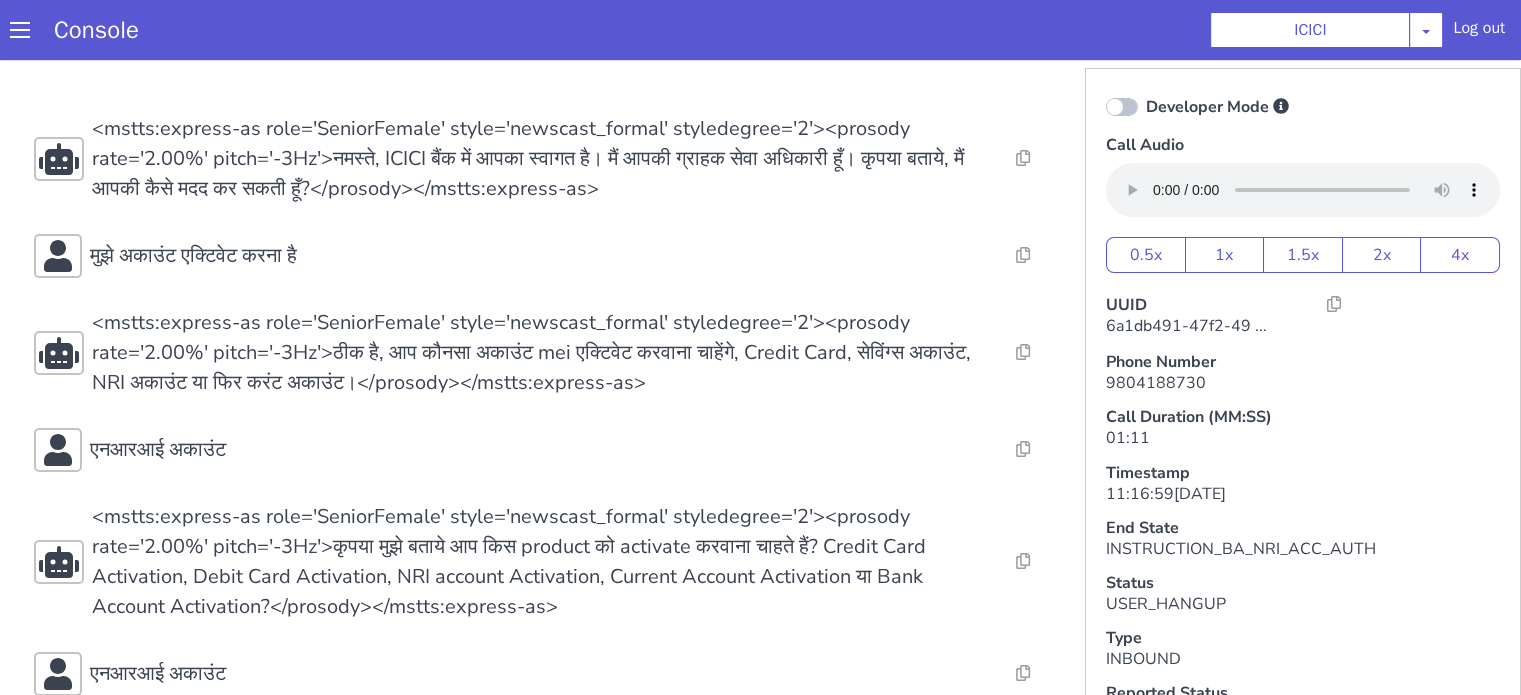 click on "Console ICICI [PERSON_NAME] Airtel DTH Pilot Airtel POC [PERSON_NAME] Blue NT Aliceblue American Finance - US Apollo Apollo 24*7 Application - Collections Auto NPS feedback Avaya Devconnect Axis Axis AMC Axis Outbound BAGIC BALIC BALIC Old 2 Bajaj Autofinance Bajaj Fin Banking Demo Barbeque Nation Buy Now Pay Later Cars24 Cashe Central Bank of [GEOGRAPHIC_DATA] [PERSON_NAME] Cholamandalam Finance Consumer Durables Coverfox Covid19 Helpline Credgenics CreditMate DPDzero DUMMY Data collection Demo - Collections Dish TV ERCM Emeritus Eureka Forbes - LQ FFAM360 - US Familiarity Farming_Axis Finaccel Flipkart Flow Templates Fusion Microfinance Giorgos_TestBot Great Learning Grievance Bot HDB Finance HDFC HDFC Ergo HDFC Freedom CC HDFC Life Demo HDFC Securities Hathway Internet Hathway V2 Home Credit IBM IBM Banking Demo ICICI ICICI Bank Outbound ICICI [DEMOGRAPHIC_DATA] Persistency ICICI Prudential ICICI securities ICICI_lombard IDFC First Bank IFFCO Tokio Insurance Iffco [GEOGRAPHIC_DATA] [GEOGRAPHIC_DATA] Indigo IndusInd - Settlement IndusInd CC Insurance [PERSON_NAME]" at bounding box center (760, 30) 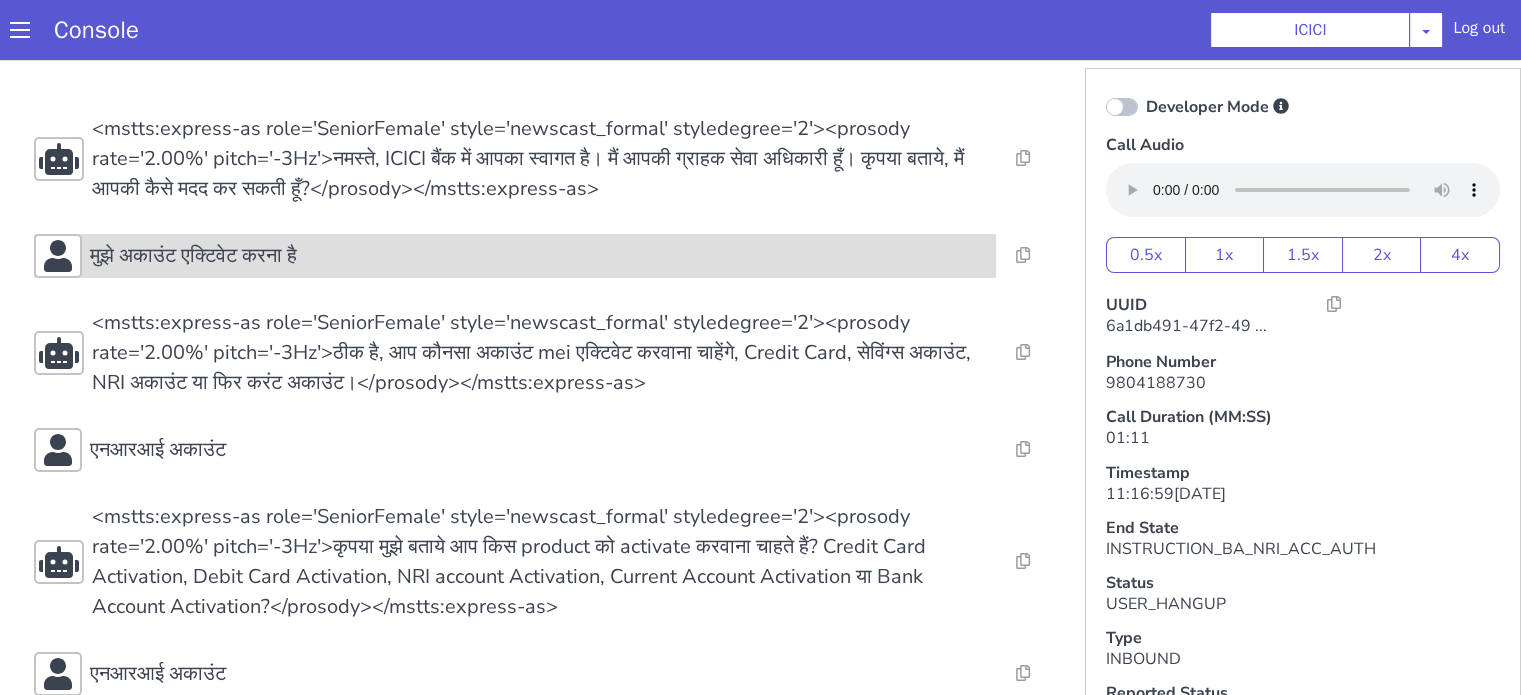 click on "मुझे अकाउंट एक्टिवेट करना है" at bounding box center (539, 256) 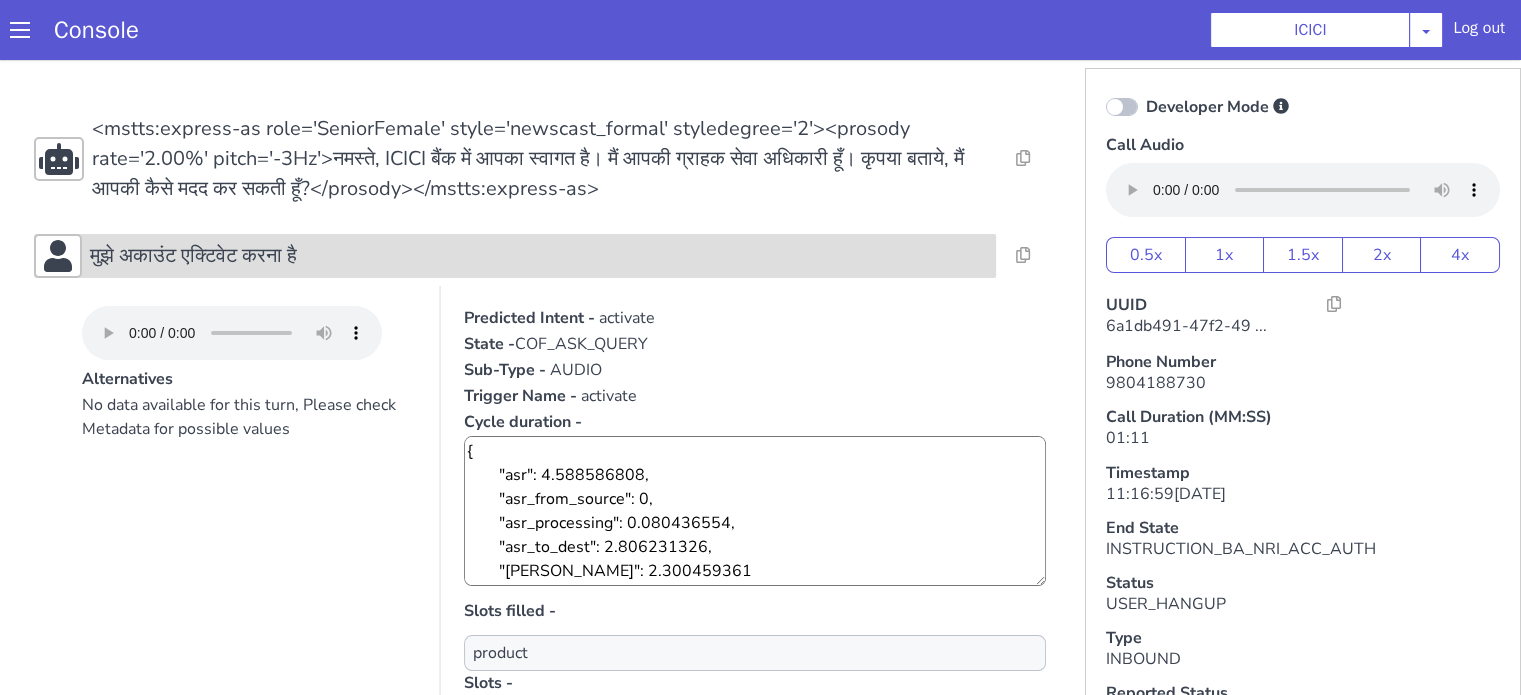 click on "मुझे अकाउंट एक्टिवेट करना है" at bounding box center (539, 256) 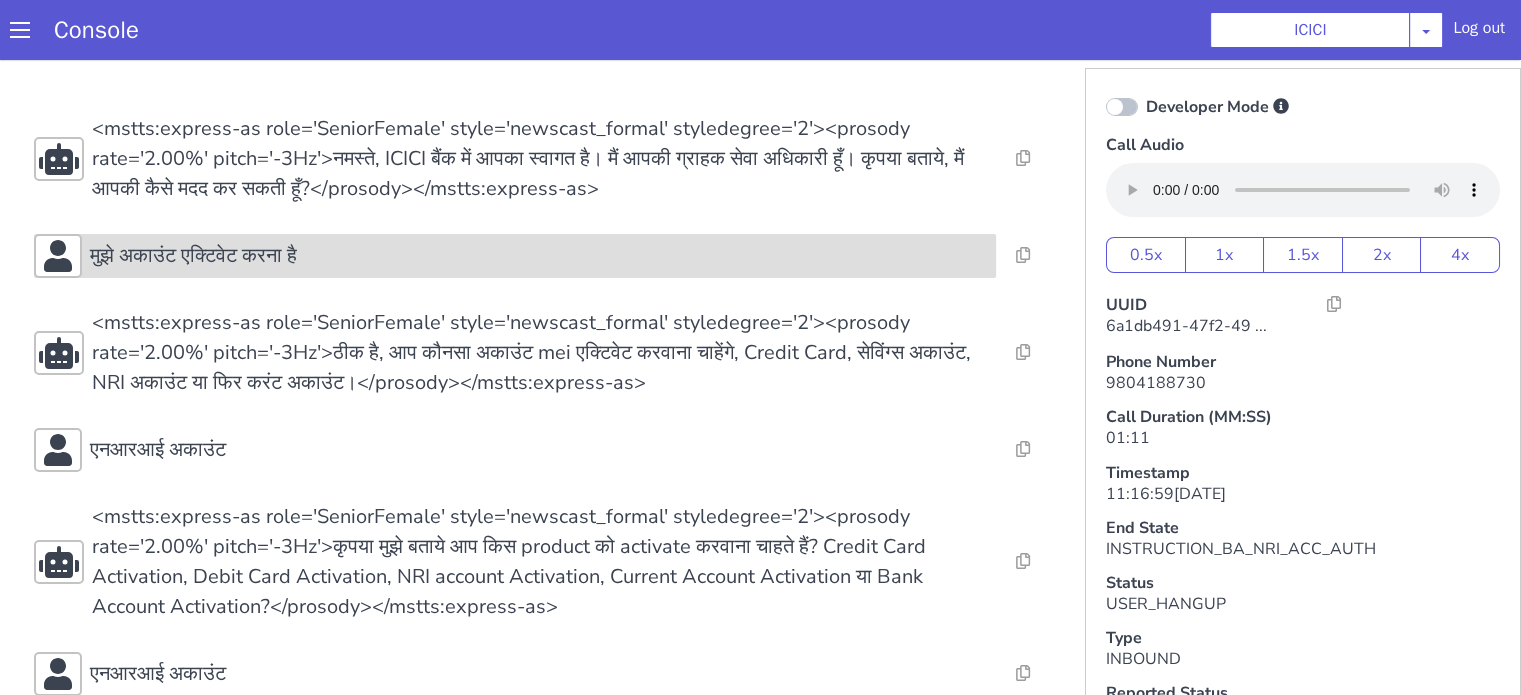 click on "मुझे अकाउंट एक्टिवेट करना है" at bounding box center [539, 256] 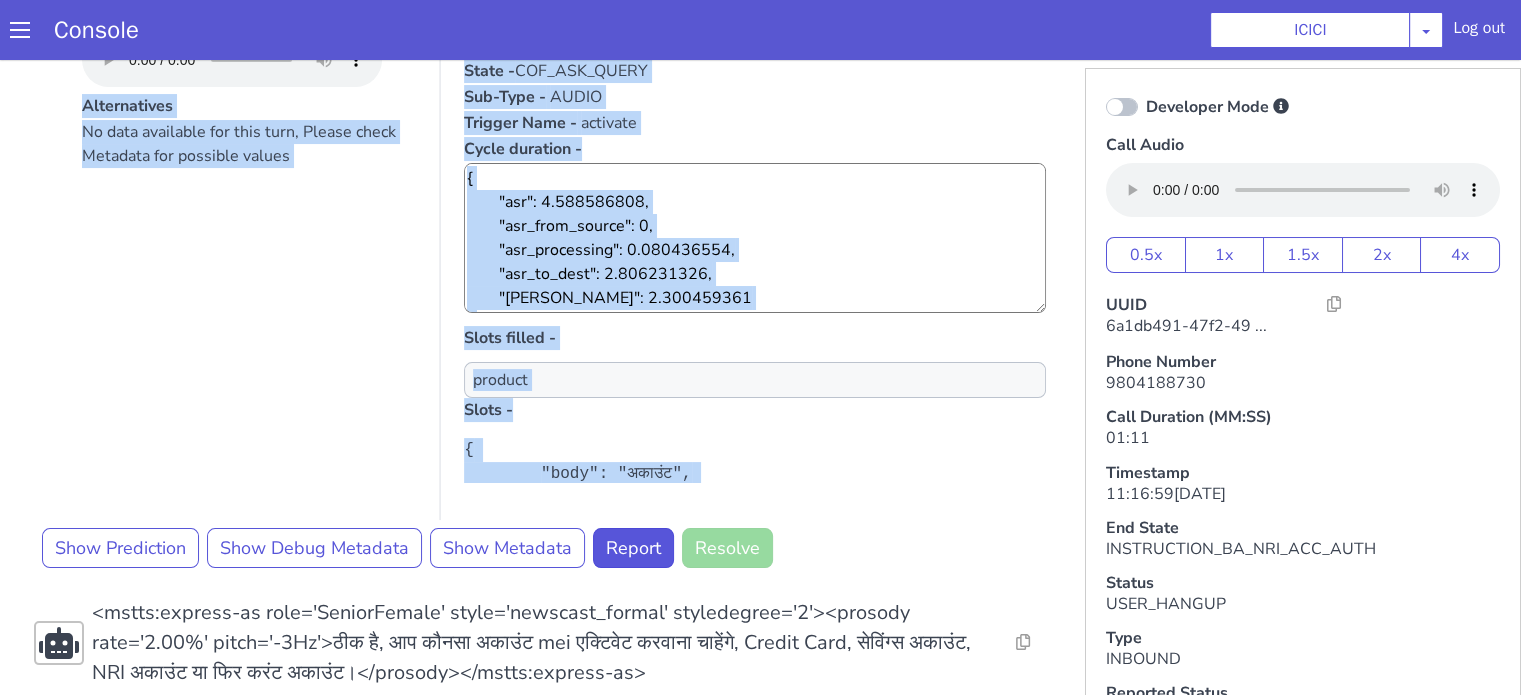 scroll, scrollTop: 400, scrollLeft: 0, axis: vertical 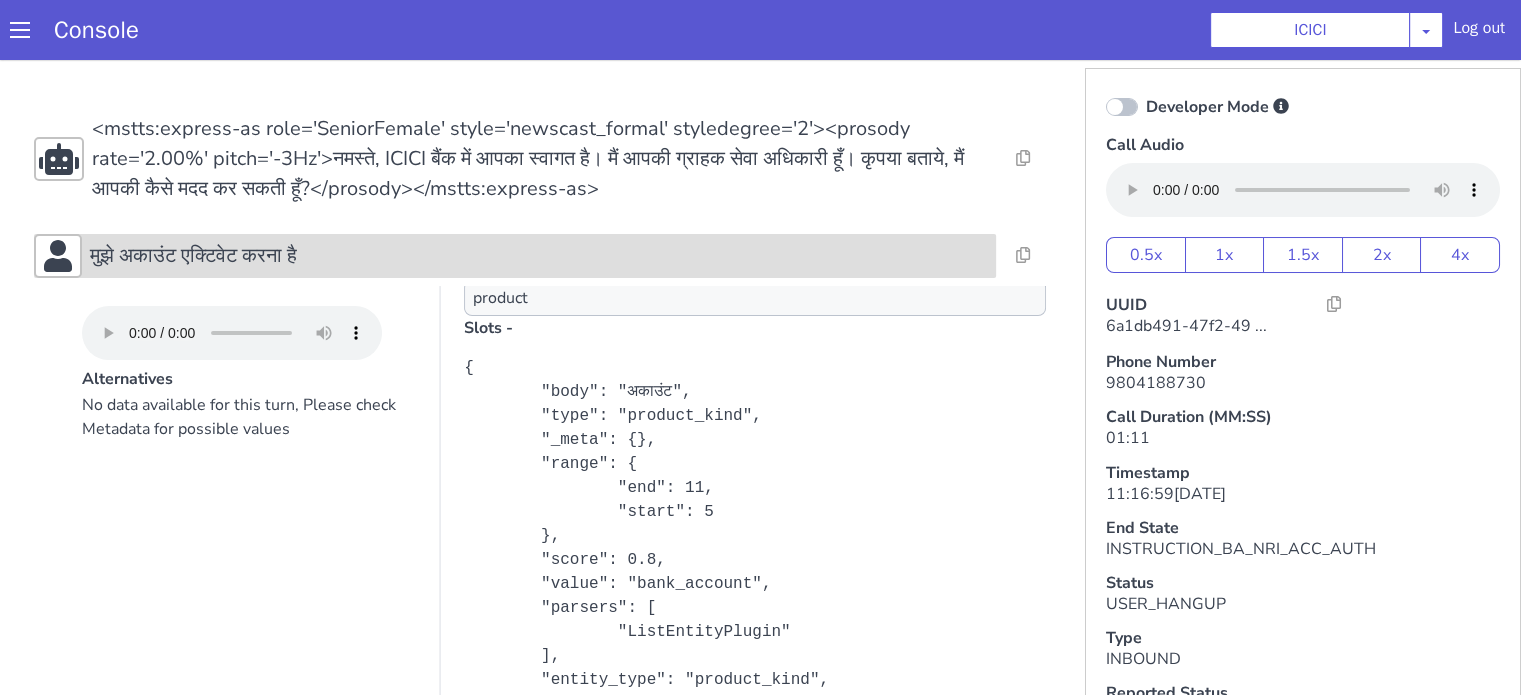 click on "मुझे अकाउंट एक्टिवेट करना है" at bounding box center [193, 256] 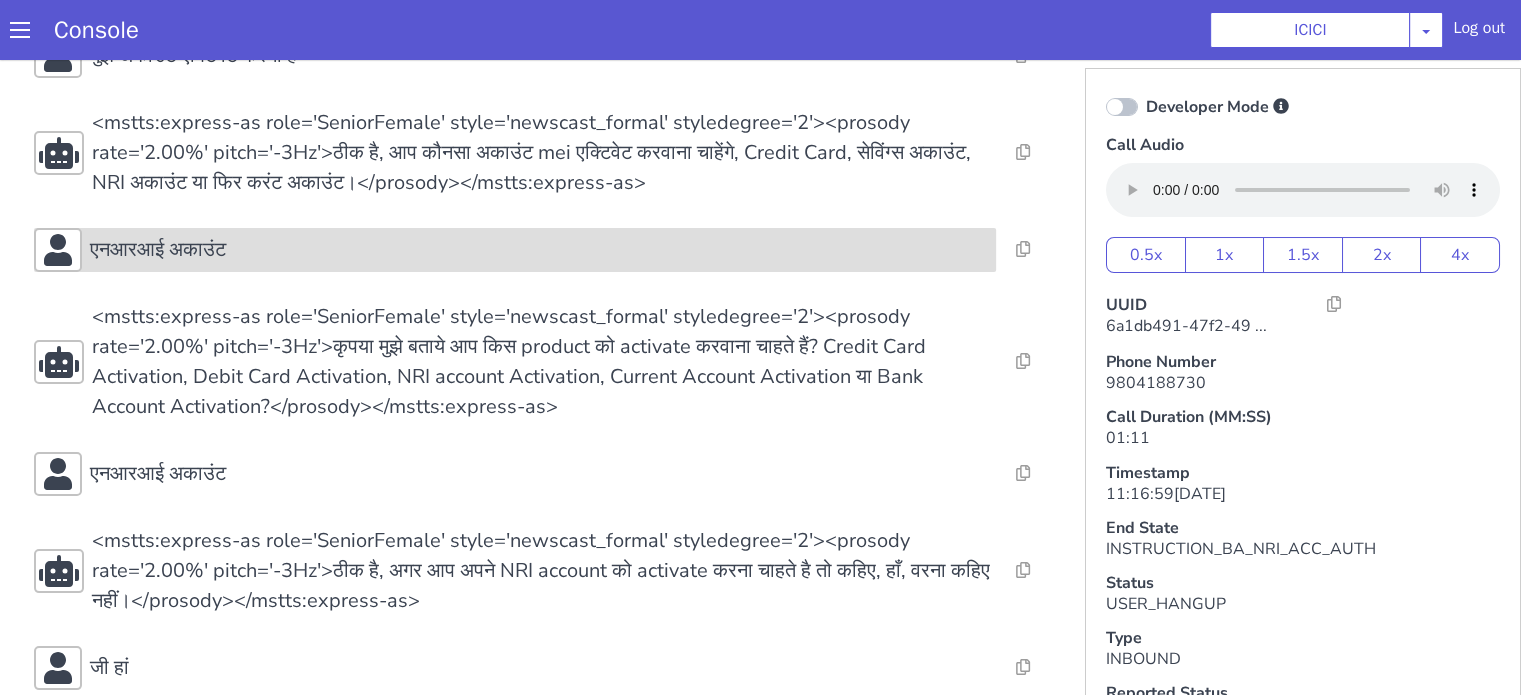 click on "एनआरआई अकाउंट" at bounding box center [515, 250] 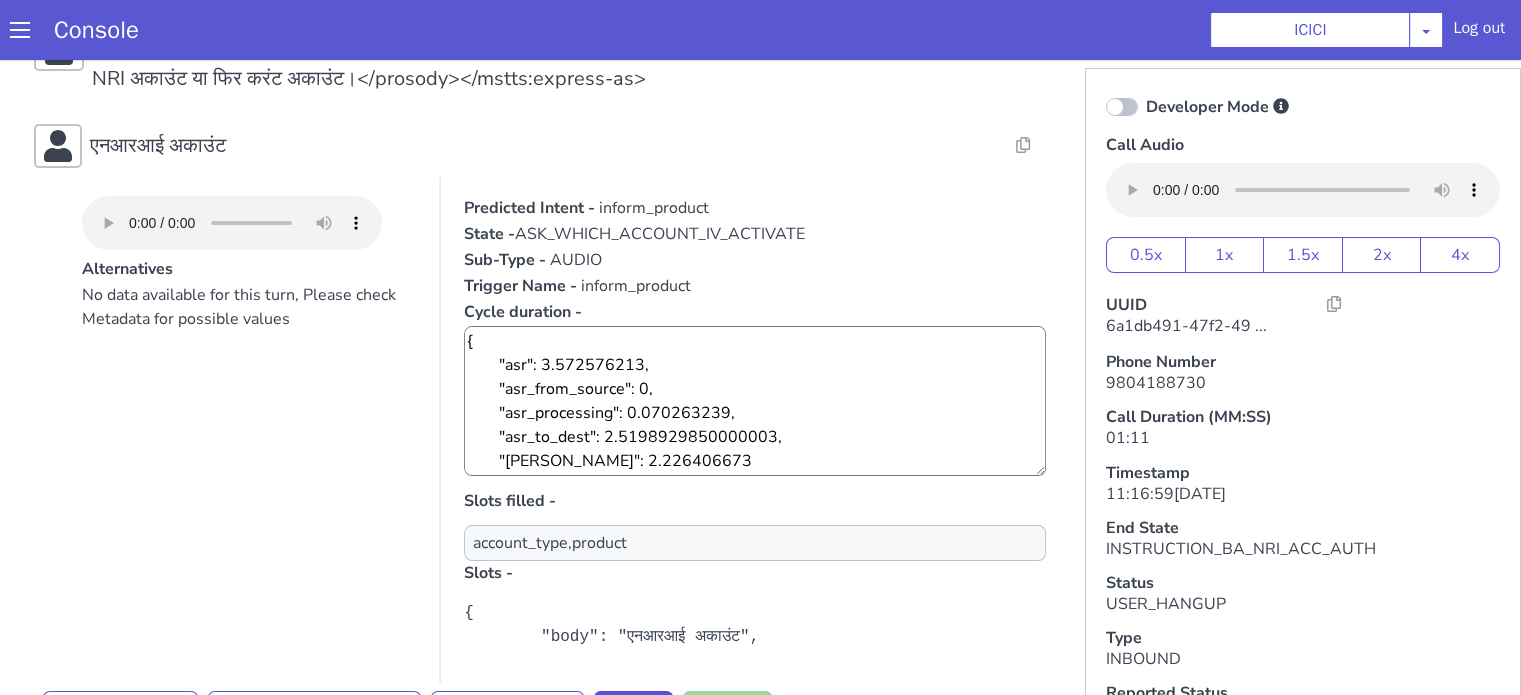 scroll, scrollTop: 600, scrollLeft: 0, axis: vertical 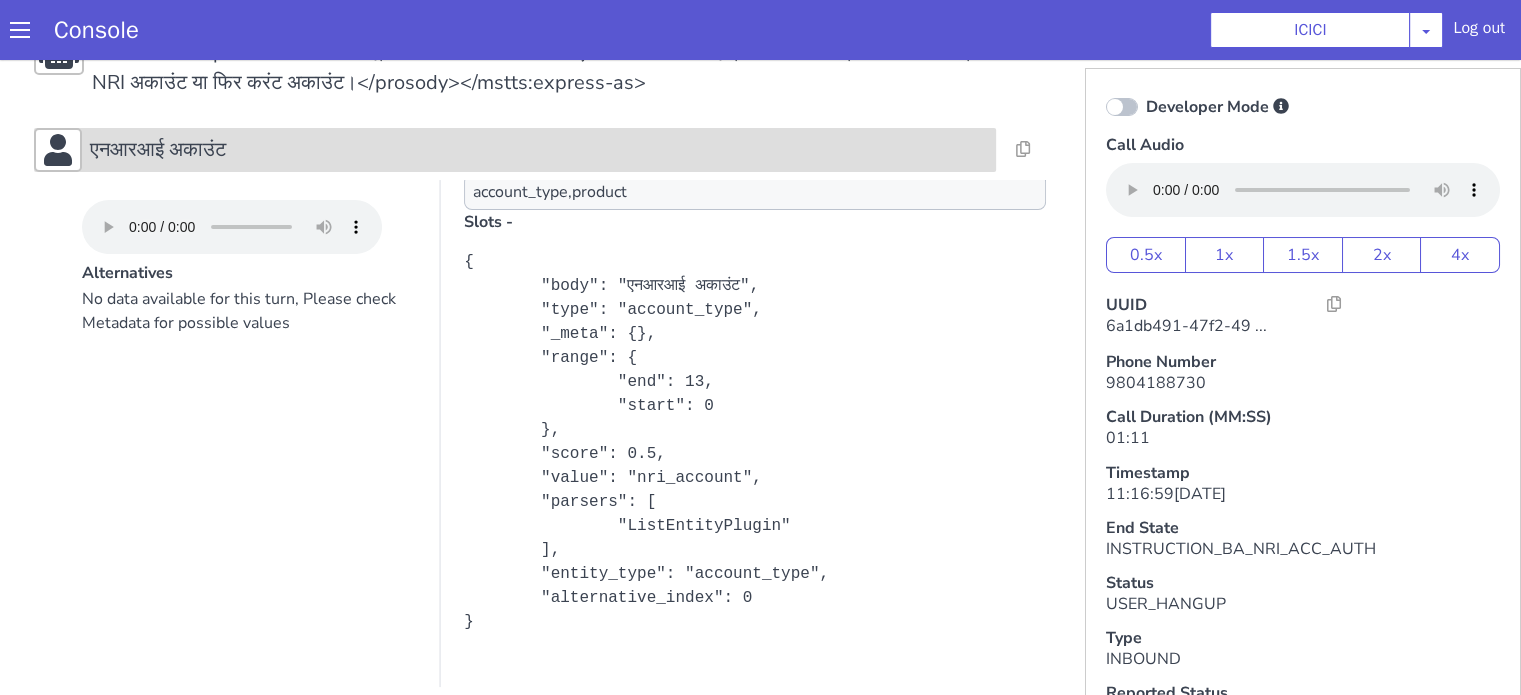 click on "एनआरआई अकाउंट" at bounding box center [539, 150] 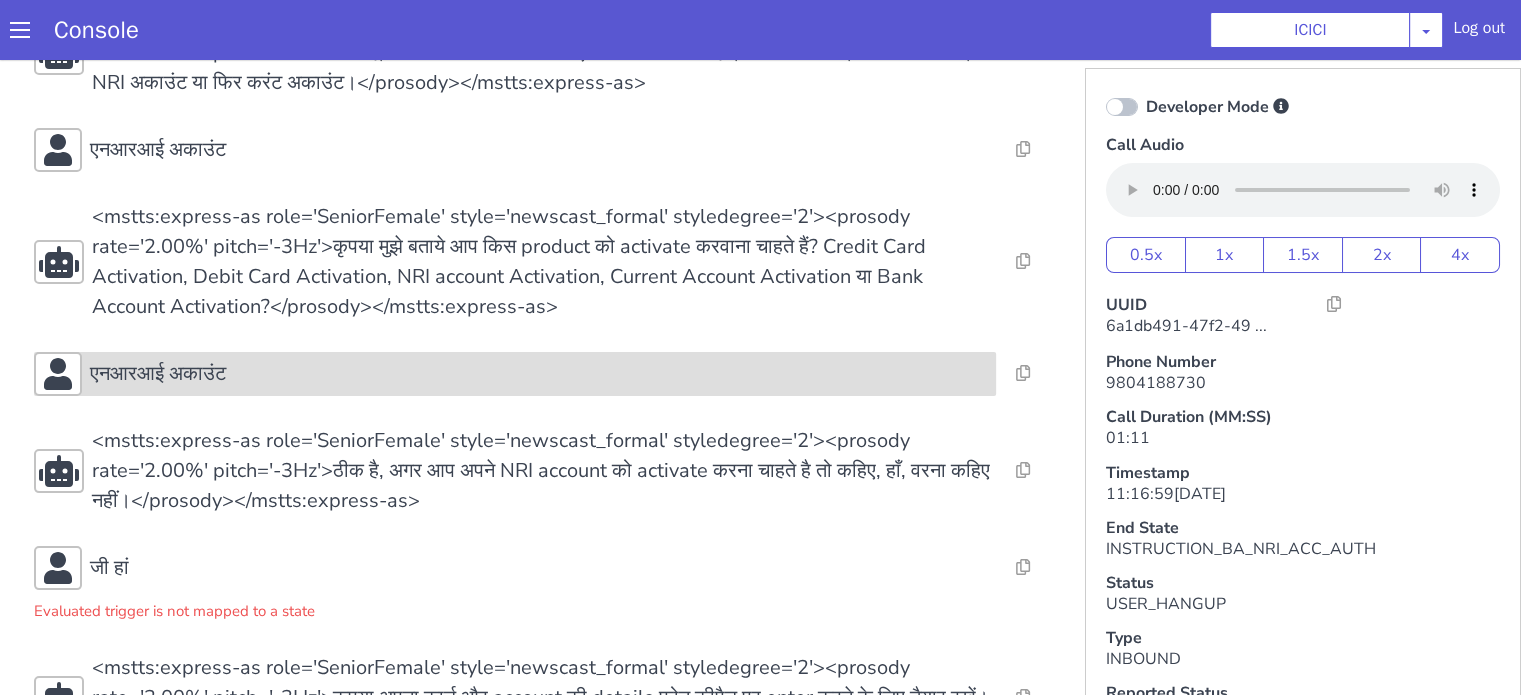 click on "एनआरआई अकाउंट" at bounding box center [158, 374] 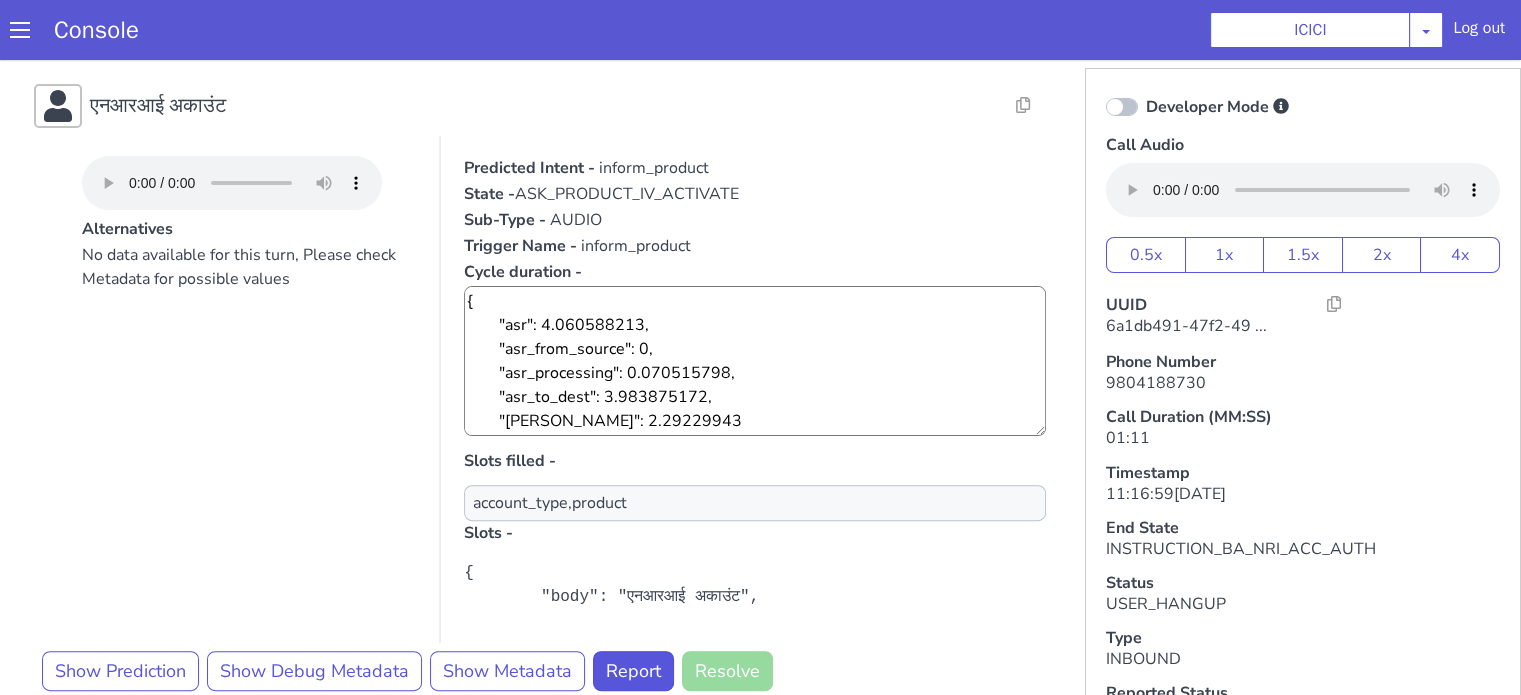 scroll, scrollTop: 700, scrollLeft: 0, axis: vertical 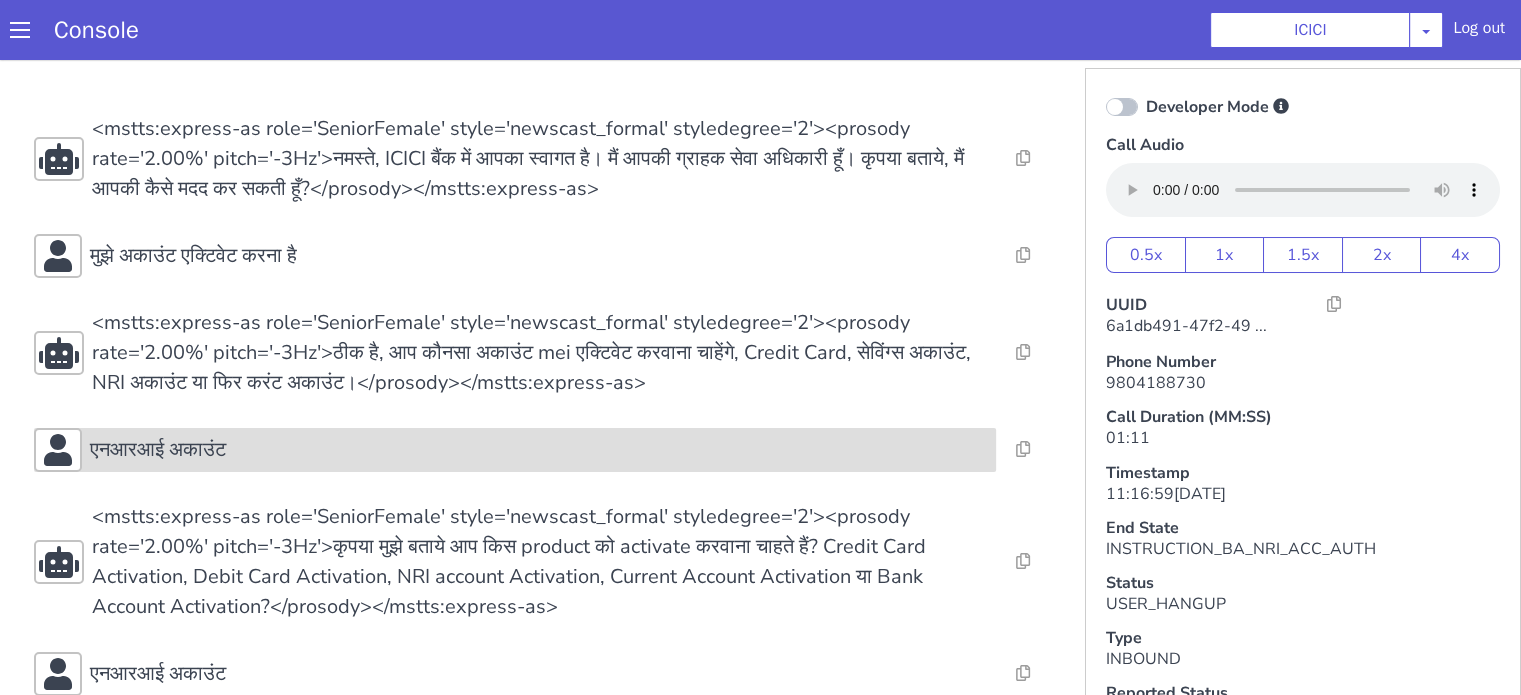 click on "एनआरआई अकाउंट" at bounding box center (539, 450) 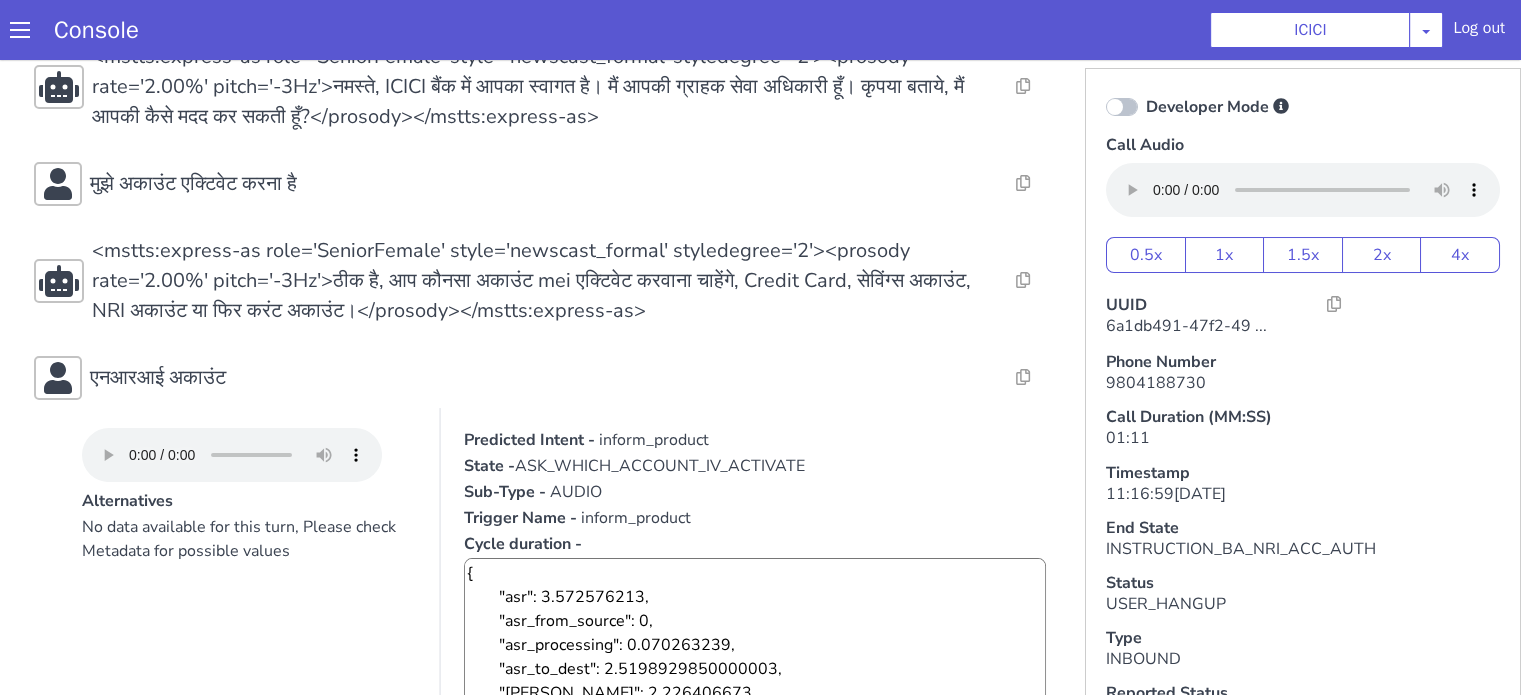 scroll, scrollTop: 200, scrollLeft: 0, axis: vertical 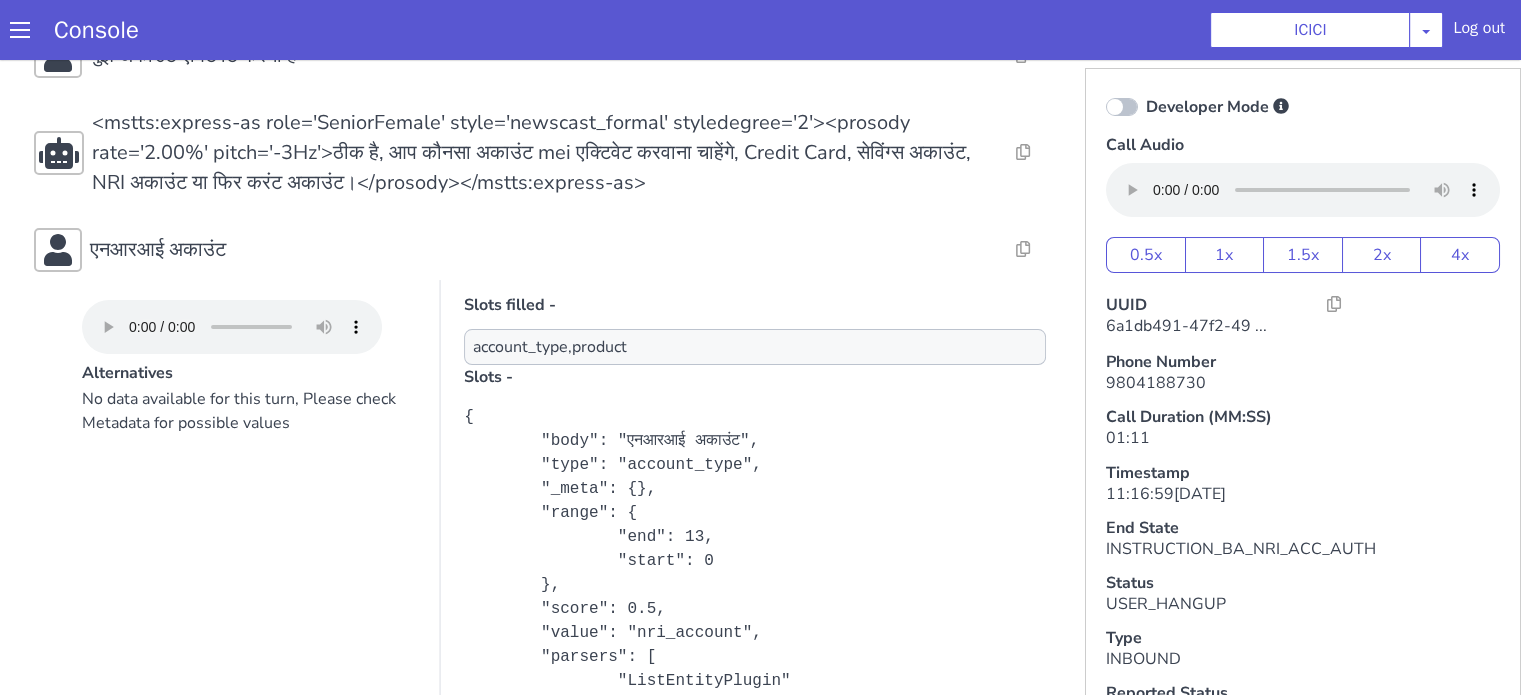 click on "Resolve  Intent Error  Entity Error  Transcription Error  Miscellaneous Submit Resolve  Intent Error  Entity Error  Transcription Error  Miscellaneous Submit Resolve  Intent Error  Entity Error  Transcription Error  Miscellaneous Submit <mstts:express-as role='SeniorFemale' style='newscast_formal' styledegree='2'><prosody rate='2.00%' pitch='-3Hz'>नमस्ते, ICICI बैंक में आपका स्वागत है। मैं आपकी ग्राहक सेवा अधिकारी हूँ। कृपया बताये, मैं आपकी कैसे मदद कर सकती हूँ?</prosody></mstts:express-as> Resolve  Intent Error  Entity Error  Transcription Error  Miscellaneous Submit मुझे अकाउंट एक्टिवेट करना है Resolve  Intent Error  Entity Error  Transcription Error  Miscellaneous Submit Resolve  Intent Error  Entity Error  Transcription Error  Miscellaneous Submit Resolve  Intent Error  Entity Error" at bounding box center (544, 941) 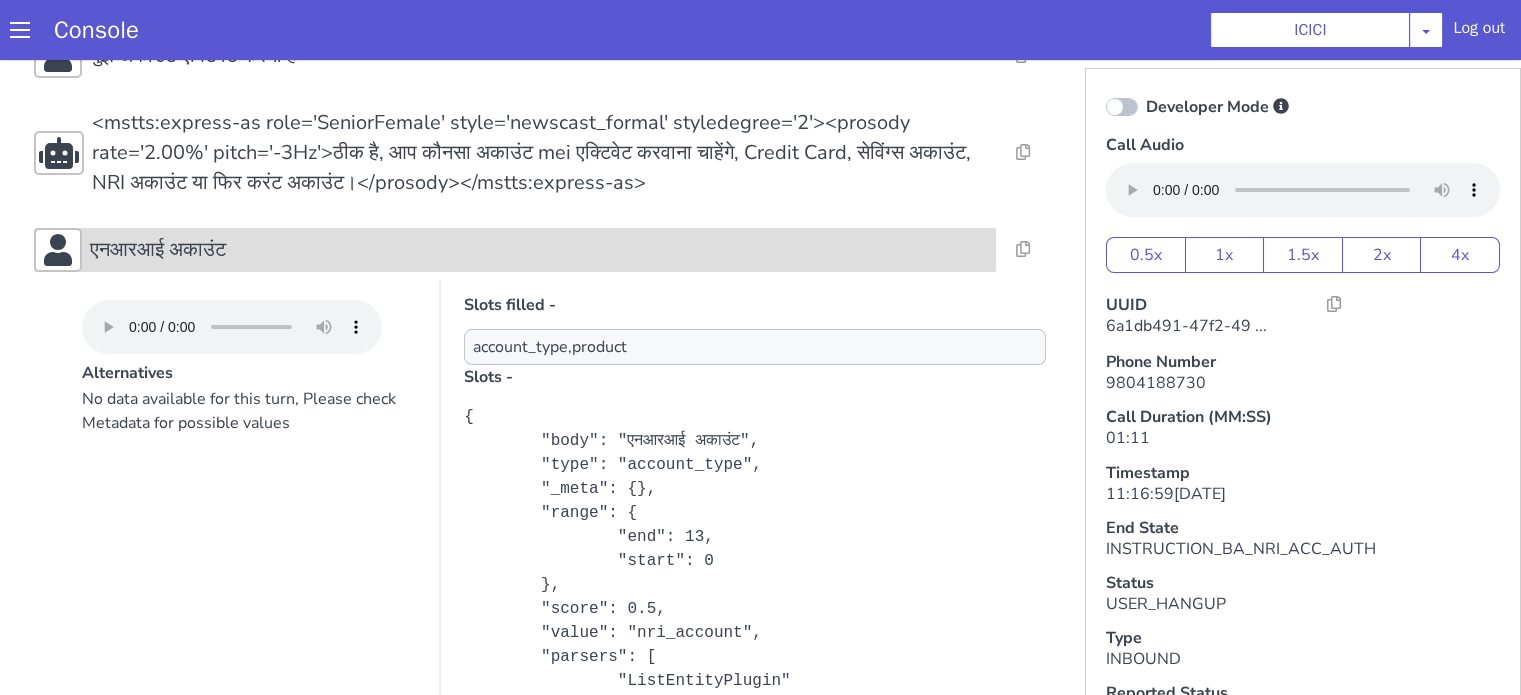 click on "एनआरआई अकाउंट" at bounding box center [158, 250] 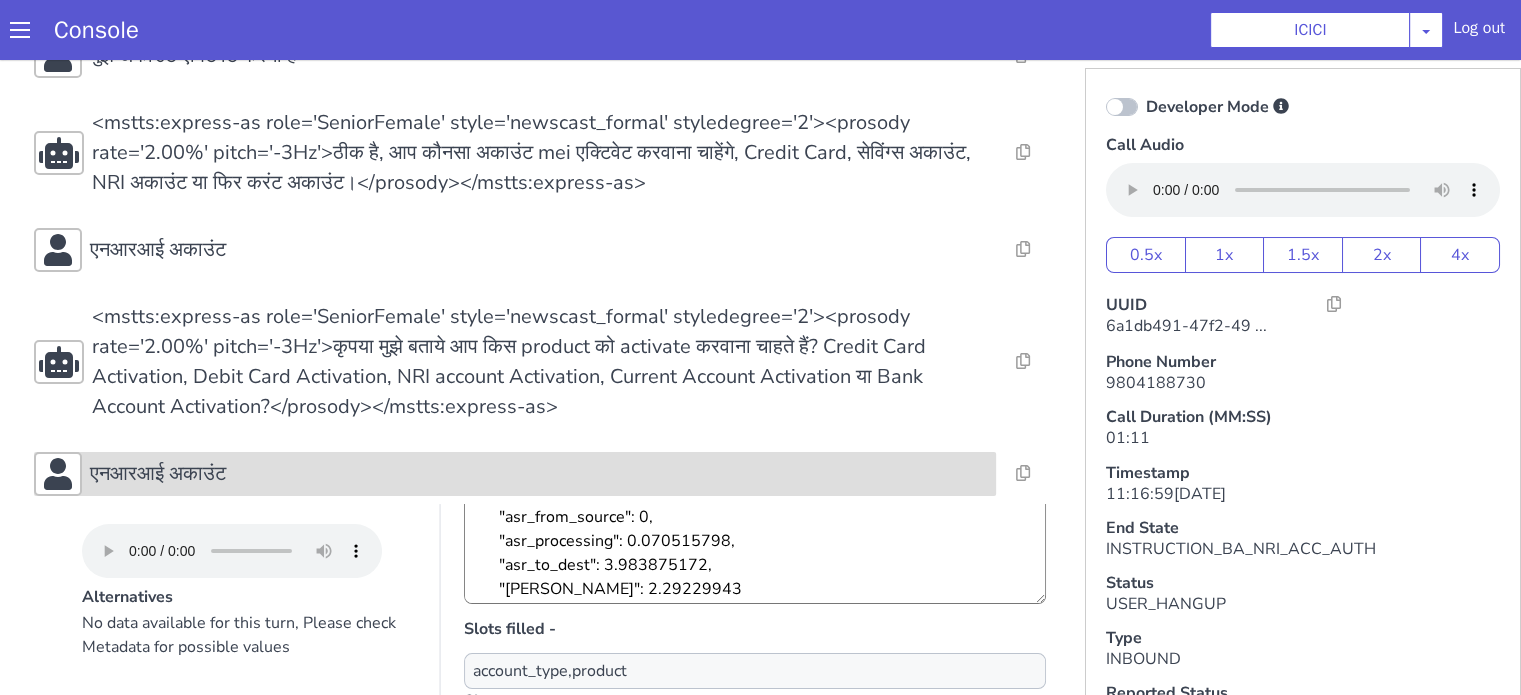 click on "एनआरआई अकाउंट" at bounding box center [539, 474] 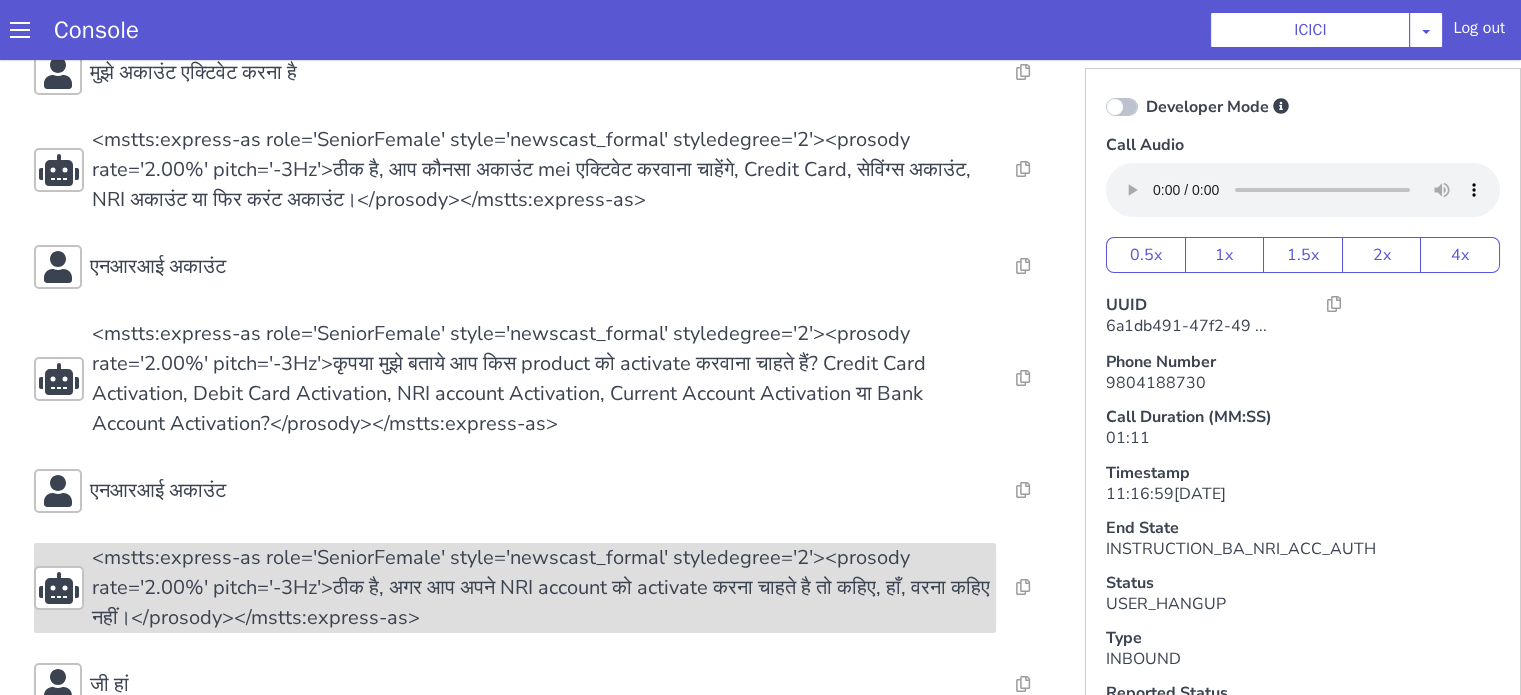 scroll, scrollTop: 182, scrollLeft: 0, axis: vertical 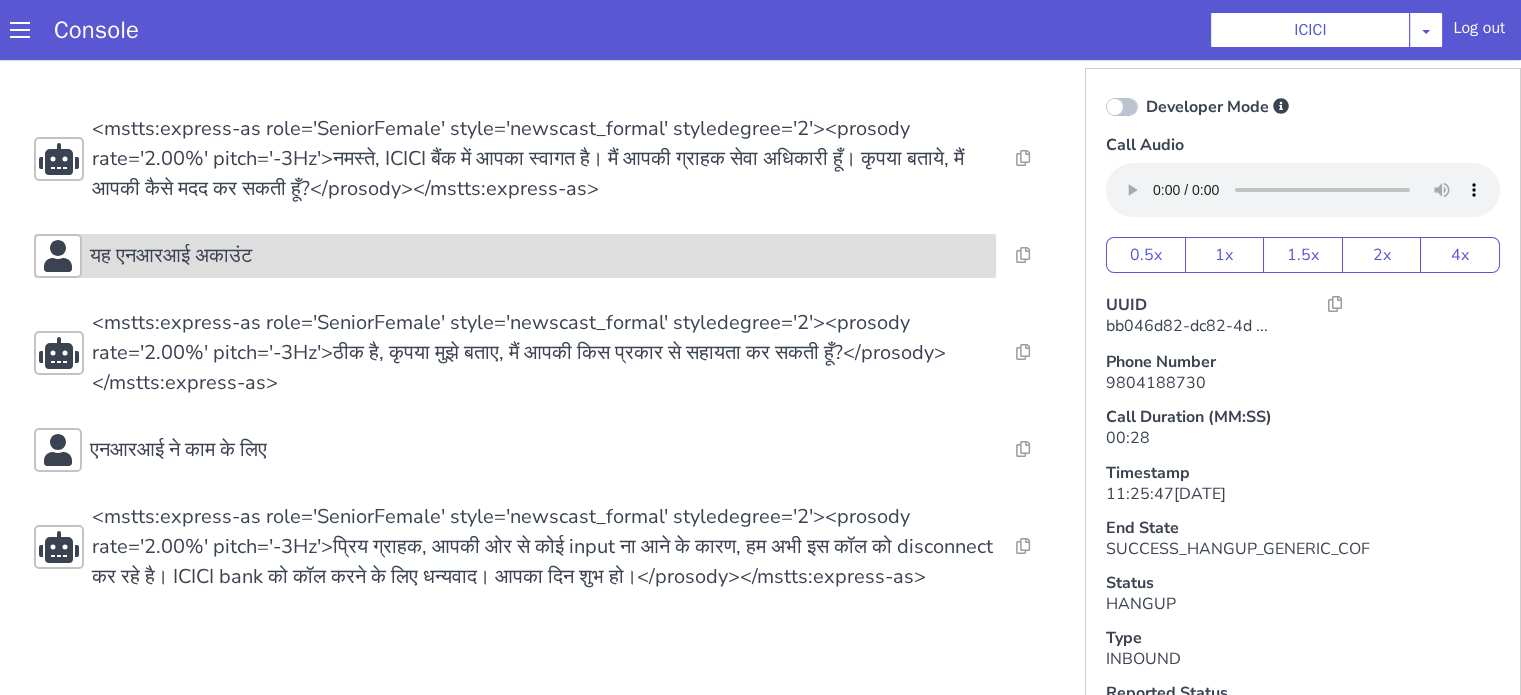 drag, startPoint x: 228, startPoint y: 283, endPoint x: 230, endPoint y: 269, distance: 14.142136 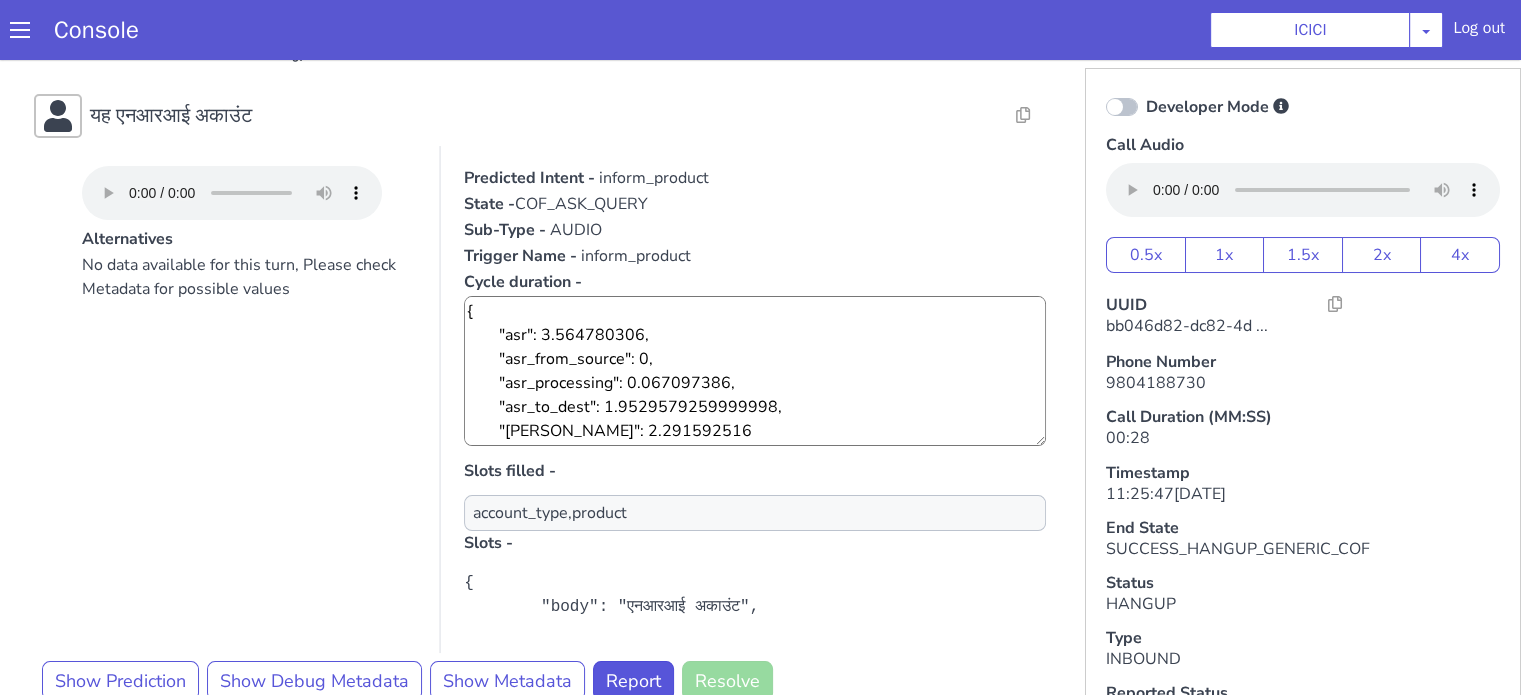 scroll, scrollTop: 200, scrollLeft: 0, axis: vertical 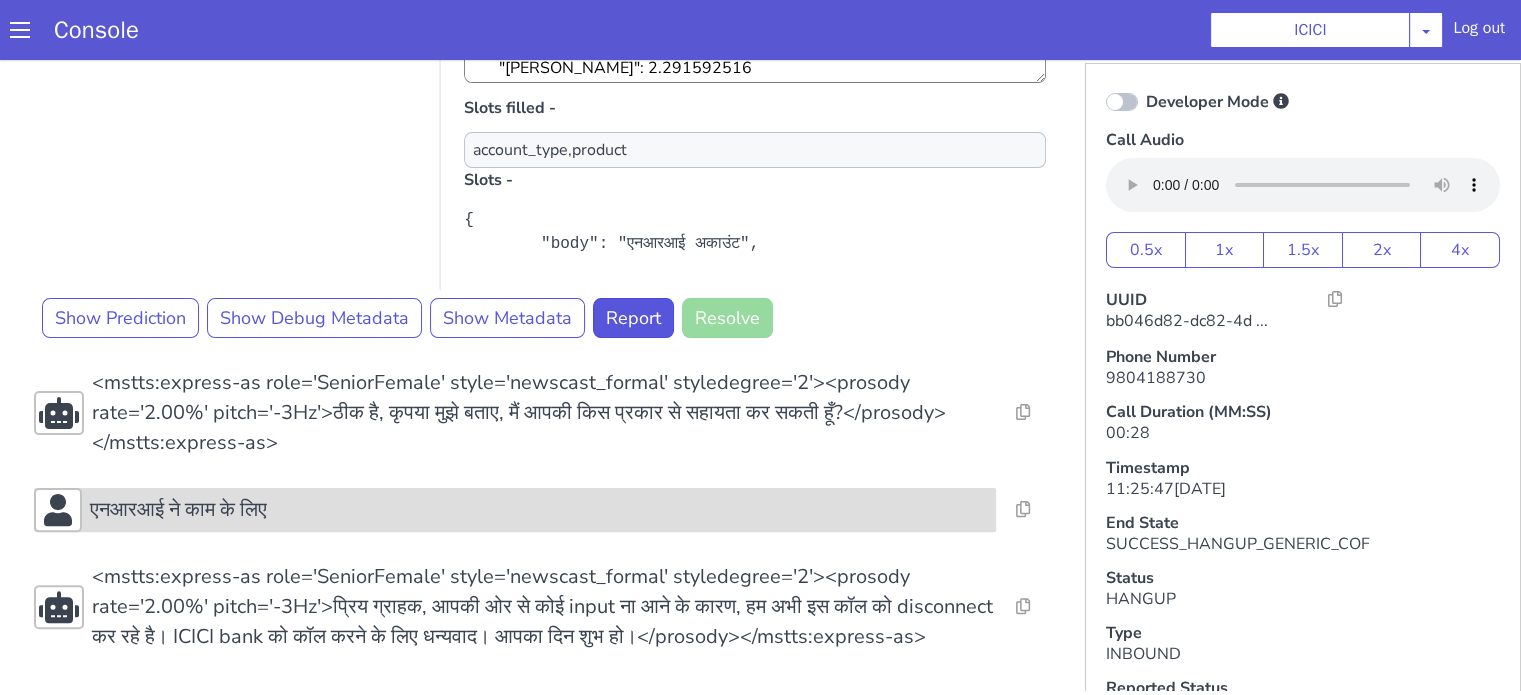 click on "एनआरआई ने काम के लिए" at bounding box center [539, 510] 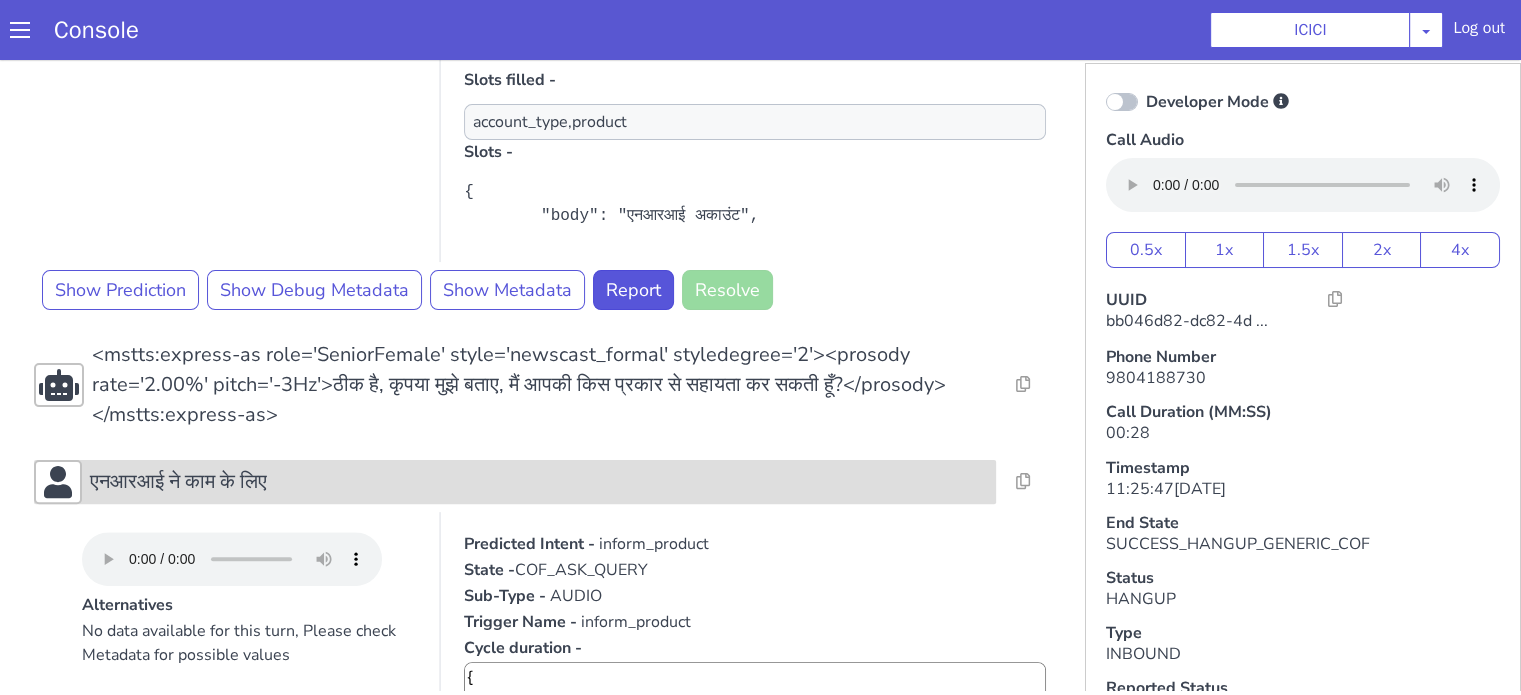 scroll, scrollTop: 726, scrollLeft: 0, axis: vertical 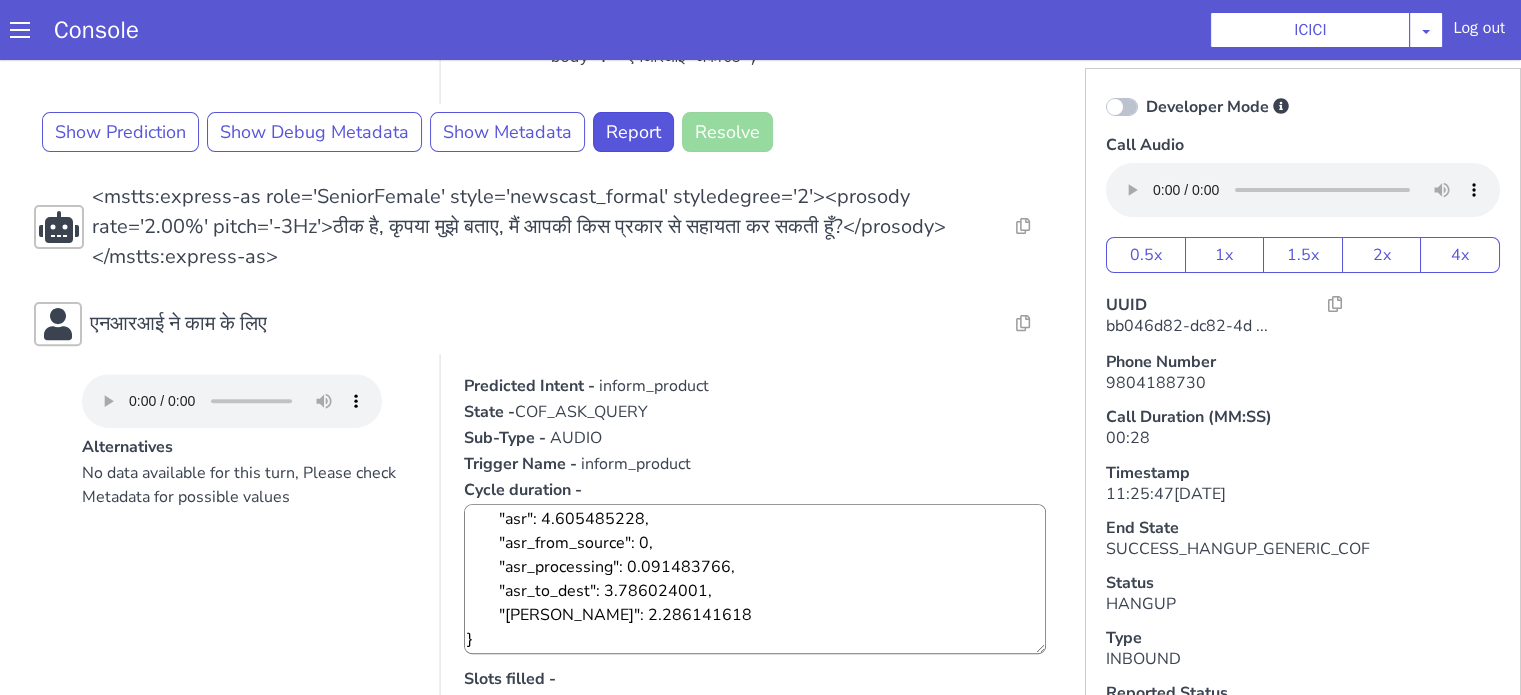 click on "Console ICICI AO Smith Airtel DTH Pilot Airtel POC Alice Blue NT Aliceblue American Finance - US Apollo Apollo 24*7 Application - Collections Auto NPS feedback Avaya Devconnect Axis Axis AMC Axis Outbound BAGIC BALIC BALIC Old 2 Bajaj Autofinance Bajaj Fin Banking Demo Barbeque Nation Buy Now Pay Later Cars24 Cashe Central Bank of India Charles Tyrwhitt Cholamandalam Finance Consumer Durables Coverfox Covid19 Helpline Credgenics CreditMate DPDzero DUMMY Data collection Demo - Collections Dish TV ERCM Emeritus Eureka Forbes - LQ FFAM360 - US Familiarity Farming_Axis Finaccel Flipkart Flow Templates Fusion Microfinance Giorgos_TestBot Great Learning Grievance Bot HDB Finance HDFC HDFC Ergo HDFC Freedom CC HDFC Life Demo HDFC Securities Hathway Internet Hathway V2 Home Credit IBM IBM Banking Demo ICICI ICICI Bank Outbound ICICI Lombard Persistency ICICI Prudential ICICI securities ICICI_lombard IDFC First Bank IFFCO Tokio Insurance Iffco Tokio Indiamart Indigo IndusInd - Settlement IndusInd CC Insurance Jarvis" at bounding box center [760, 30] 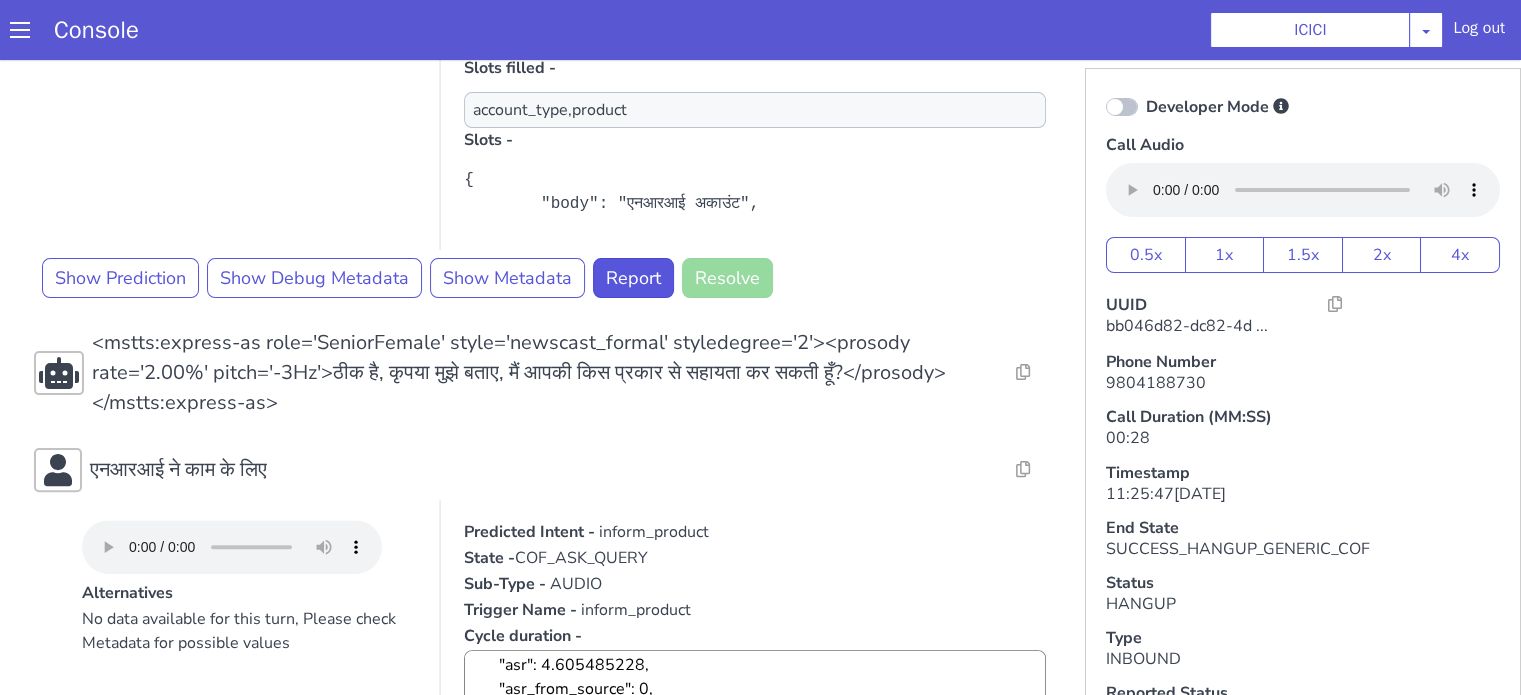 scroll, scrollTop: 289, scrollLeft: 0, axis: vertical 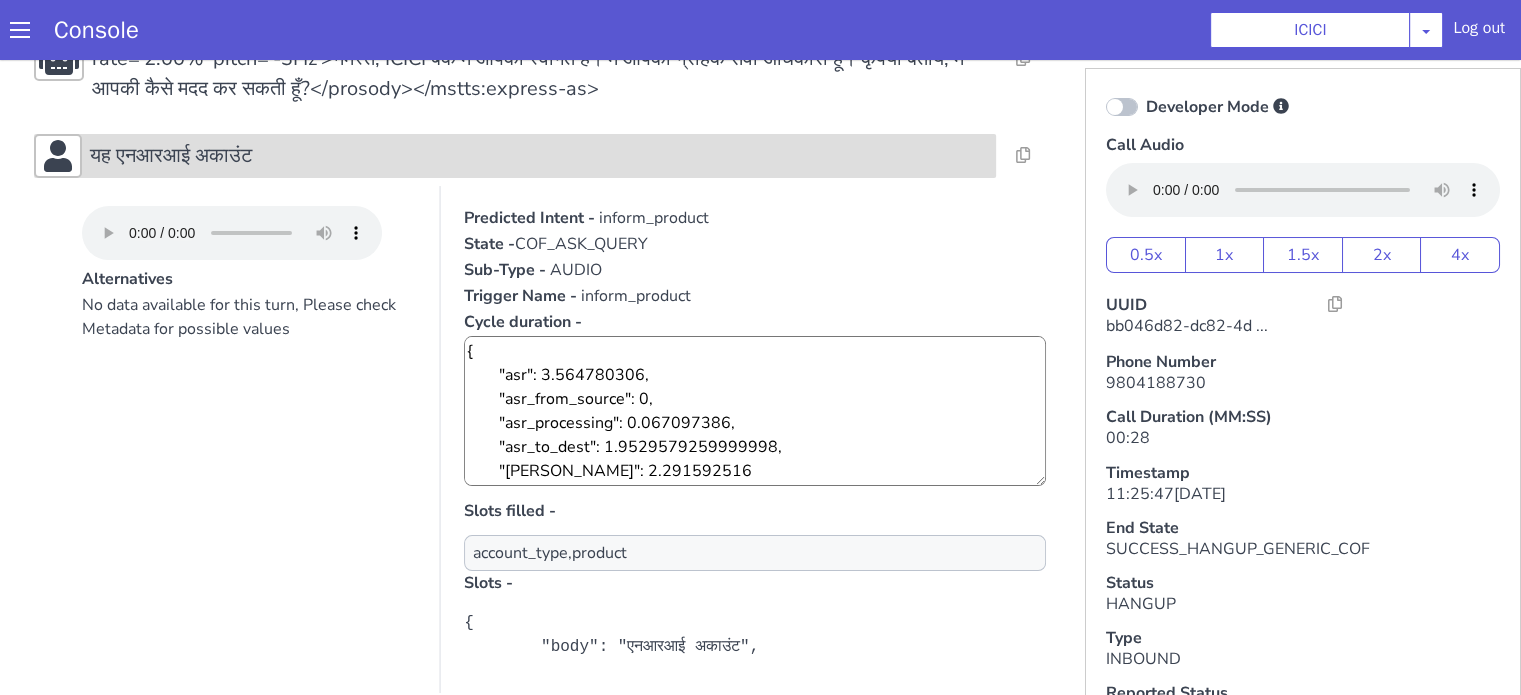 click on "यह एनआरआई अकाउंट" at bounding box center (539, 156) 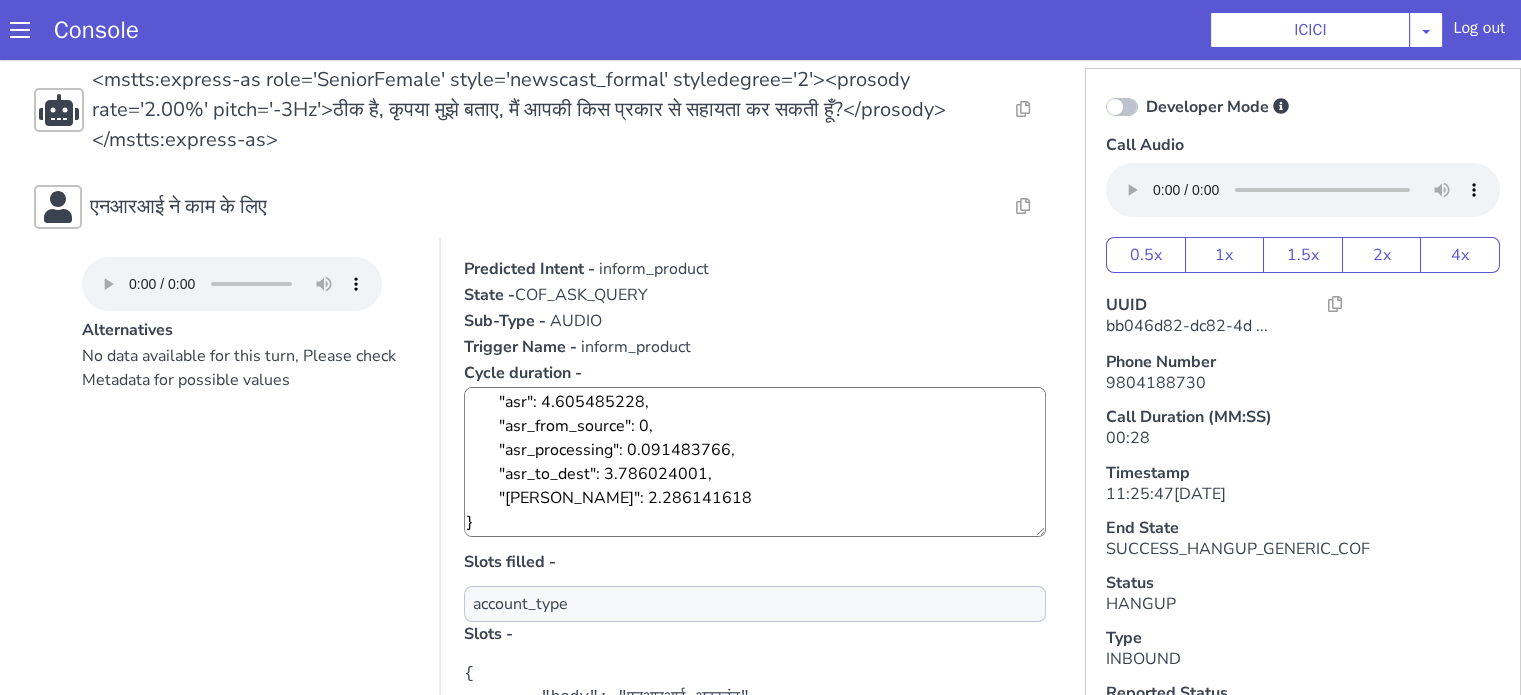scroll, scrollTop: 300, scrollLeft: 0, axis: vertical 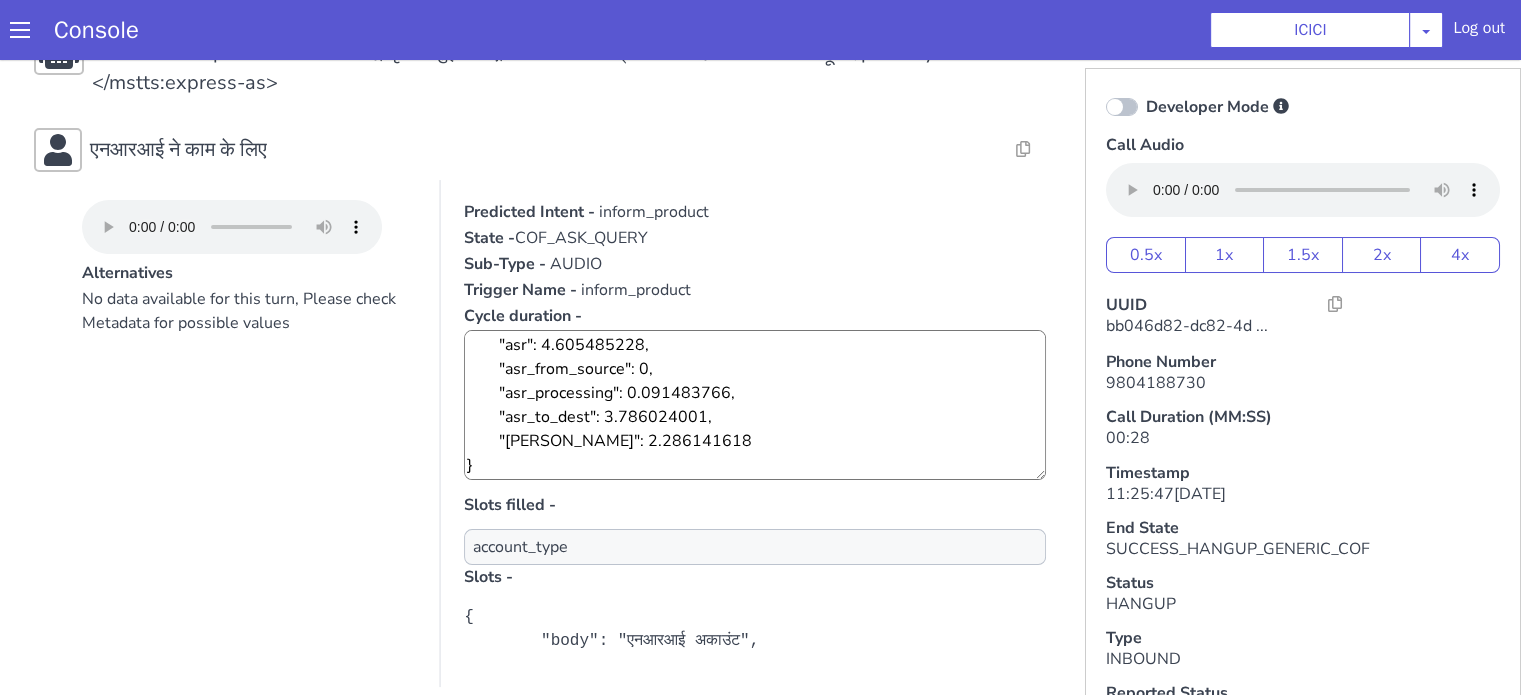 click on "एनआरआई ने काम के लिए" at bounding box center [178, 150] 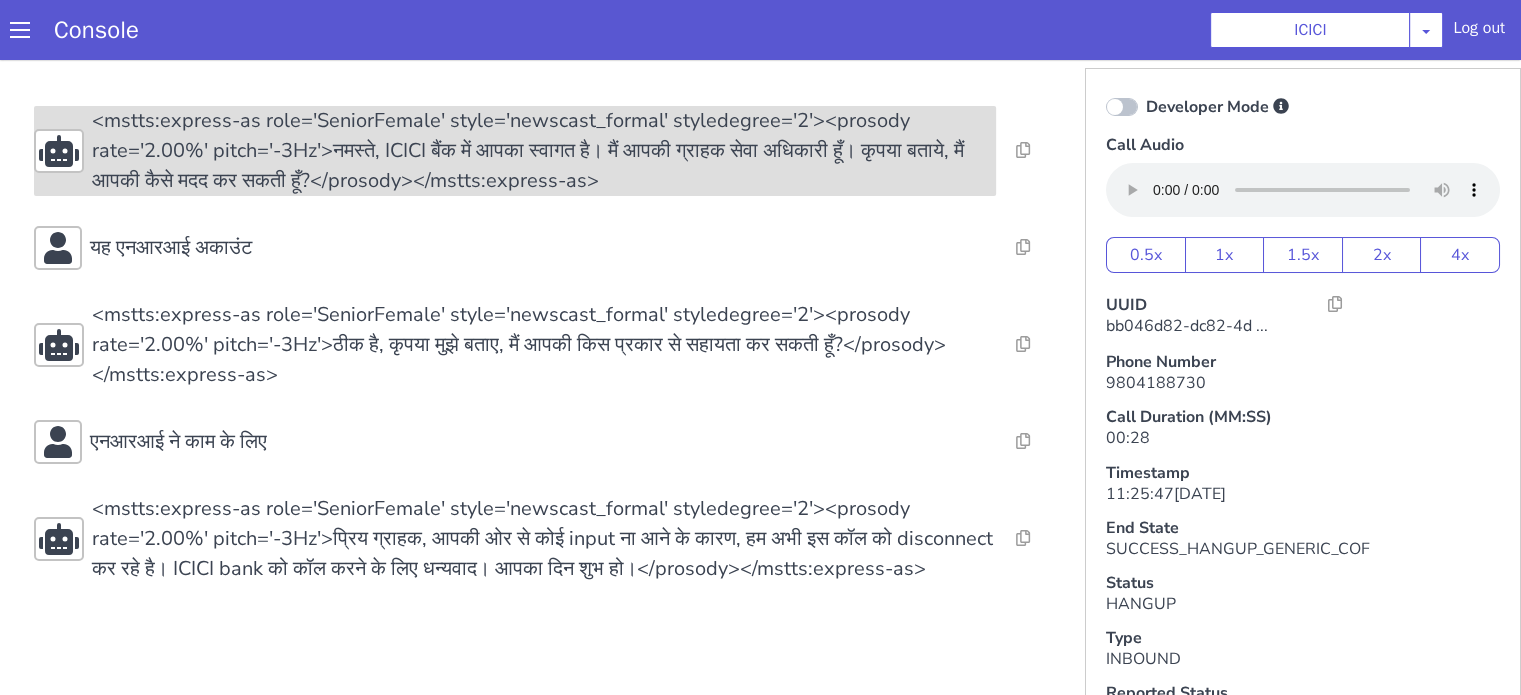 scroll, scrollTop: 8, scrollLeft: 0, axis: vertical 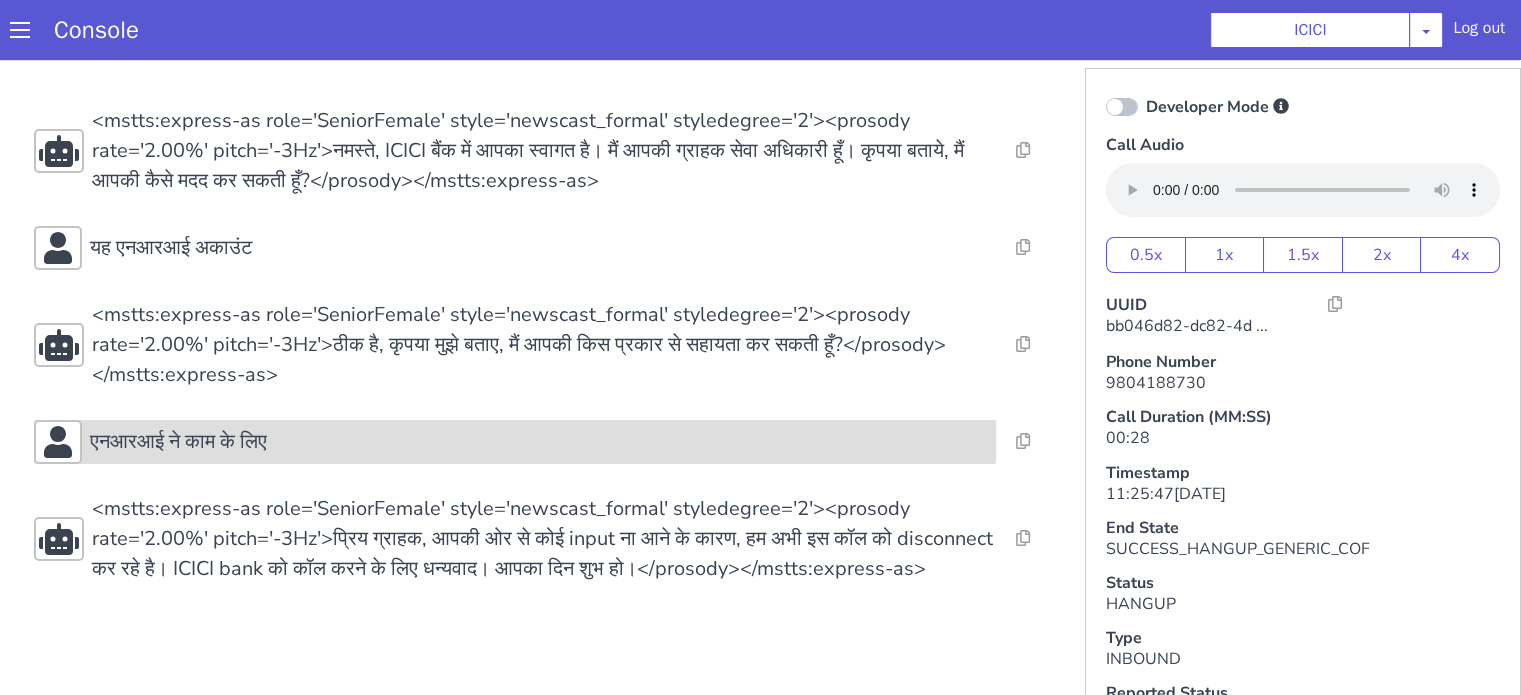 click on "एनआरआई ने काम के लिए" at bounding box center (515, 442) 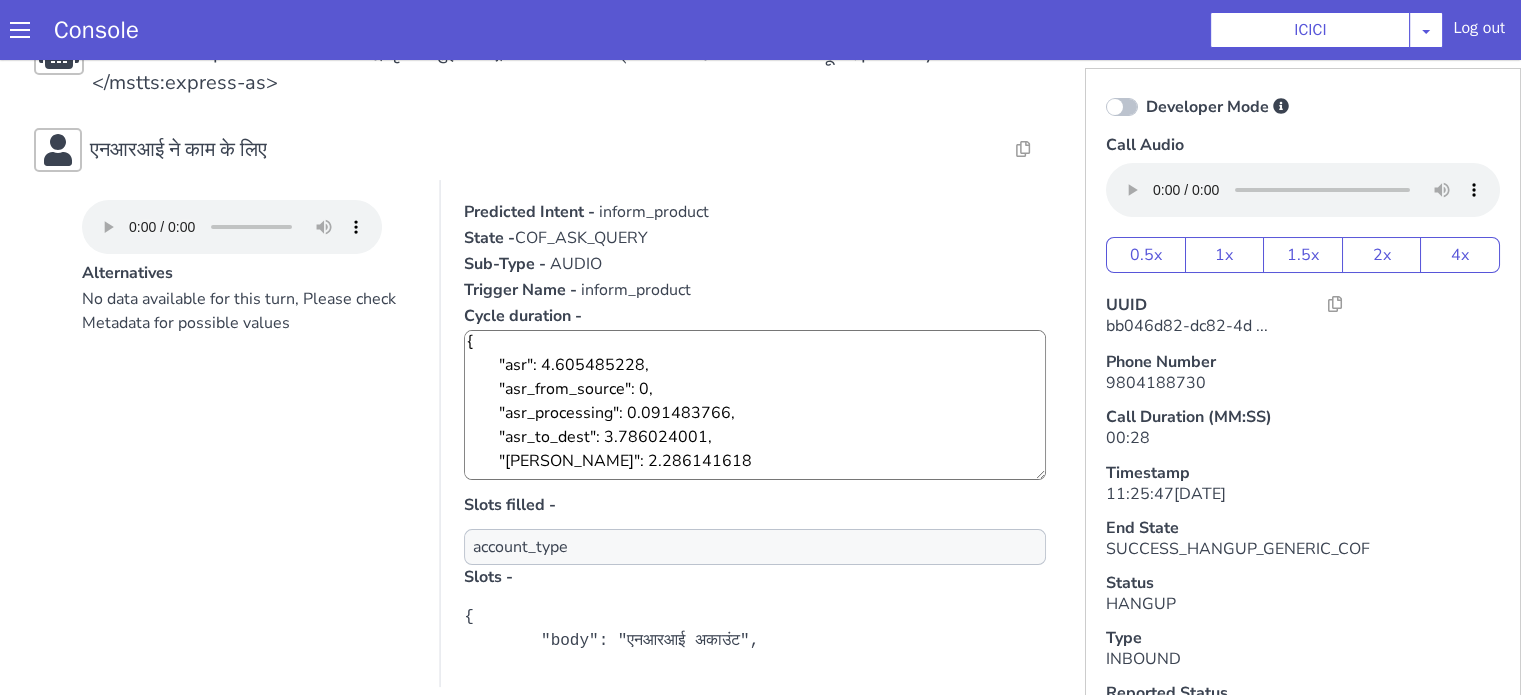 scroll, scrollTop: 0, scrollLeft: 0, axis: both 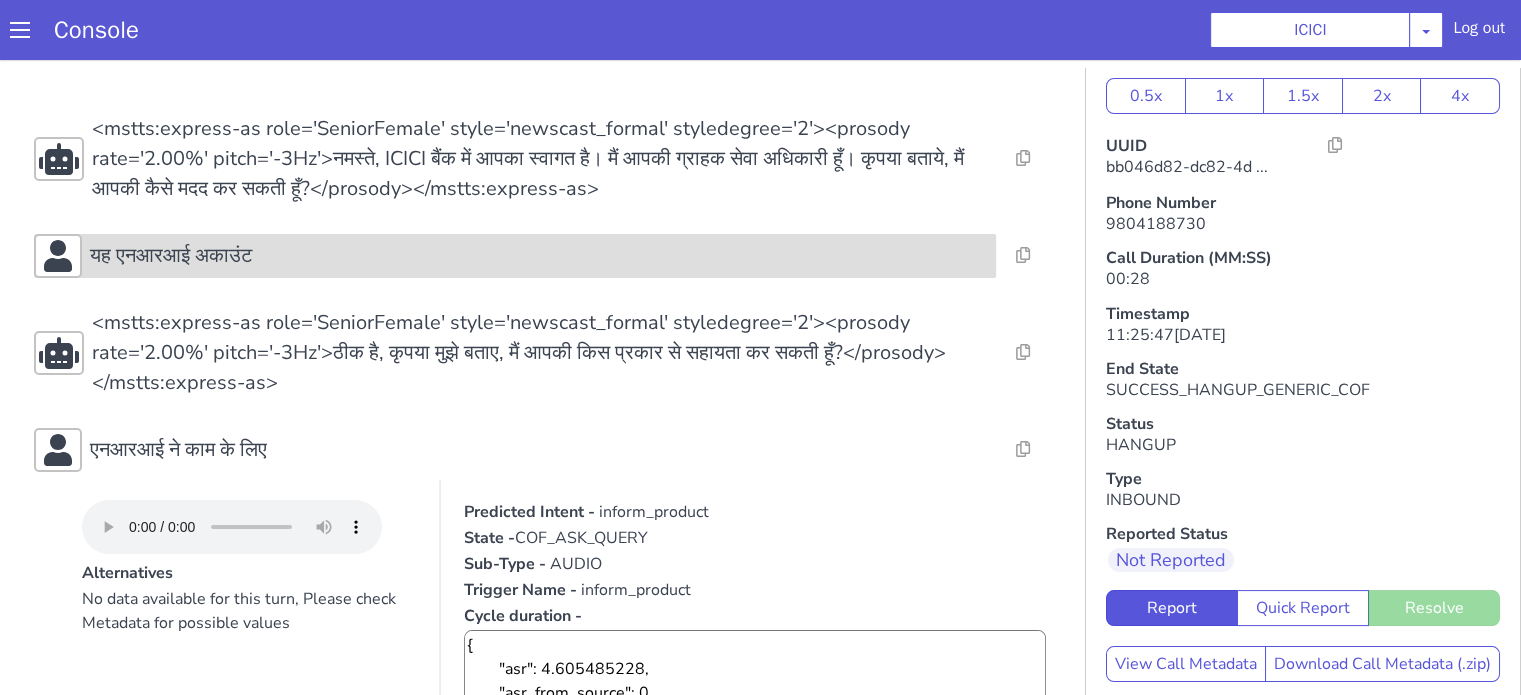 click on "यह एनआरआई अकाउंट" at bounding box center (539, 256) 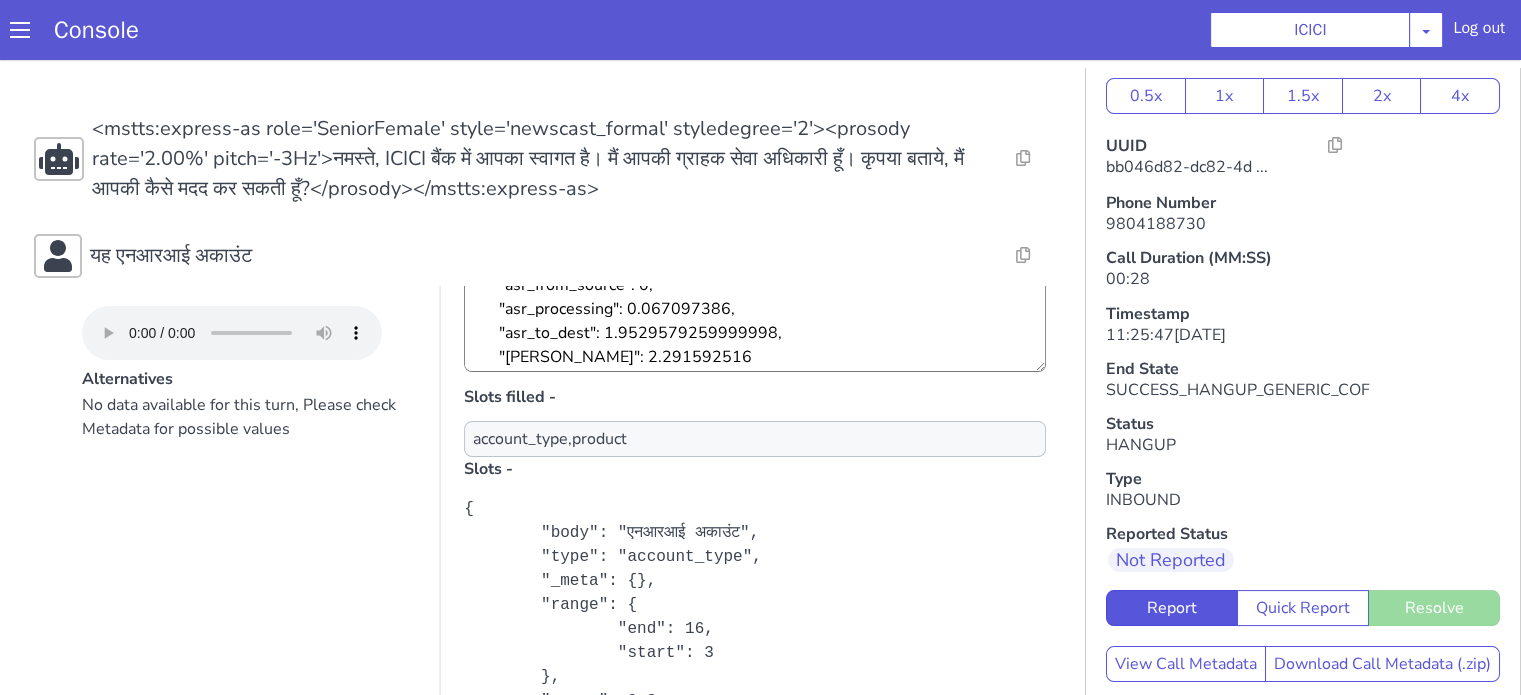 scroll, scrollTop: 369, scrollLeft: 0, axis: vertical 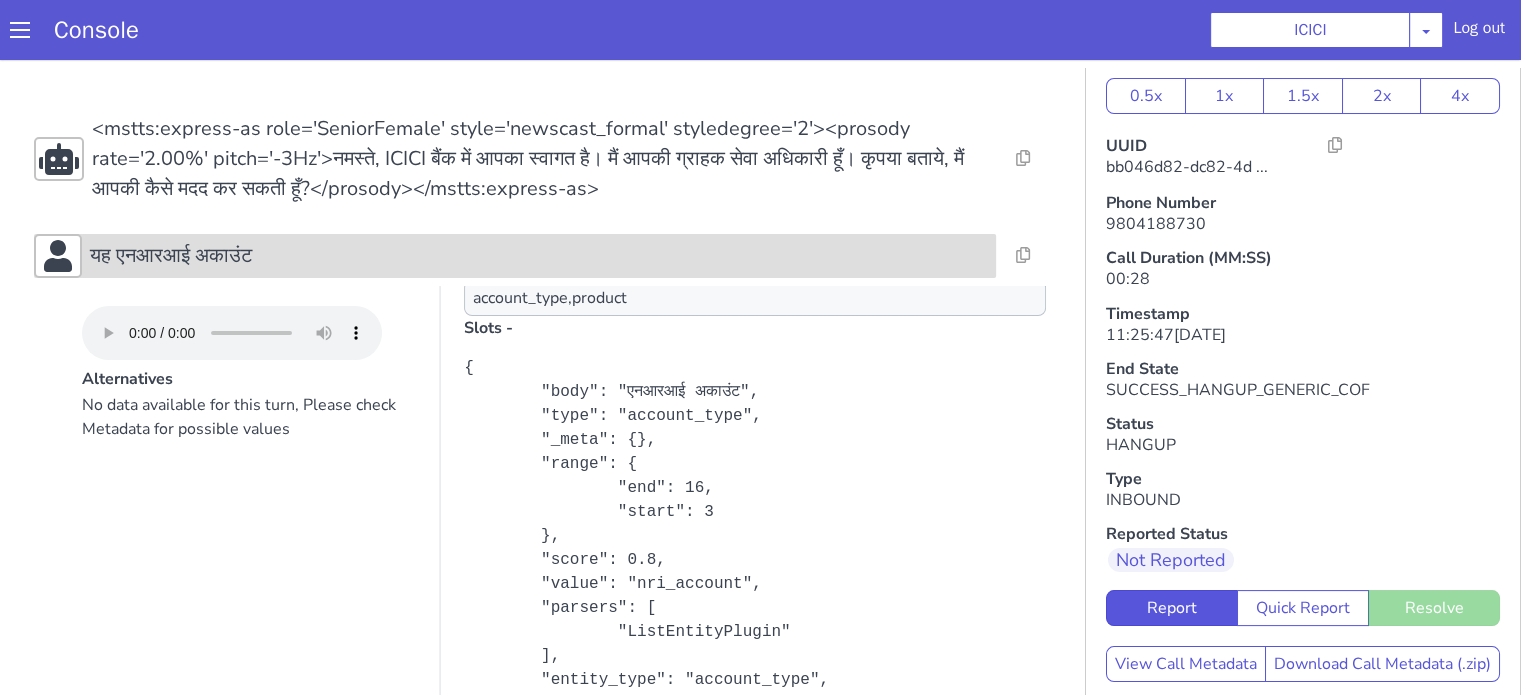 click on "यह एनआरआई अकाउंट" at bounding box center (539, 256) 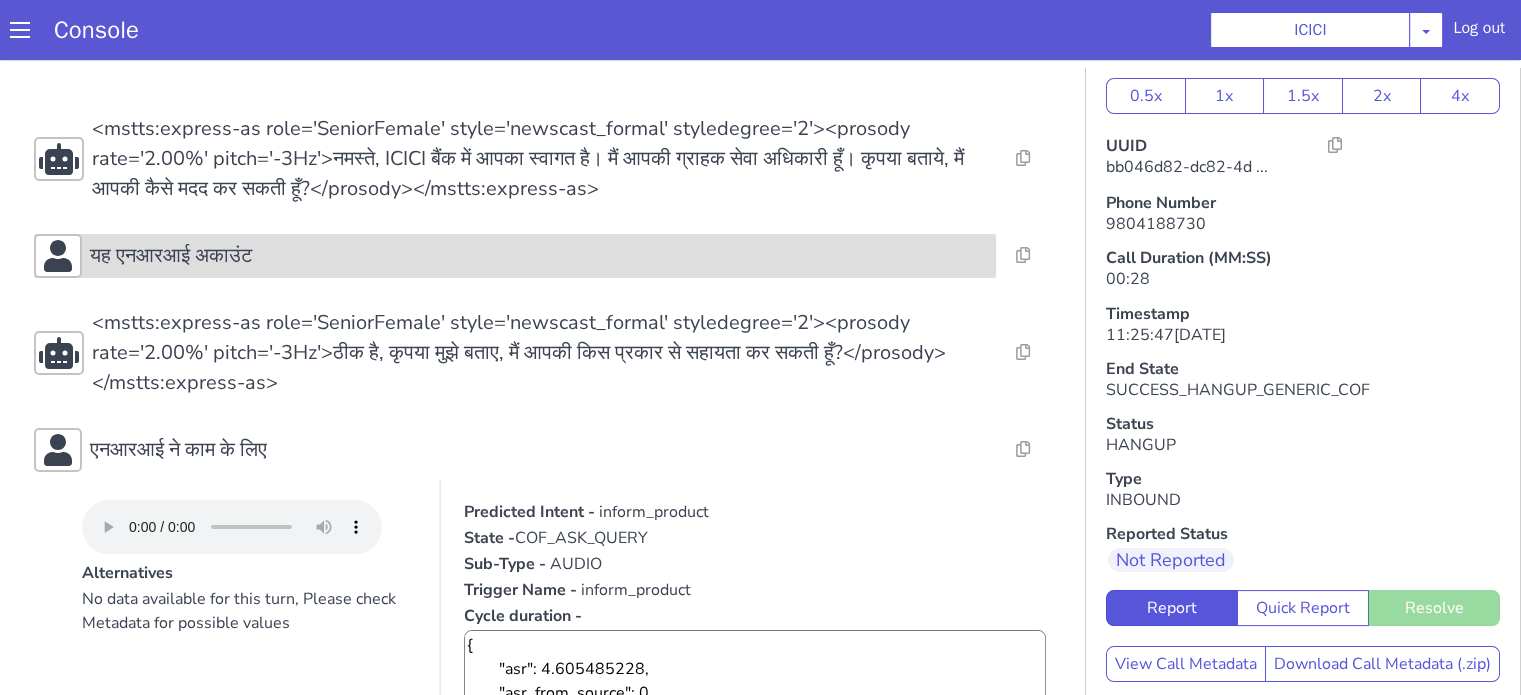 click on "यह एनआरआई अकाउंट" at bounding box center [515, 256] 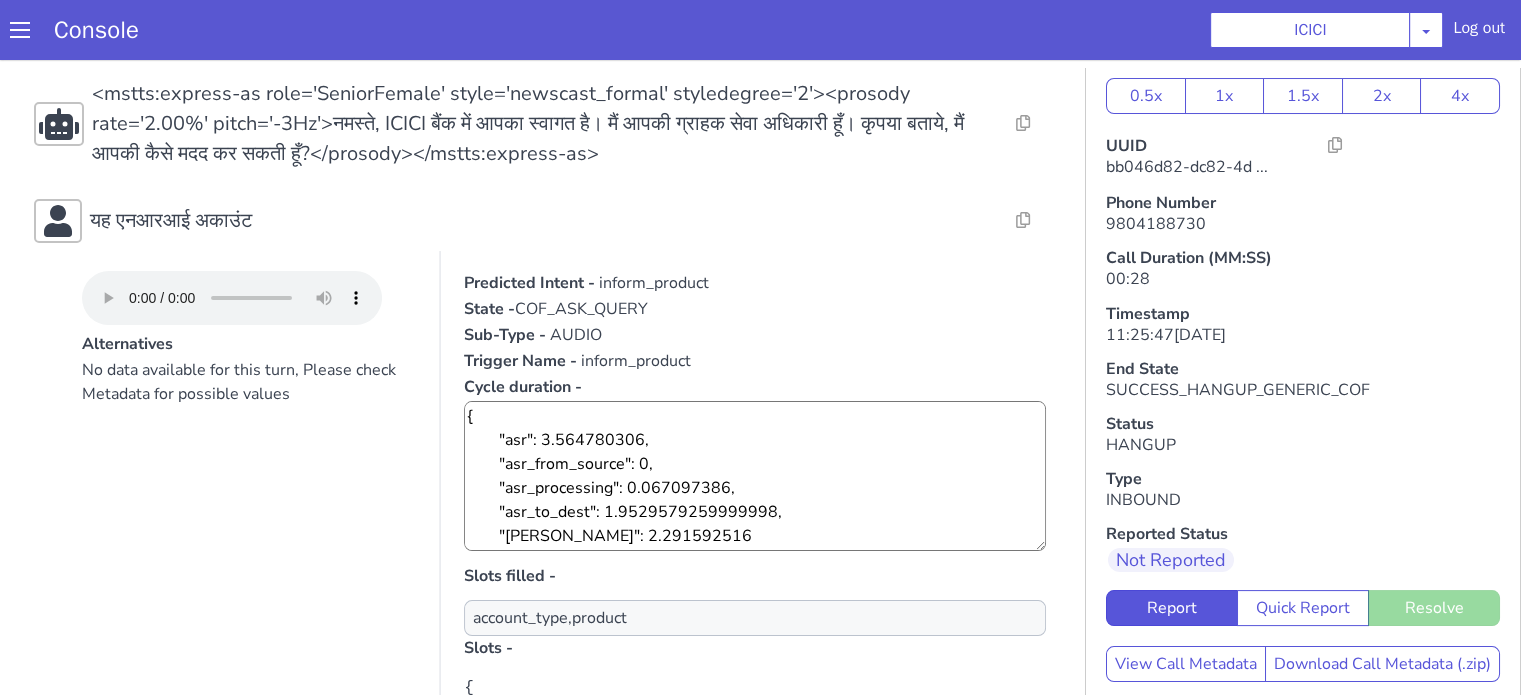 scroll, scrollTop: 0, scrollLeft: 0, axis: both 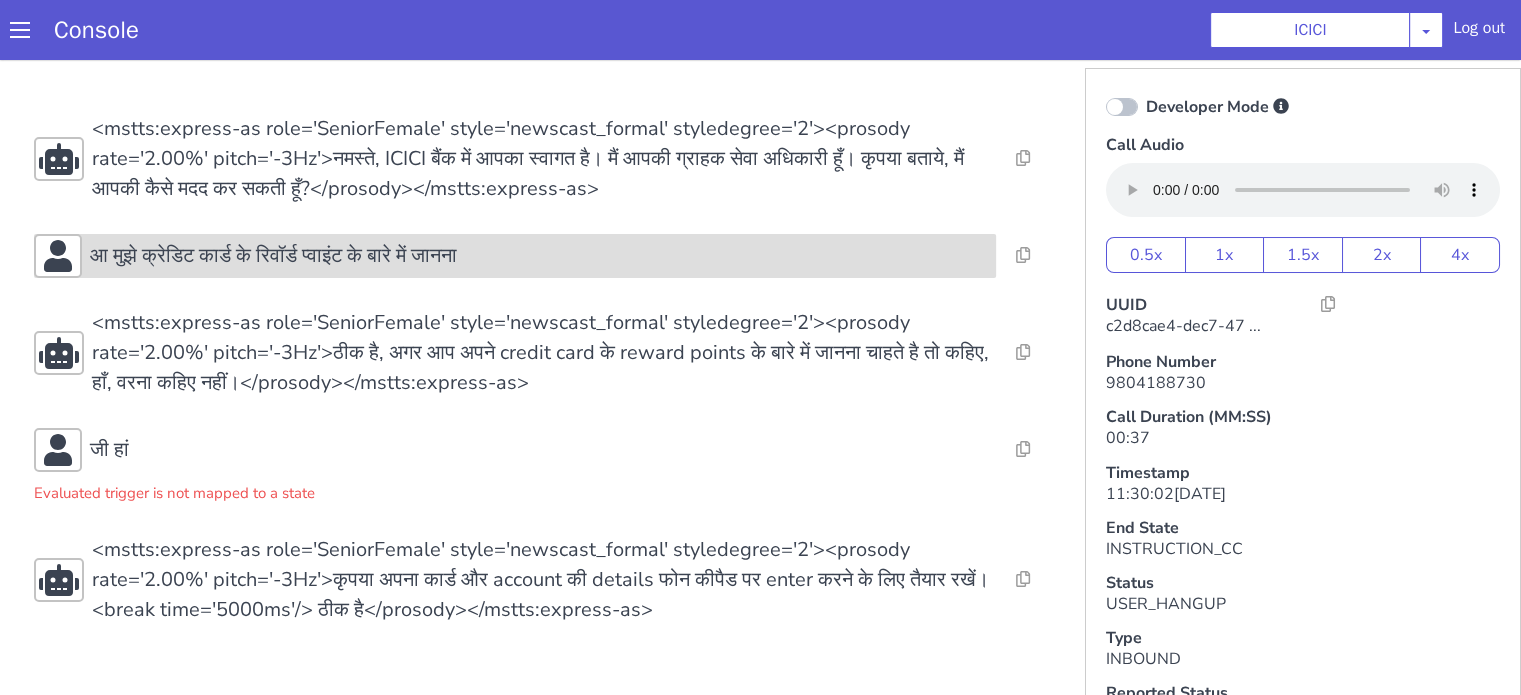 click on "आ मुझे क्रेडिट कार्ड के रिवॉर्ड प्वाइंट के बारे में जानना" at bounding box center (273, 256) 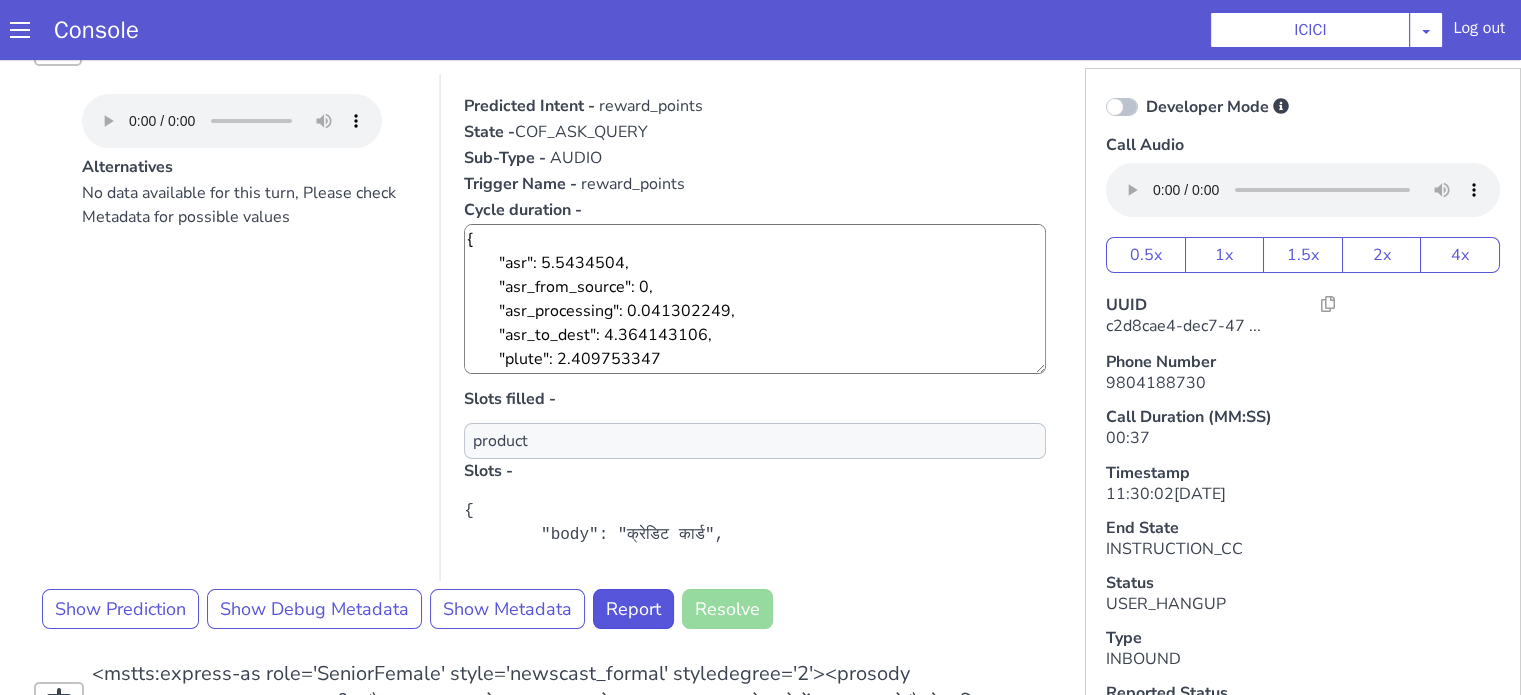 scroll, scrollTop: 300, scrollLeft: 0, axis: vertical 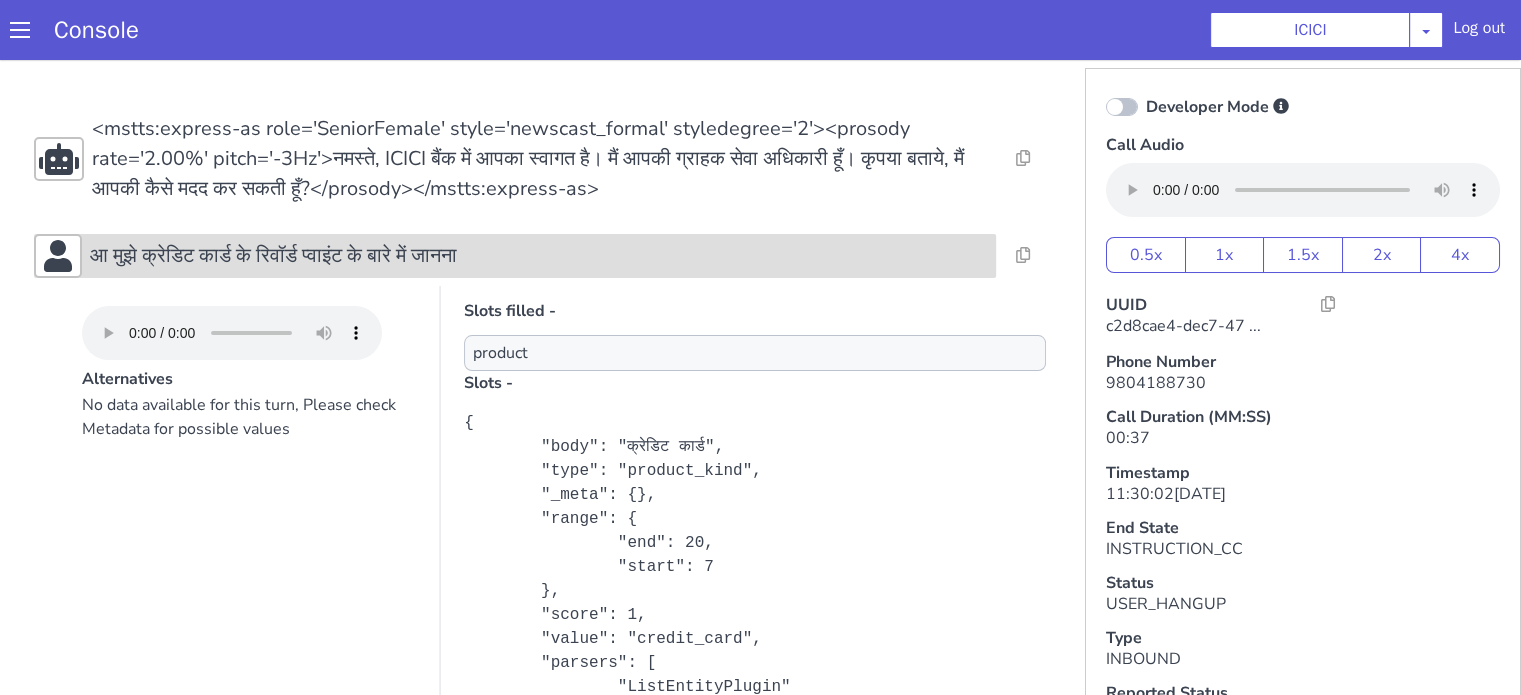 click on "आ मुझे क्रेडिट कार्ड के रिवॉर्ड प्वाइंट के बारे में जानना" at bounding box center [273, 256] 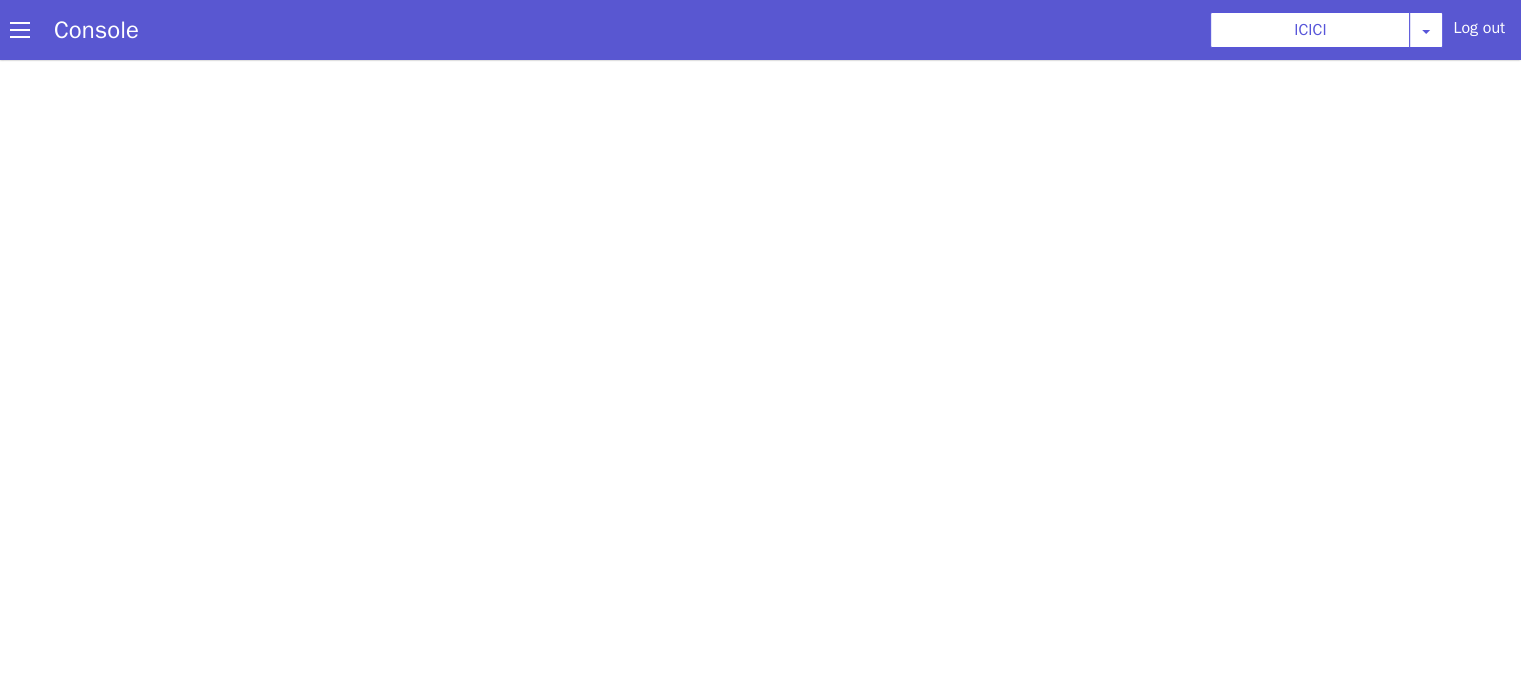 scroll, scrollTop: 0, scrollLeft: 0, axis: both 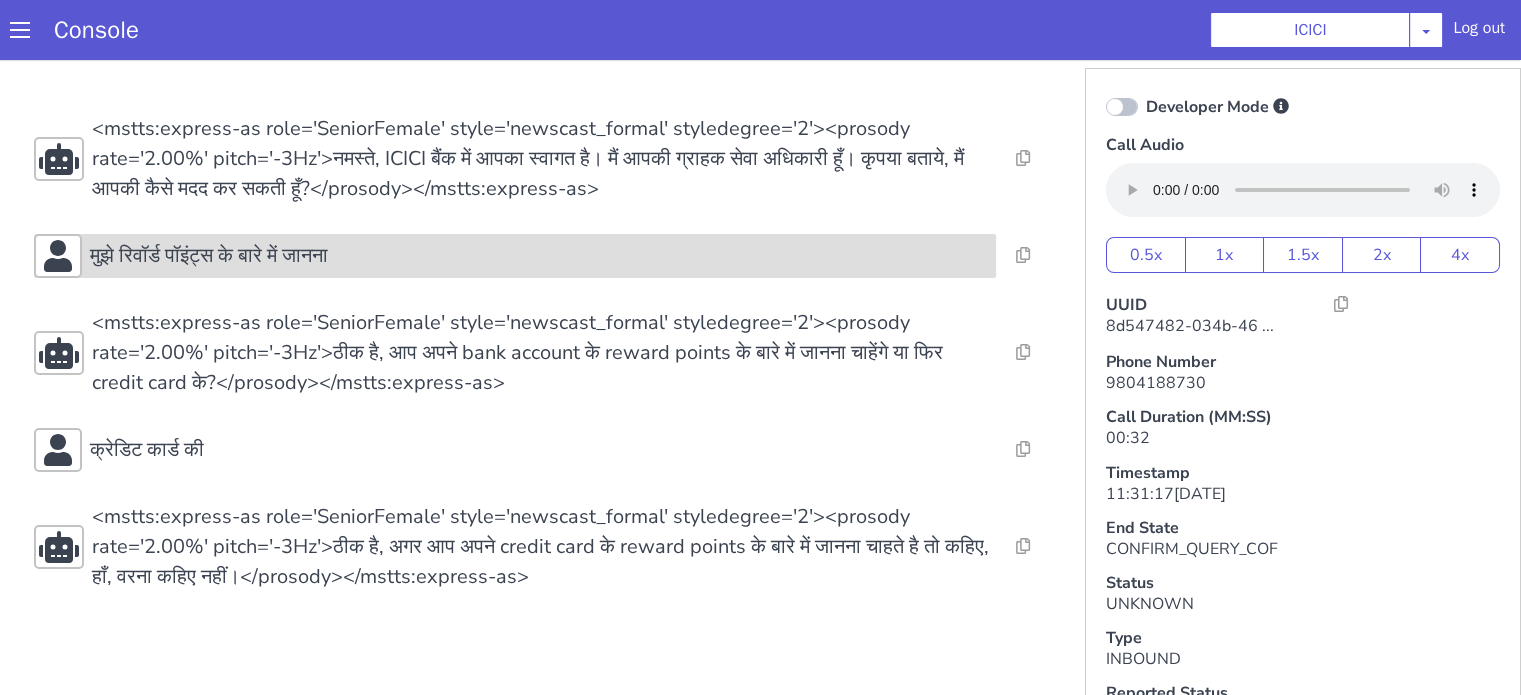 click on "मुझे रिवॉर्ड पॉइंट्स के बारे में जानना" at bounding box center [530, 804] 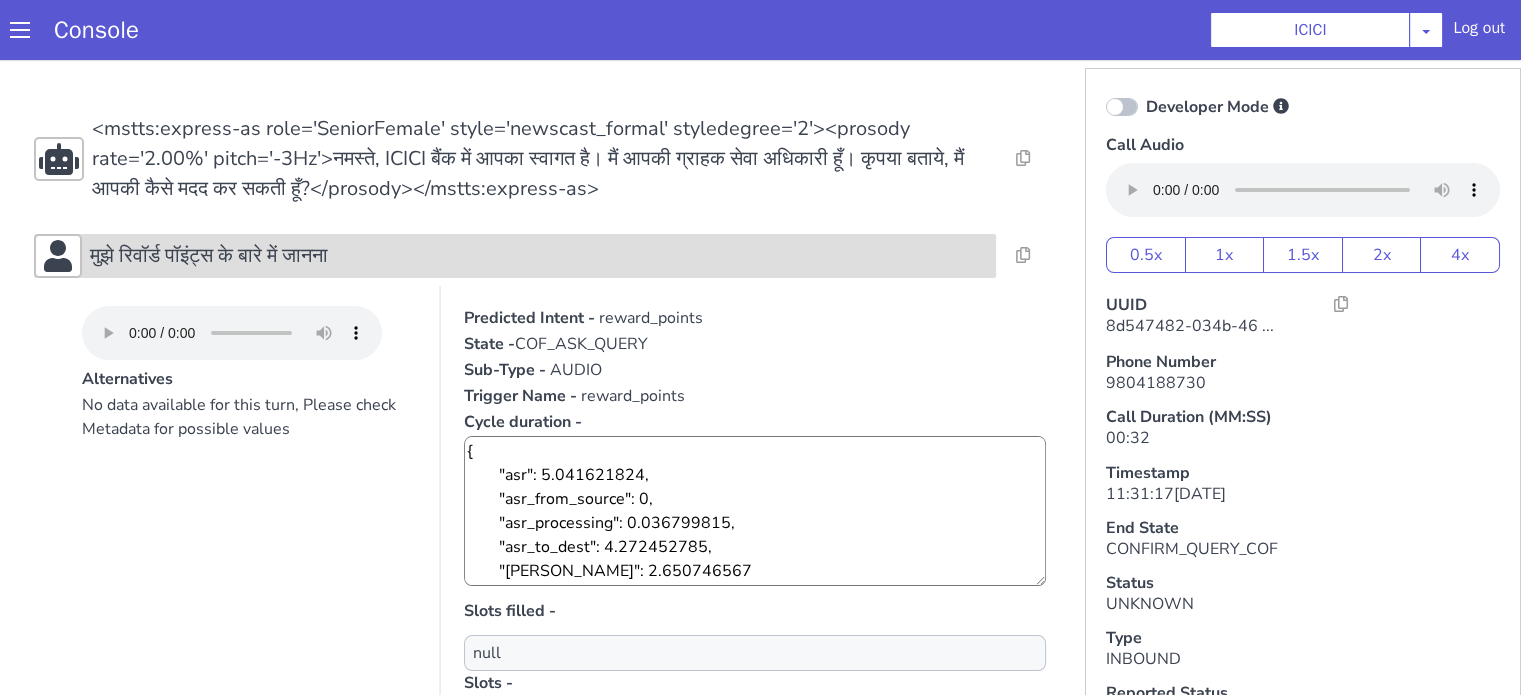 click on "मुझे रिवॉर्ड पॉइंट्स के बारे में जानना" at bounding box center (586, 934) 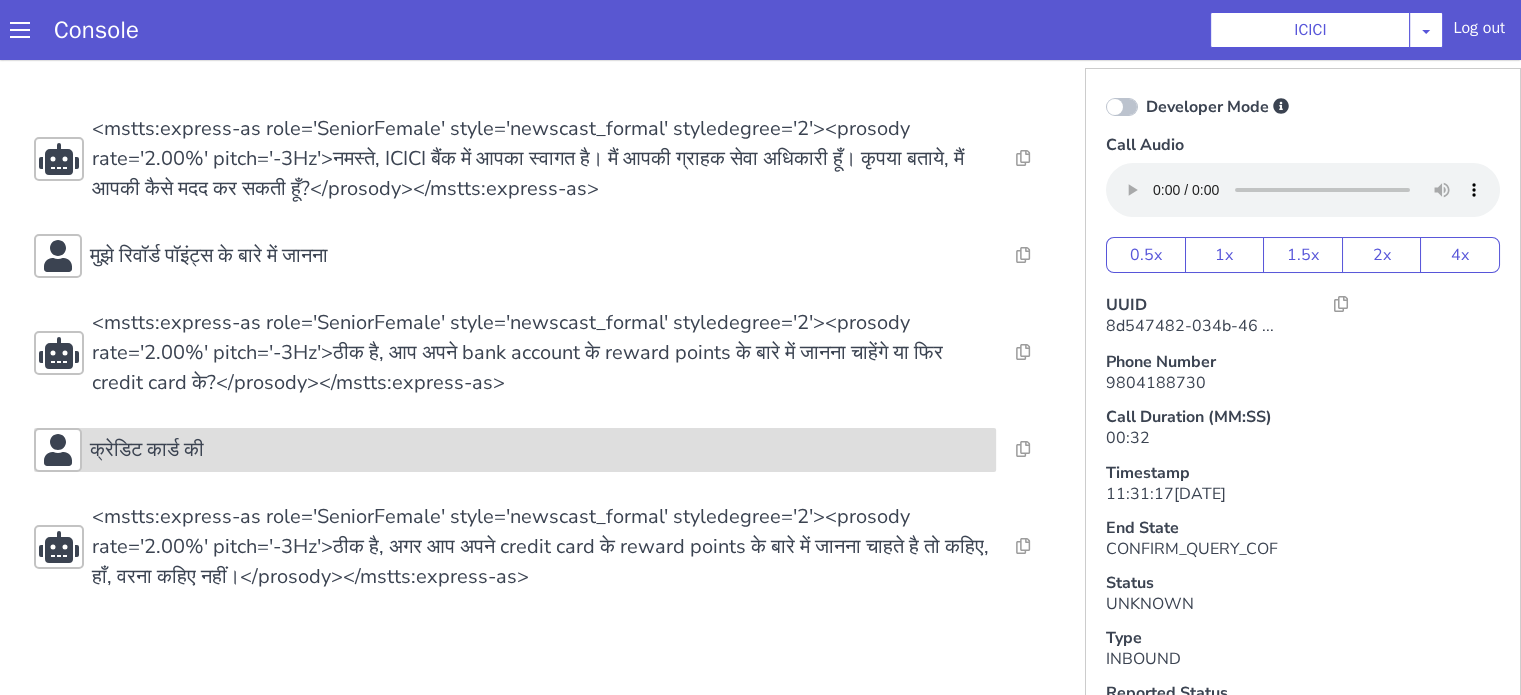 click on "क्रेडिट कार्ड की" at bounding box center [1134, -58] 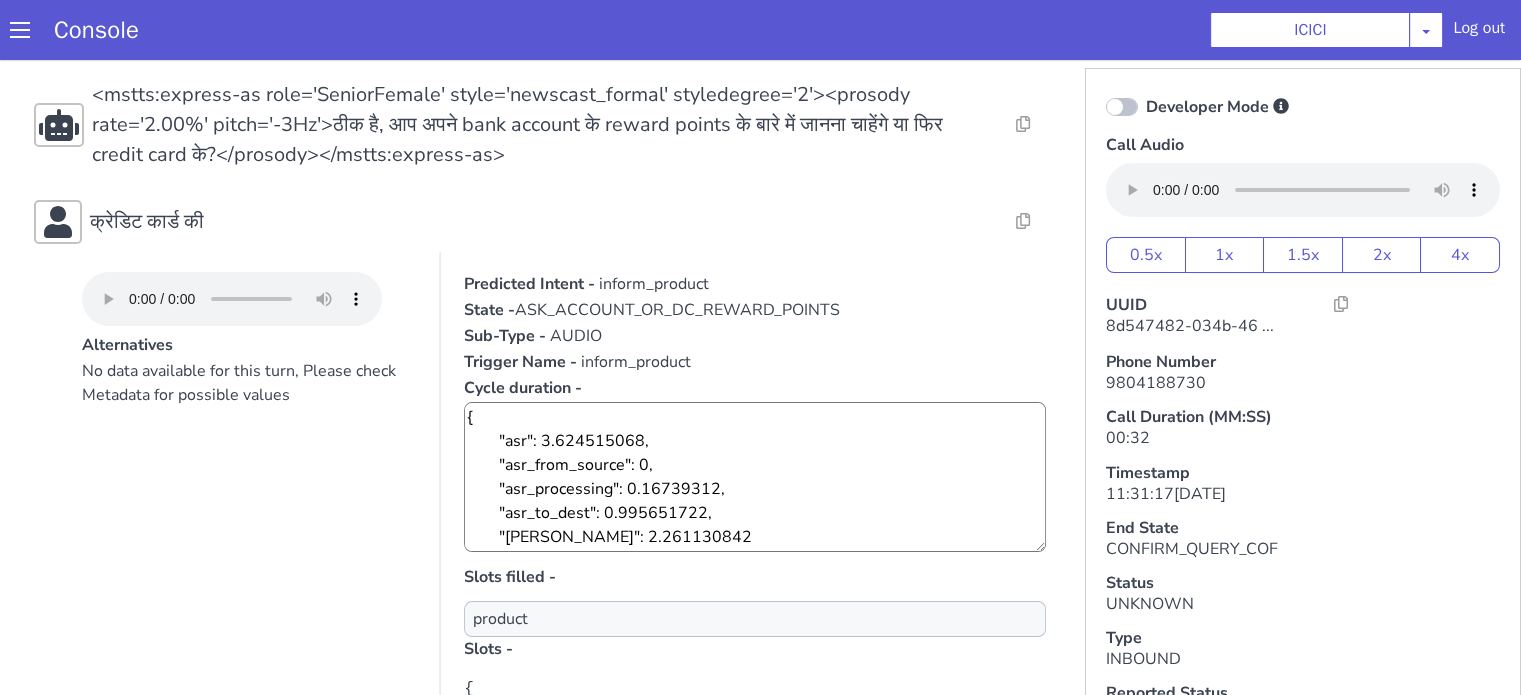 scroll, scrollTop: 300, scrollLeft: 0, axis: vertical 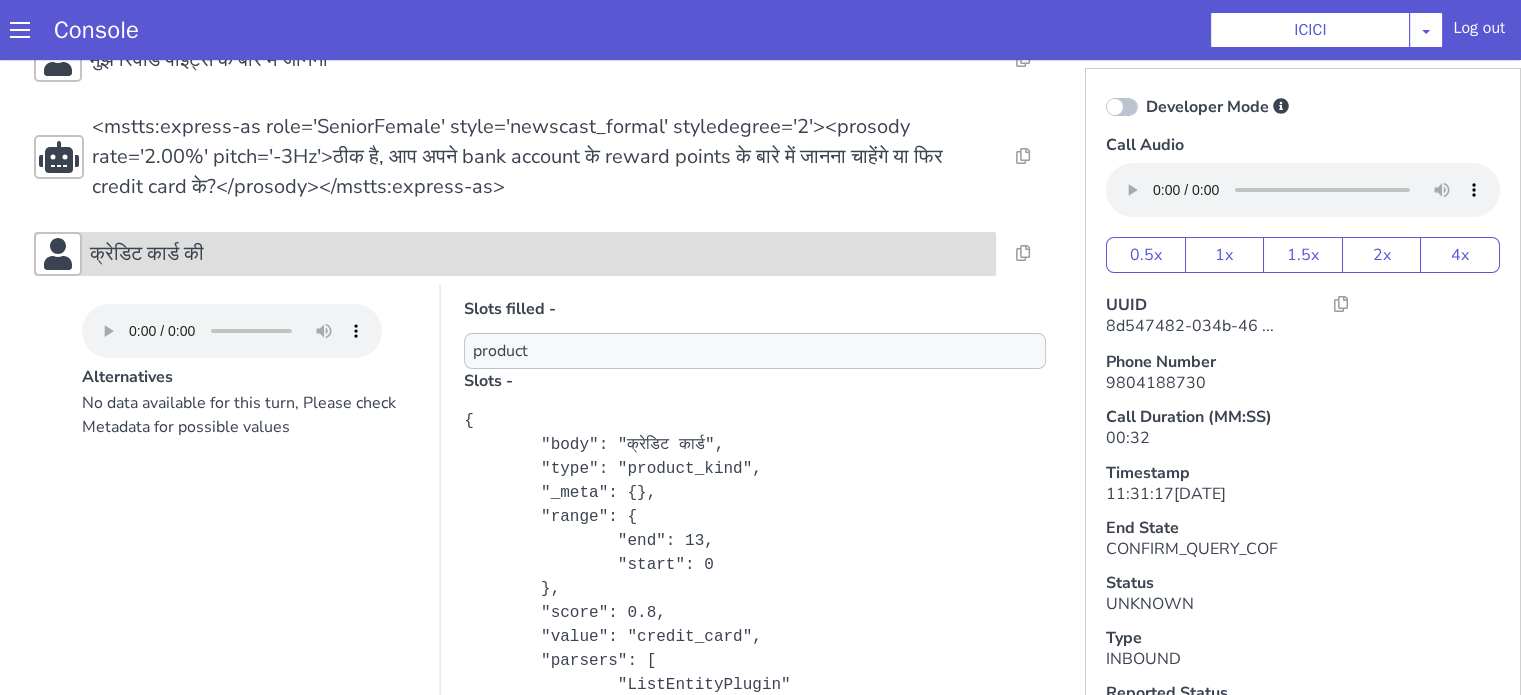 click on "क्रेडिट कार्ड की" at bounding box center (528, 286) 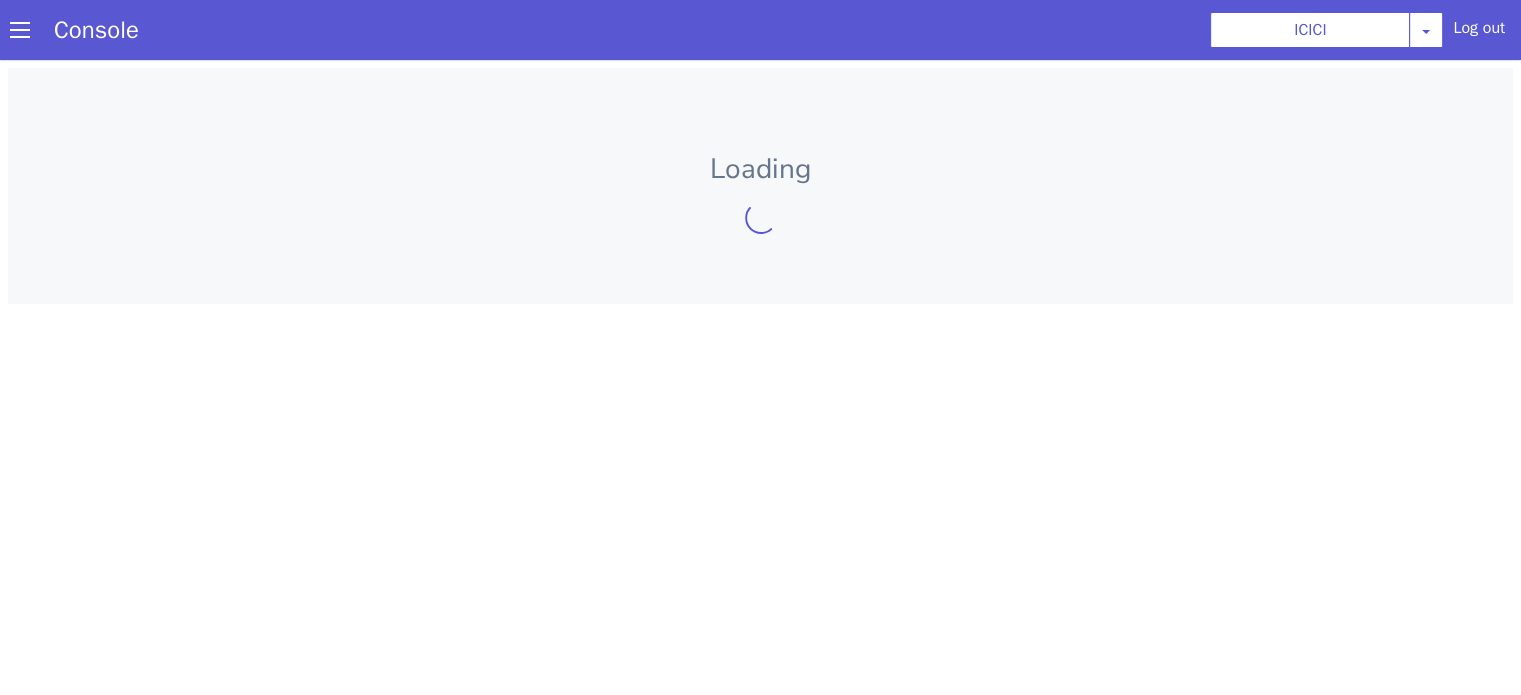 scroll, scrollTop: 0, scrollLeft: 0, axis: both 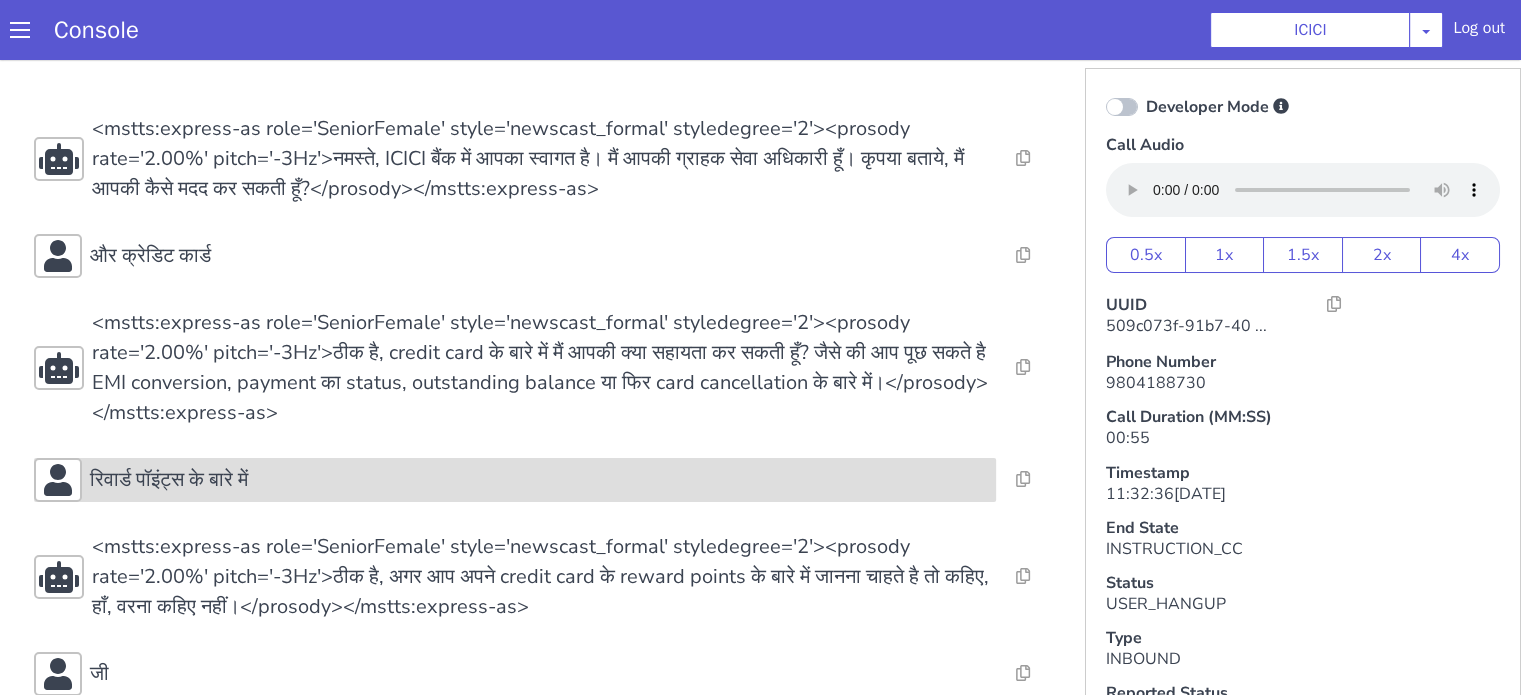 click on "रिवार्ड पॉइंट्स के बारे में" at bounding box center (169, 480) 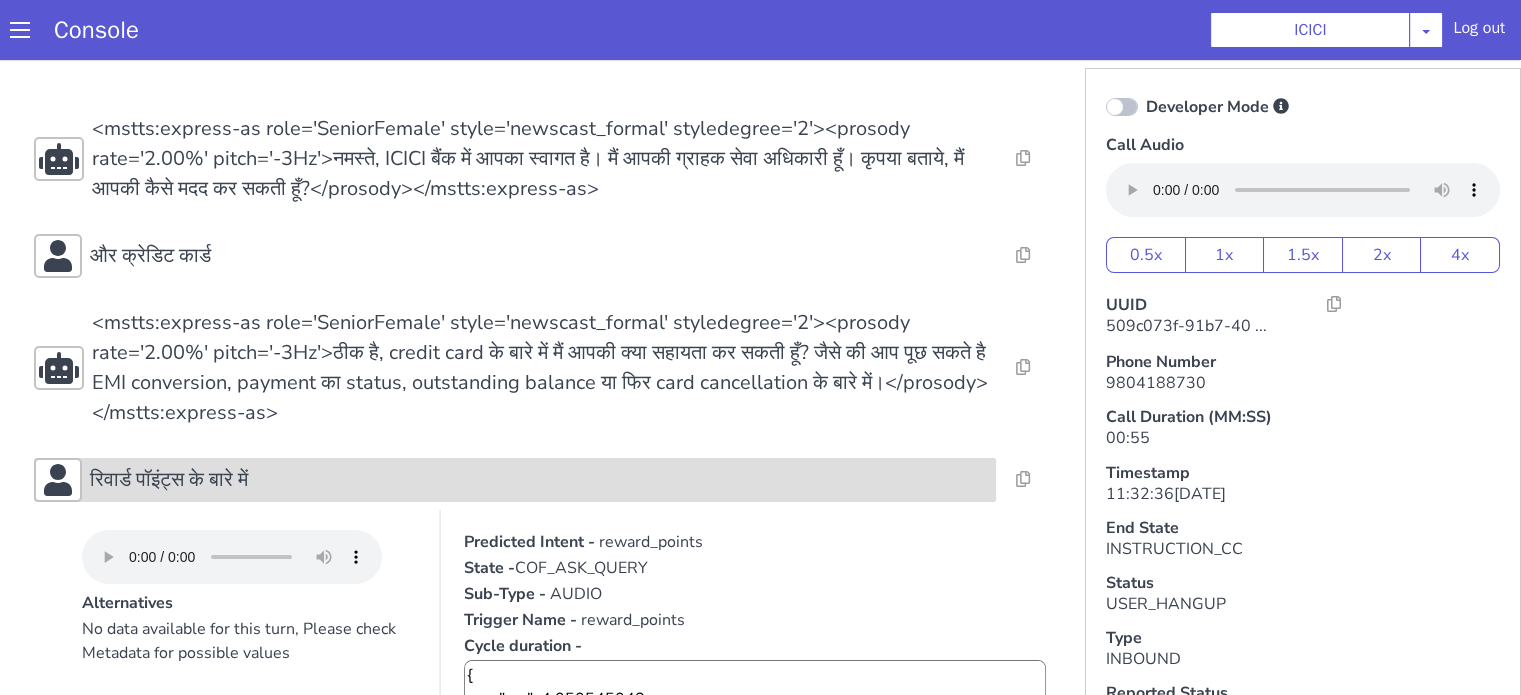 click on "रिवार्ड पॉइंट्स के बारे में" at bounding box center [169, 480] 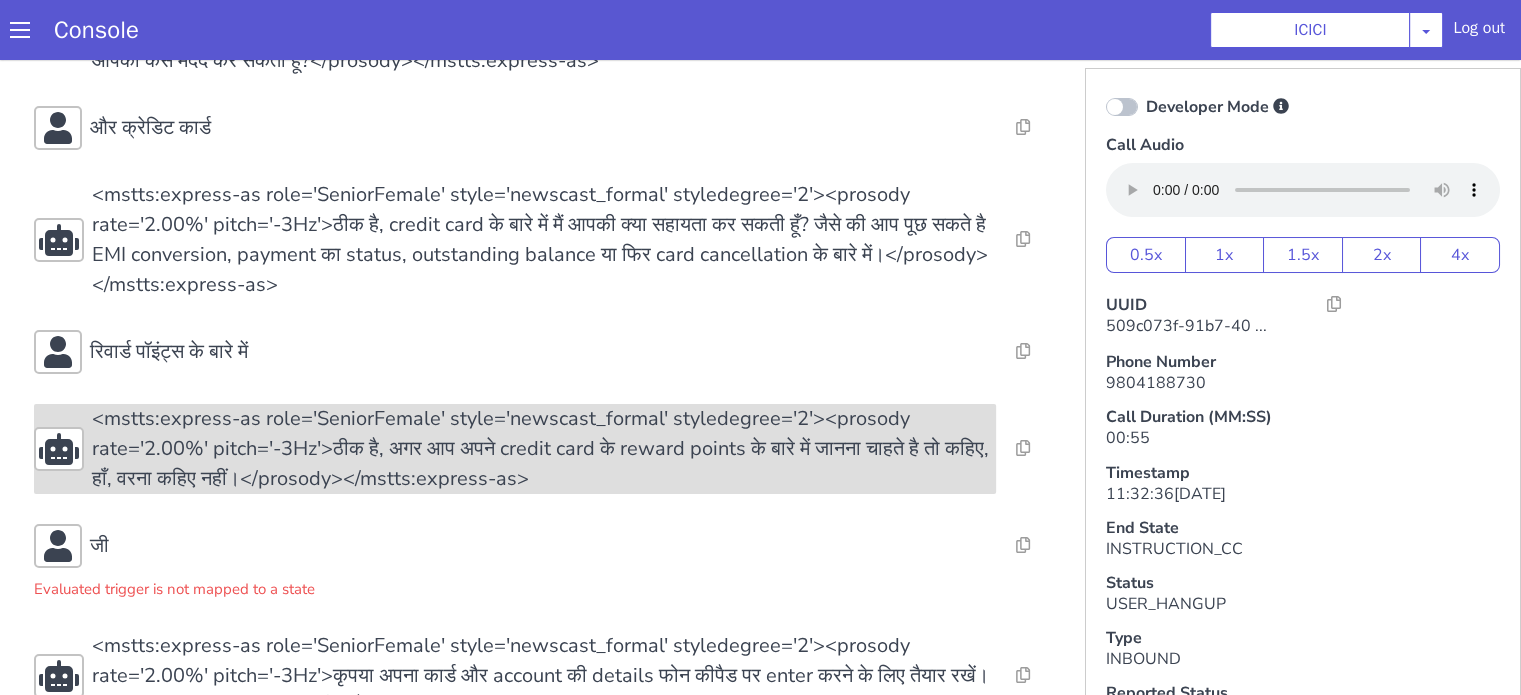 scroll, scrollTop: 188, scrollLeft: 0, axis: vertical 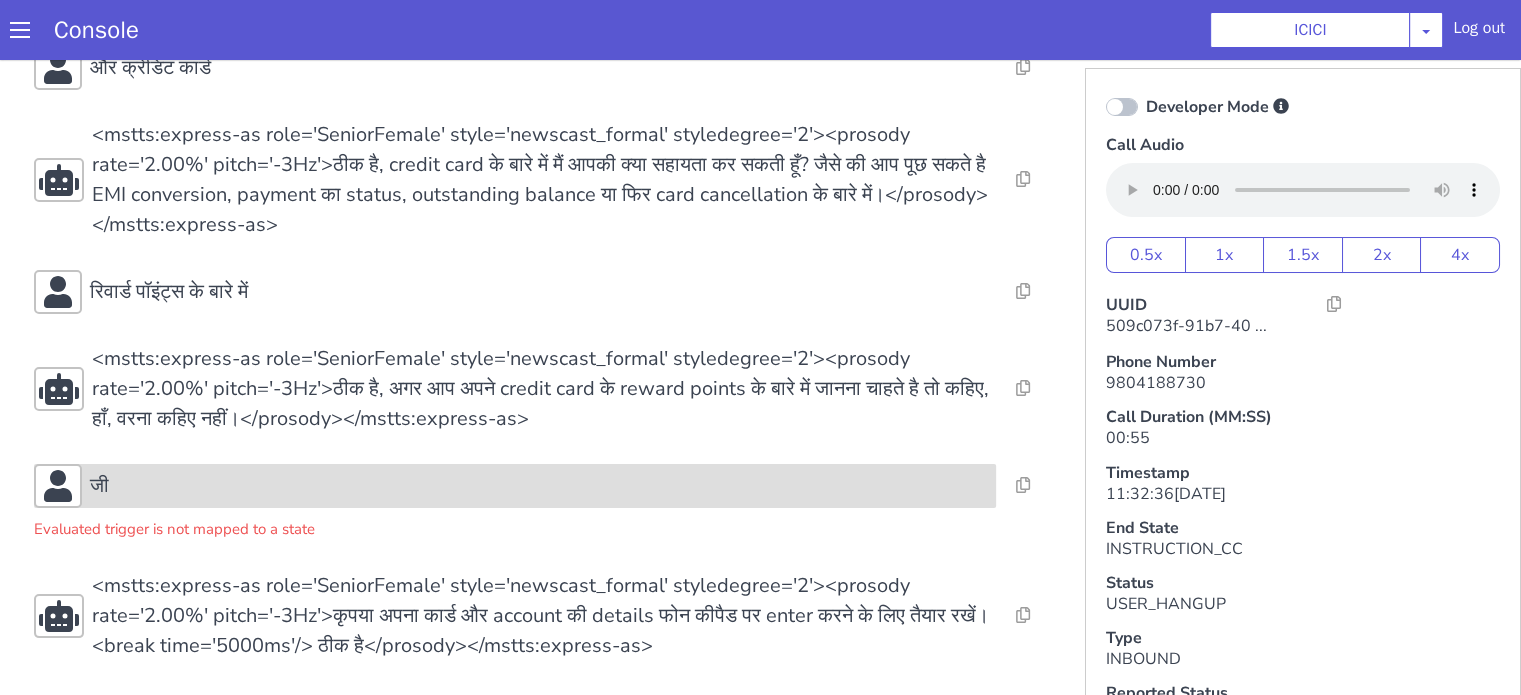 click on "जी" at bounding box center (539, 486) 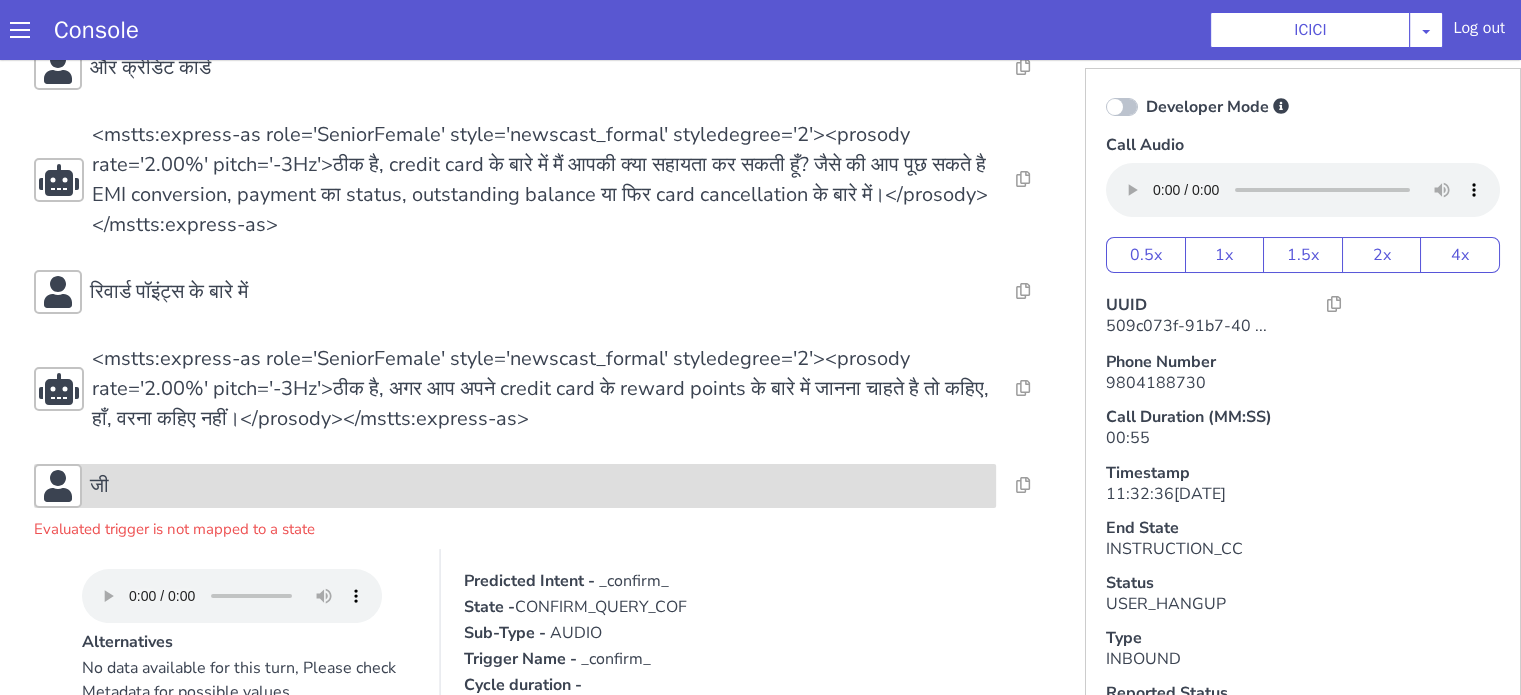 click on "जी" at bounding box center [539, 486] 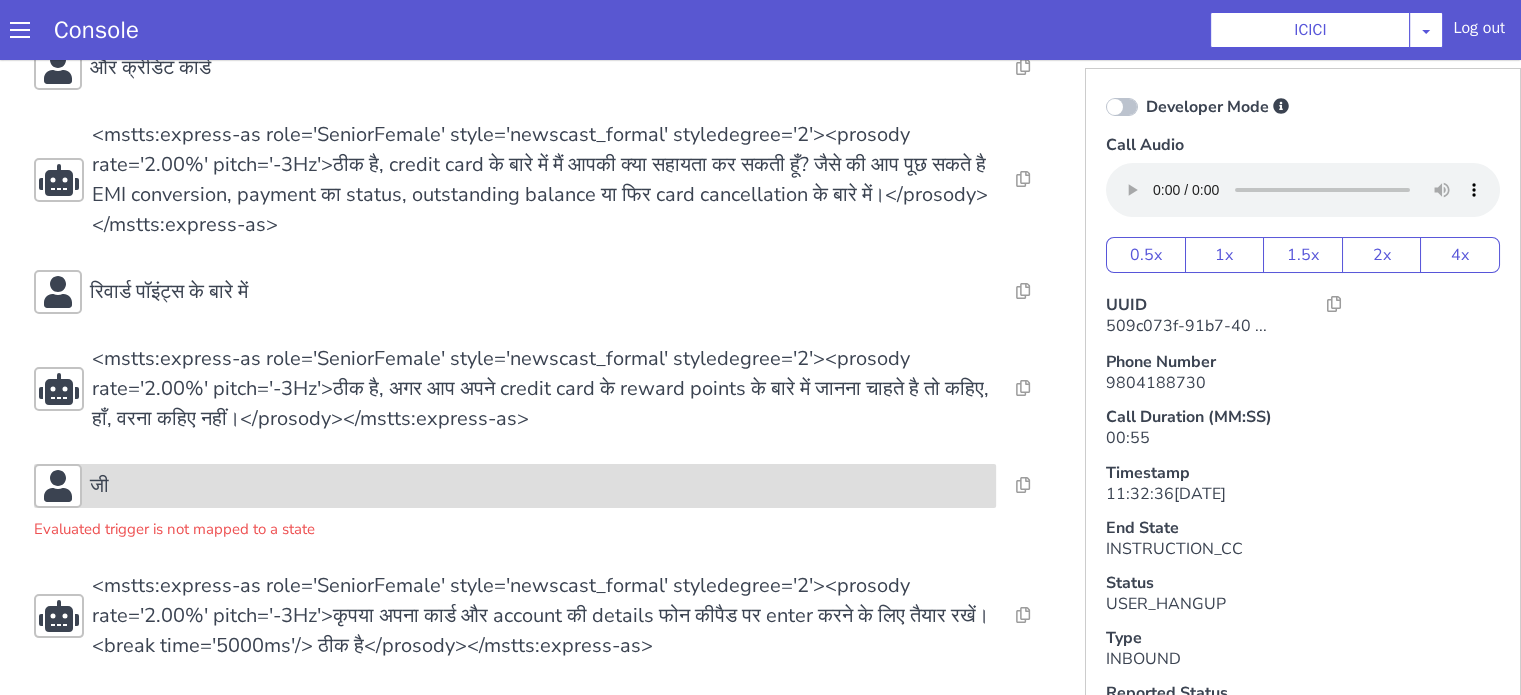 click on "जी" at bounding box center [539, 486] 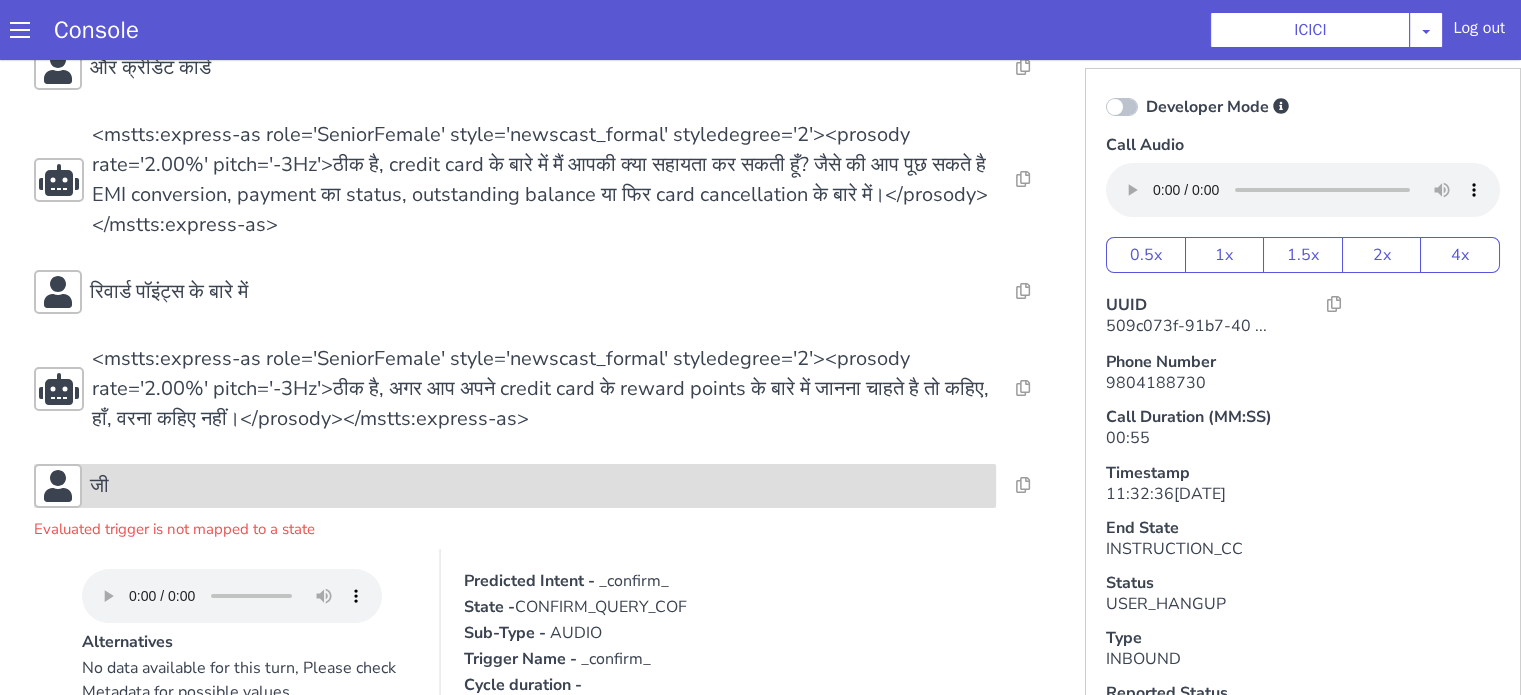 click on "जी" at bounding box center (539, 486) 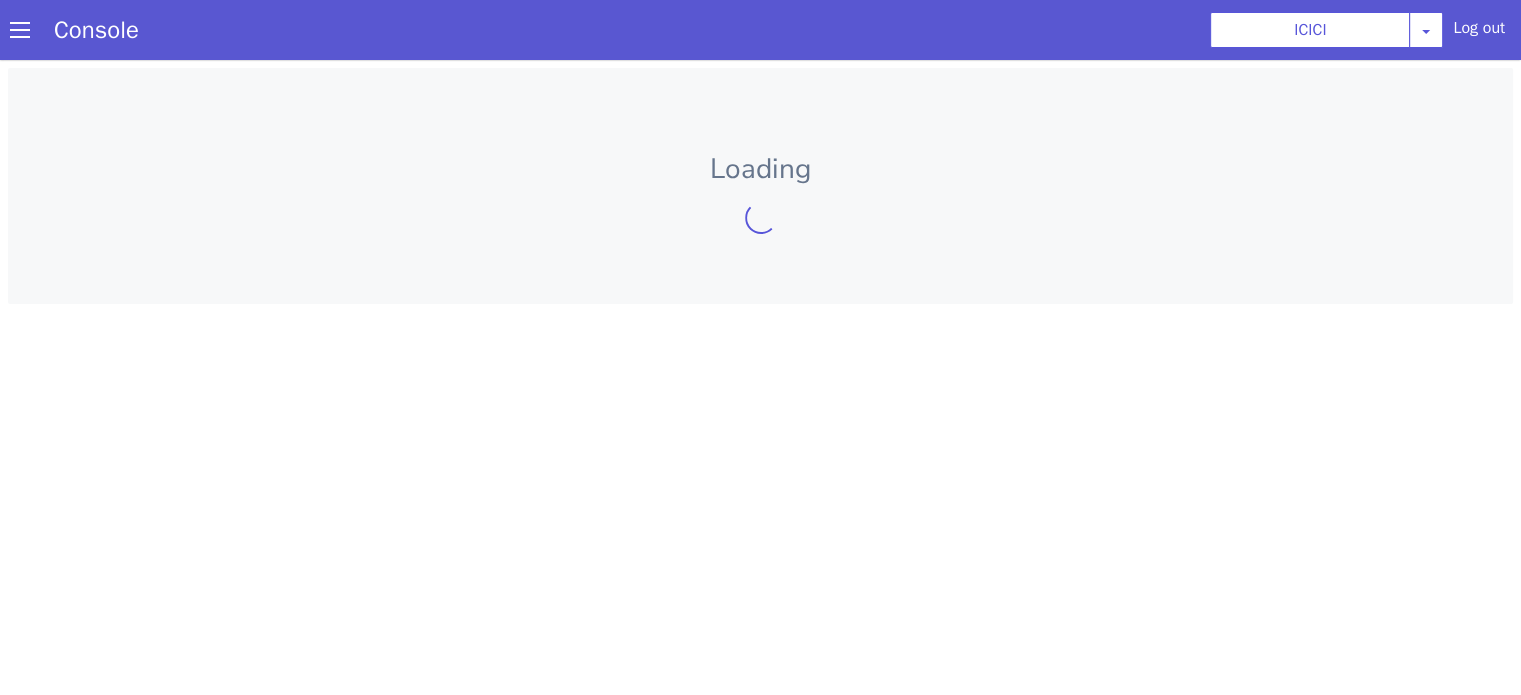 scroll, scrollTop: 0, scrollLeft: 0, axis: both 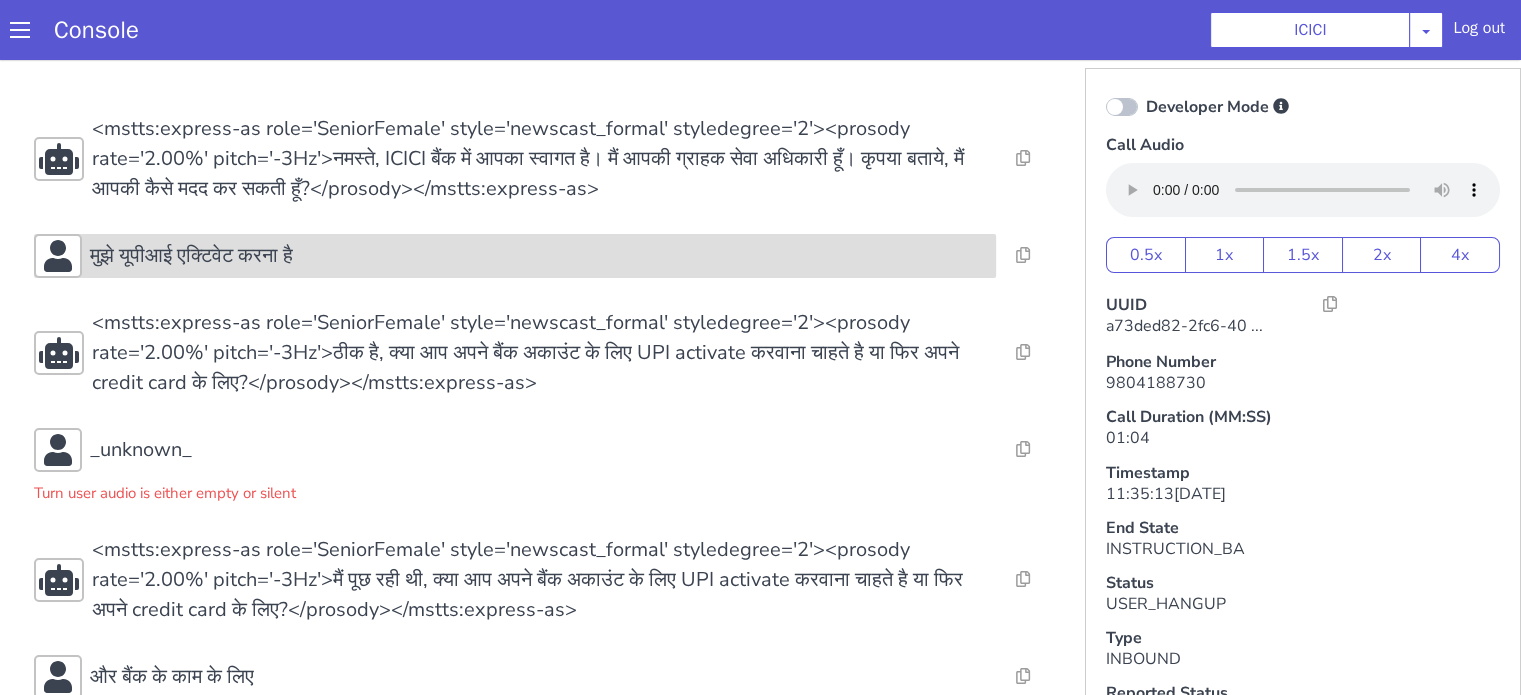 click on "मुझे यूपीआई एक्टिवेट करना है" at bounding box center (539, 256) 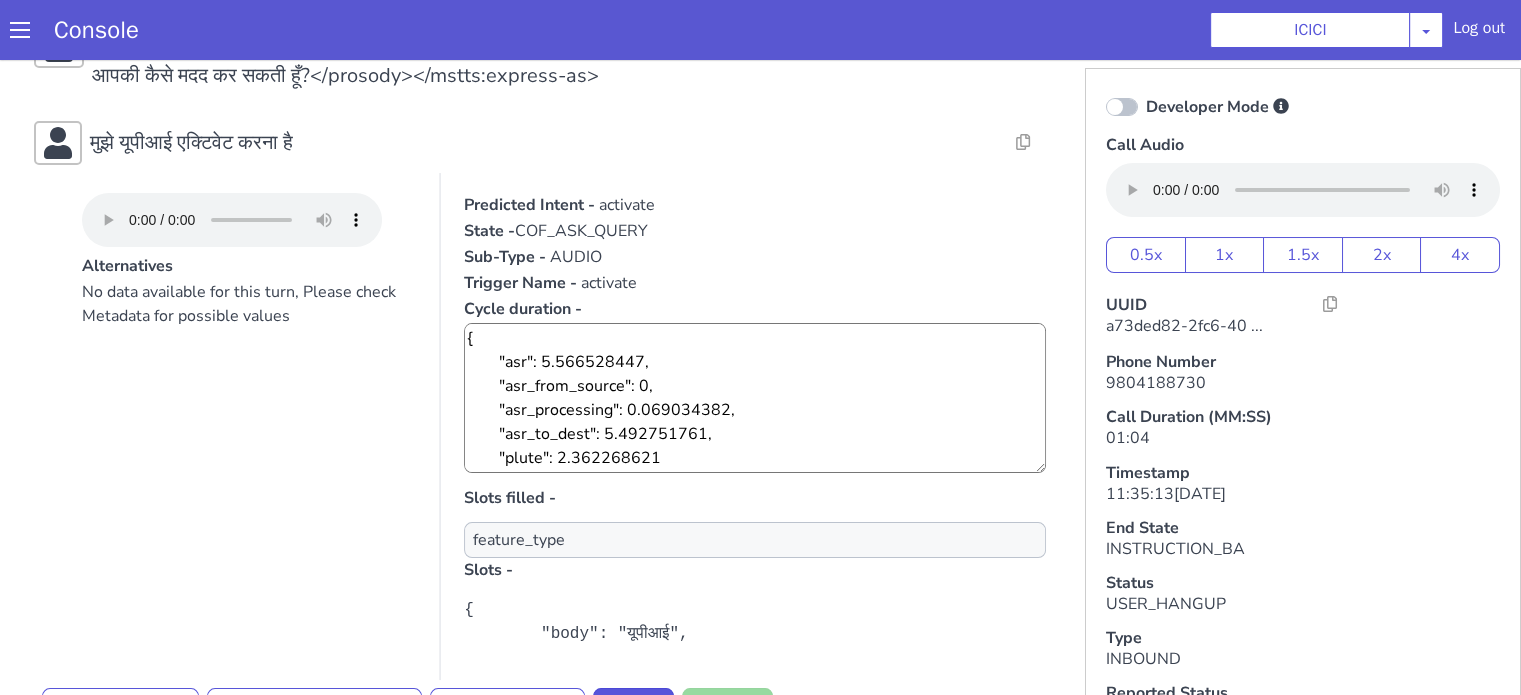 scroll, scrollTop: 200, scrollLeft: 0, axis: vertical 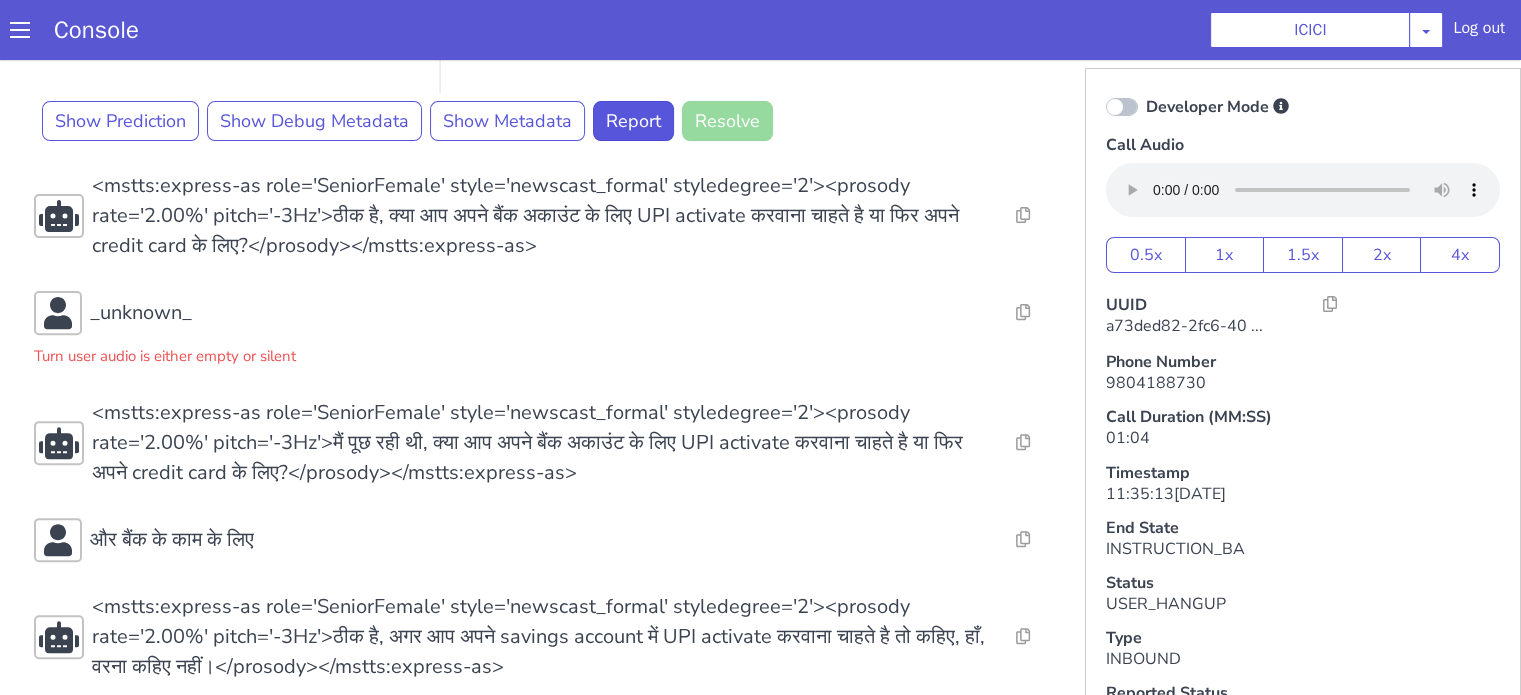 click on "Resolve  Intent Error  Entity Error  Transcription Error  Miscellaneous Submit Resolve  Intent Error  Entity Error  Transcription Error  Miscellaneous Submit Resolve  Intent Error  Entity Error  Transcription Error  Miscellaneous Submit <mstts:express-as role='SeniorFemale' style='newscast_formal' styledegree='2'><prosody rate='2.00%' pitch='-3Hz'>नमस्ते, ICICI बैंक में आपका स्वागत है। मैं आपकी ग्राहक सेवा अधिकारी हूँ। कृपया बताये, मैं आपकी कैसे मदद कर सकती हूँ?</prosody></mstts:express-as> Resolve  Intent Error  Entity Error  Transcription Error  Miscellaneous Submit मुझे यूपीआई एक्टिवेट करना है Alternatives No data available for this turn, Please check Metadata for possible values Predicted Intent -   activate State -  COF_ASK_QUERY Sub-Type -   AUDIO Trigger Name -   activate feature_type" at bounding box center [544, 161] 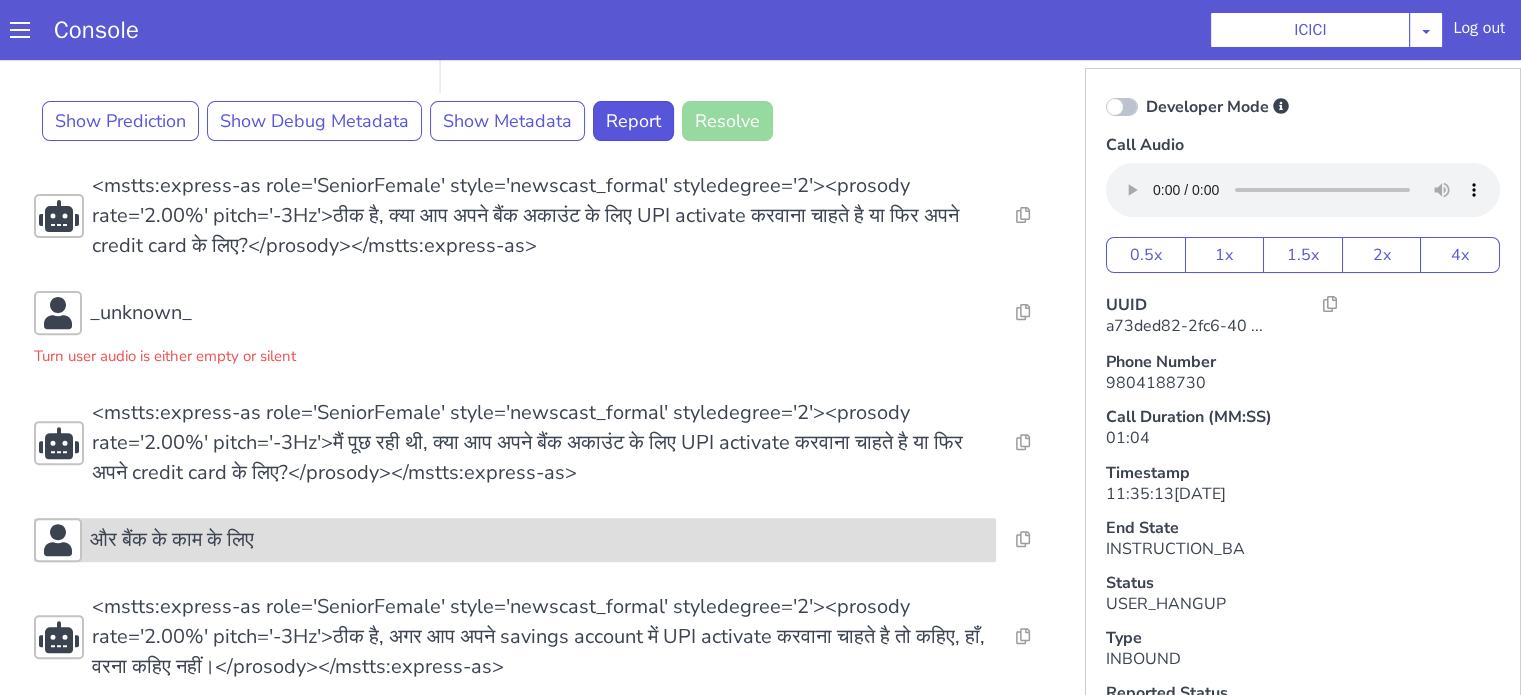 click on "और बैंक के काम के लिए" at bounding box center [539, 540] 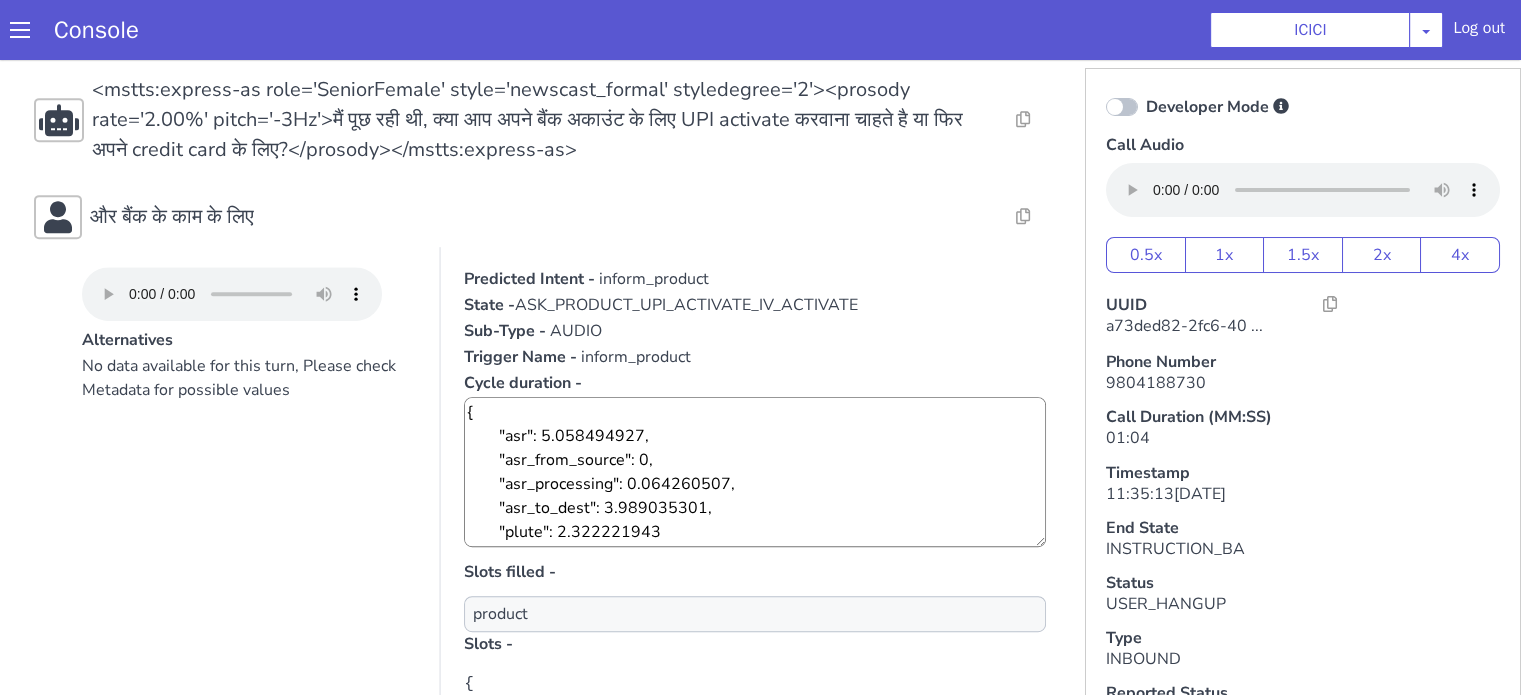scroll, scrollTop: 1100, scrollLeft: 0, axis: vertical 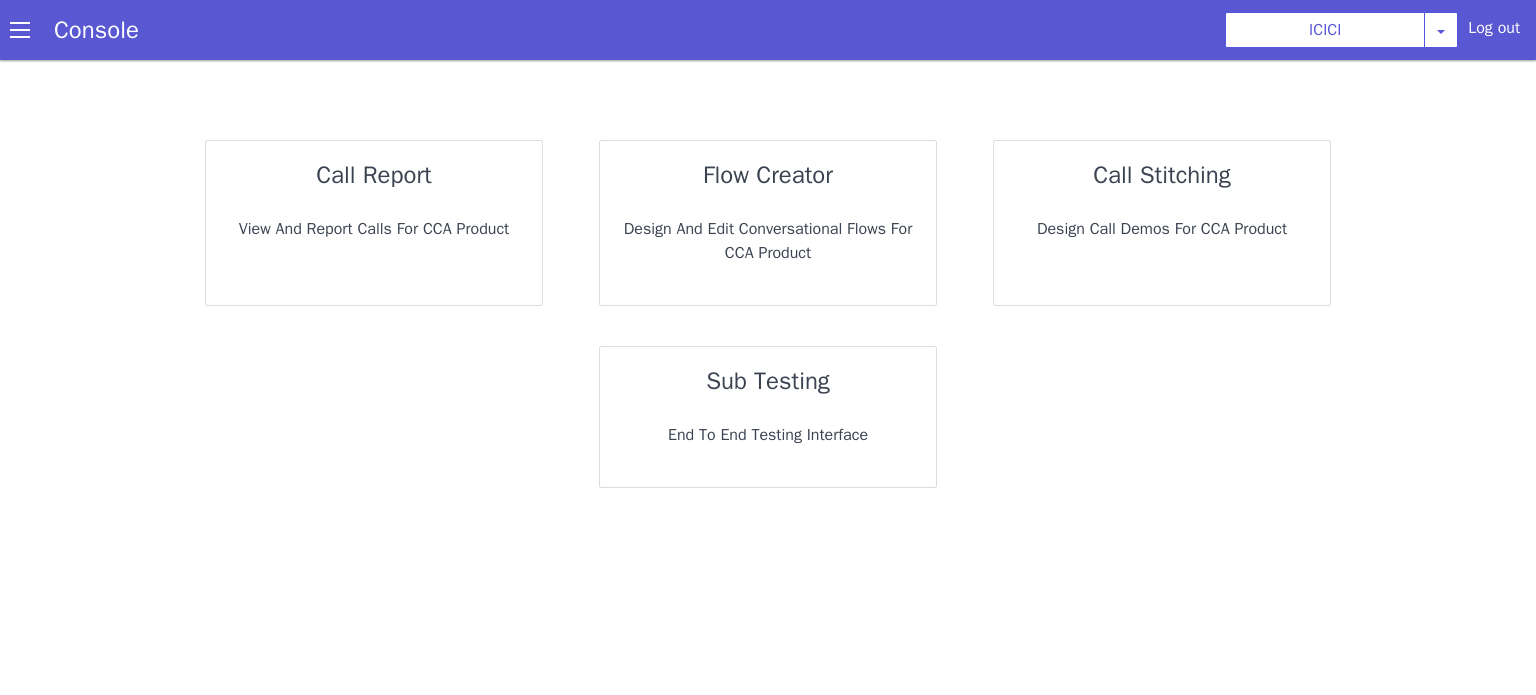 click on "call report" at bounding box center [474, 33] 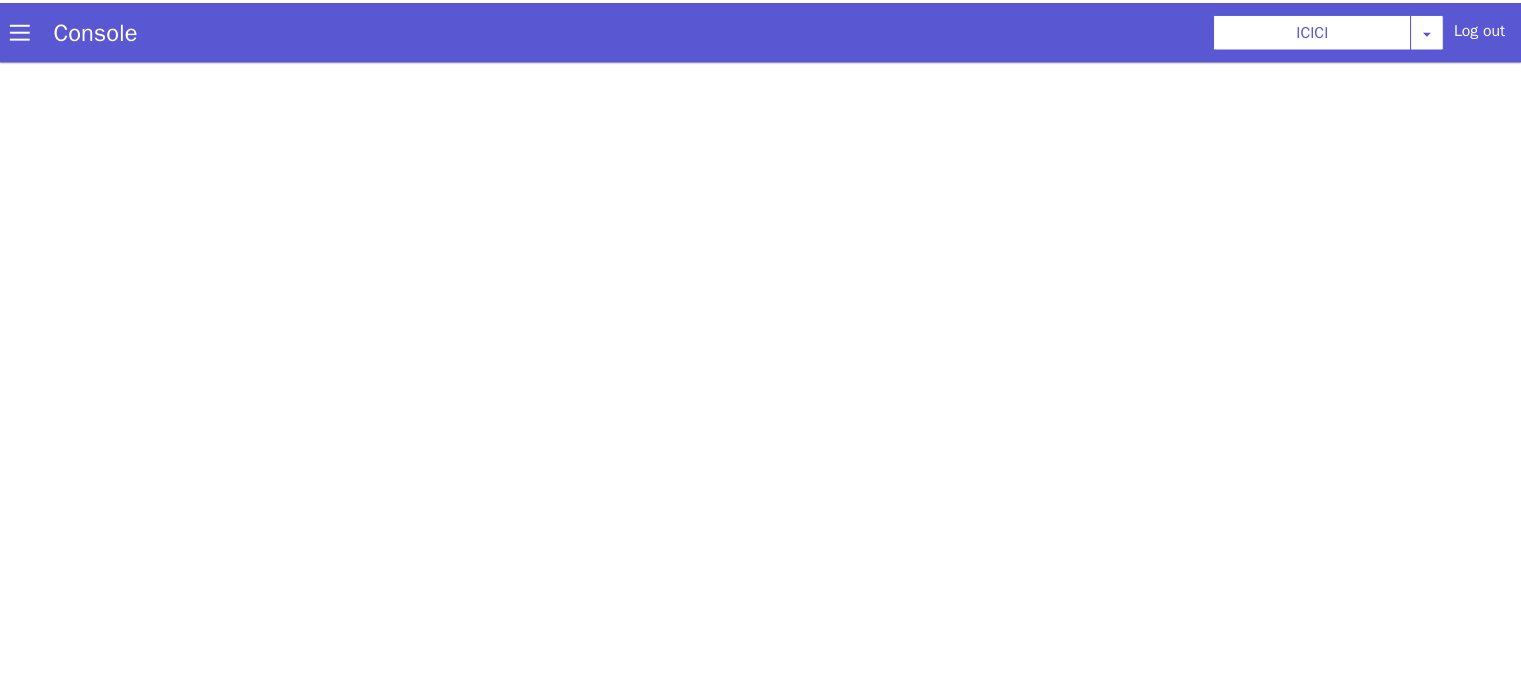 scroll, scrollTop: 0, scrollLeft: 0, axis: both 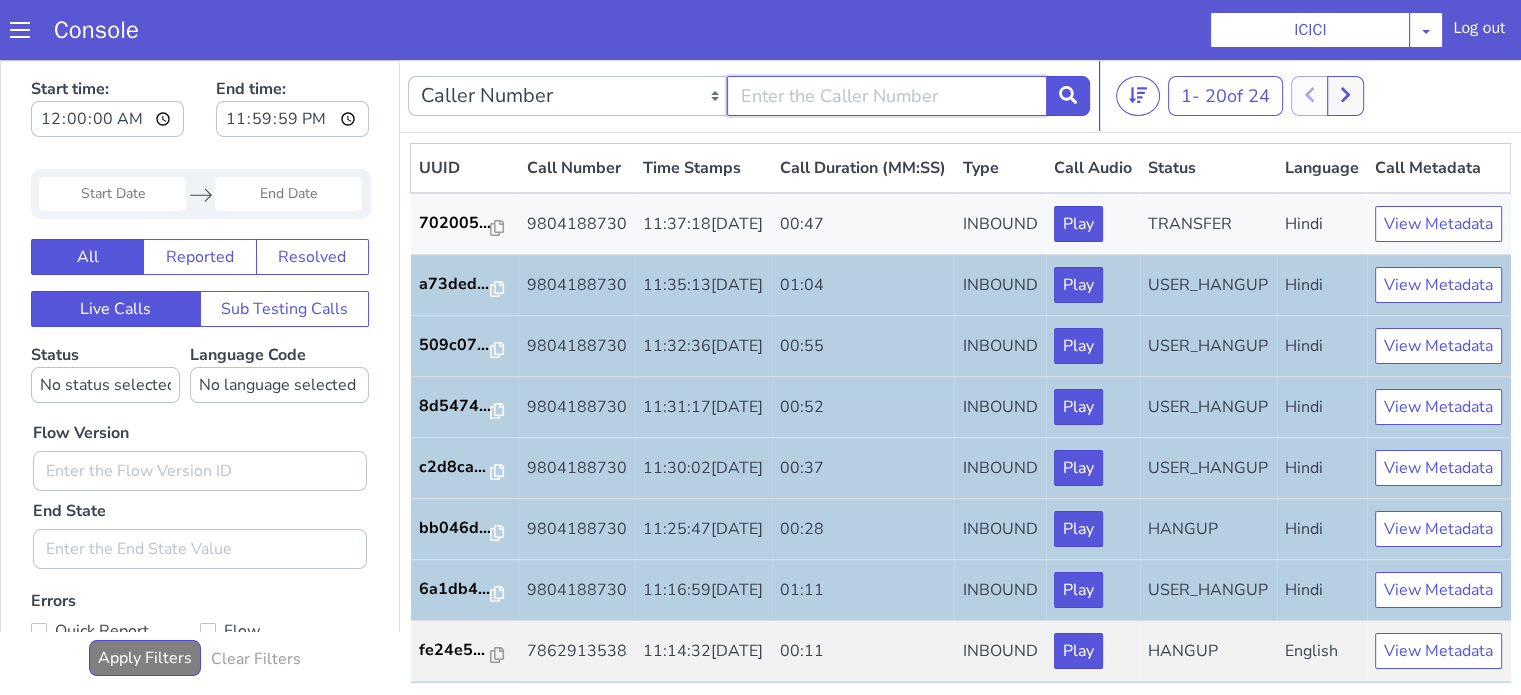 click at bounding box center (886, 96) 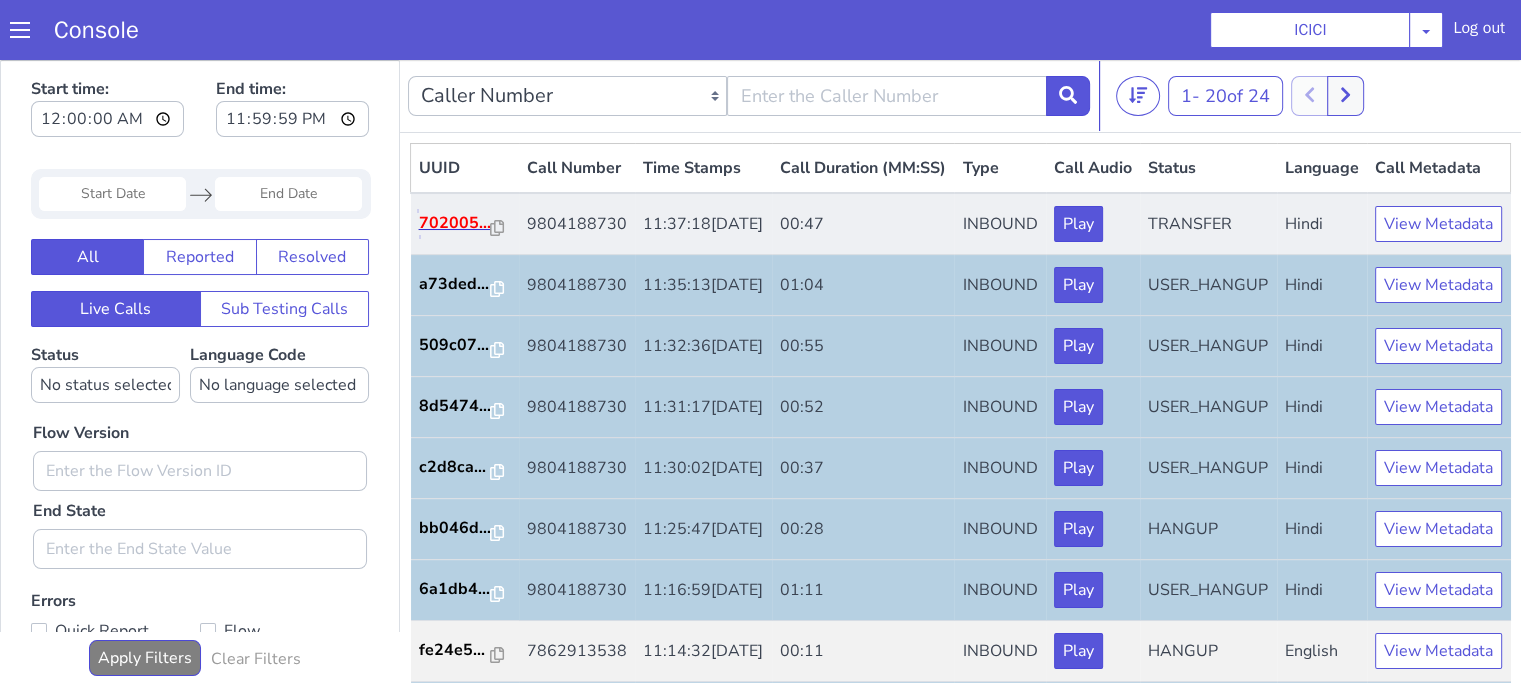 click on "702005..." at bounding box center (455, 223) 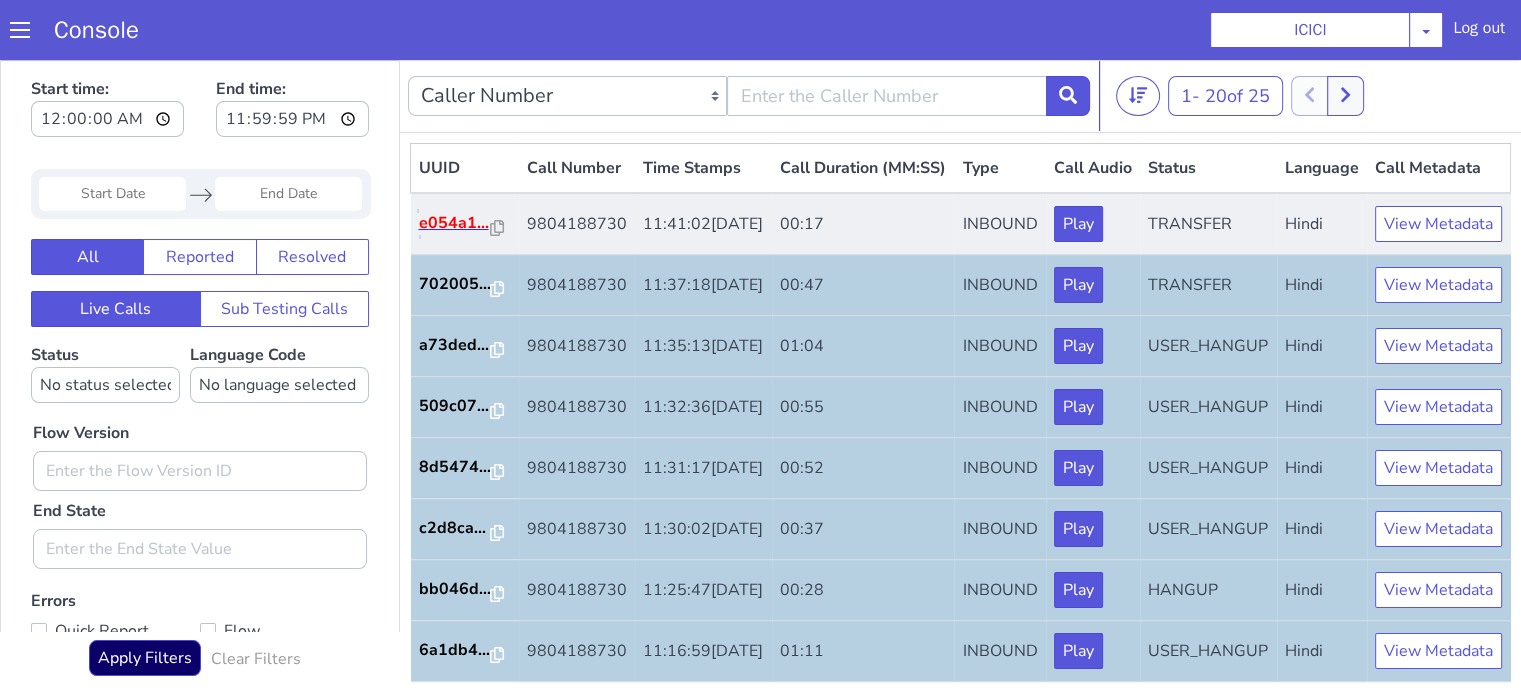 click on "e054a1..." at bounding box center [455, 223] 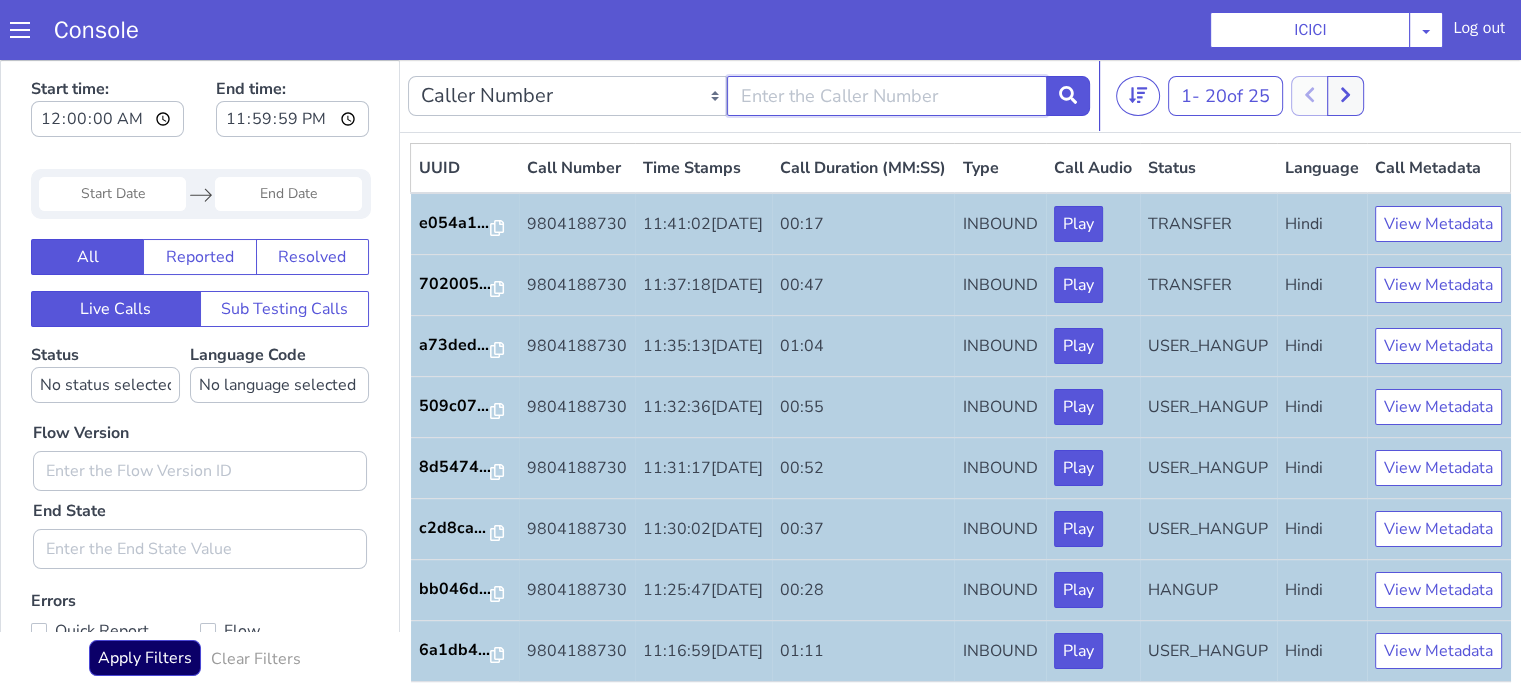 click at bounding box center [886, 96] 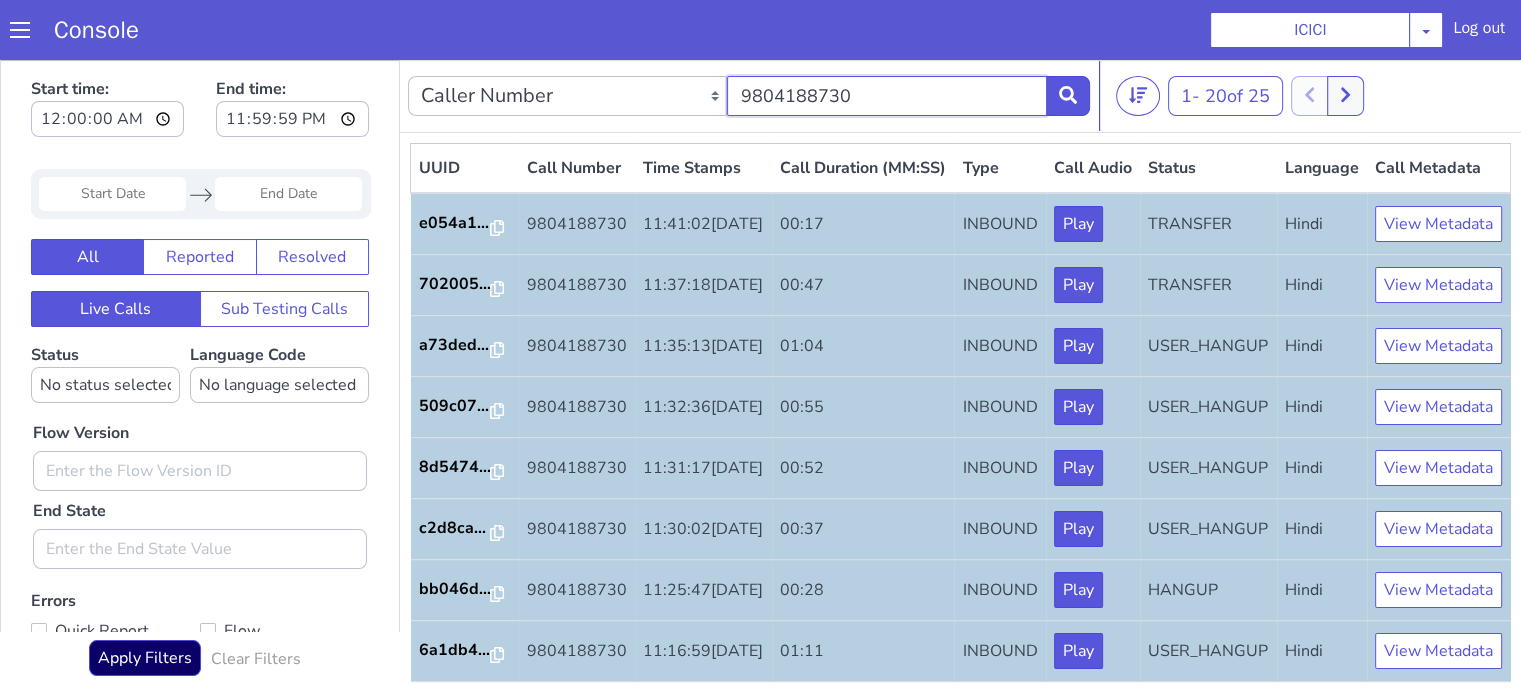 type on "9804188730" 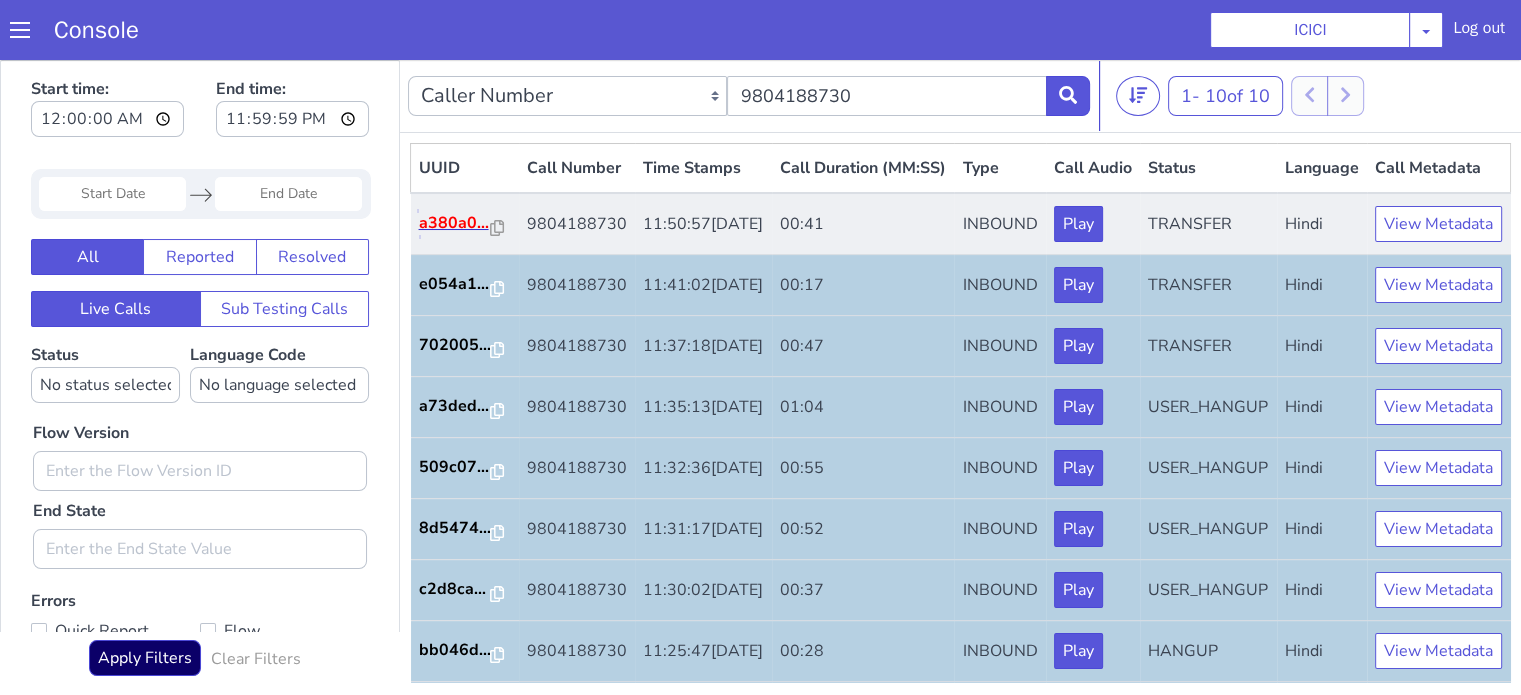 click on "a380a0..." at bounding box center (455, 223) 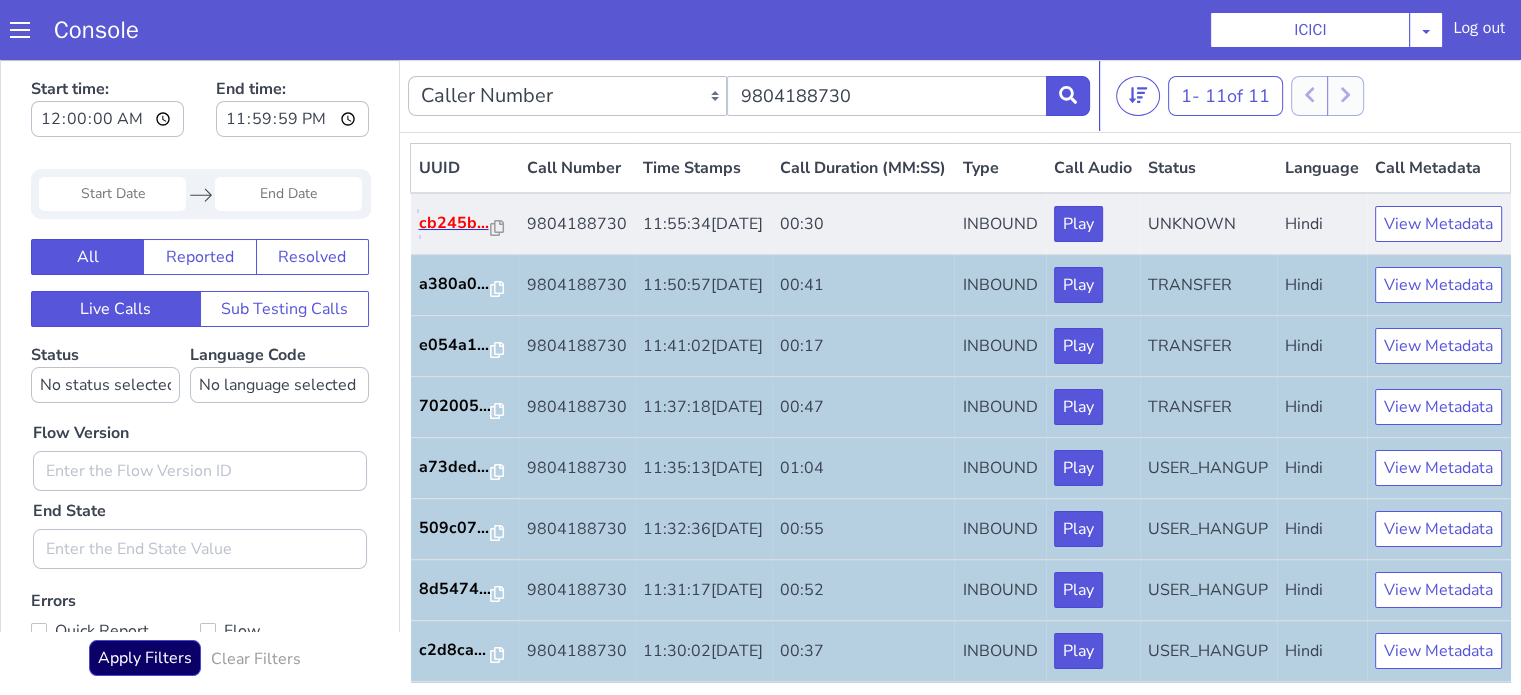click on "cb245b..." at bounding box center (455, 223) 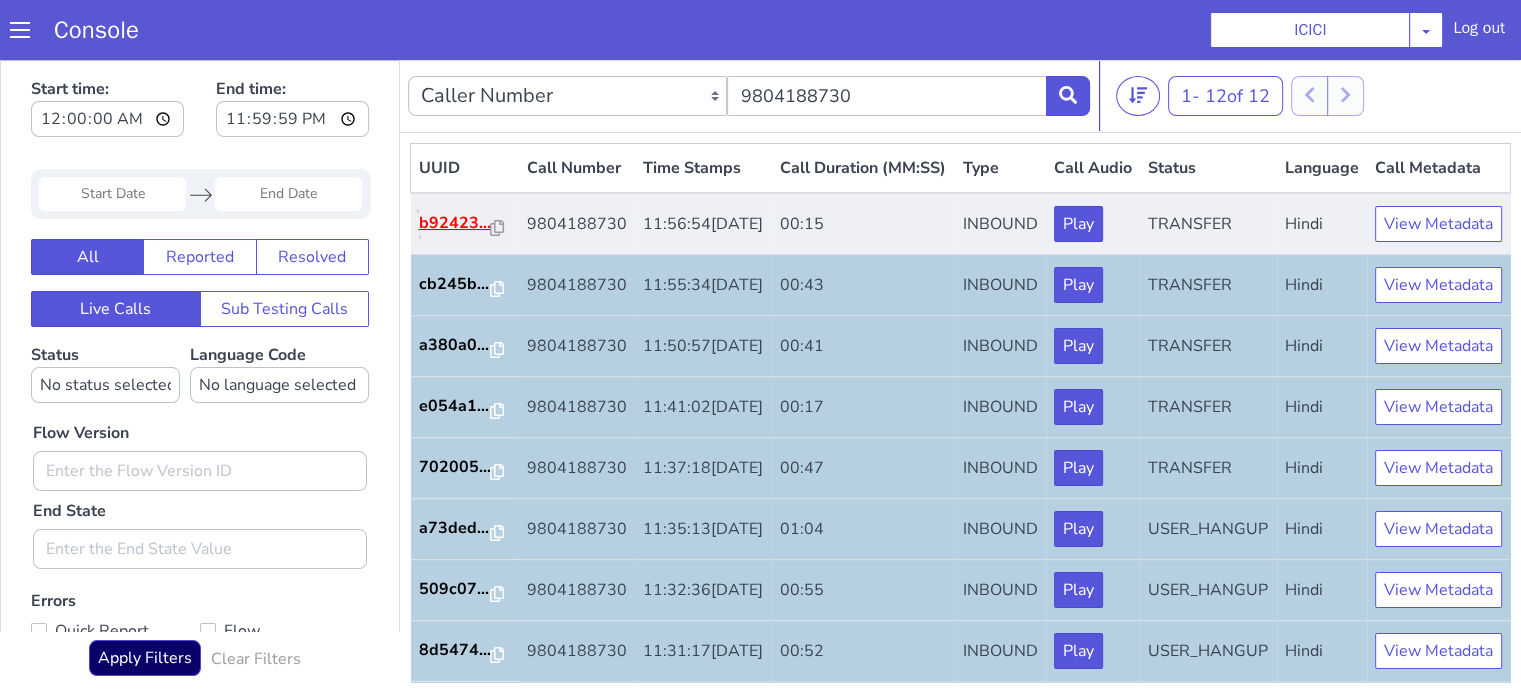 click on "b92423..." at bounding box center (455, 223) 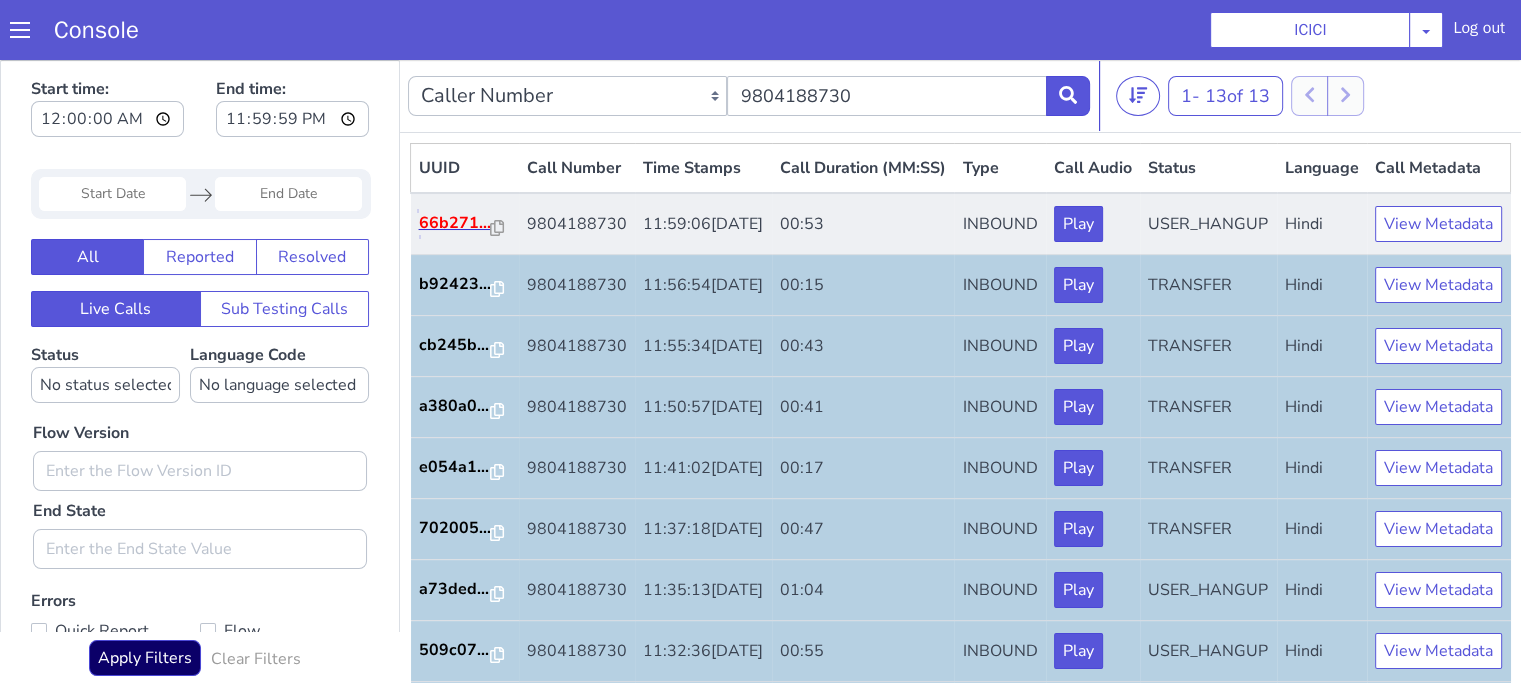 click on "66b271..." at bounding box center (455, 223) 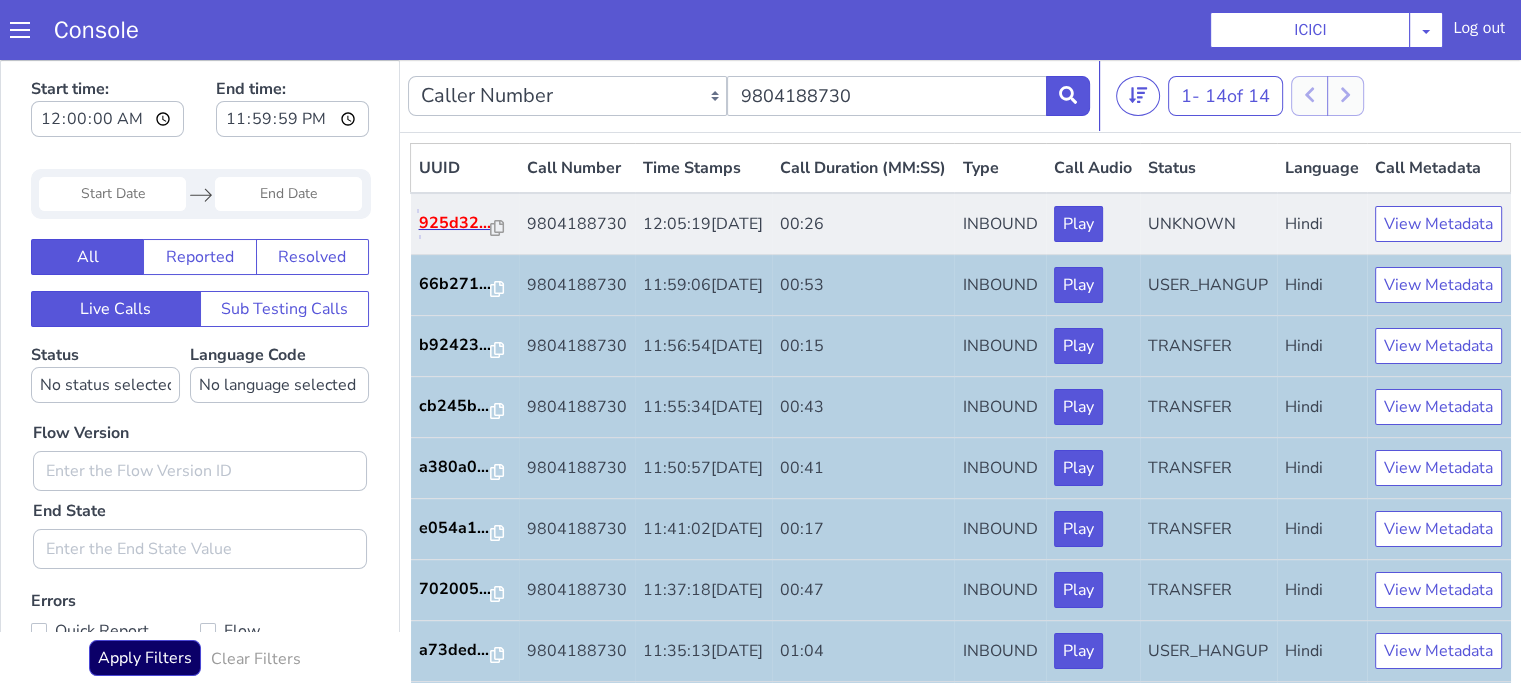 click on "925d32..." at bounding box center (455, 223) 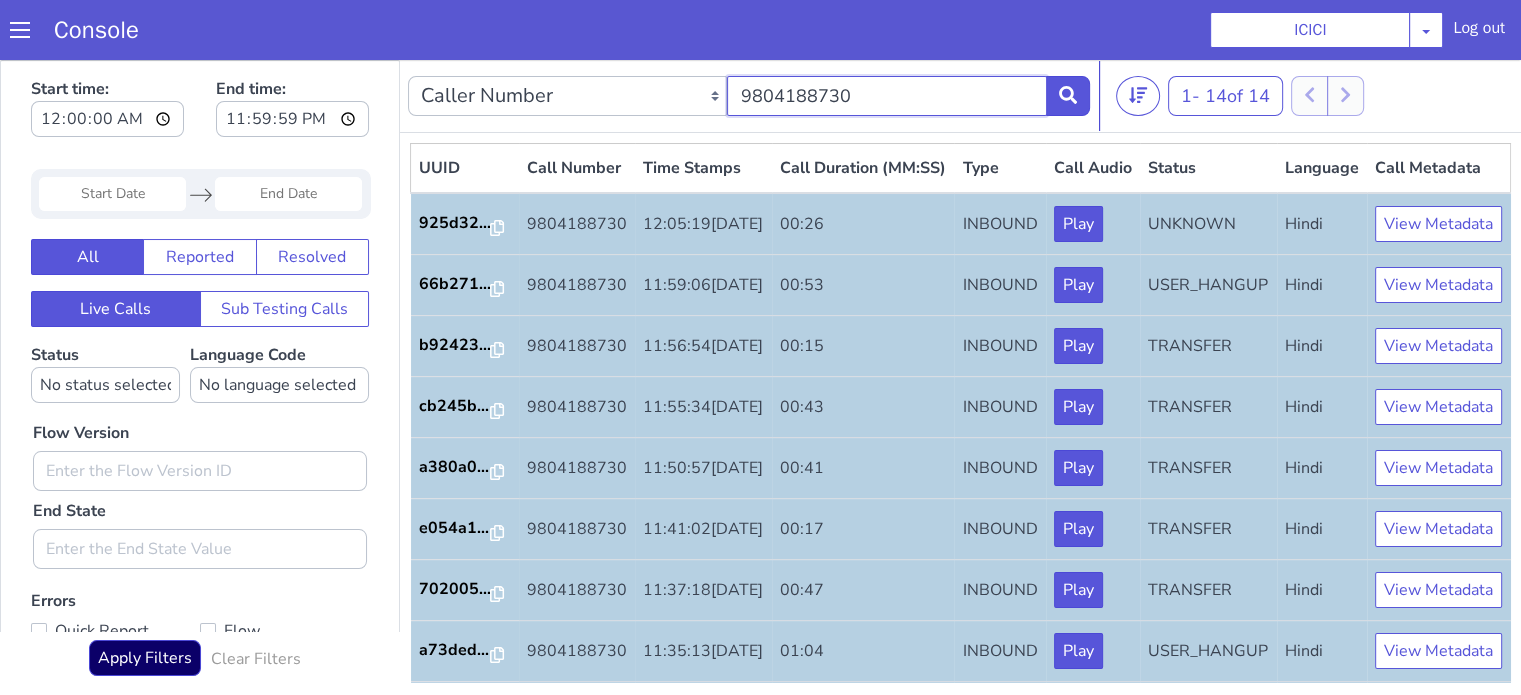 click on "9804188730" at bounding box center [886, 96] 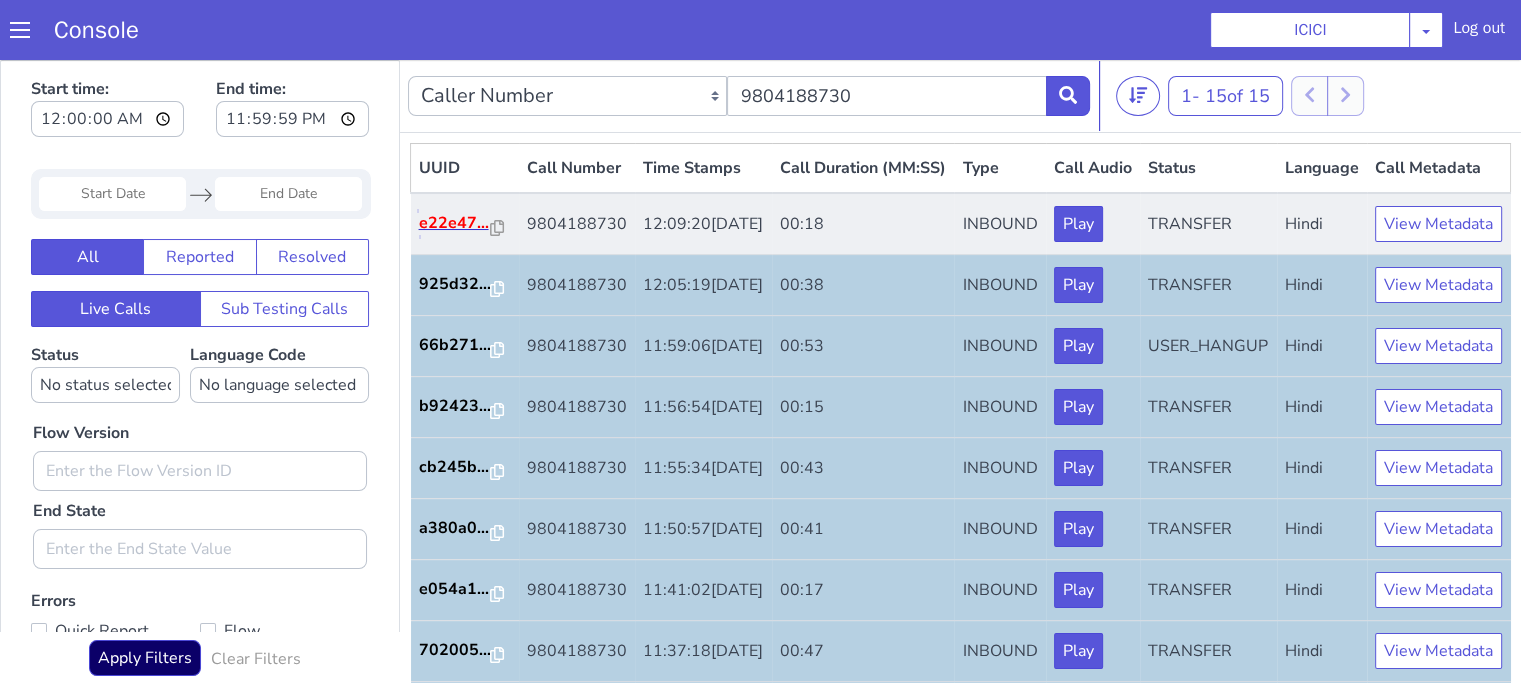 click on "e22e47..." at bounding box center (455, 223) 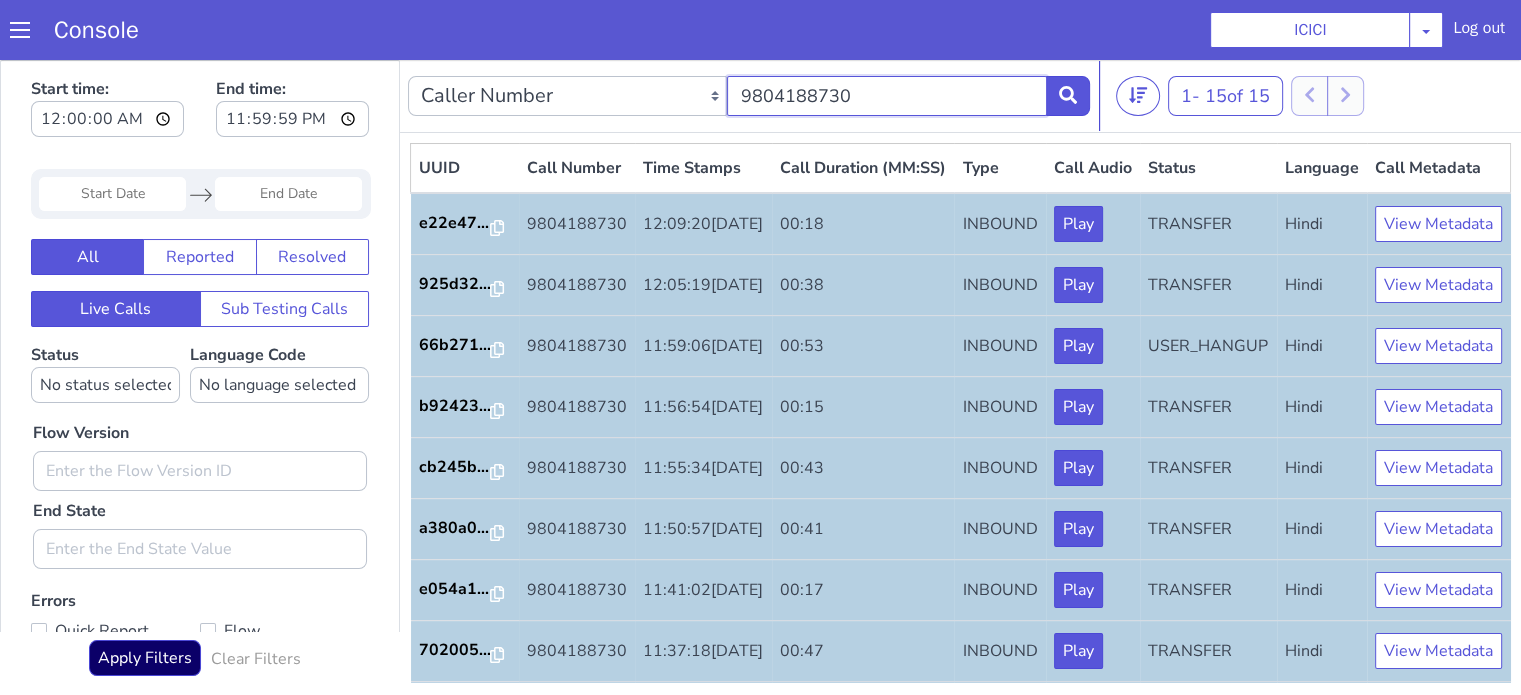 click on "9804188730" at bounding box center [886, 96] 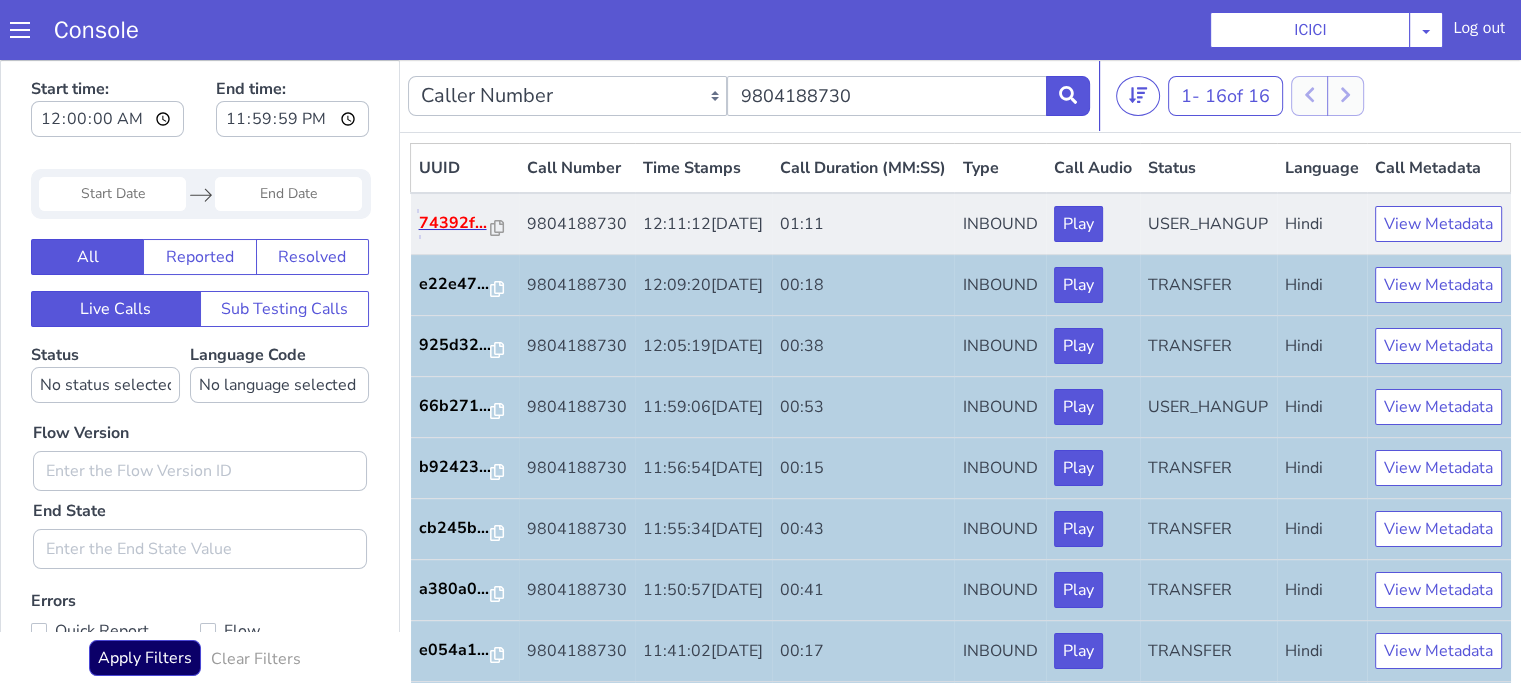 click on "74392f..." at bounding box center [455, 223] 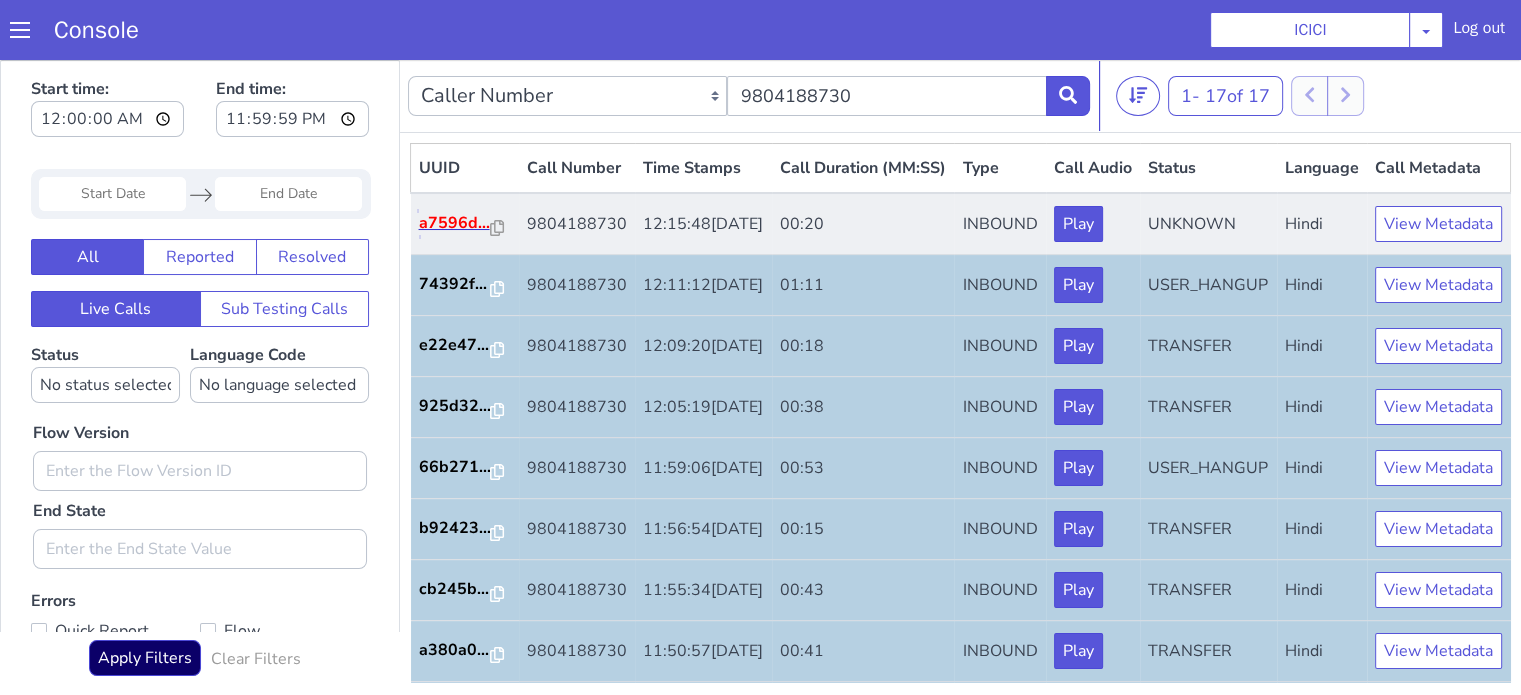 click on "a7596d..." at bounding box center [455, 223] 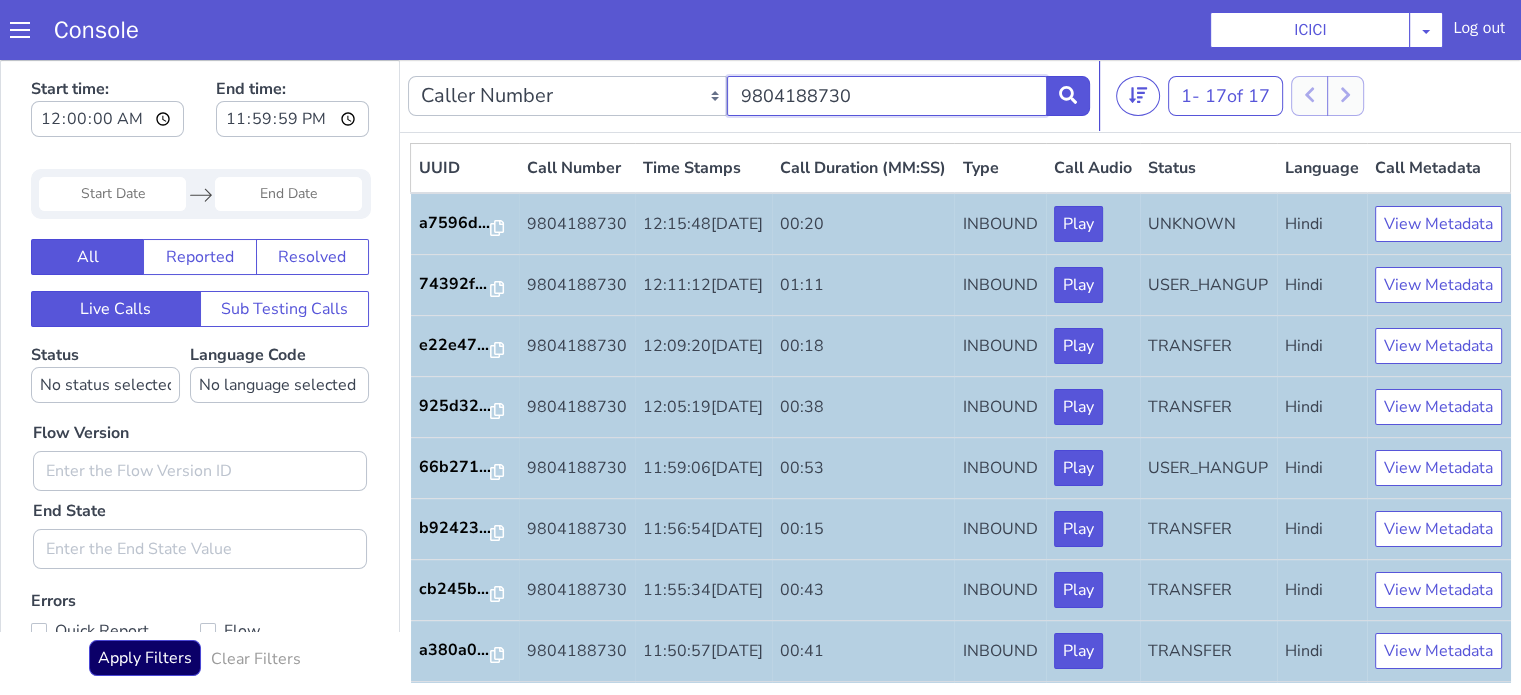 click on "9804188730" at bounding box center (886, 96) 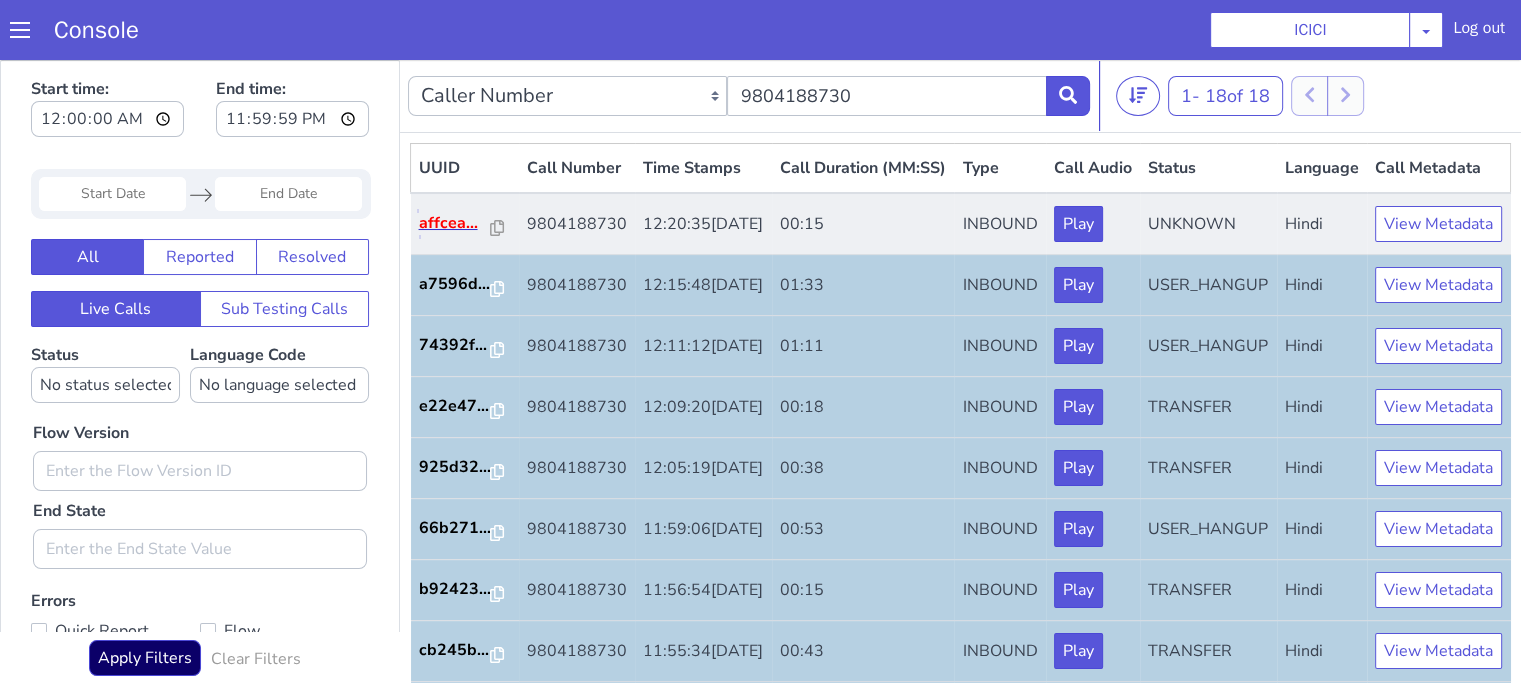 click on "affcea..." at bounding box center [455, 223] 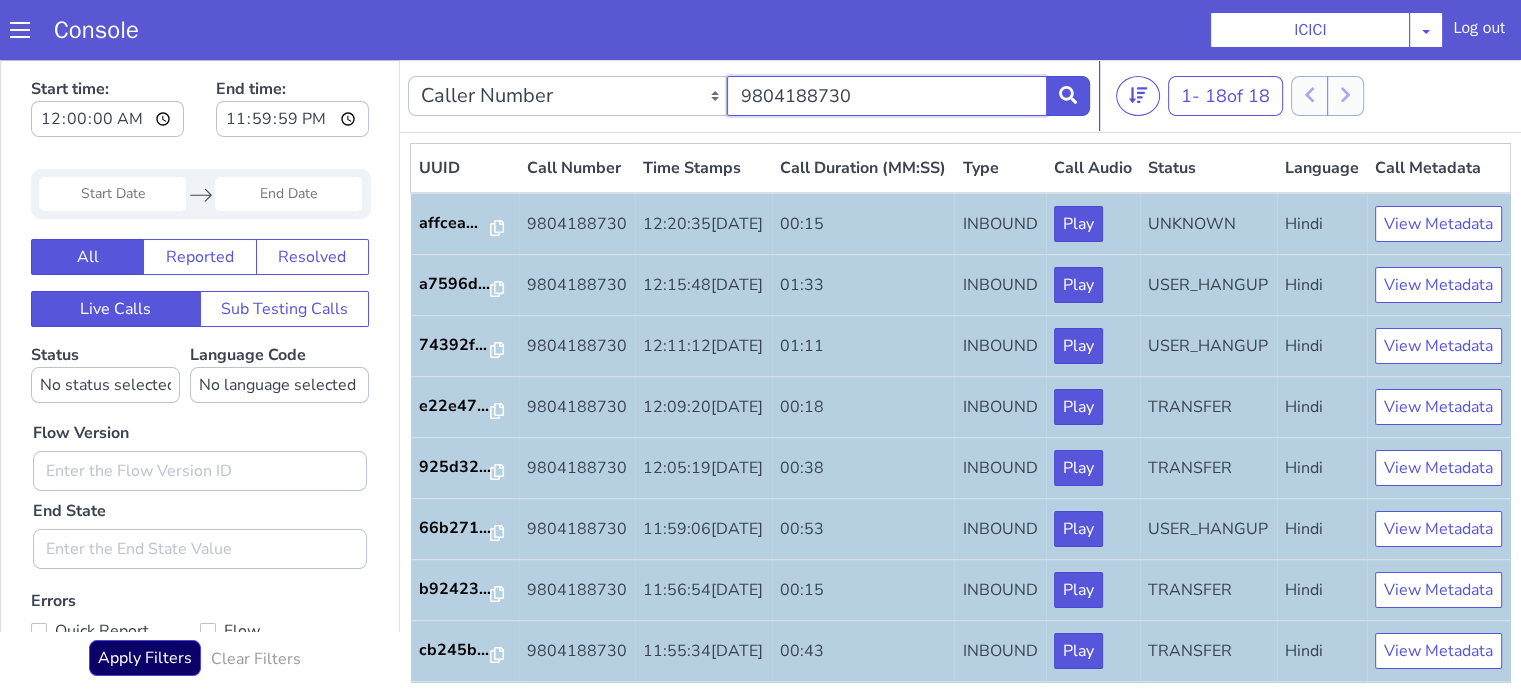 click on "9804188730" at bounding box center (886, 96) 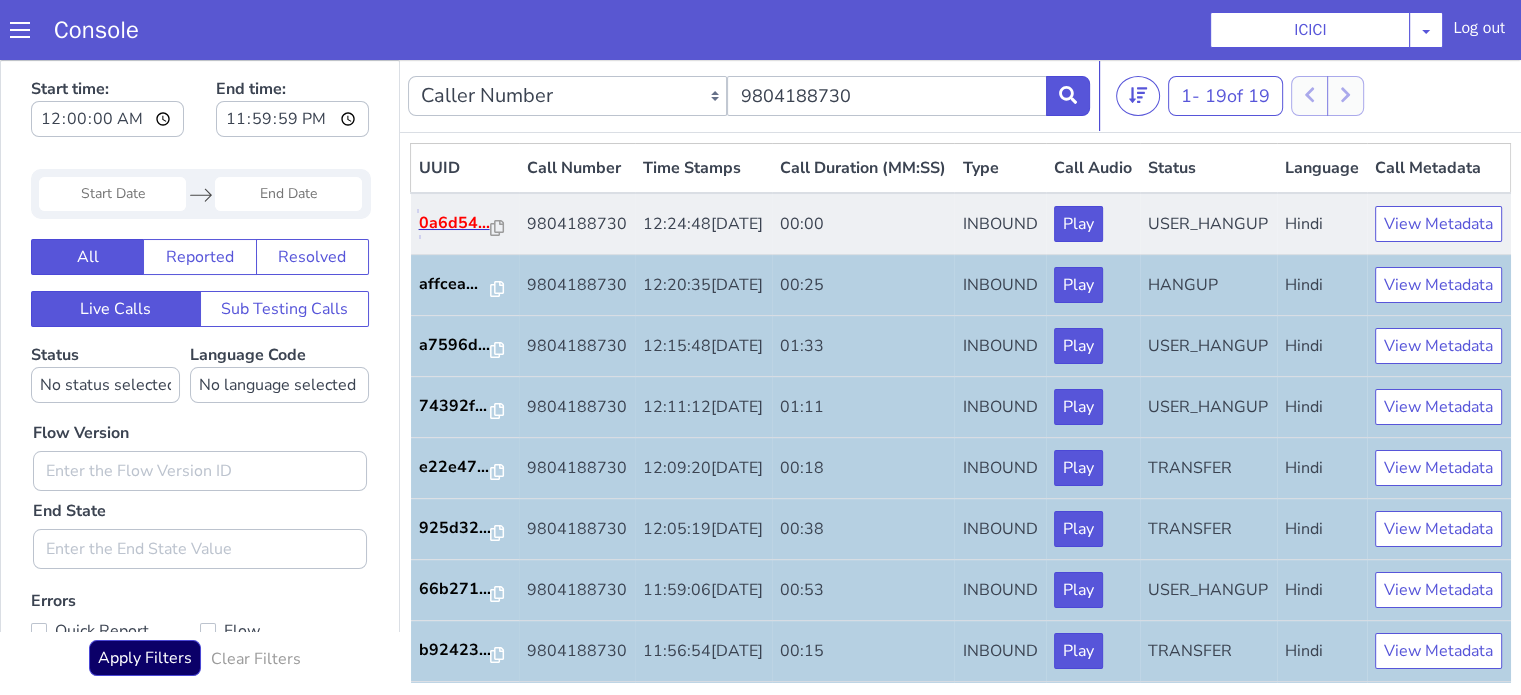click on "0a6d54..." at bounding box center (455, 223) 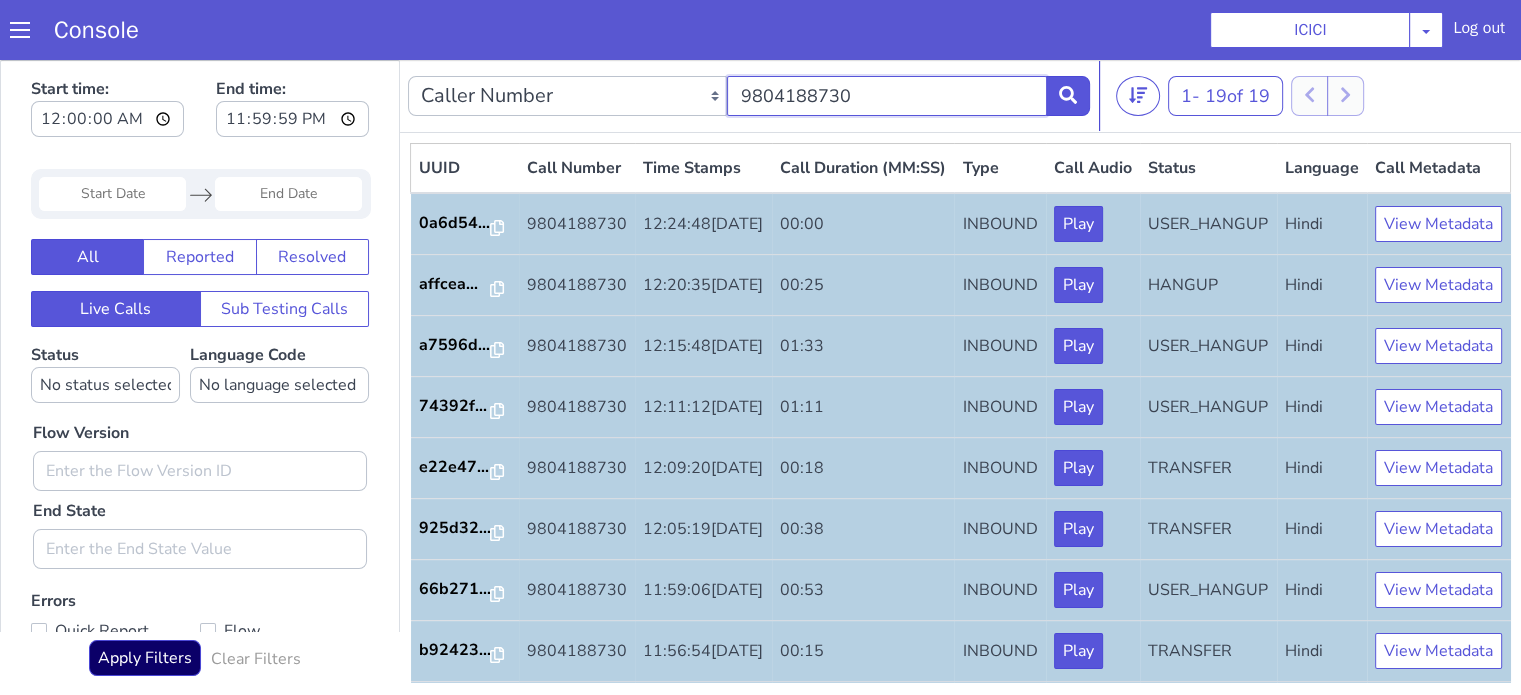 click on "9804188730" at bounding box center [886, 96] 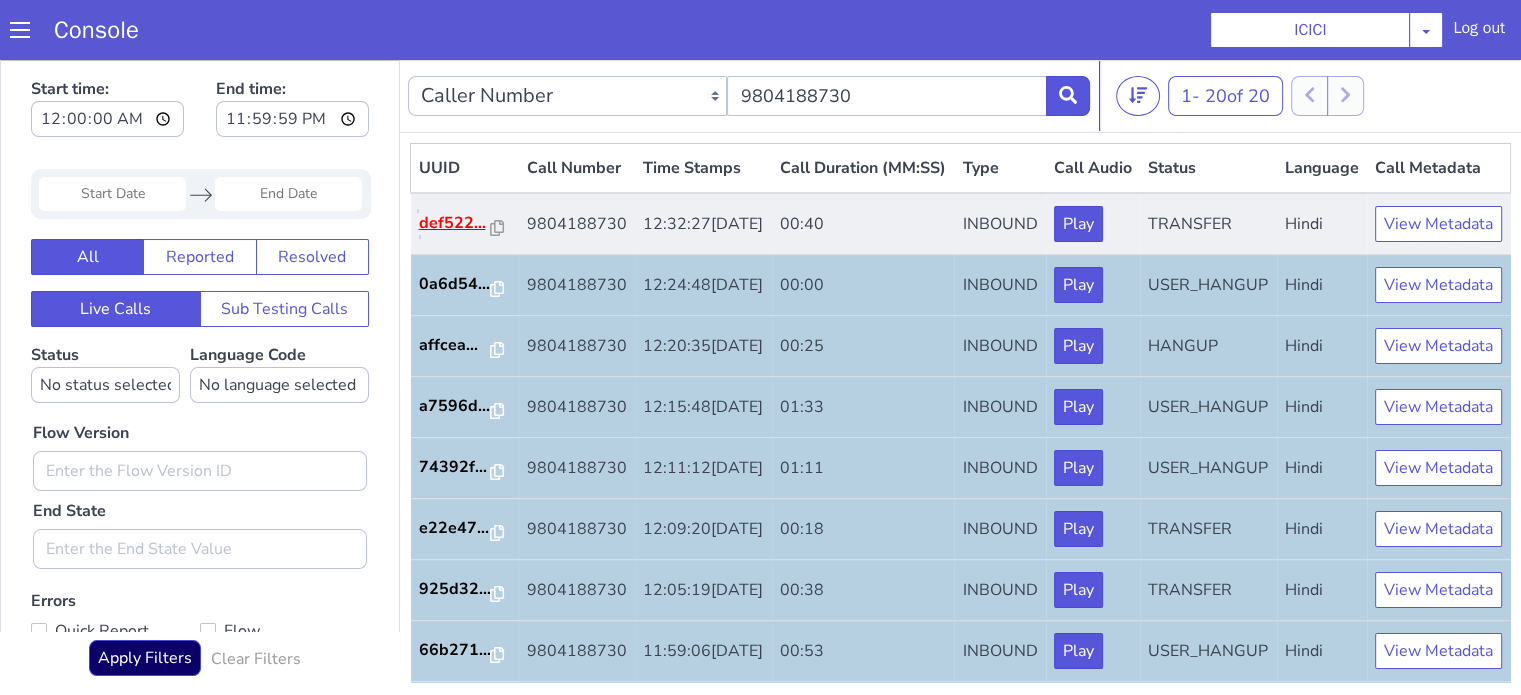 click on "def522..." at bounding box center (455, 223) 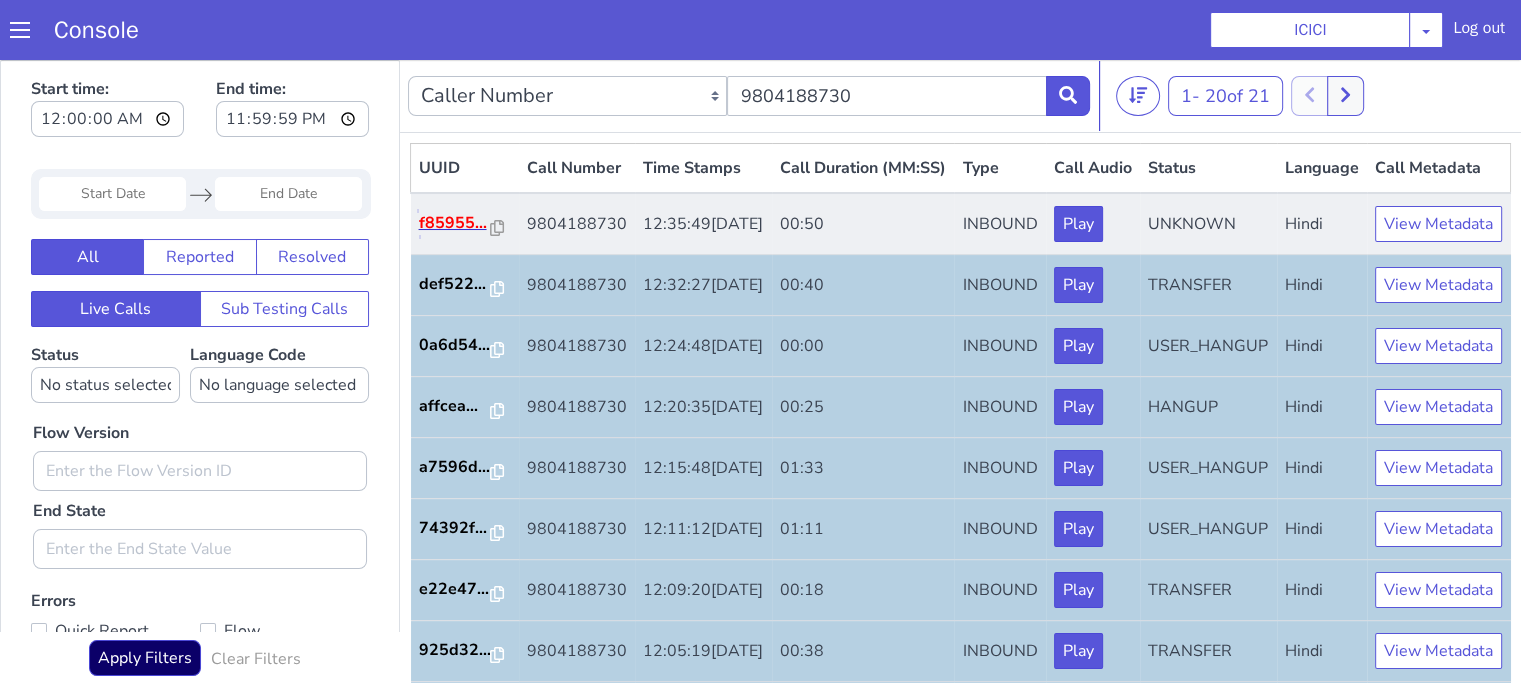 click on "f85955..." at bounding box center (455, 223) 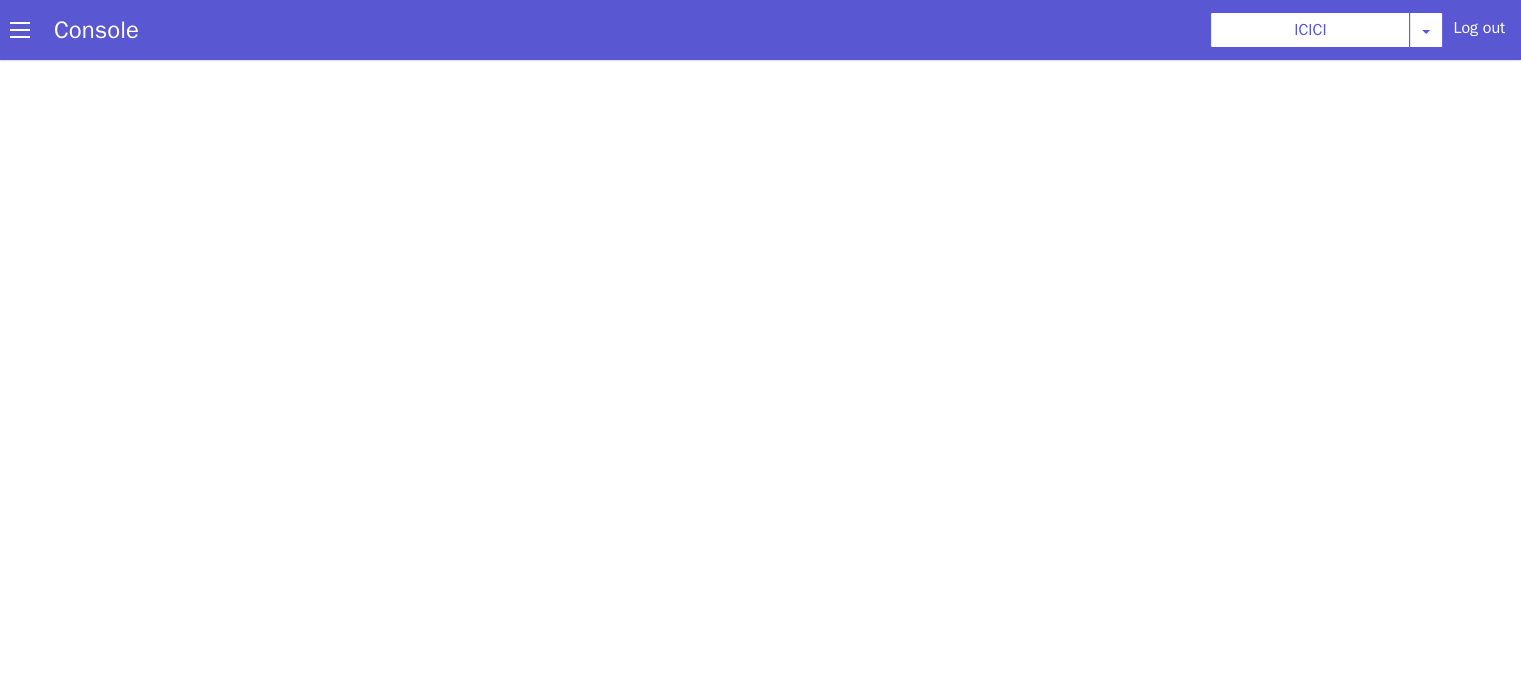 scroll, scrollTop: 0, scrollLeft: 0, axis: both 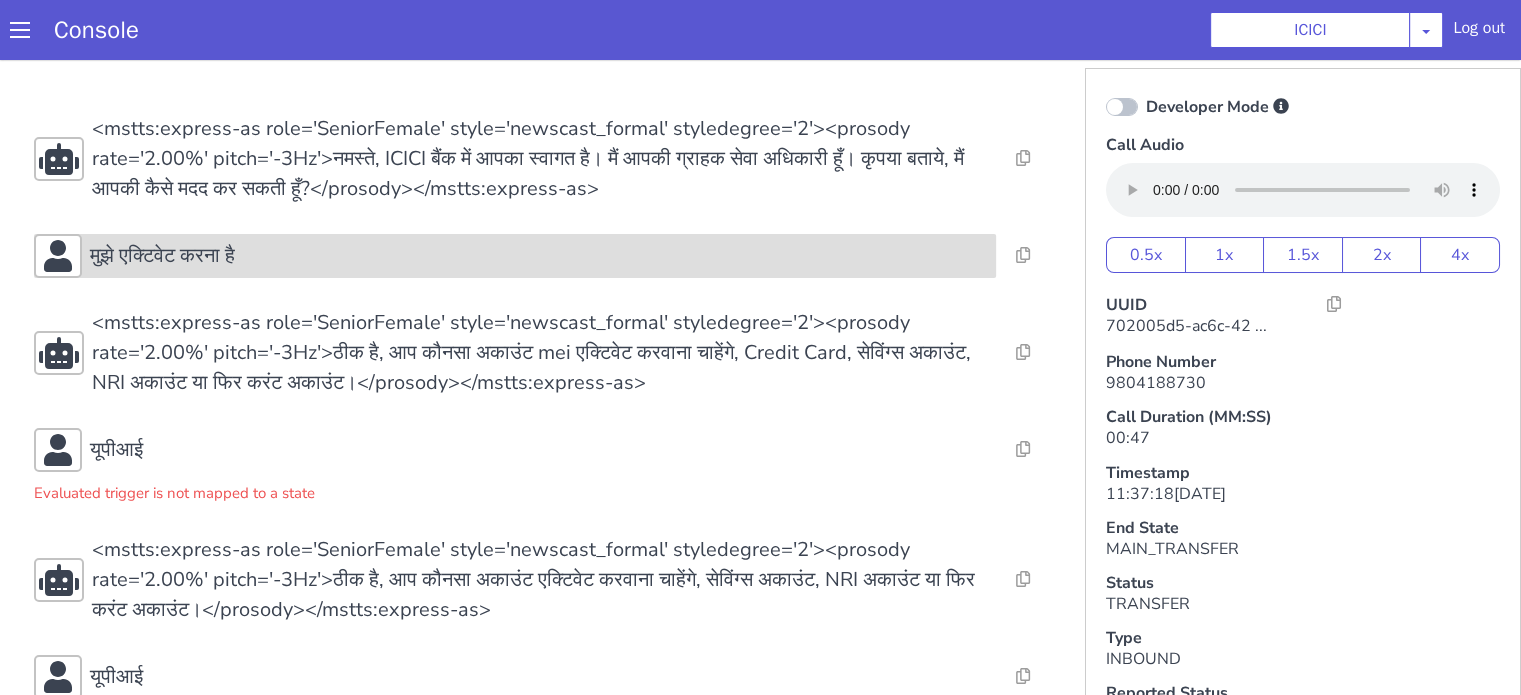click on "मुझे एक्टिवेट करना है" at bounding box center (713, -20) 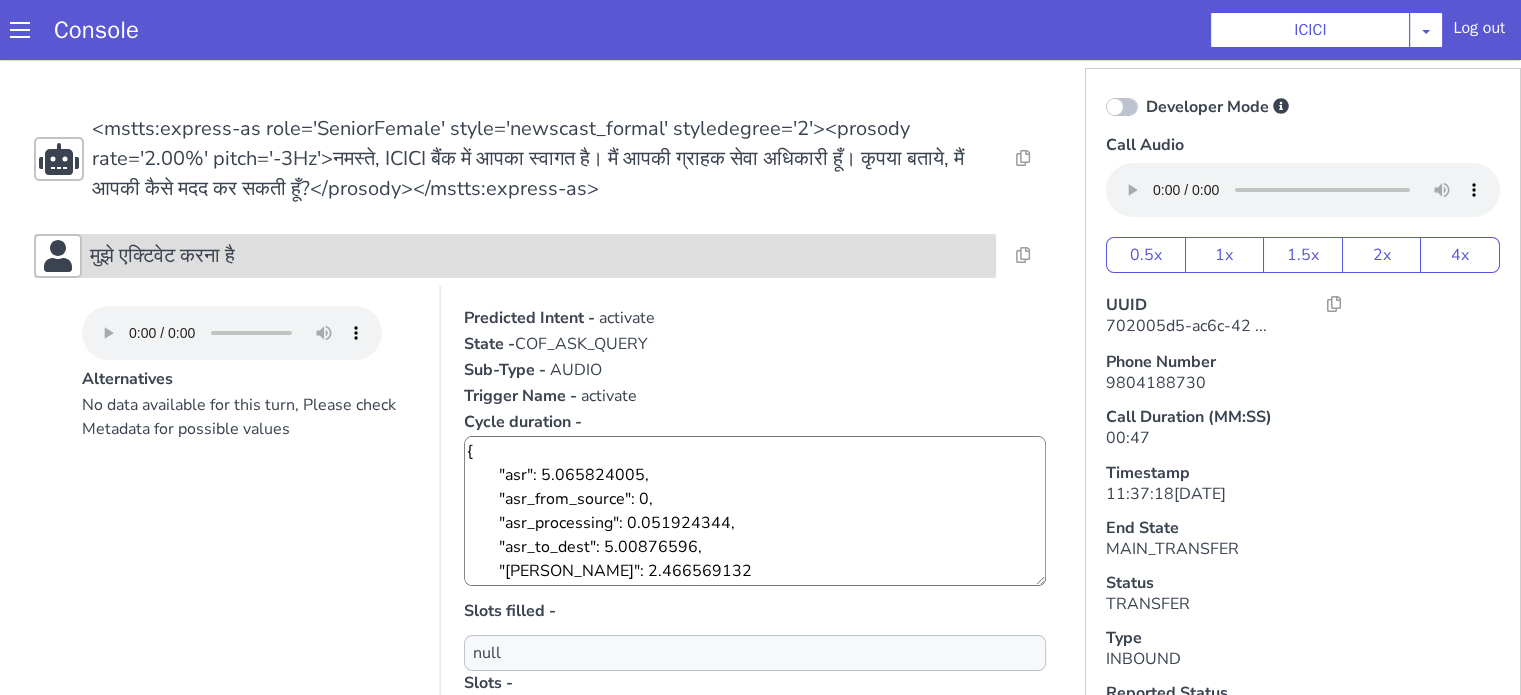 click on "मुझे एक्टिवेट करना है" at bounding box center [713, -20] 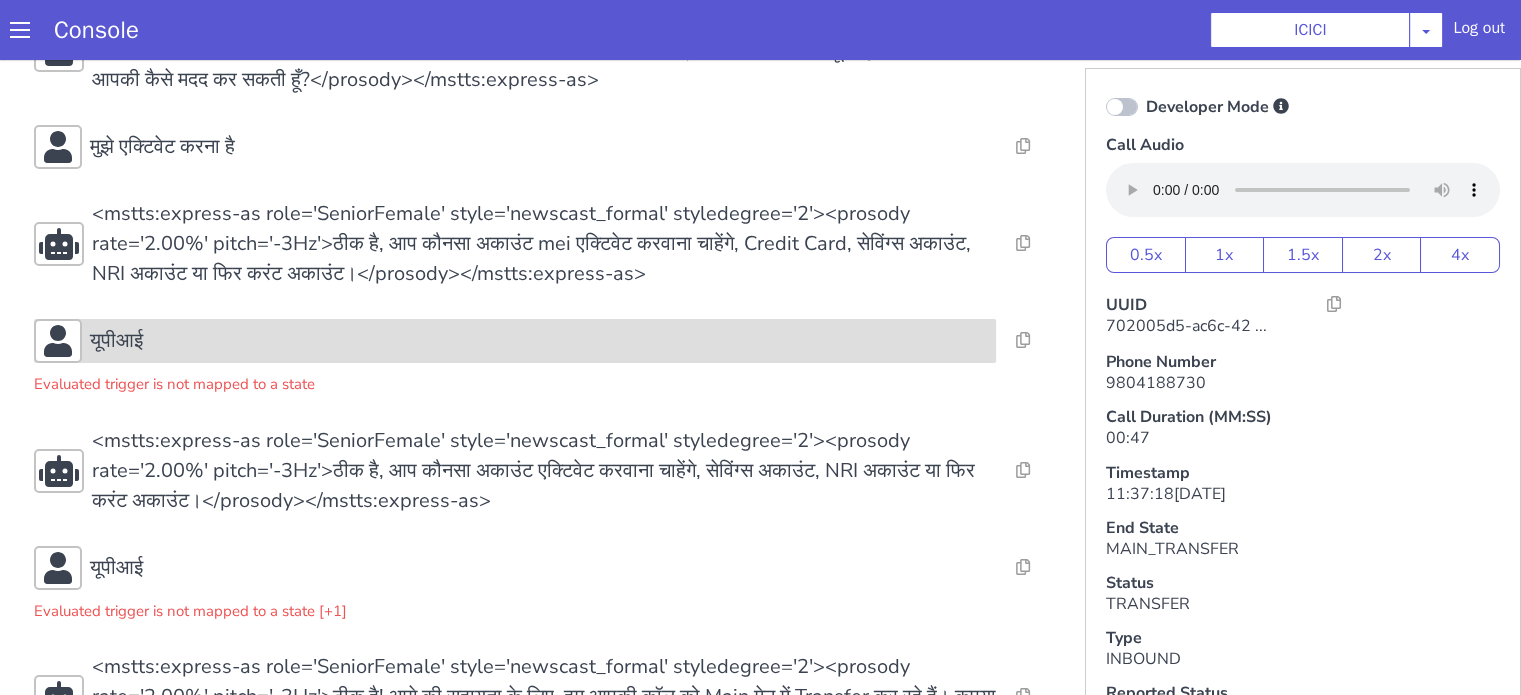 scroll, scrollTop: 191, scrollLeft: 0, axis: vertical 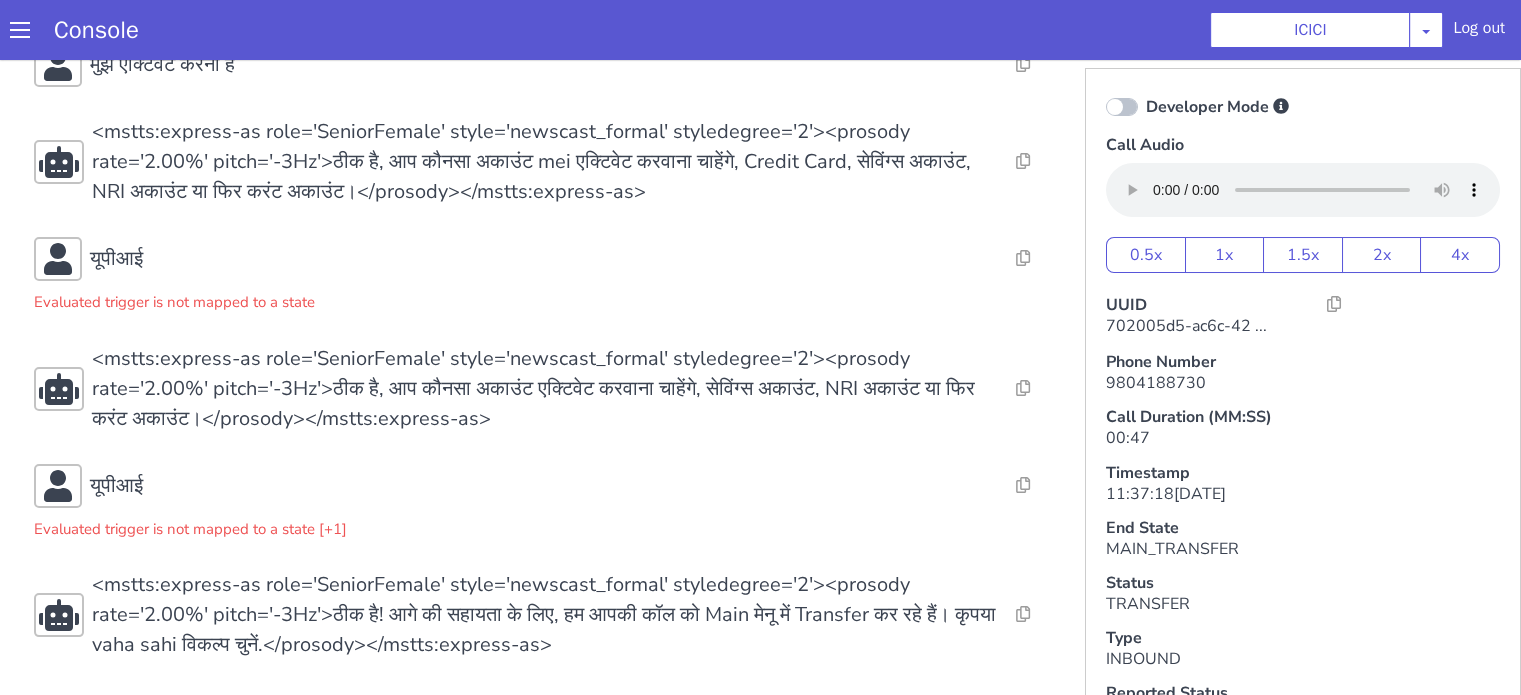 click on "Resolve  Intent Error  Entity Error  Transcription Error  Miscellaneous Submit Resolve  Intent Error  Entity Error  Transcription Error  Miscellaneous Submit Resolve  Intent Error  Entity Error  Transcription Error  Miscellaneous Submit <mstts:express-as role='SeniorFemale' style='newscast_formal' styledegree='2'><prosody rate='2.00%' pitch='-3Hz'>नमस्ते, ICICI बैंक में आपका स्वागत है। मैं आपकी ग्राहक सेवा अधिकारी हूँ। कृपया बताये, मैं आपकी कैसे मदद कर सकती हूँ?</prosody></mstts:express-as> Resolve  Intent Error  Entity Error  Transcription Error  Miscellaneous Submit मुझे एक्टिवेट करना है Resolve  Intent Error  Entity Error  Transcription Error  Miscellaneous Submit Resolve  Intent Error  Entity Error  Transcription Error  Miscellaneous Submit यूपीआई Resolve  Intent Error  Entity Error" at bounding box center (552, 270) 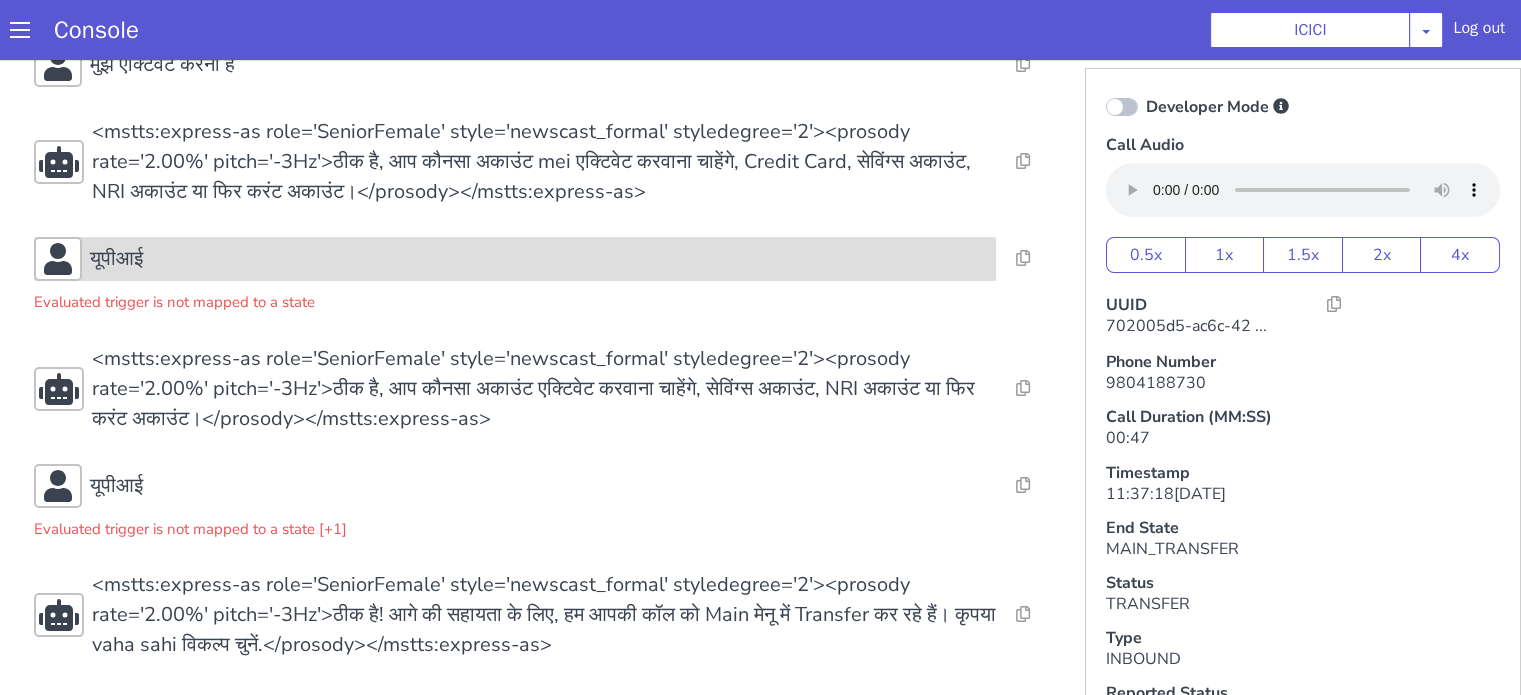 click on "यूपीआई" at bounding box center [673, 29] 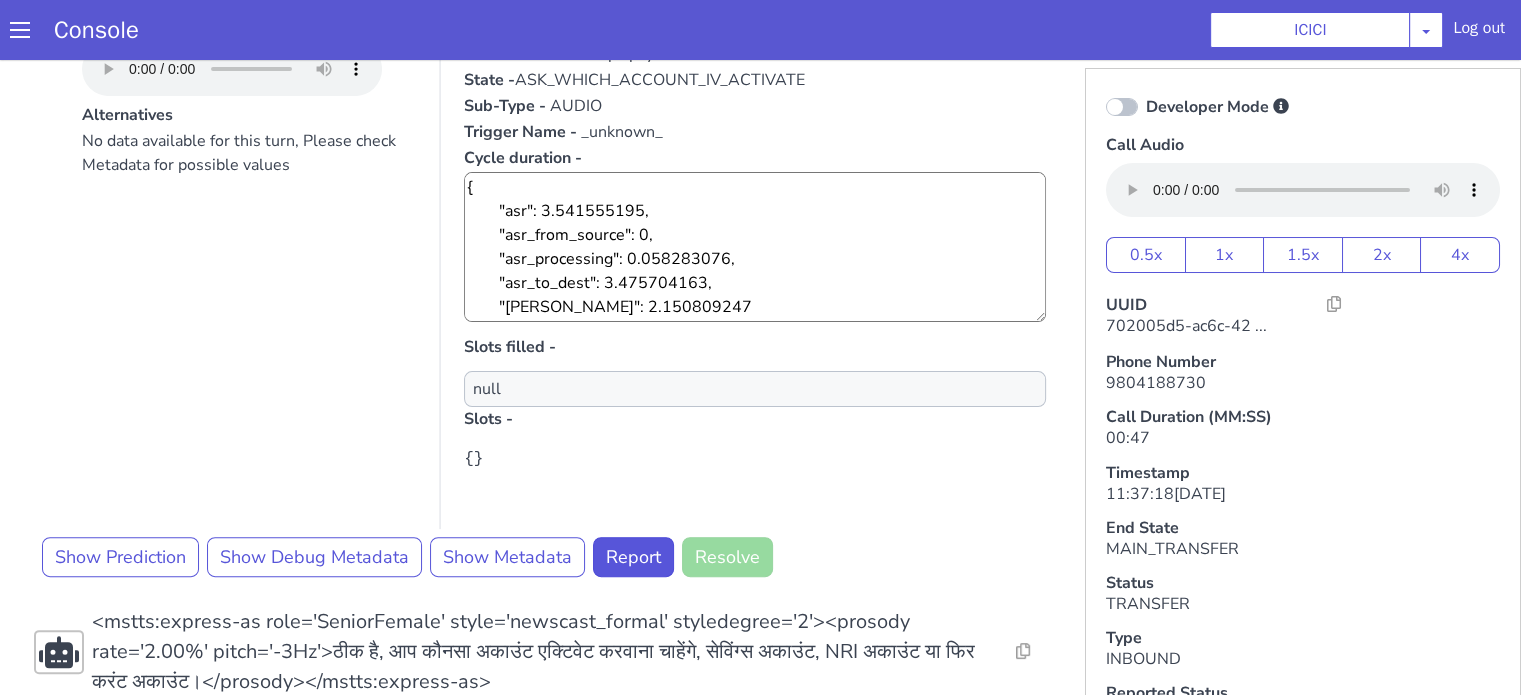 scroll, scrollTop: 754, scrollLeft: 0, axis: vertical 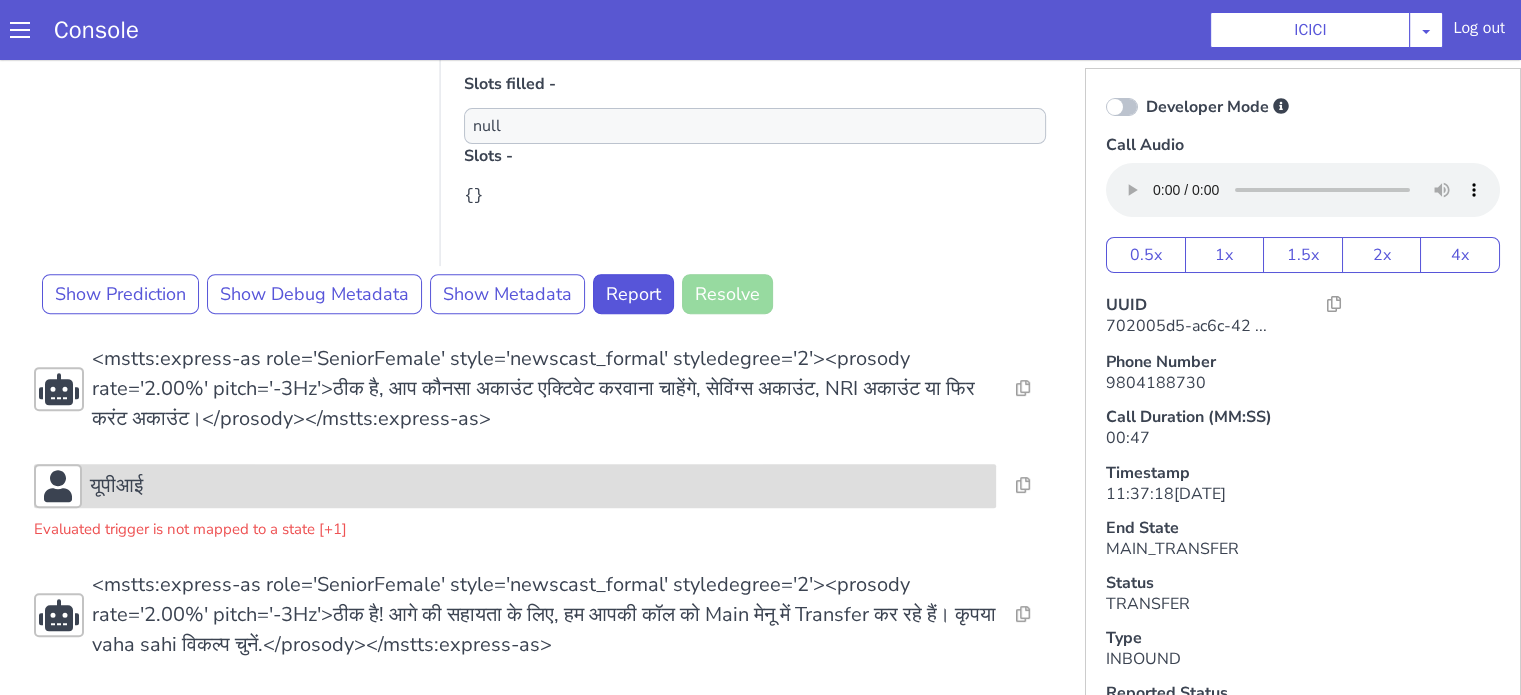 click on "यूपीआई" at bounding box center (672, 256) 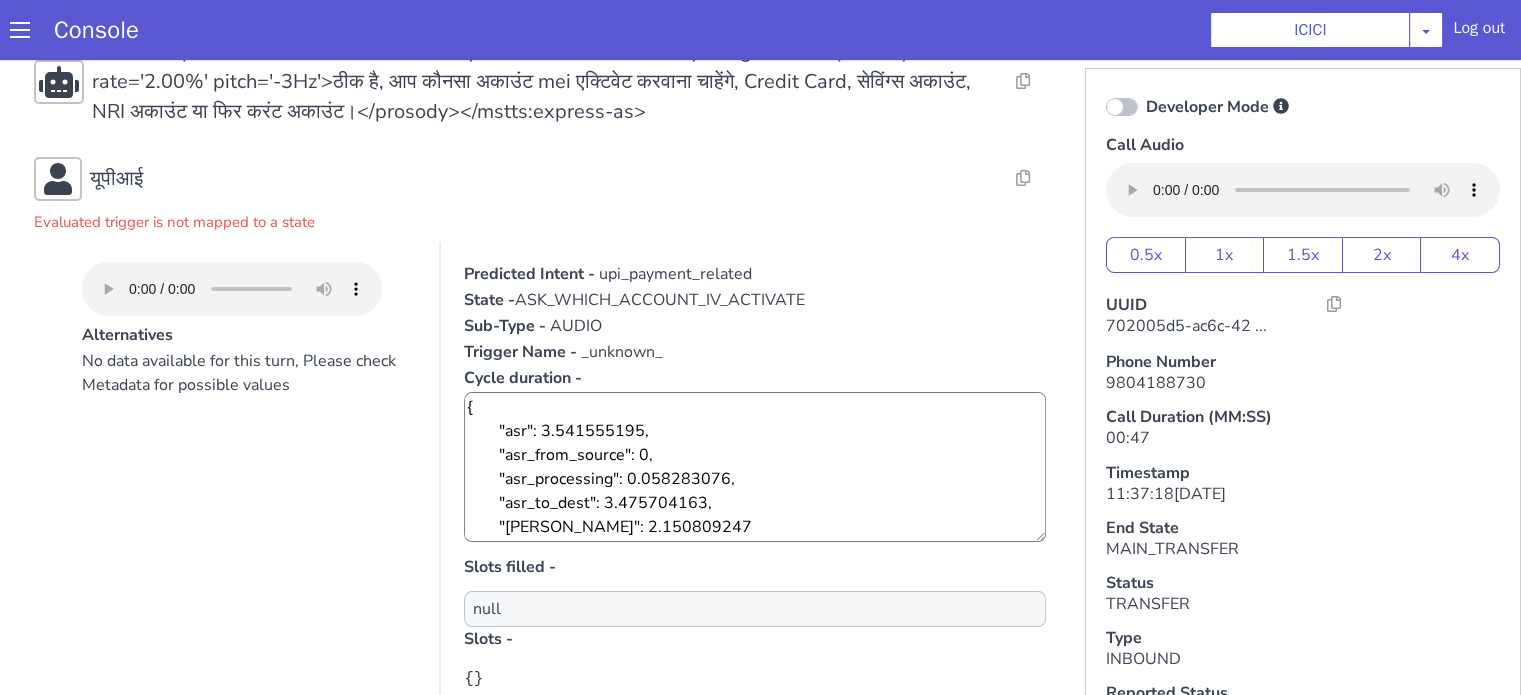 scroll, scrollTop: 154, scrollLeft: 0, axis: vertical 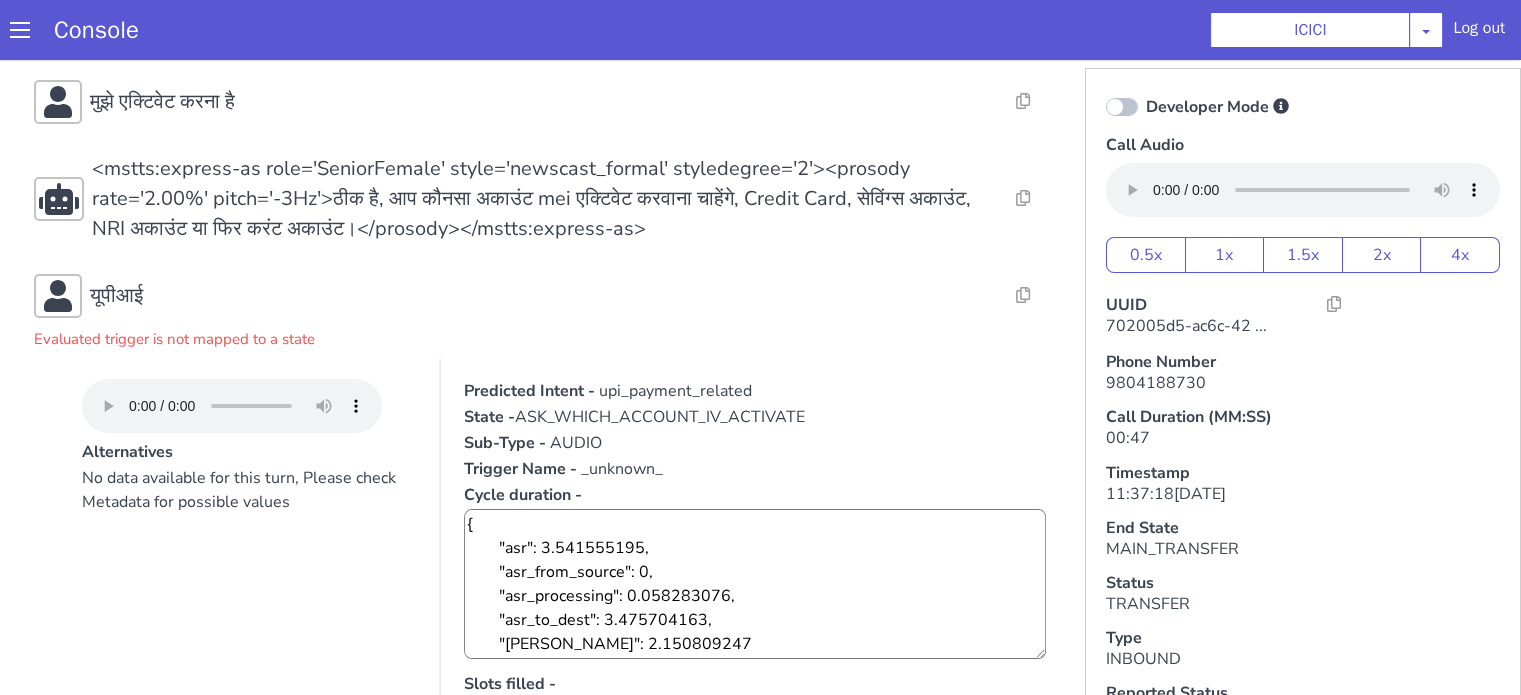 click on "Console ICICI AO Smith Airtel DTH Pilot Airtel POC Alice Blue NT Aliceblue American Finance - US Apollo Apollo 24*7 Application - Collections Auto NPS feedback Avaya Devconnect Axis Axis AMC Axis Outbound BAGIC BALIC BALIC Old 2 Bajaj Autofinance Bajaj Fin Banking Demo Barbeque Nation Buy Now Pay Later Cars24 Cashe Central Bank of India Charles Tyrwhitt Cholamandalam Finance Consumer Durables Coverfox Covid19 Helpline Credgenics CreditMate DPDzero DUMMY Data collection Demo - Collections Dish TV ERCM Emeritus Eureka Forbes - LQ FFAM360 - US Familiarity Farming_Axis Finaccel Flipkart Flow Templates Fusion Microfinance Giorgos_TestBot Great Learning Grievance Bot HDB Finance HDFC HDFC Ergo HDFC Freedom CC HDFC Life Demo HDFC Securities Hathway Internet Hathway V2 Home Credit IBM IBM Banking Demo ICICI ICICI Bank Outbound ICICI Lombard Persistency ICICI Prudential ICICI securities ICICI_lombard IDFC First Bank IFFCO Tokio Insurance Iffco Tokio Indiamart Indigo IndusInd - Settlement IndusInd CC Insurance Jarvis" at bounding box center [769, 30] 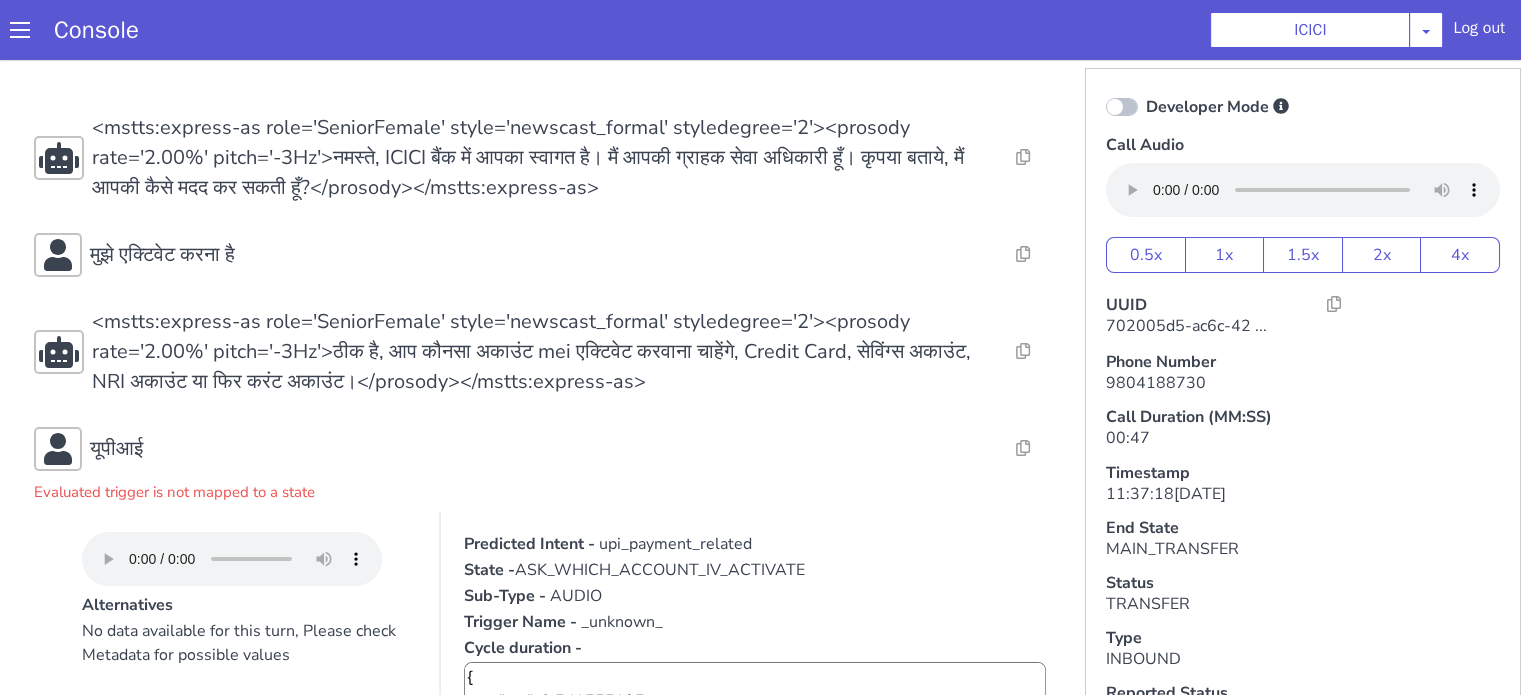 scroll, scrollTop: 0, scrollLeft: 0, axis: both 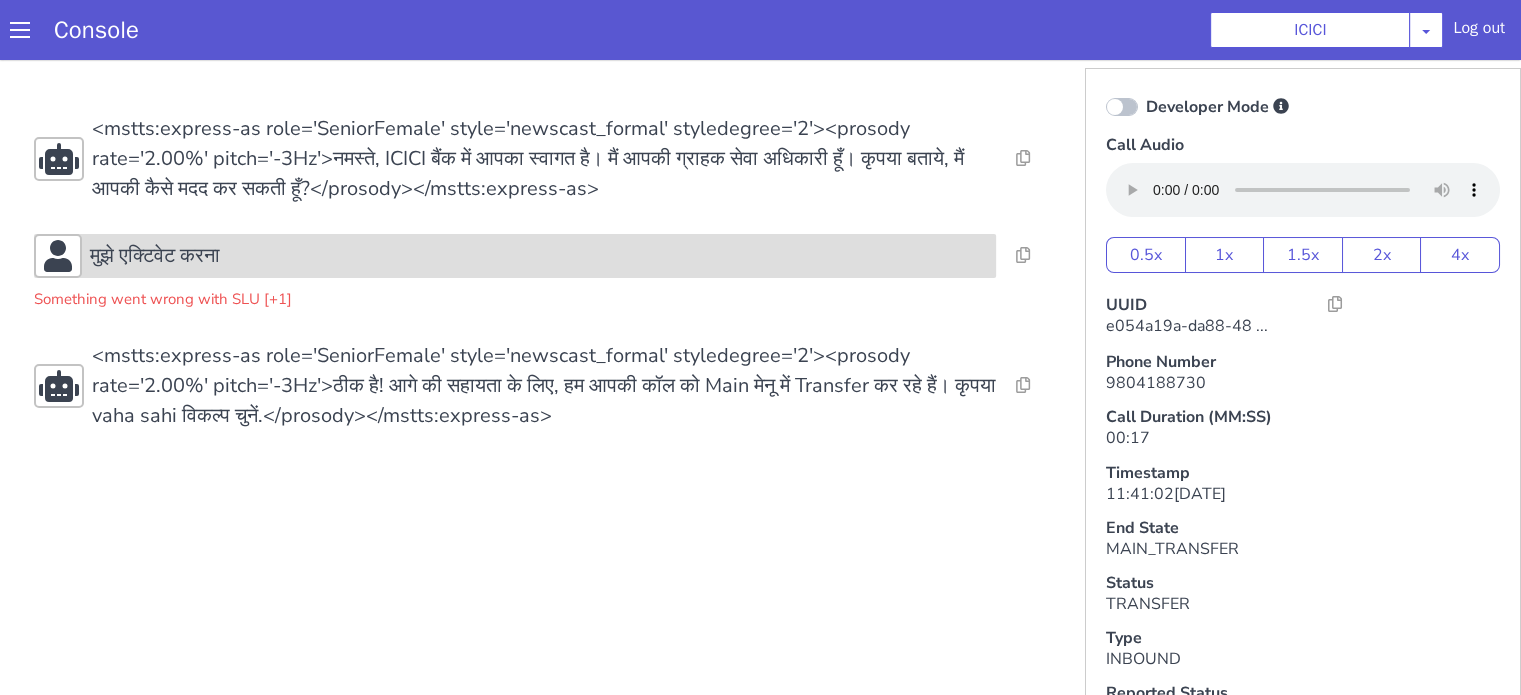 click on "मुझे एक्टिवेट करना" at bounding box center [539, 256] 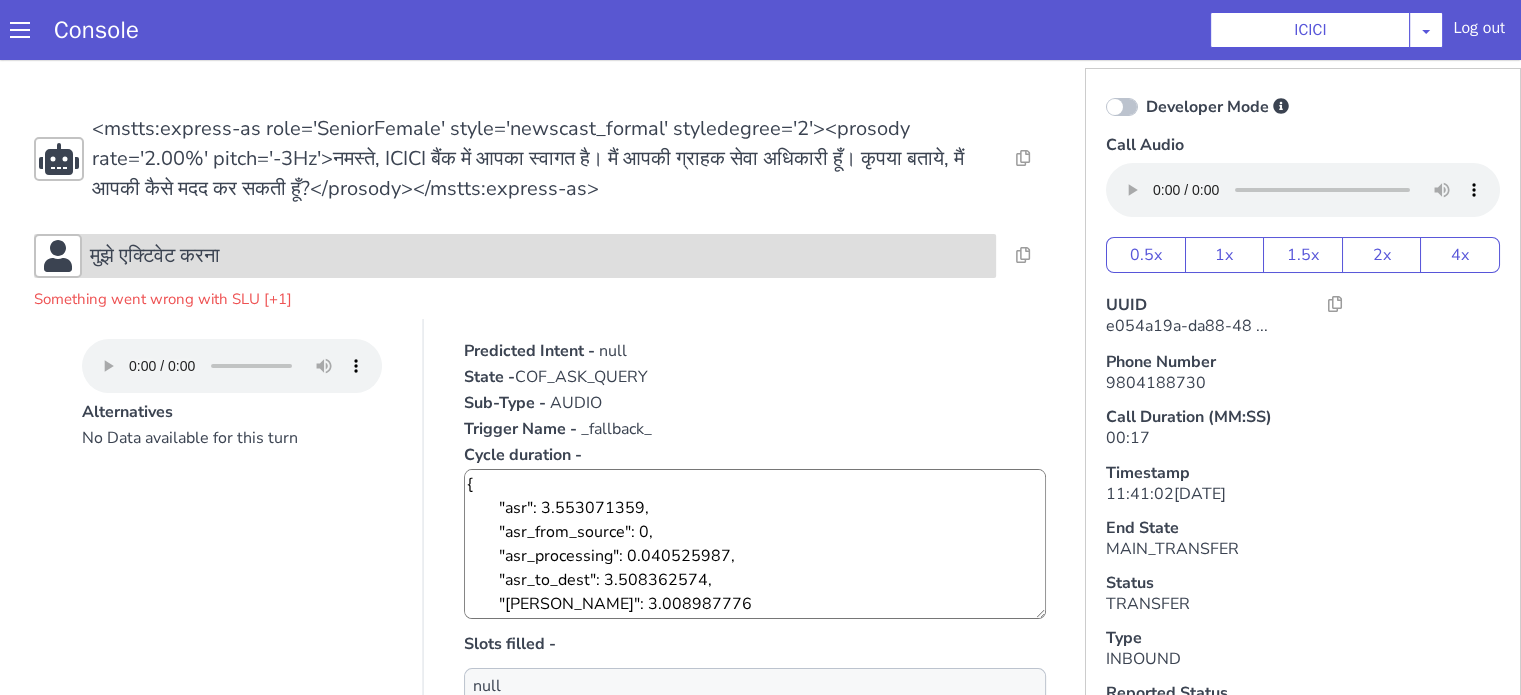 click on "मुझे एक्टिवेट करना" at bounding box center (539, 256) 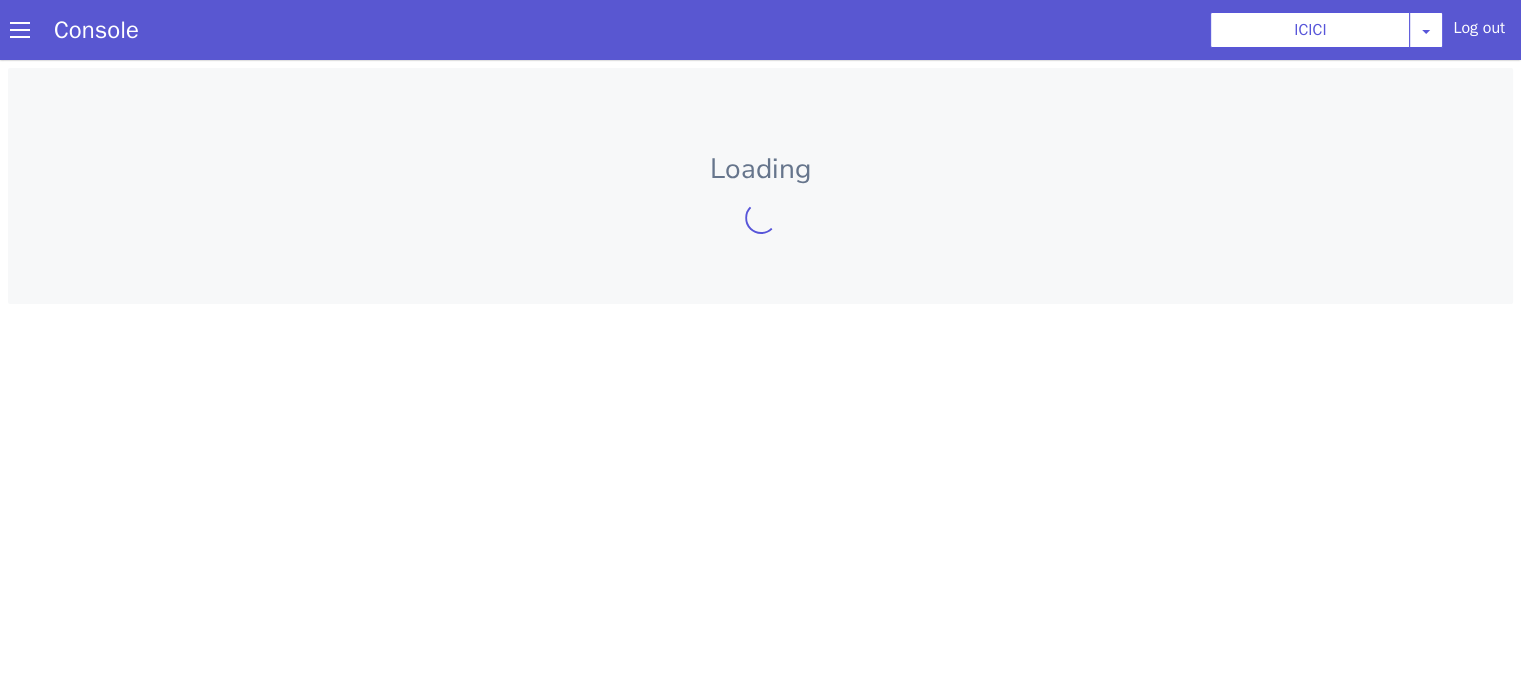 scroll, scrollTop: 0, scrollLeft: 0, axis: both 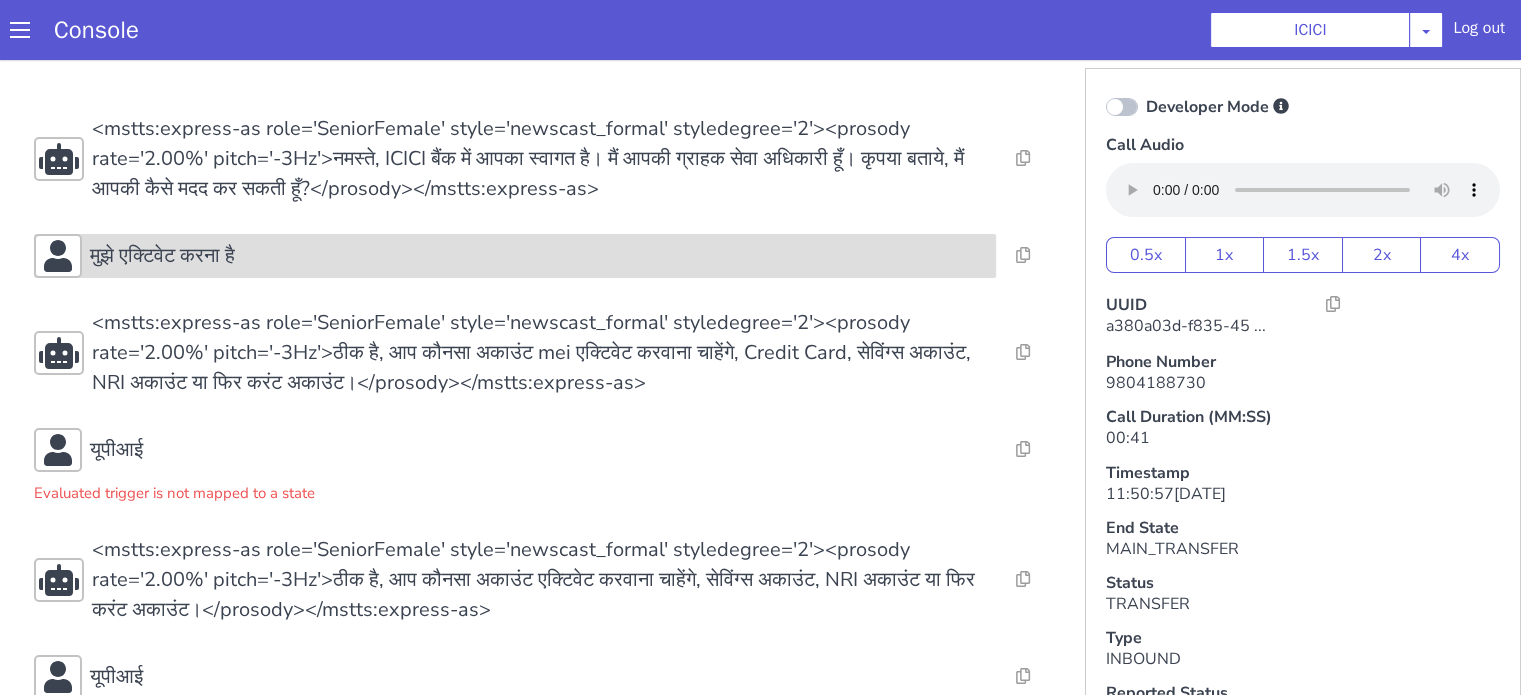 click on "मुझे एक्टिवेट करना है" at bounding box center [539, 256] 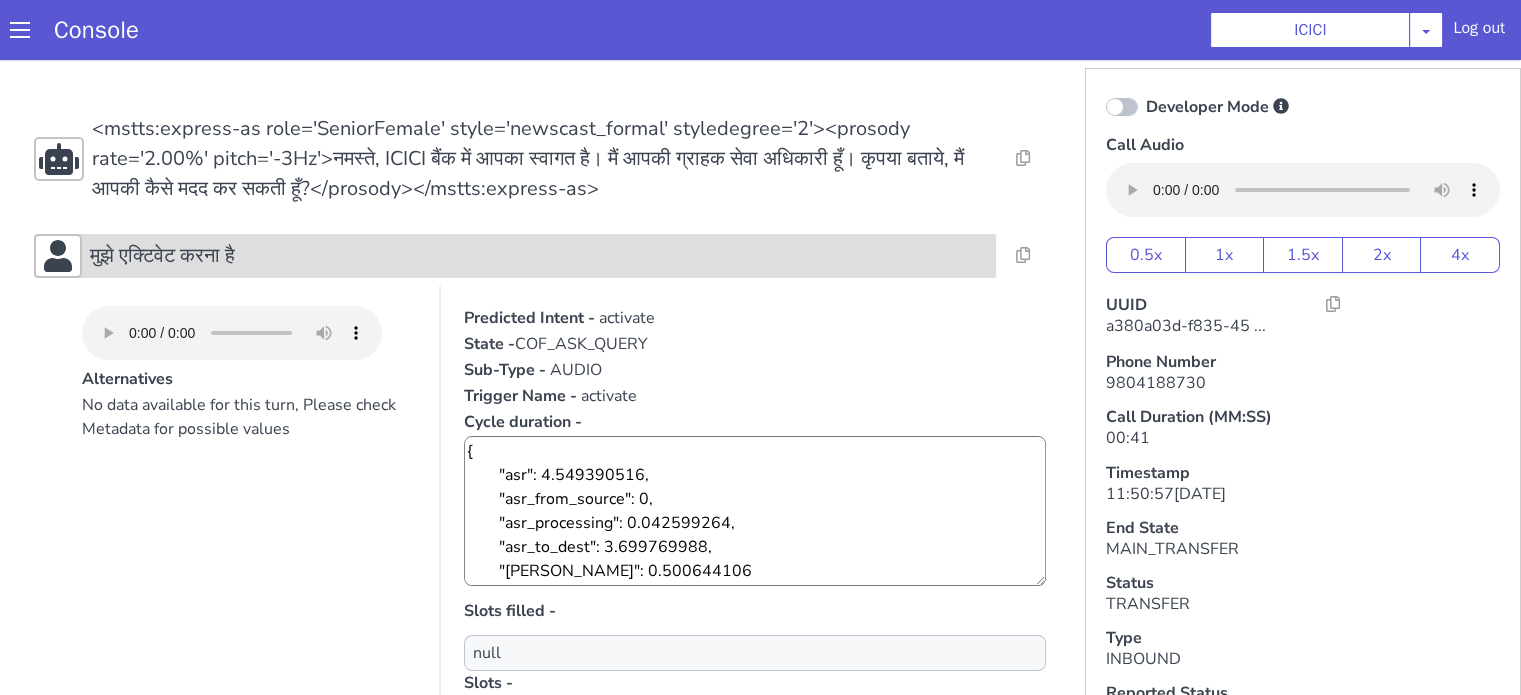 click on "मुझे एक्टिवेट करना है" at bounding box center [539, 256] 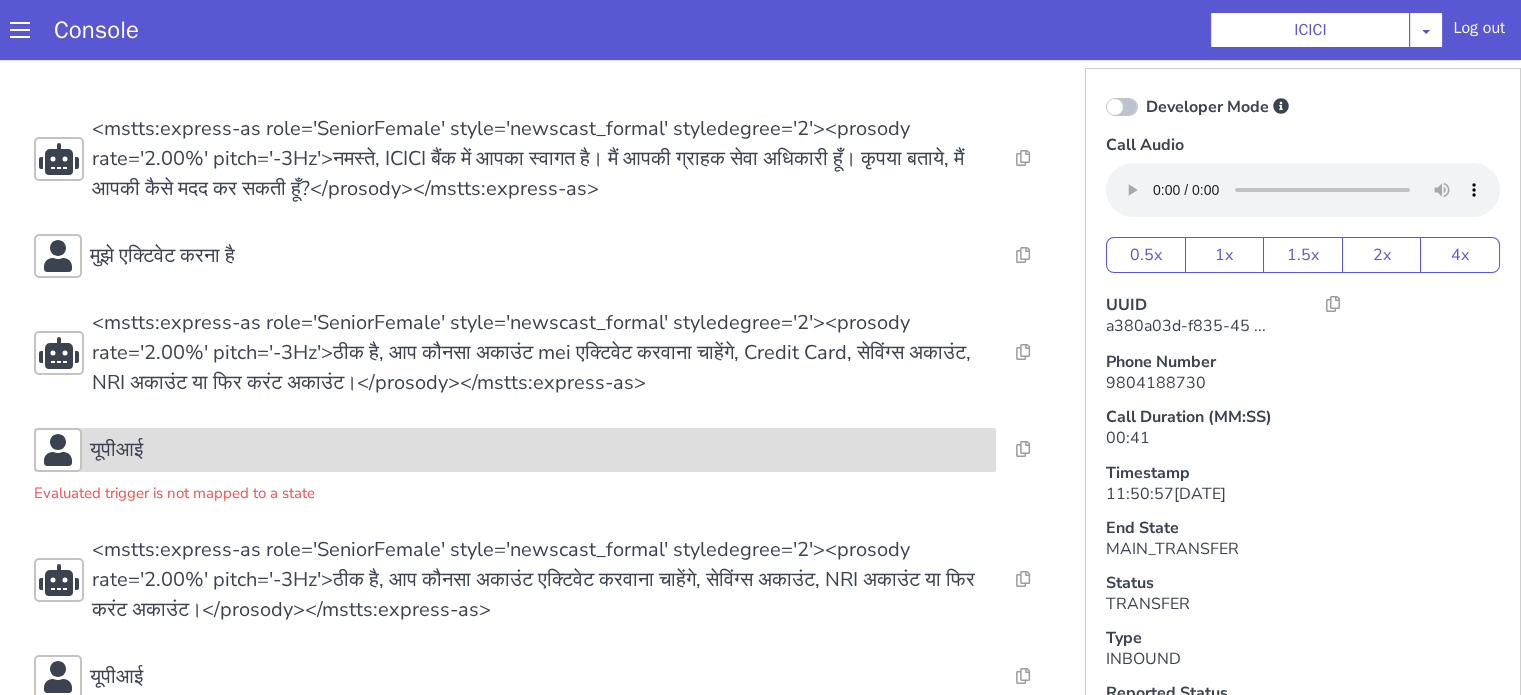click on "यूपीआई" at bounding box center (116, 450) 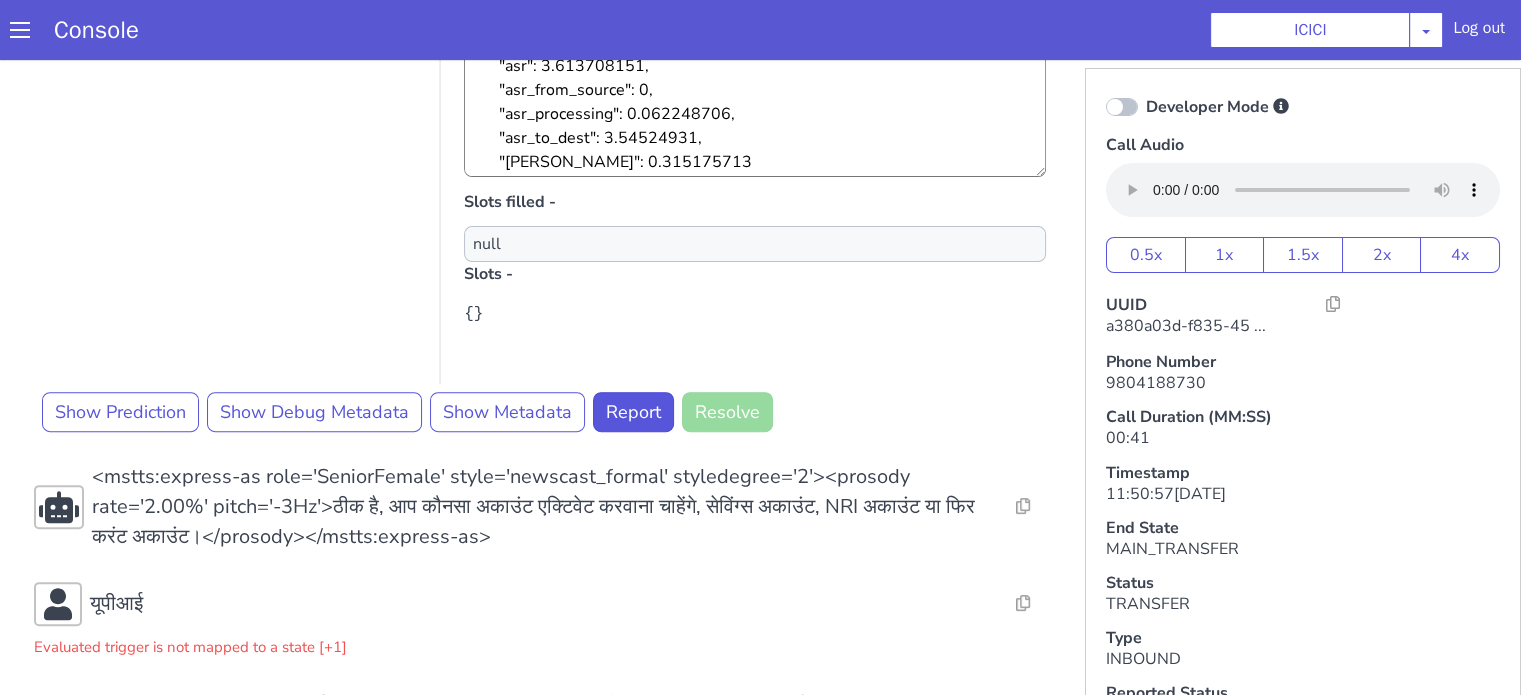 scroll, scrollTop: 754, scrollLeft: 0, axis: vertical 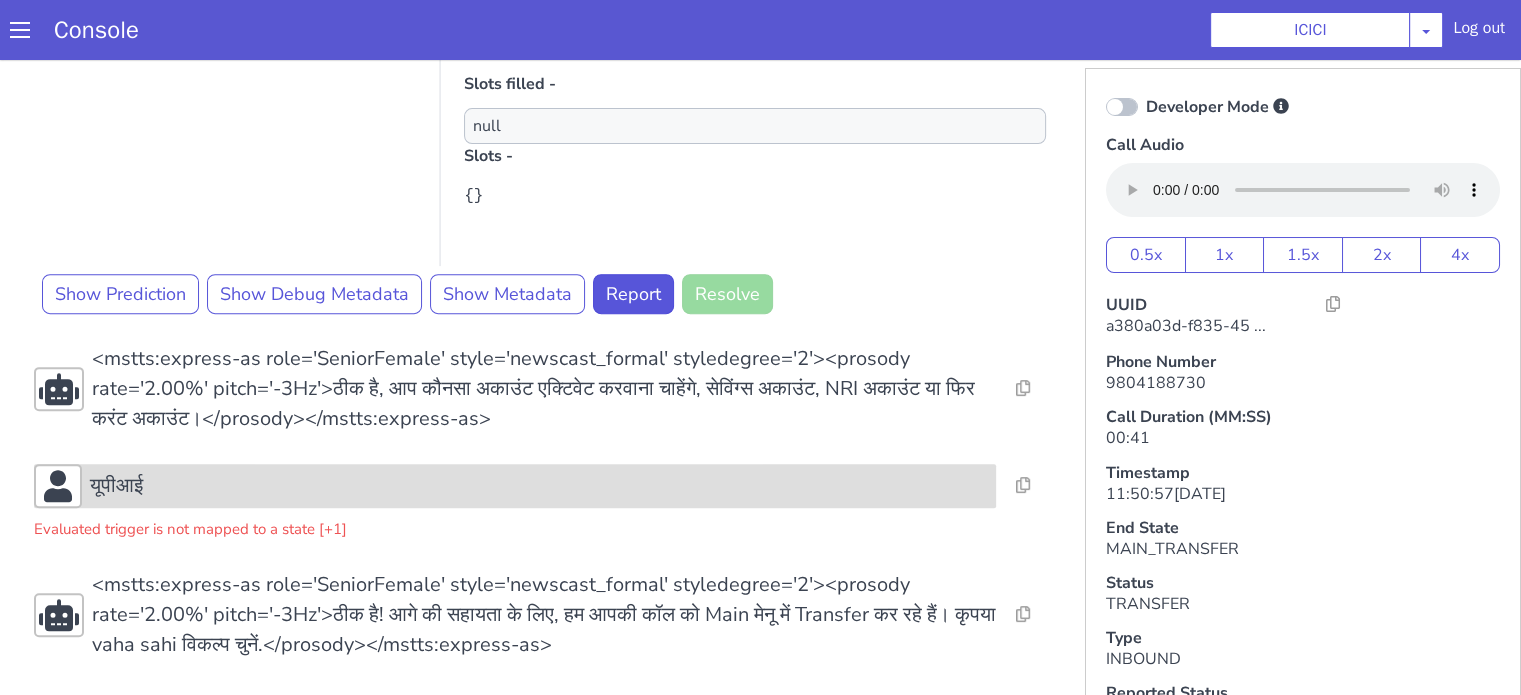click on "यूपीआई" at bounding box center [539, 486] 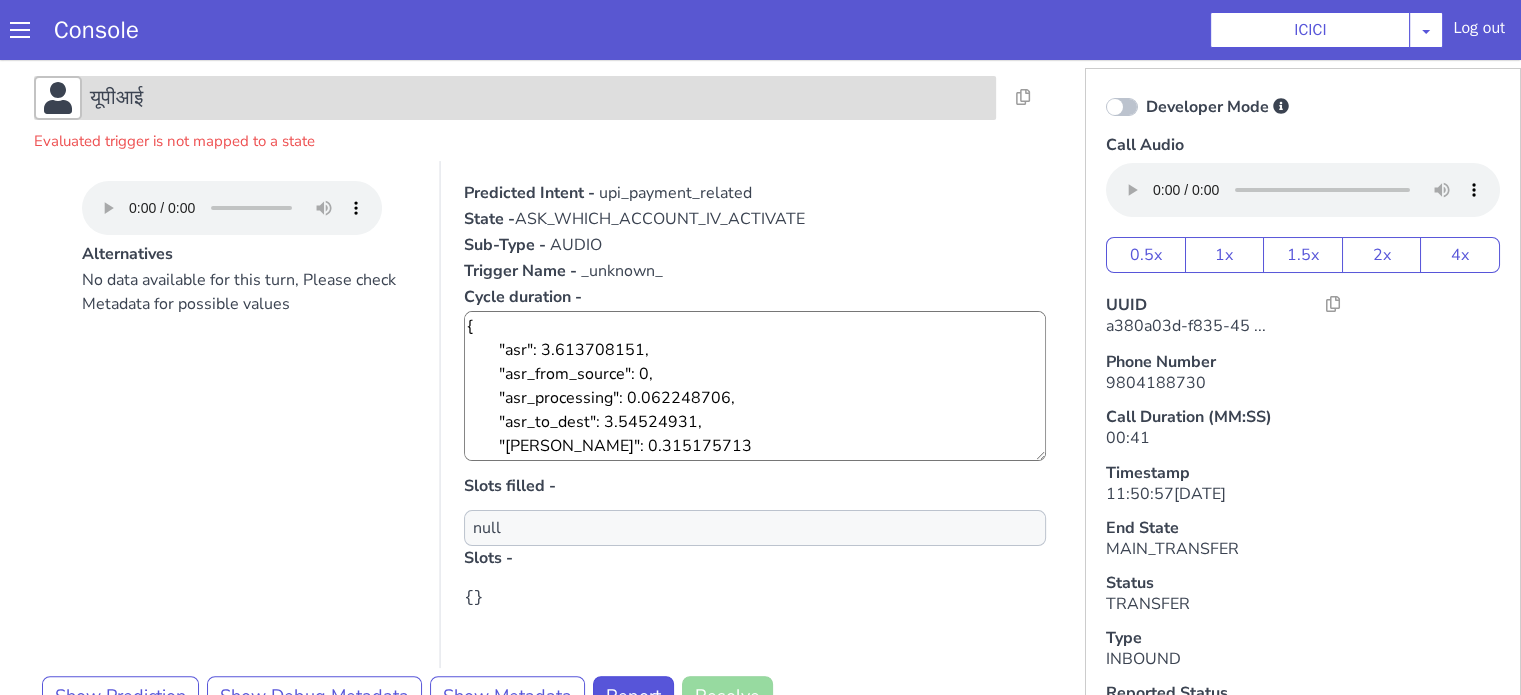 scroll, scrollTop: 254, scrollLeft: 0, axis: vertical 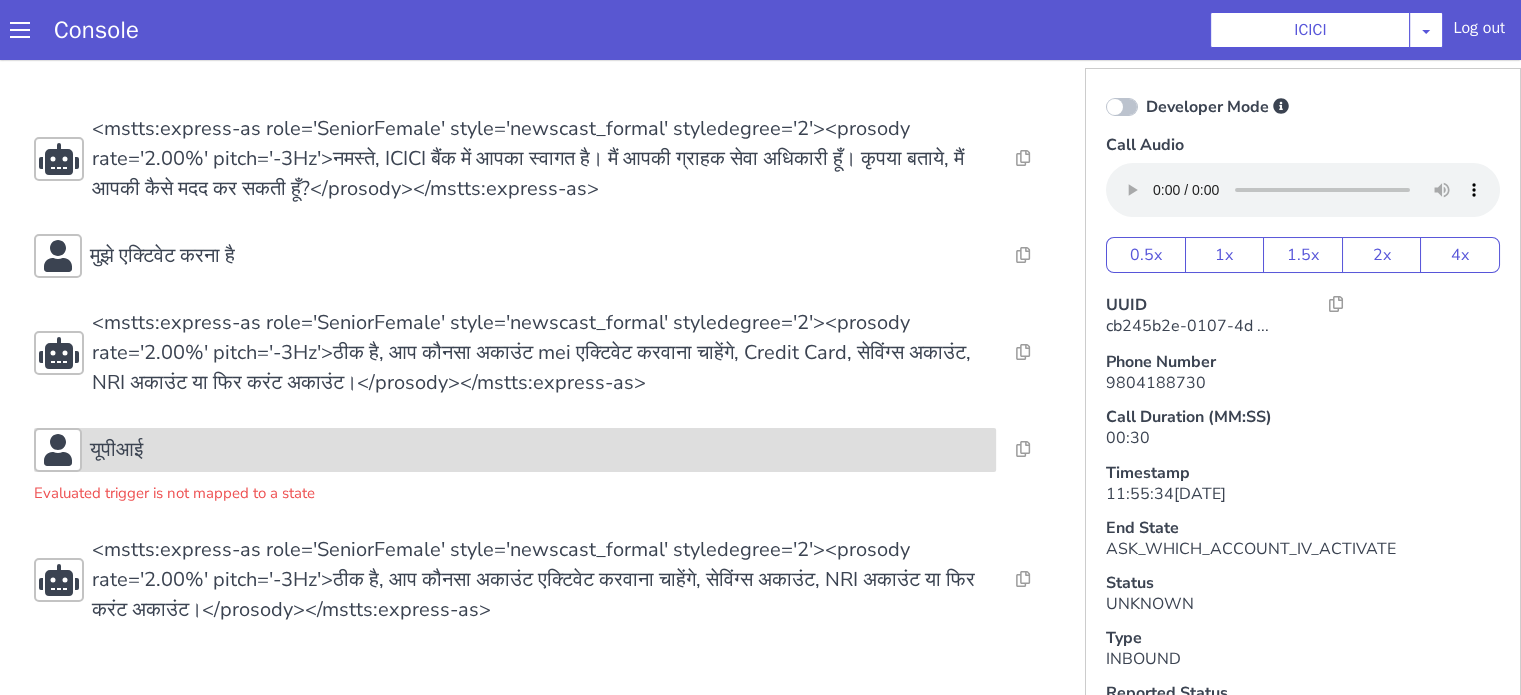 click on "यूपीआई" at bounding box center (1336, 1549) 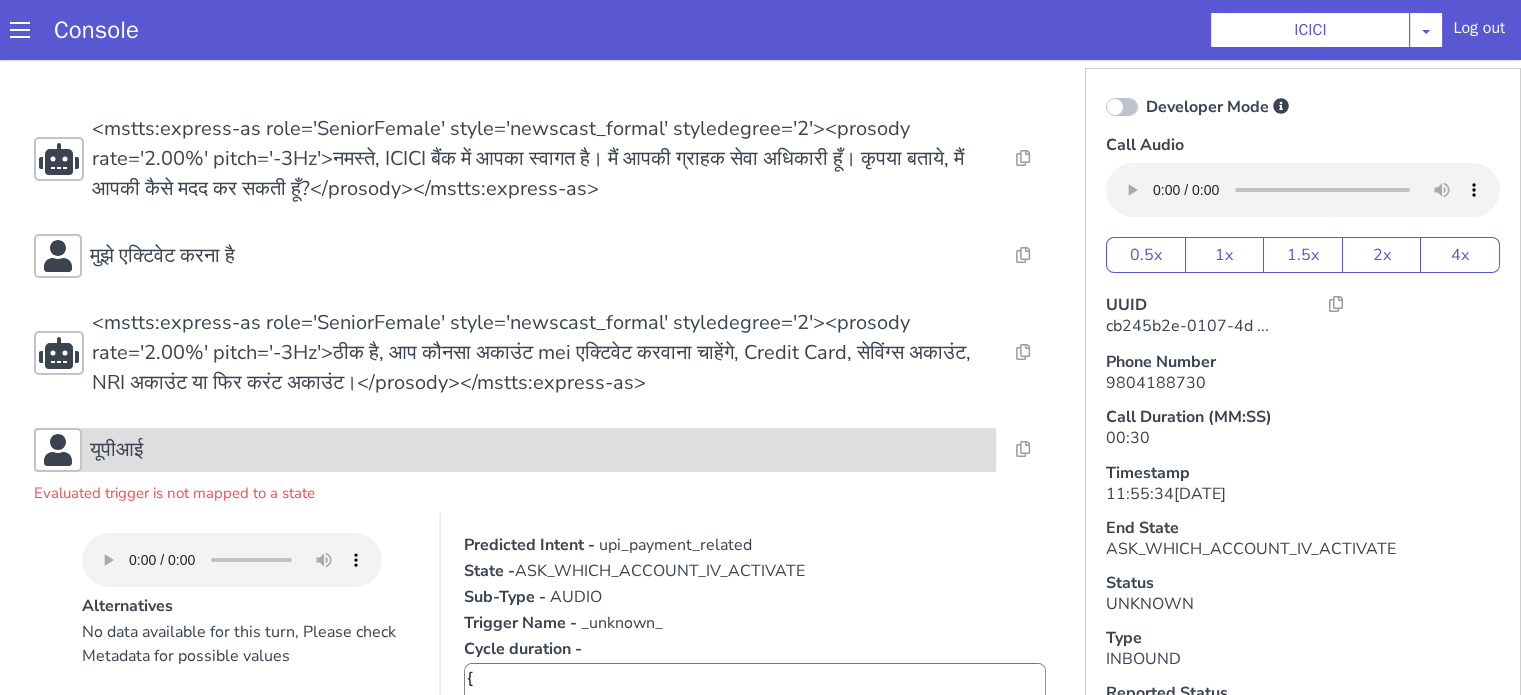 click on "यूपीआई" at bounding box center [1630, 1480] 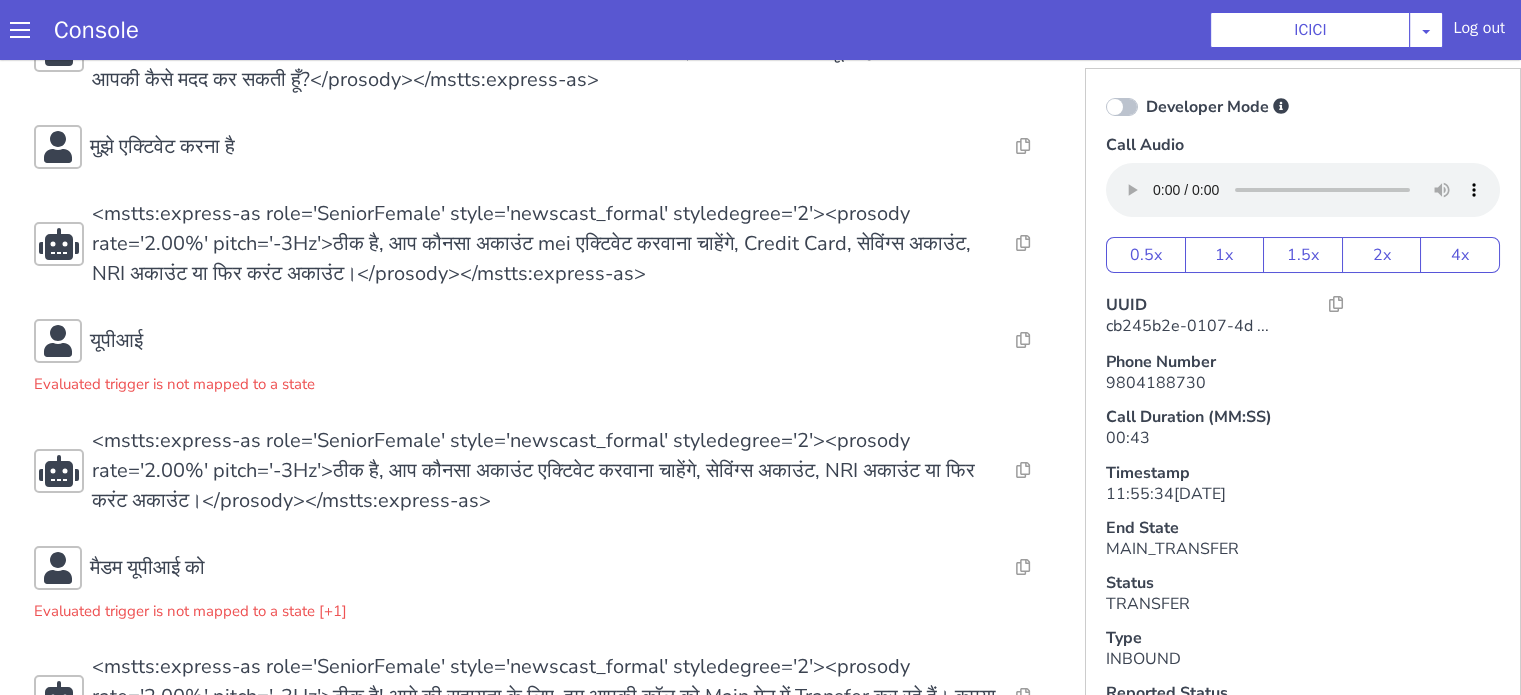 scroll, scrollTop: 191, scrollLeft: 0, axis: vertical 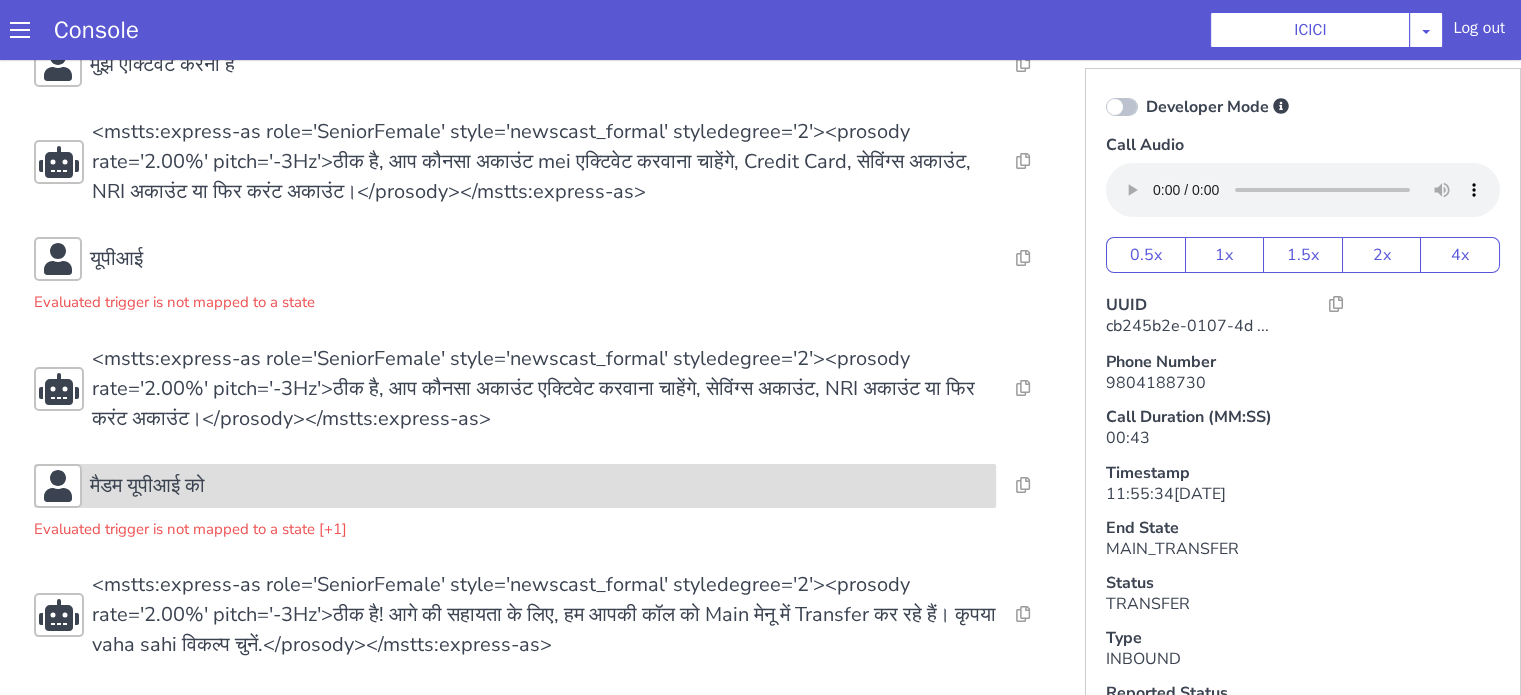 click on "मैडम यूपीआई को" at bounding box center [1989, 343] 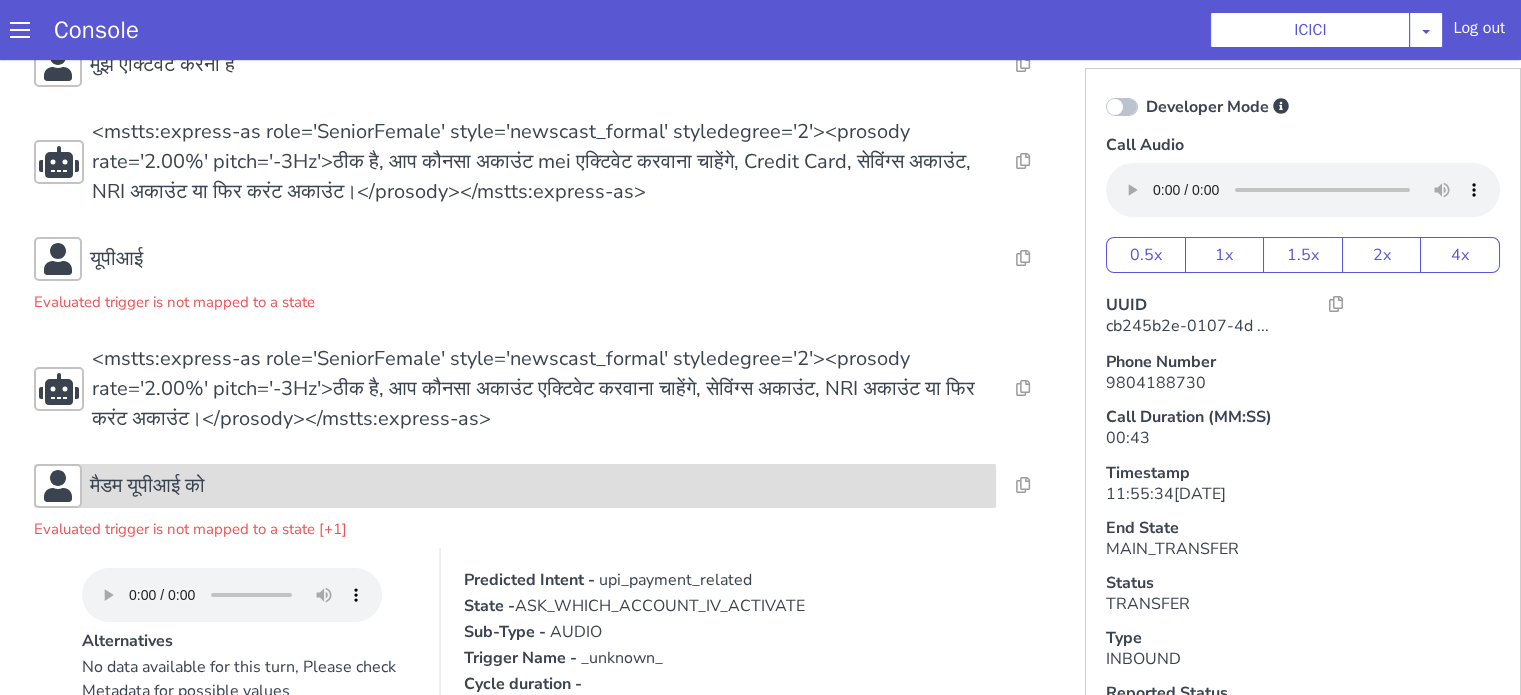 click on "मैडम यूपीआई को" at bounding box center [2104, 655] 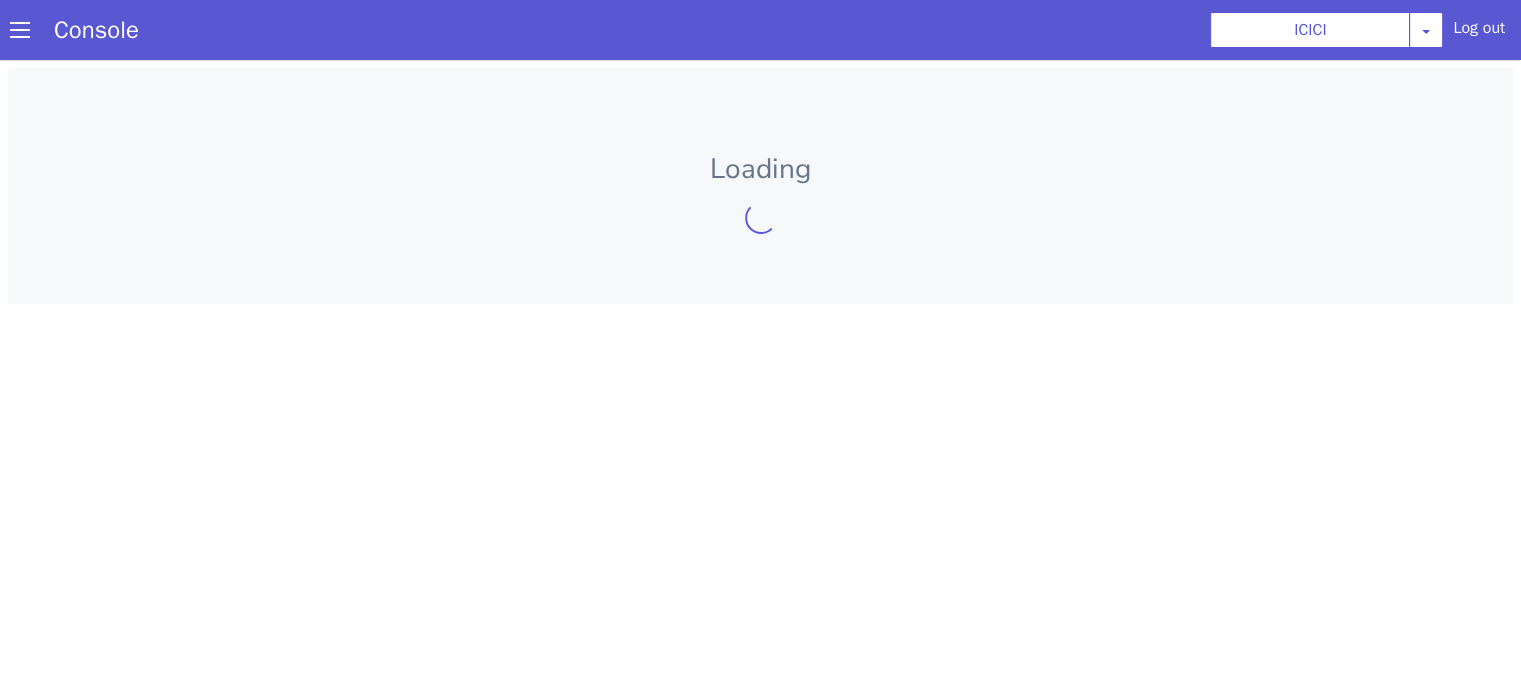 scroll, scrollTop: 0, scrollLeft: 0, axis: both 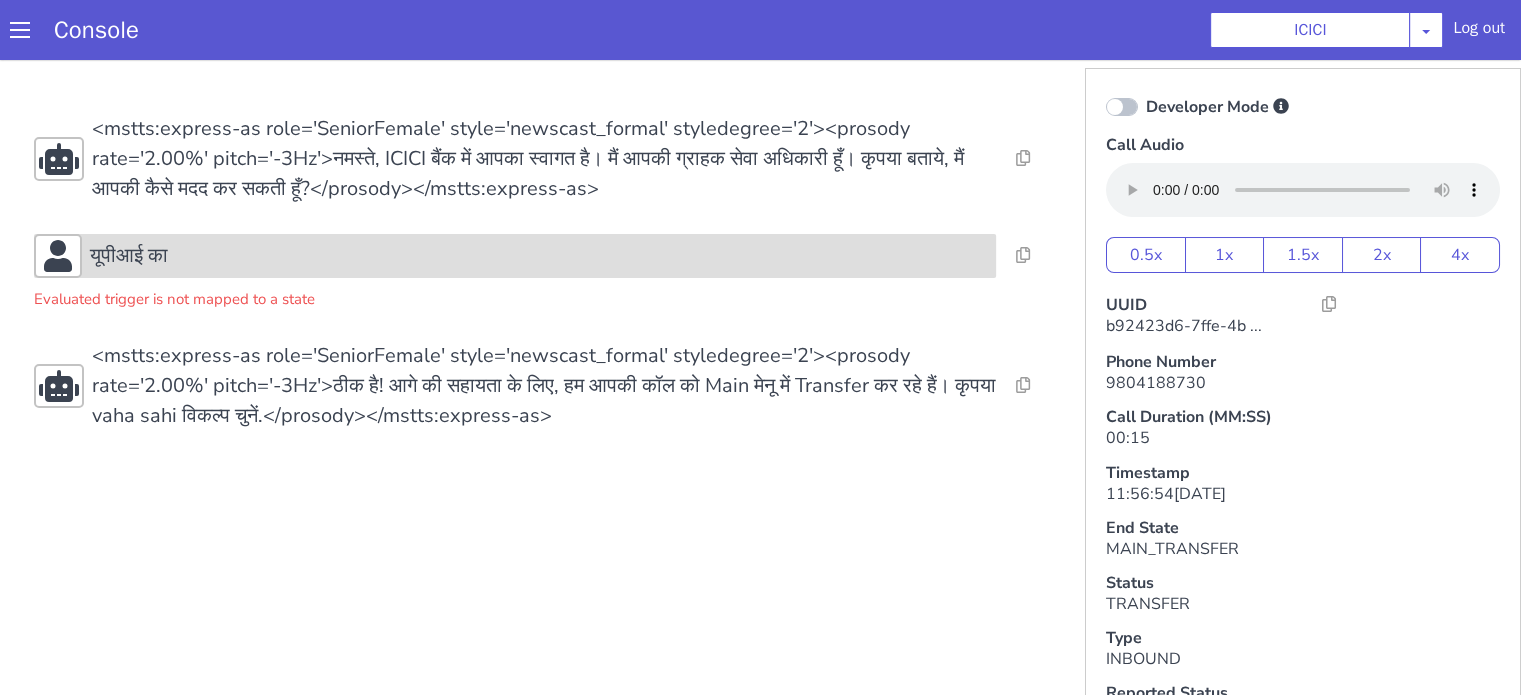 click on "यूपीआई का" at bounding box center [539, 256] 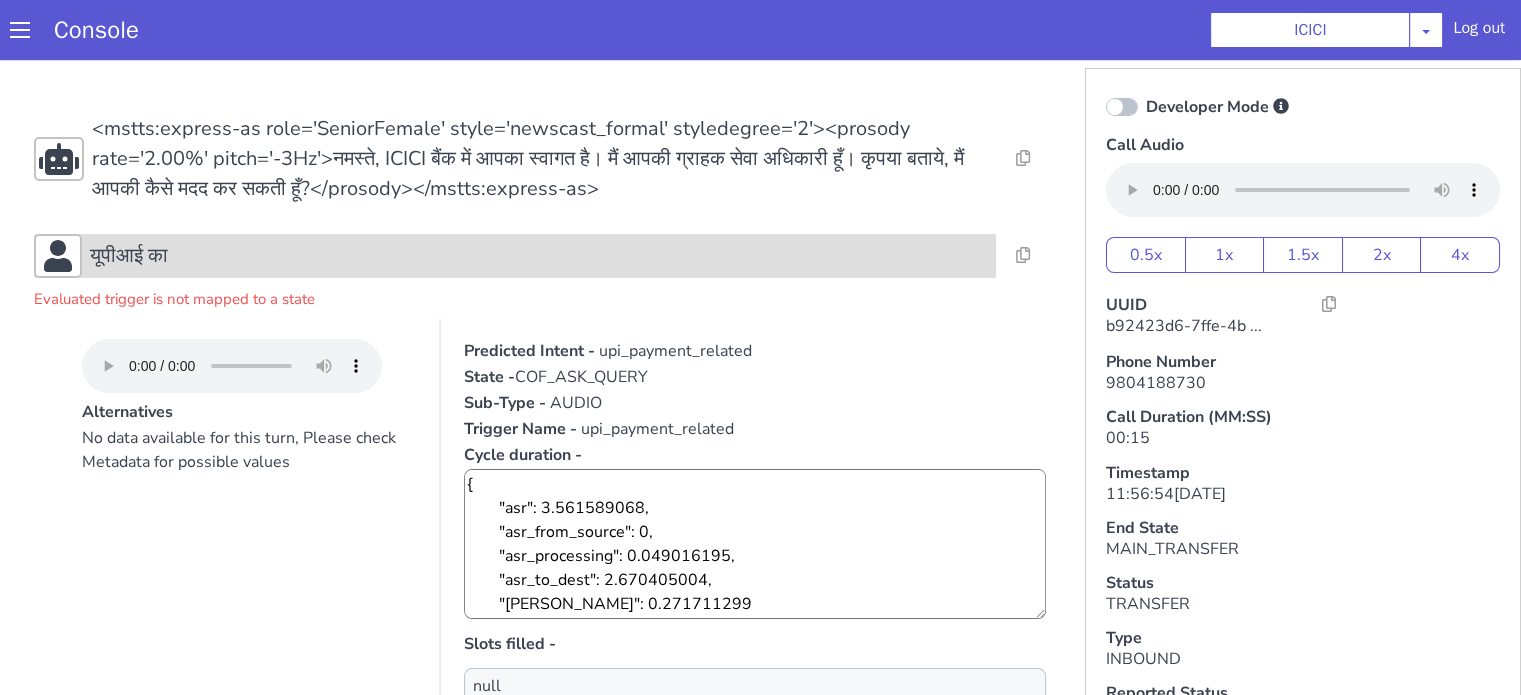 click on "यूपीआई का" at bounding box center [539, 256] 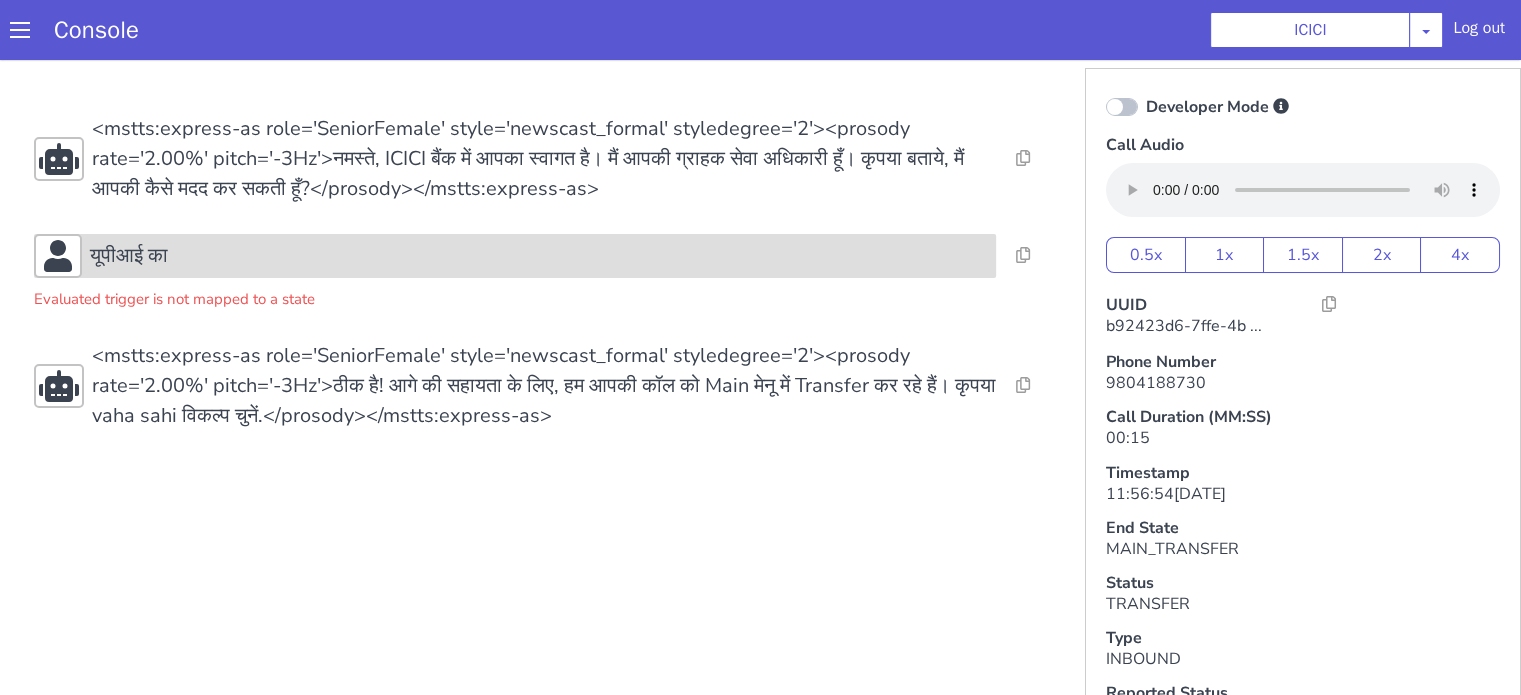 click on "यूपीआई का" at bounding box center (539, 256) 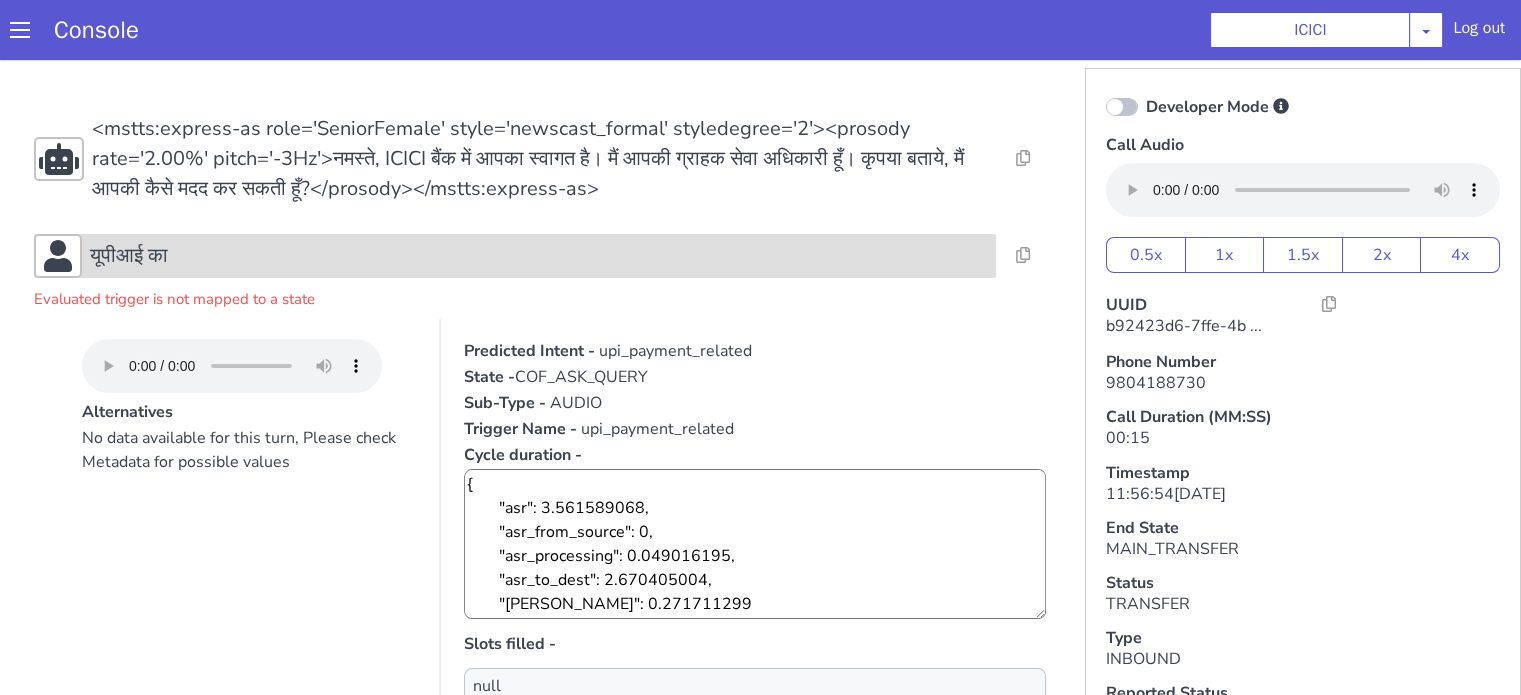 click on "यूपीआई का" at bounding box center (539, 256) 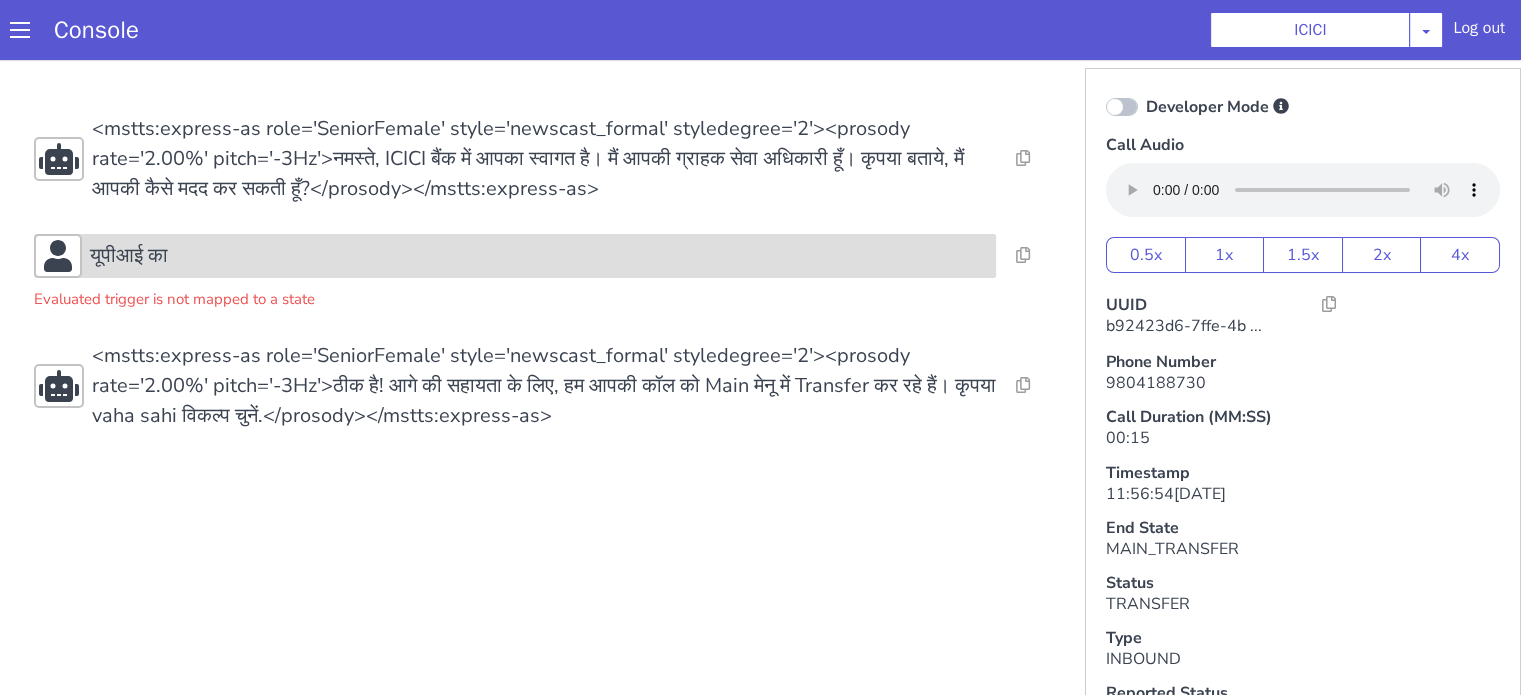 click on "यूपीआई का" at bounding box center [515, 256] 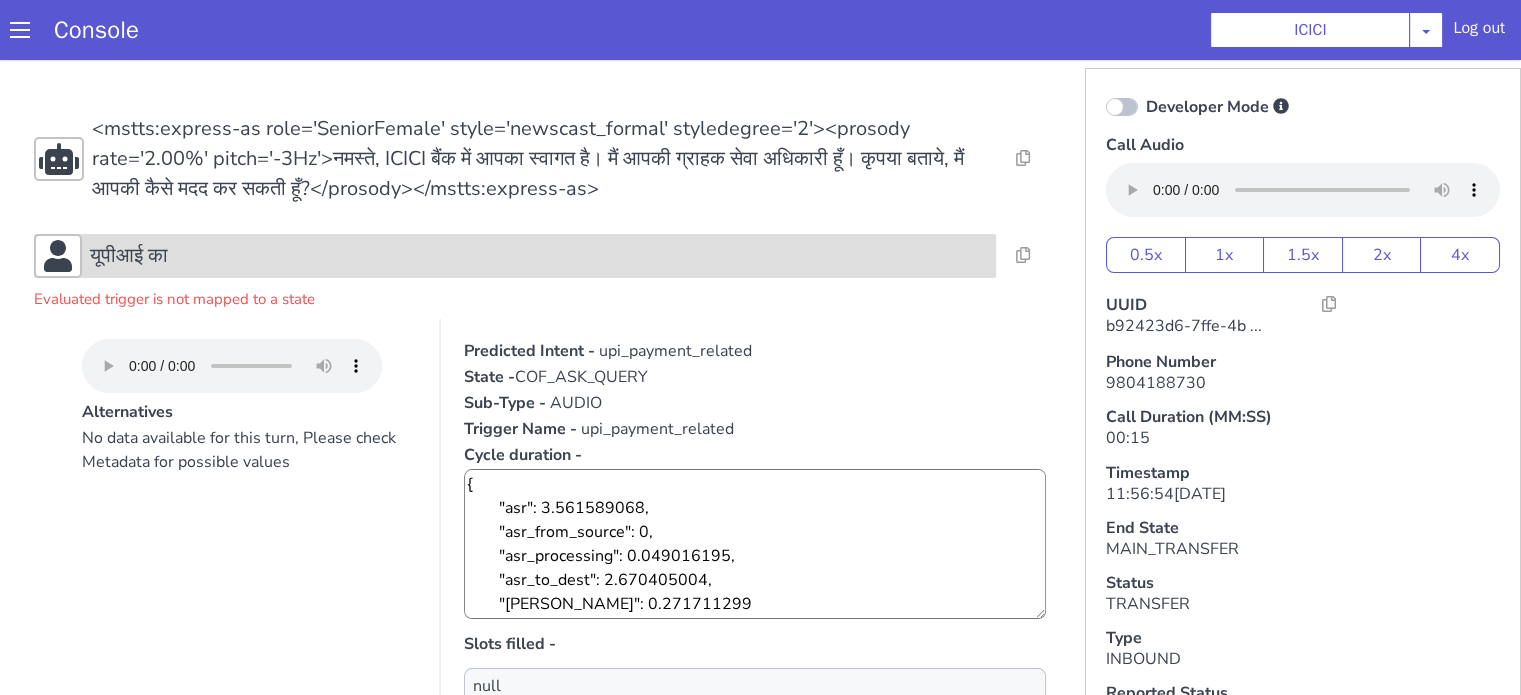 click on "यूपीआई का" at bounding box center (539, 256) 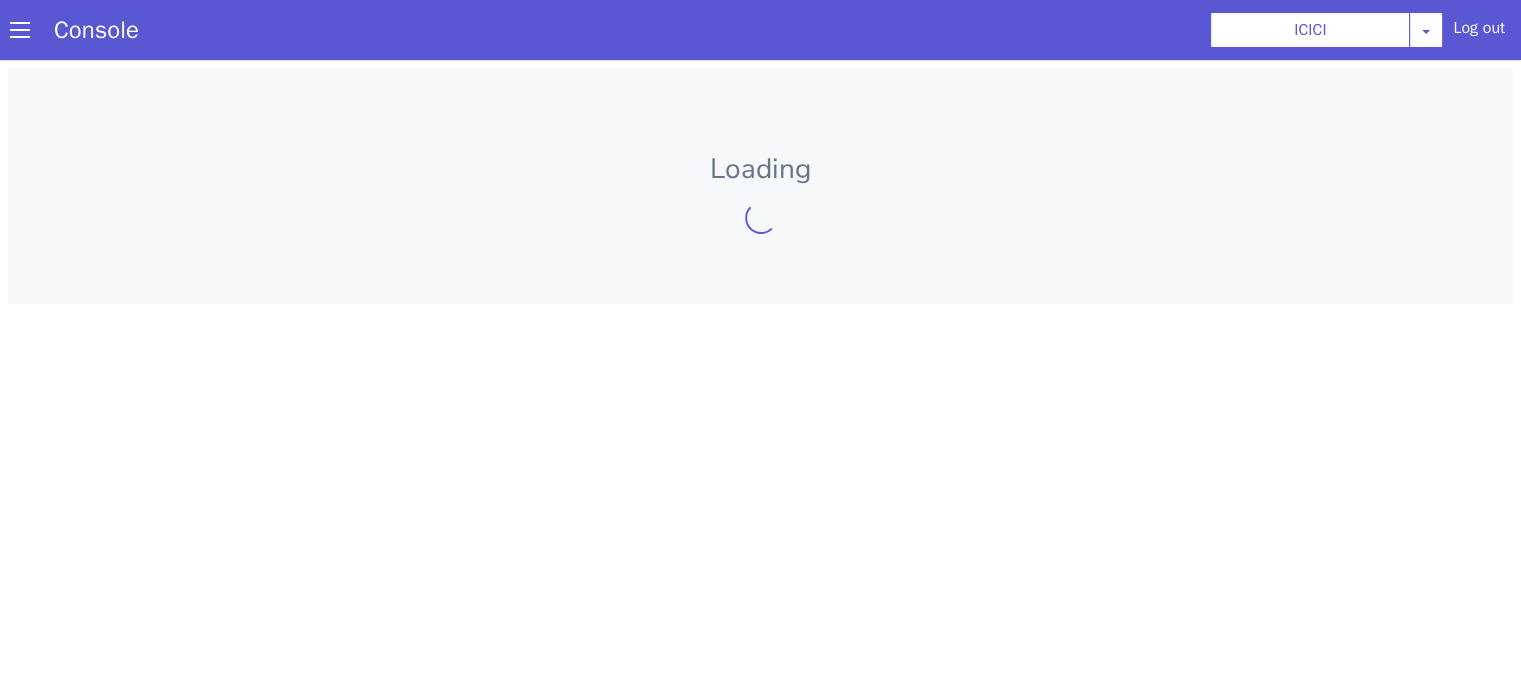 scroll, scrollTop: 0, scrollLeft: 0, axis: both 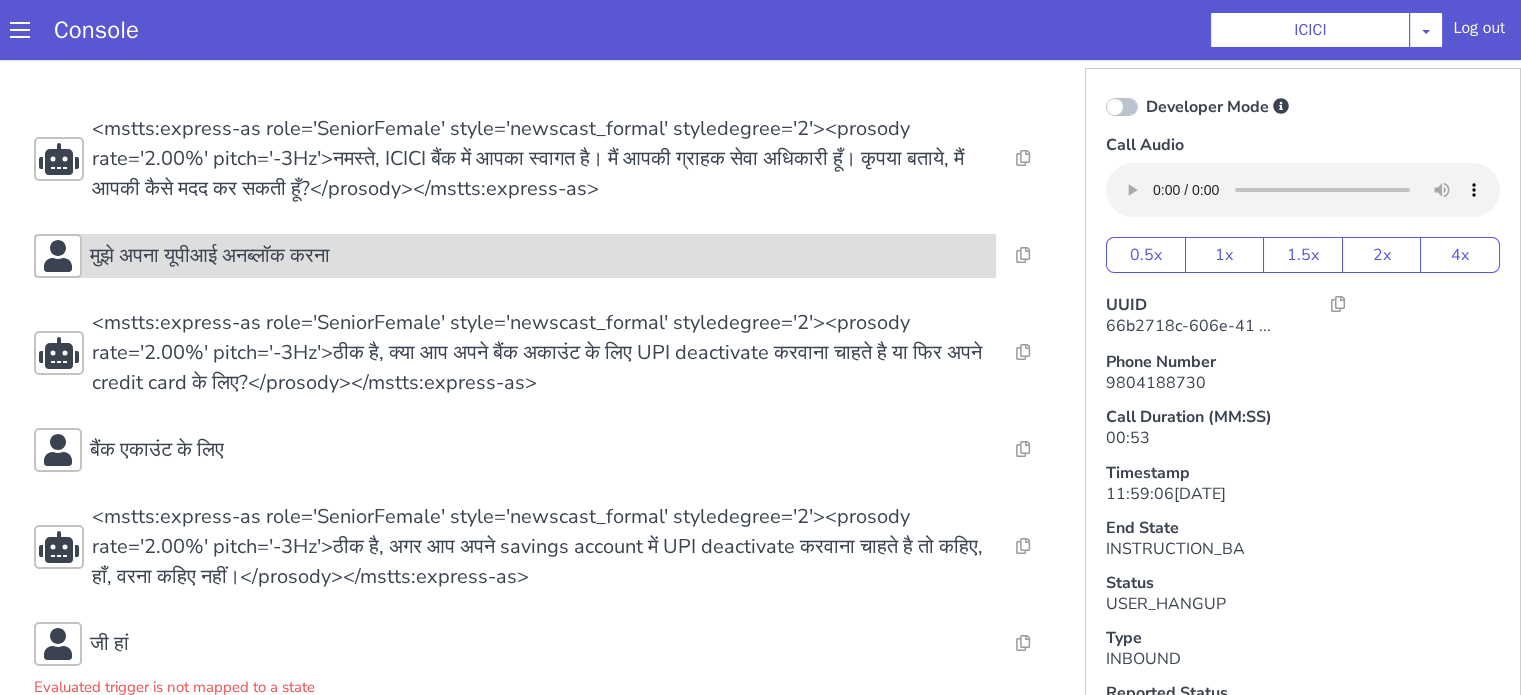 click on "मुझे अपना यूपीआई अनब्लॉक करना" at bounding box center [2080, 425] 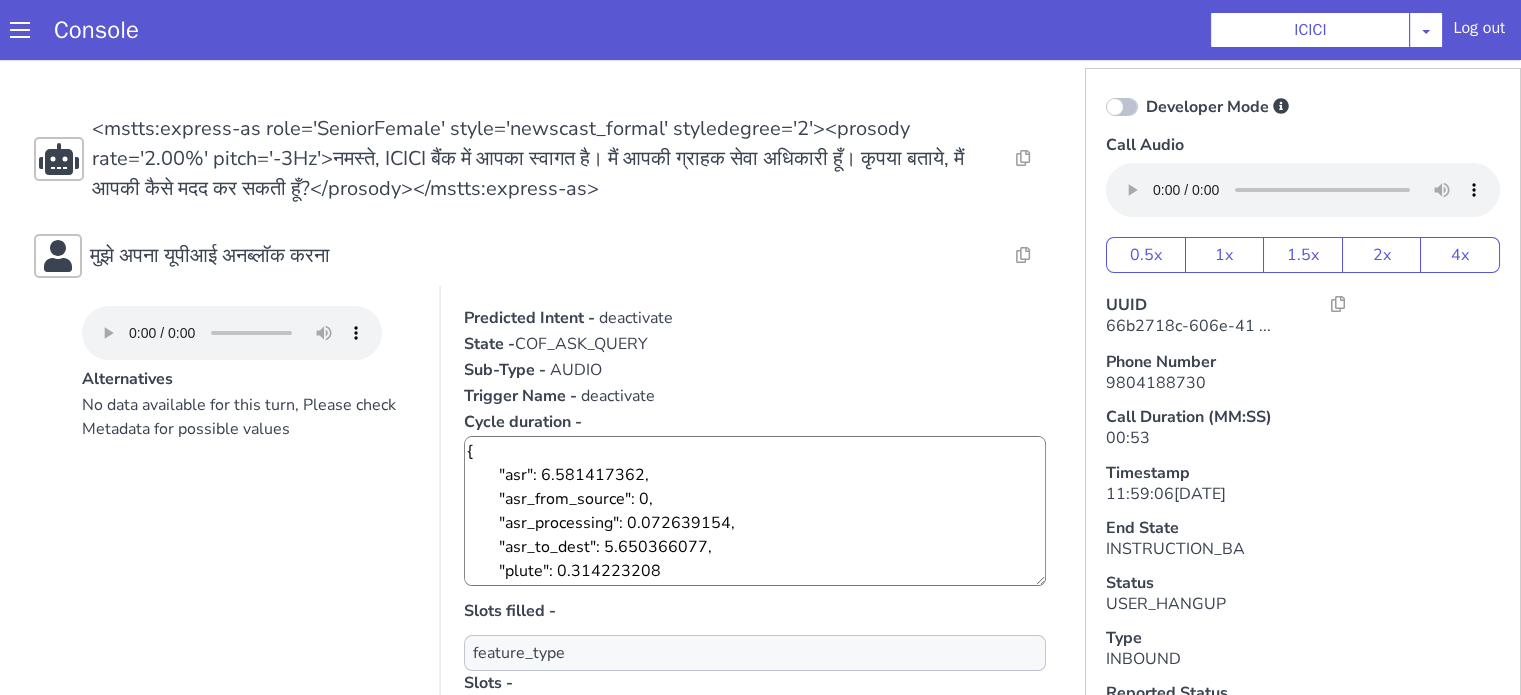 scroll, scrollTop: 300, scrollLeft: 0, axis: vertical 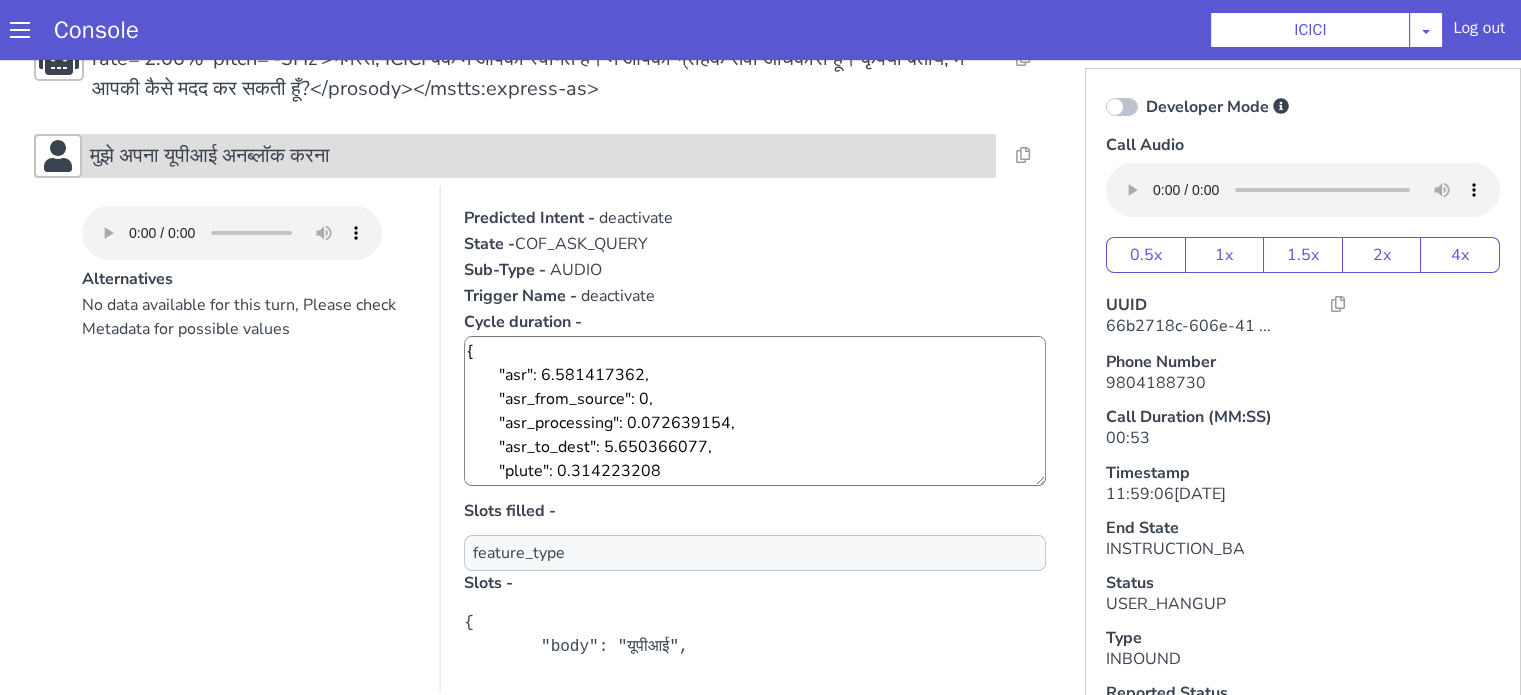 click on "मुझे अपना यूपीआई अनब्लॉक करना" at bounding box center [1549, -330] 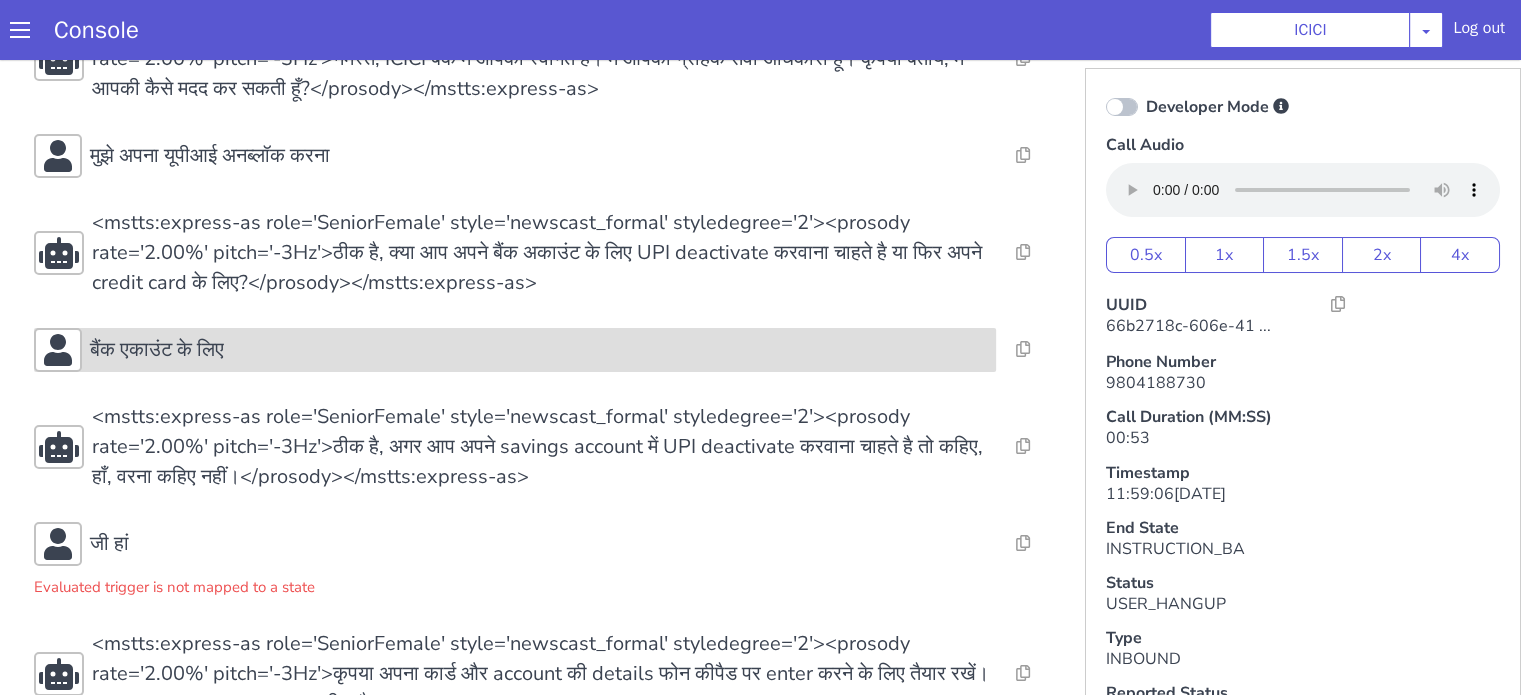 click on "बैंक एकाउंट के लिए" at bounding box center [1549, -136] 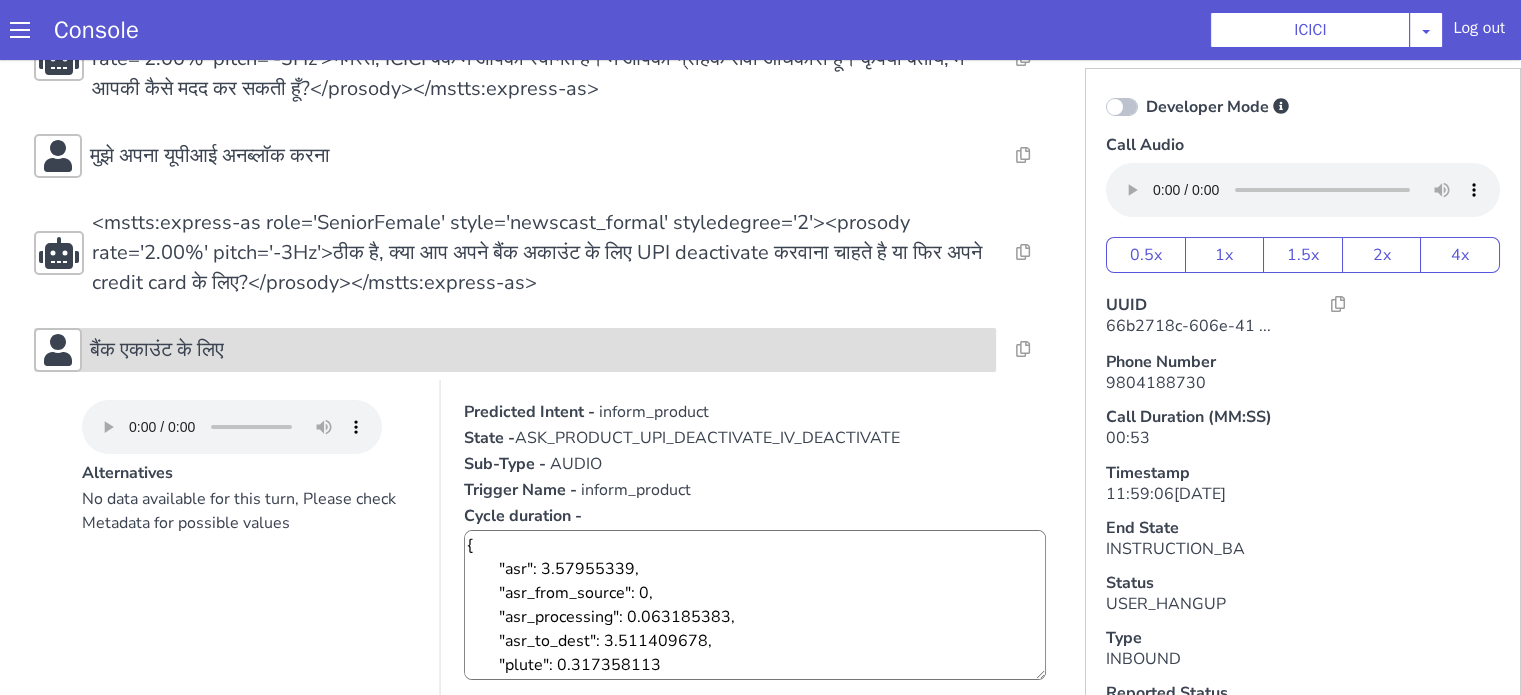 scroll, scrollTop: 500, scrollLeft: 0, axis: vertical 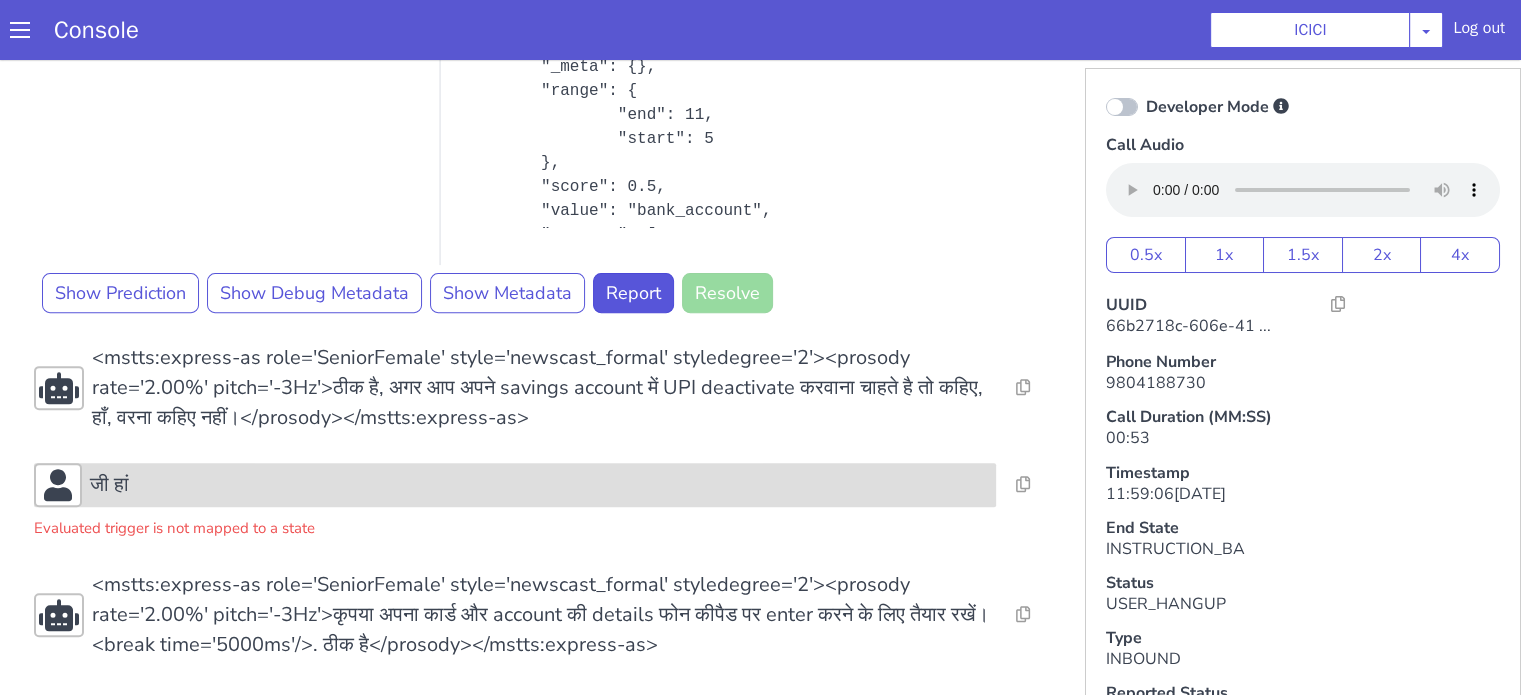 click on "जी हां" at bounding box center (1965, 1239) 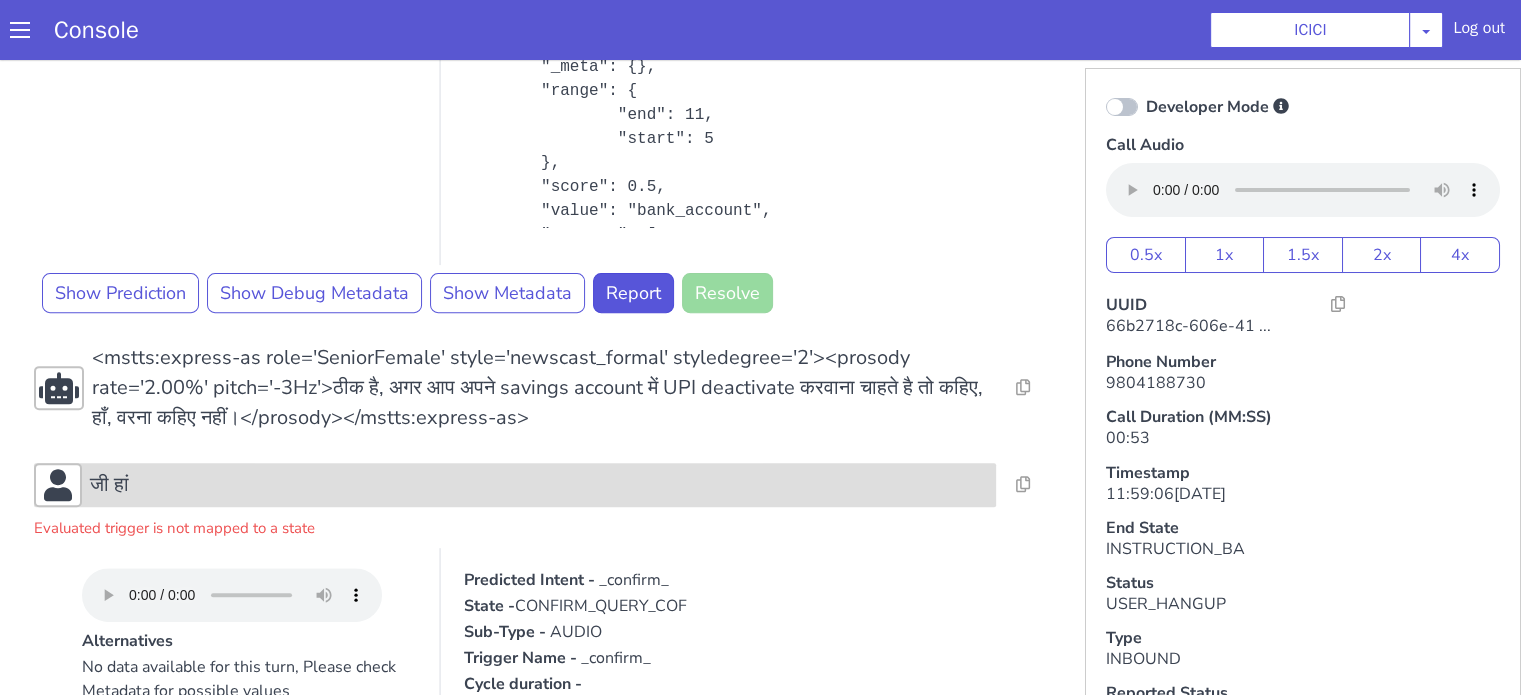 click on "जी हां" at bounding box center [1751, 97] 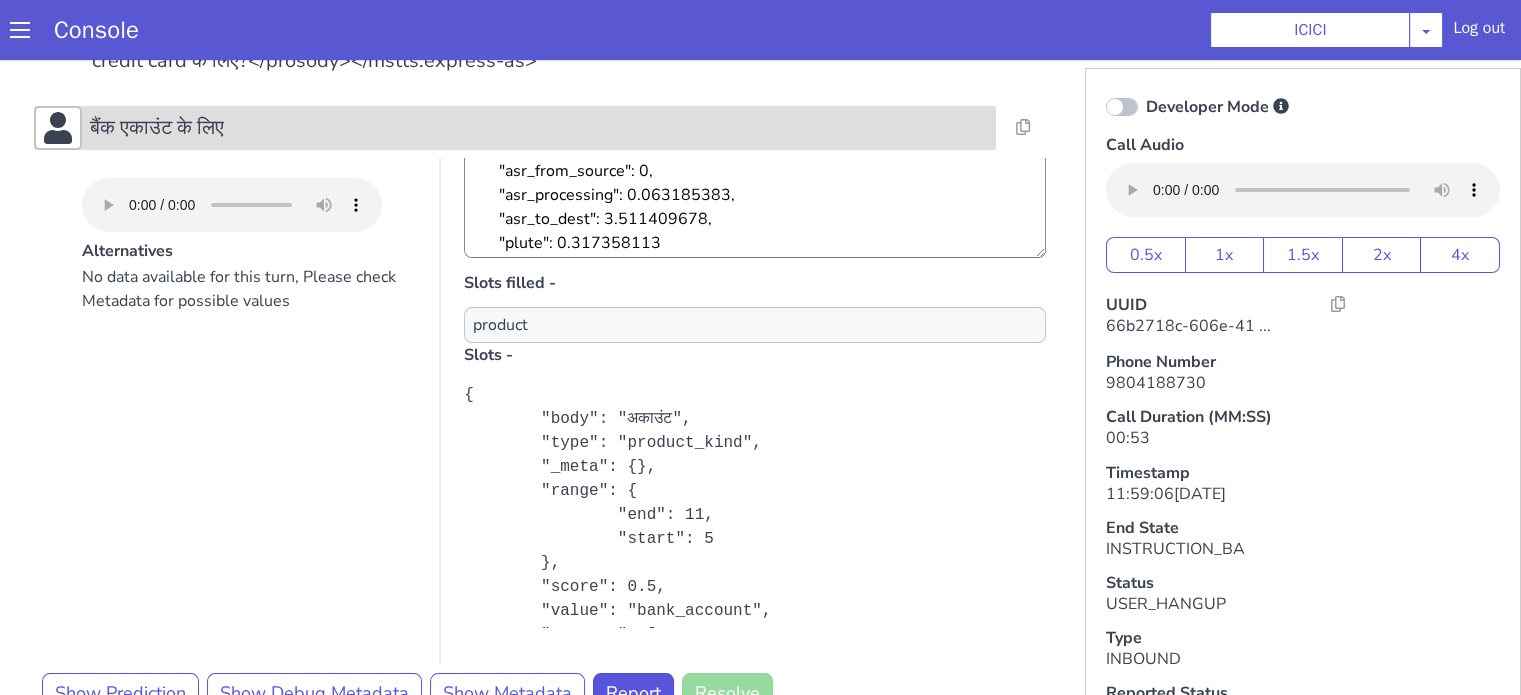 scroll, scrollTop: 422, scrollLeft: 0, axis: vertical 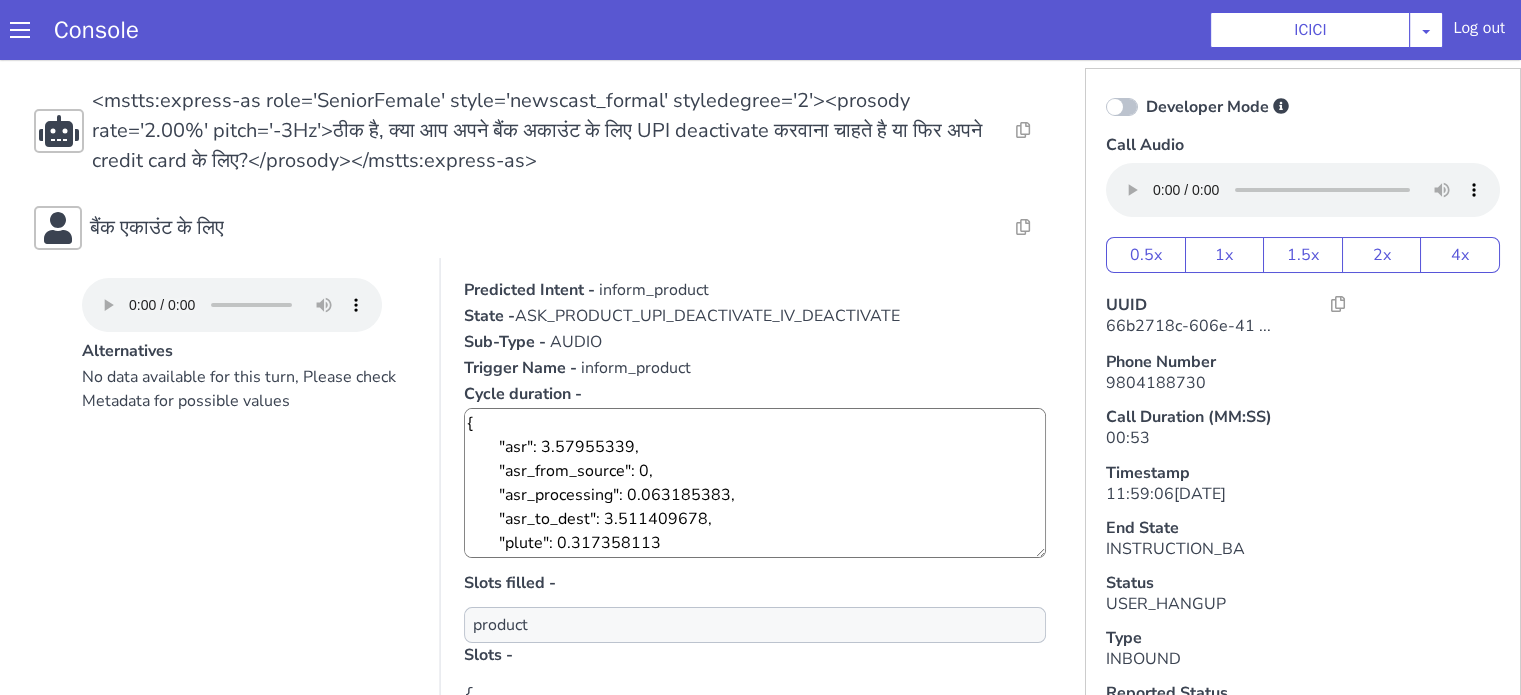 click on "No data available for this turn, Please check Metadata for possible values" at bounding box center [1767, 1147] 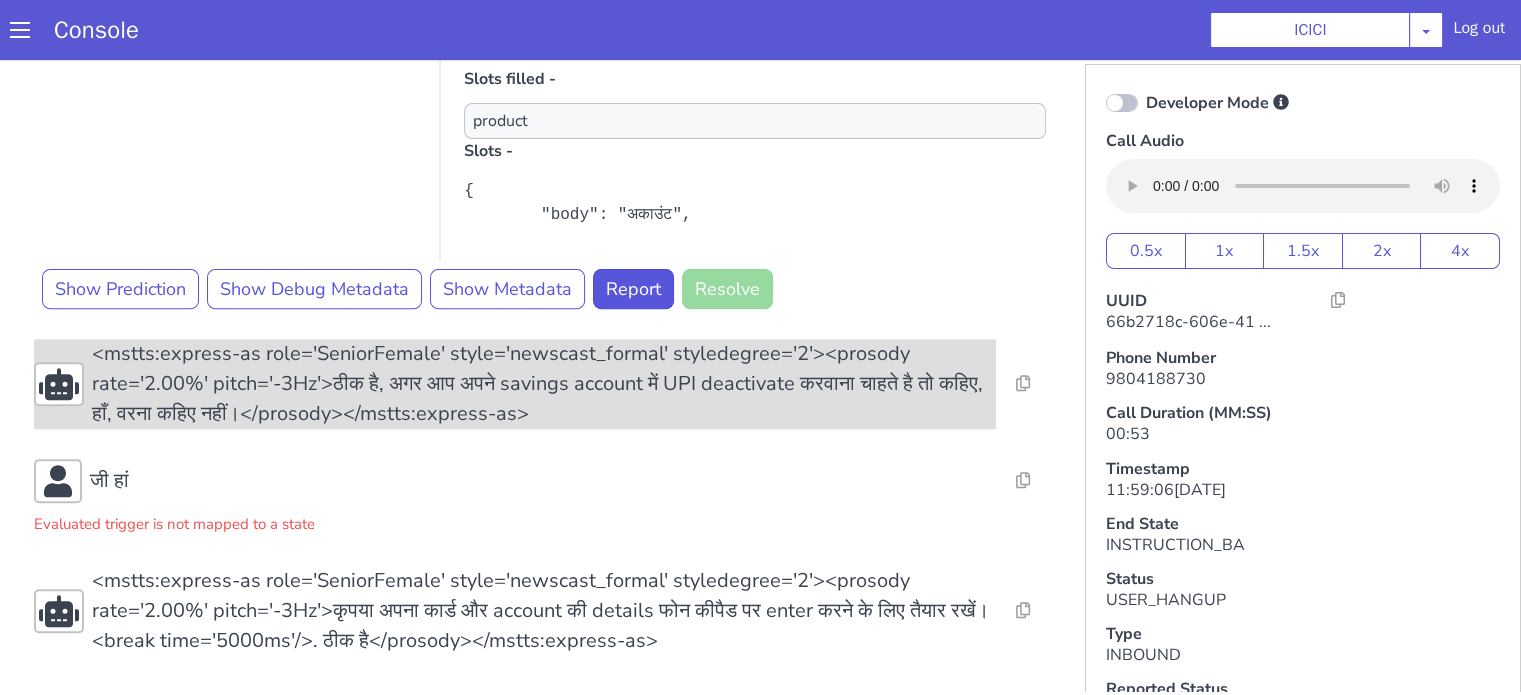 scroll, scrollTop: 5, scrollLeft: 0, axis: vertical 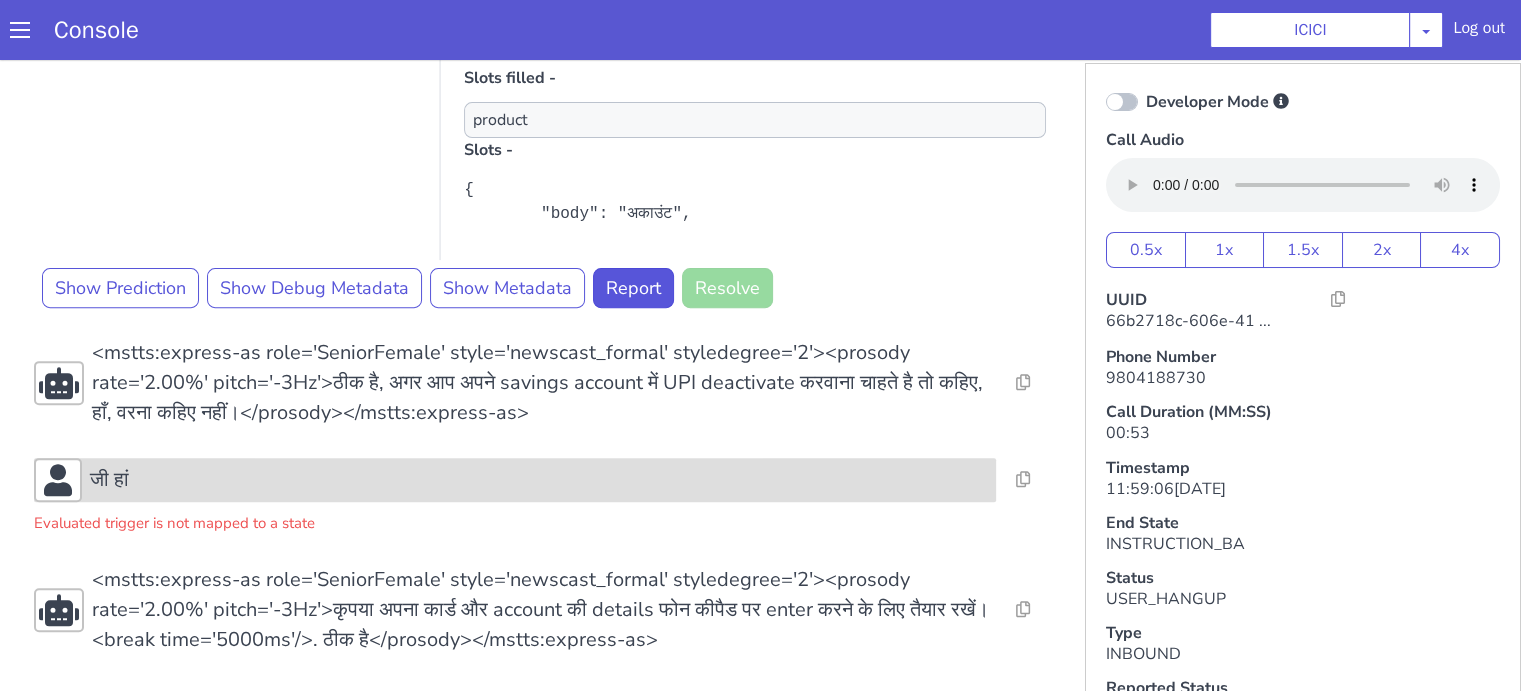click on "जी हां" at bounding box center (606, 1192) 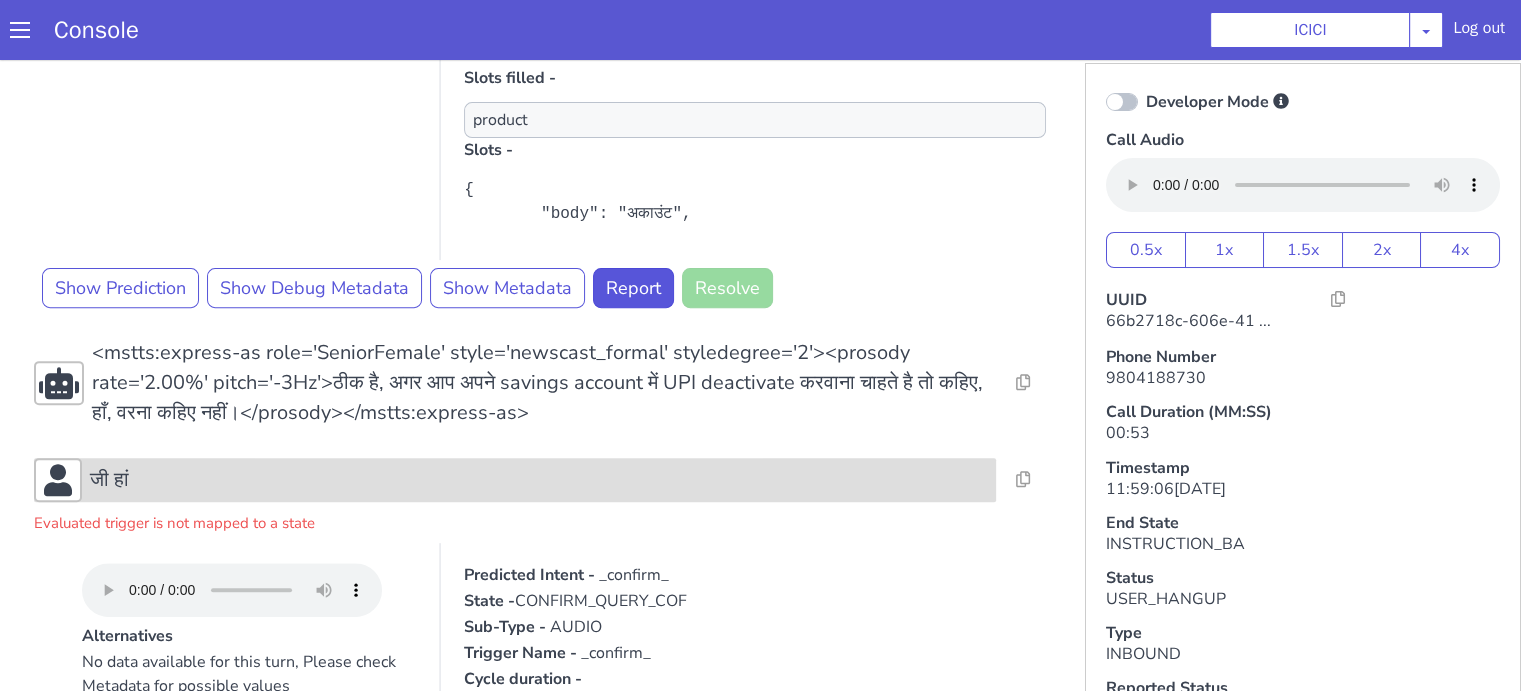click on "जी हां" at bounding box center (1653, 36) 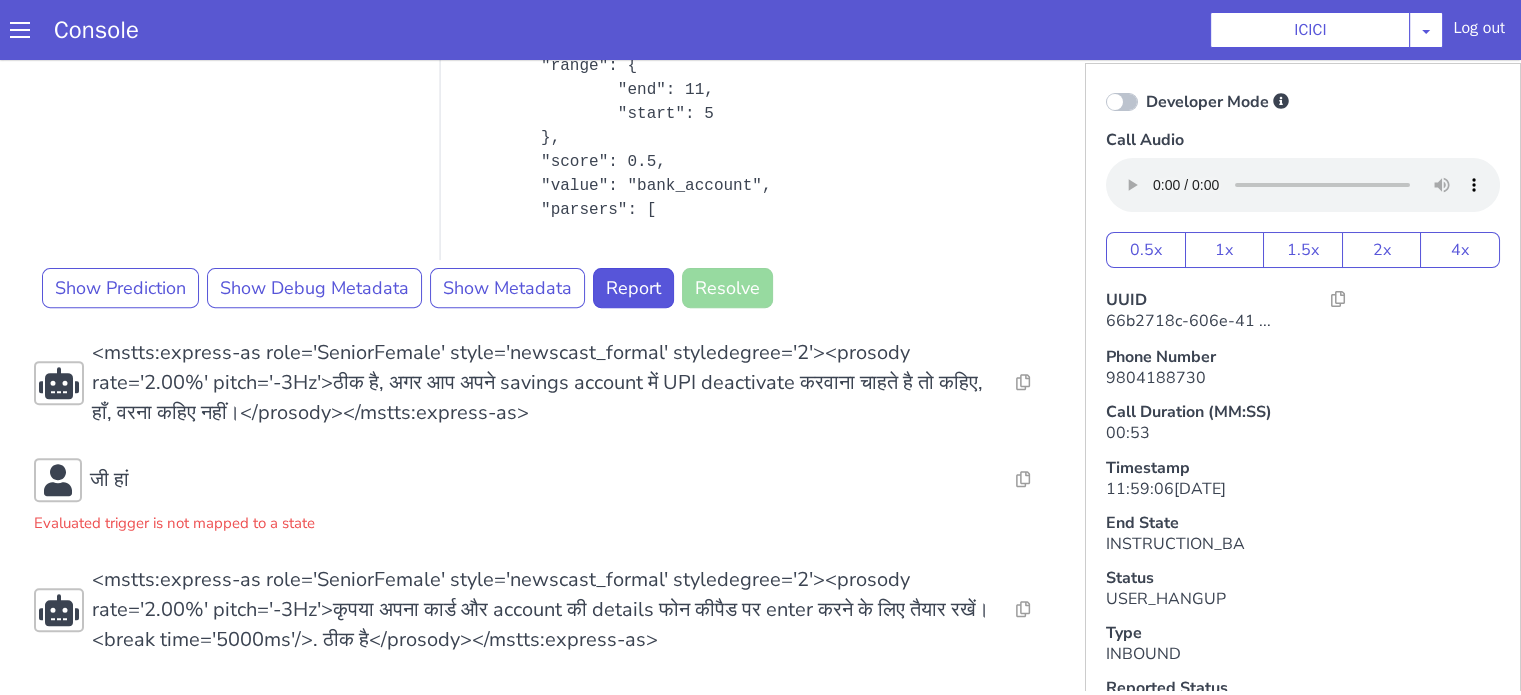 scroll, scrollTop: 300, scrollLeft: 0, axis: vertical 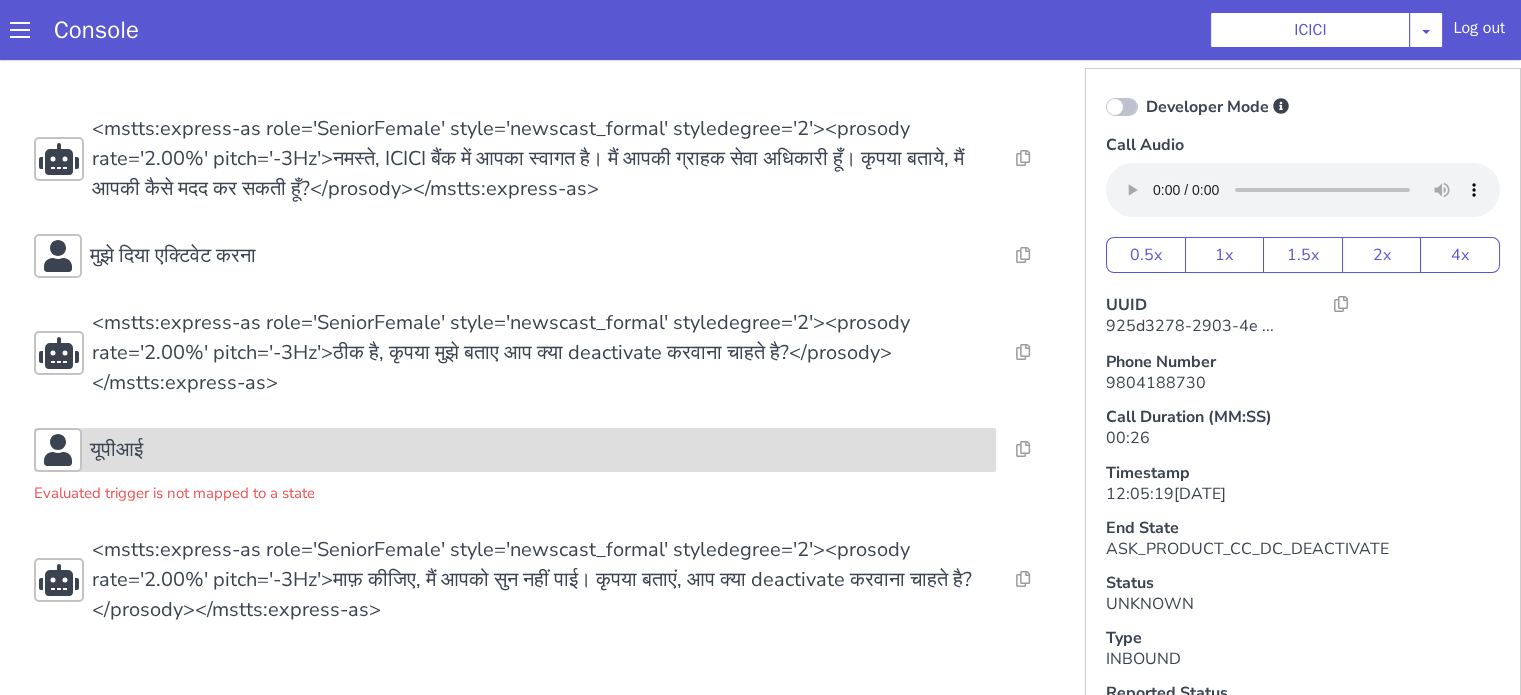 click on "यूपीआई" at bounding box center (116, 450) 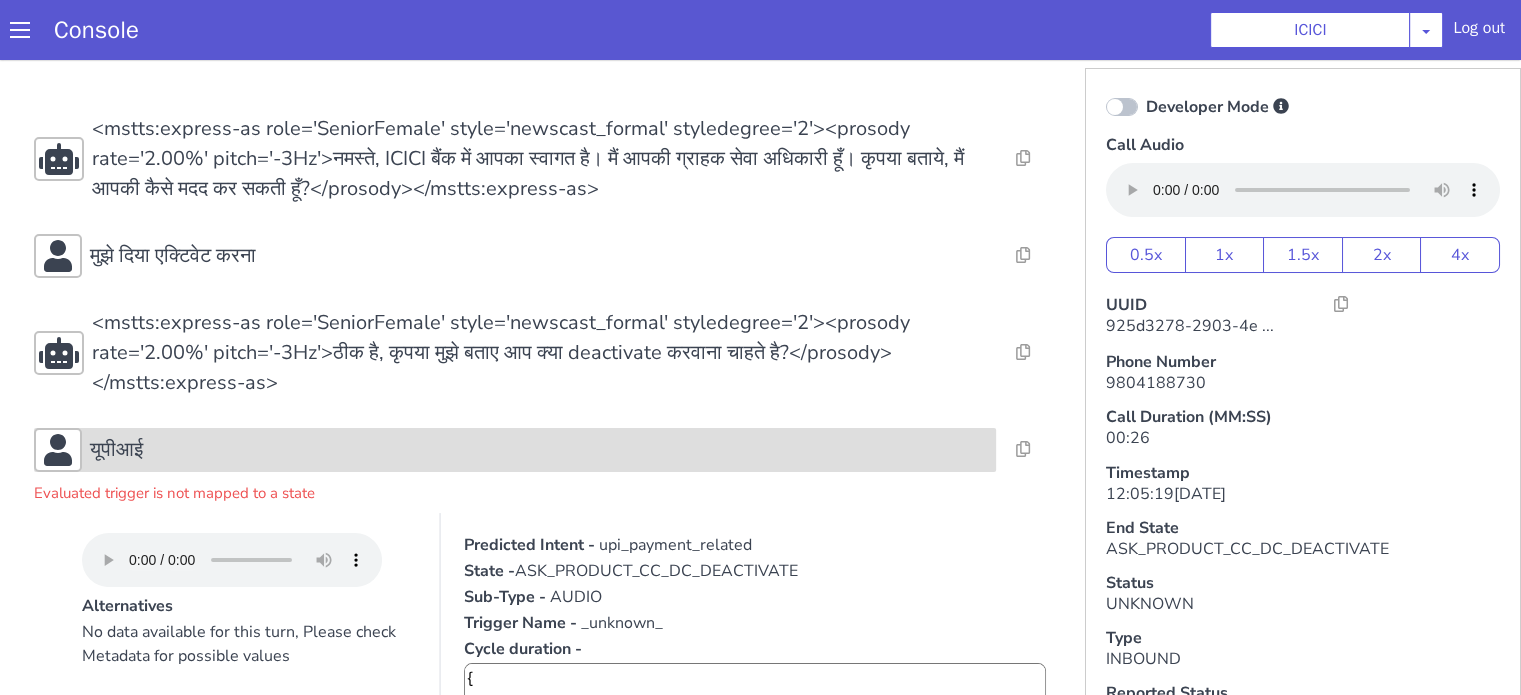 click on "यूपीआई" at bounding box center (116, 450) 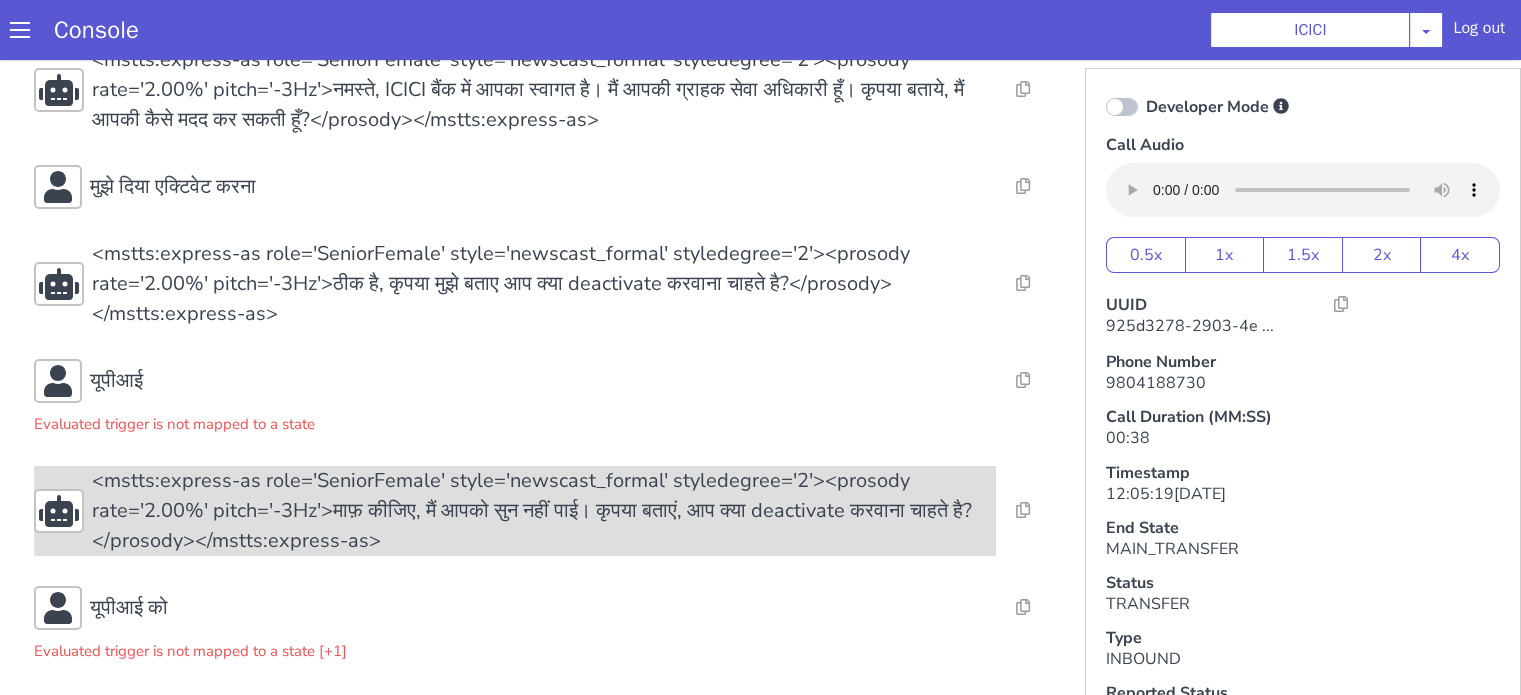 scroll, scrollTop: 191, scrollLeft: 0, axis: vertical 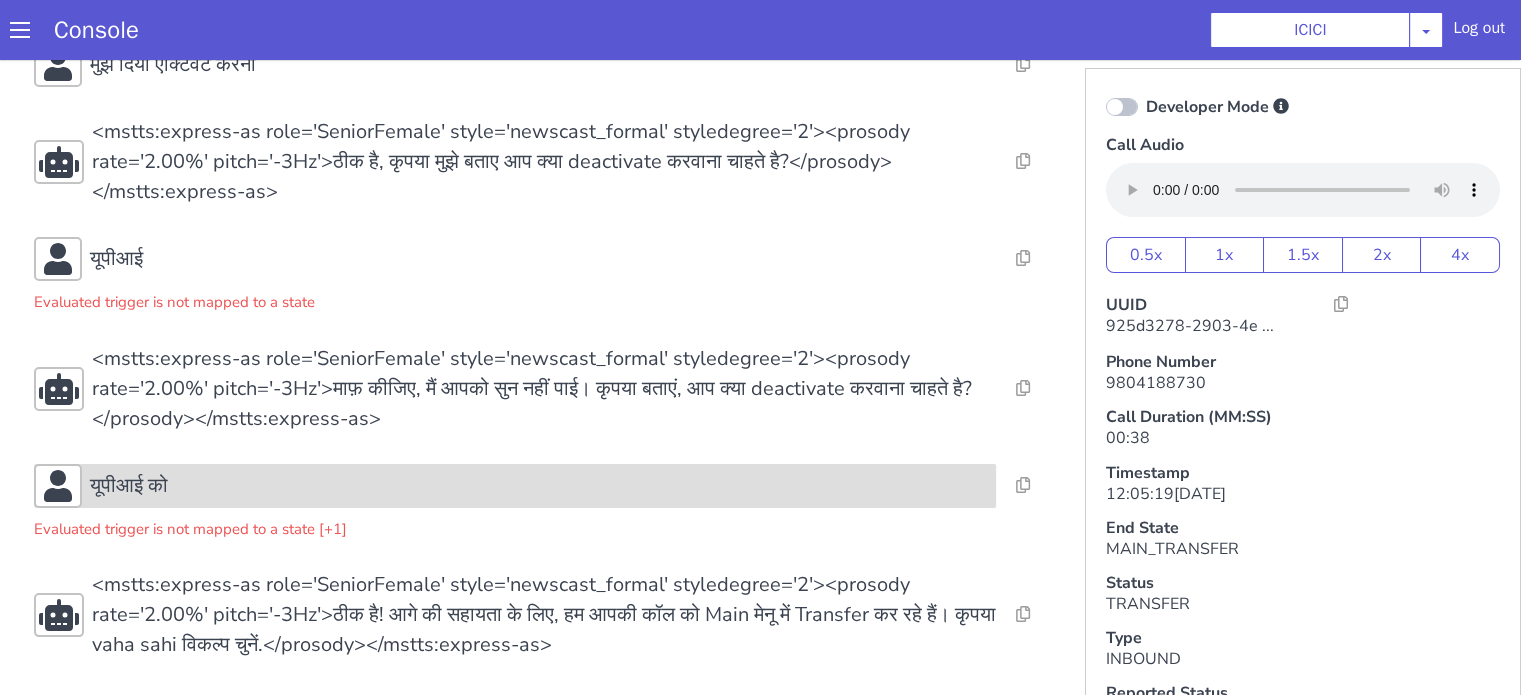 click on "यूपीआई को" at bounding box center (539, 486) 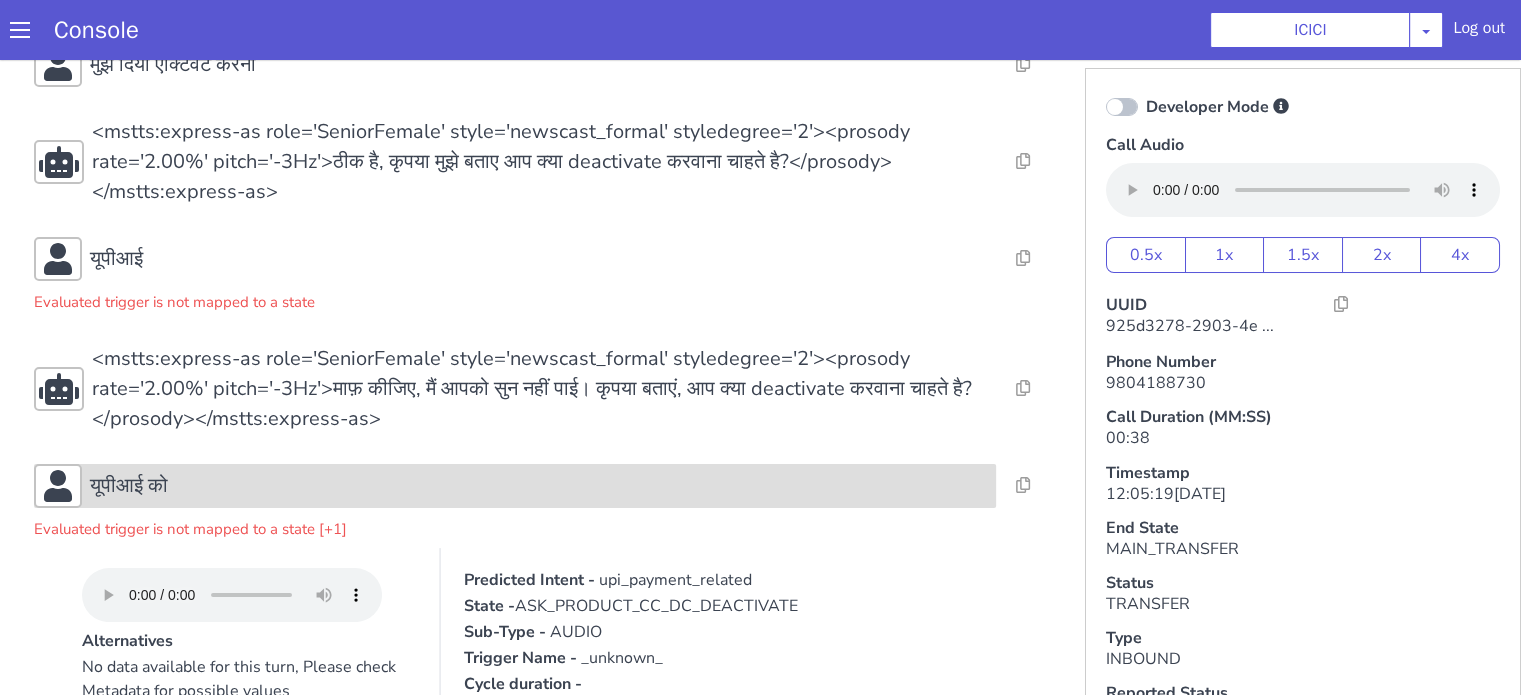 click on "यूपीआई को" at bounding box center [539, 486] 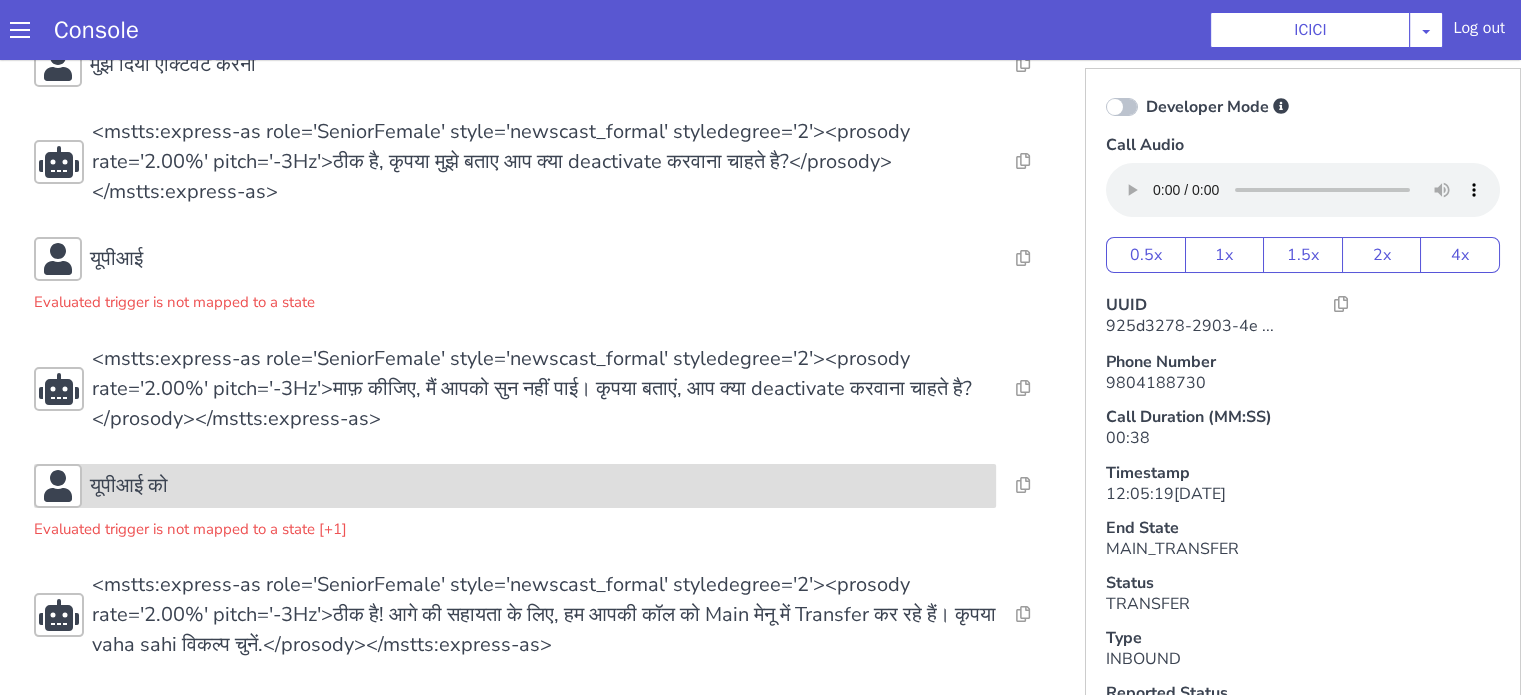 click on "यूपीआई को" at bounding box center (539, 486) 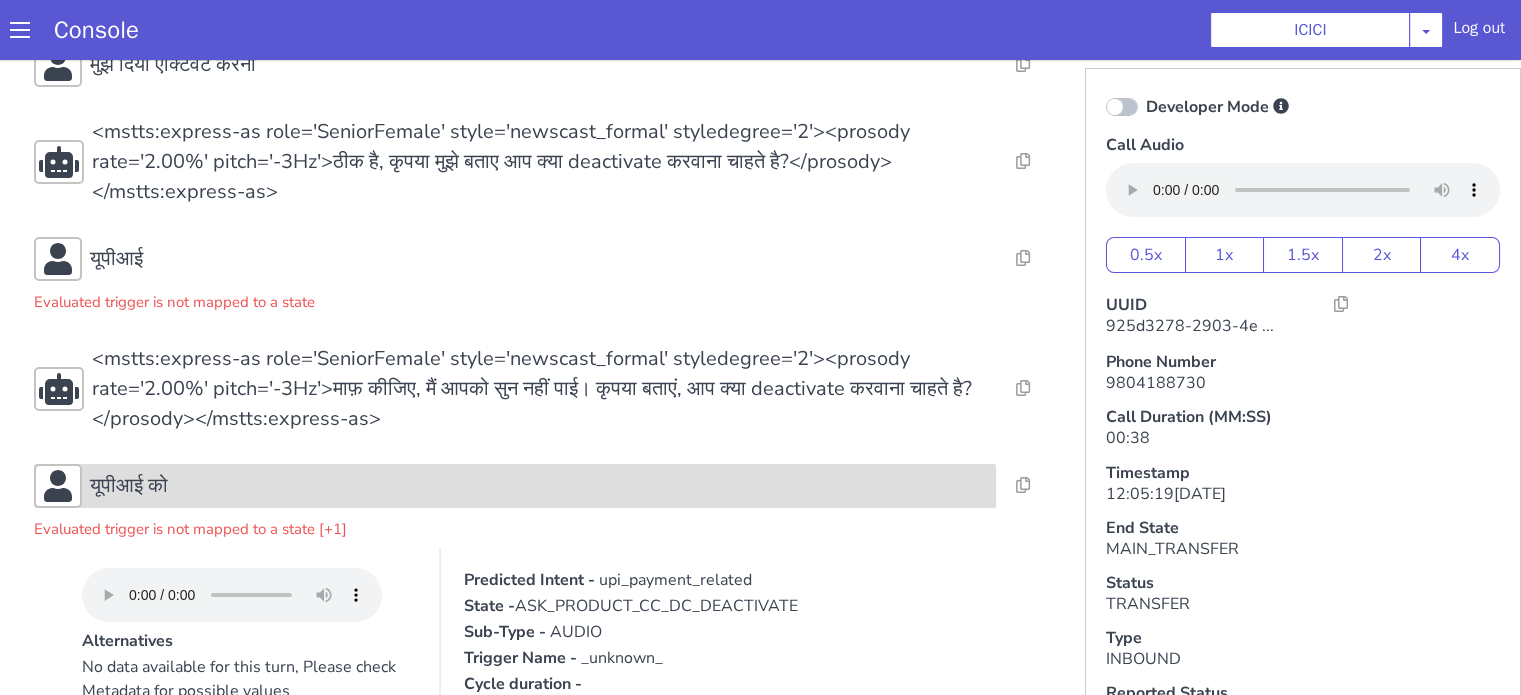 click on "यूपीआई को" at bounding box center (539, 486) 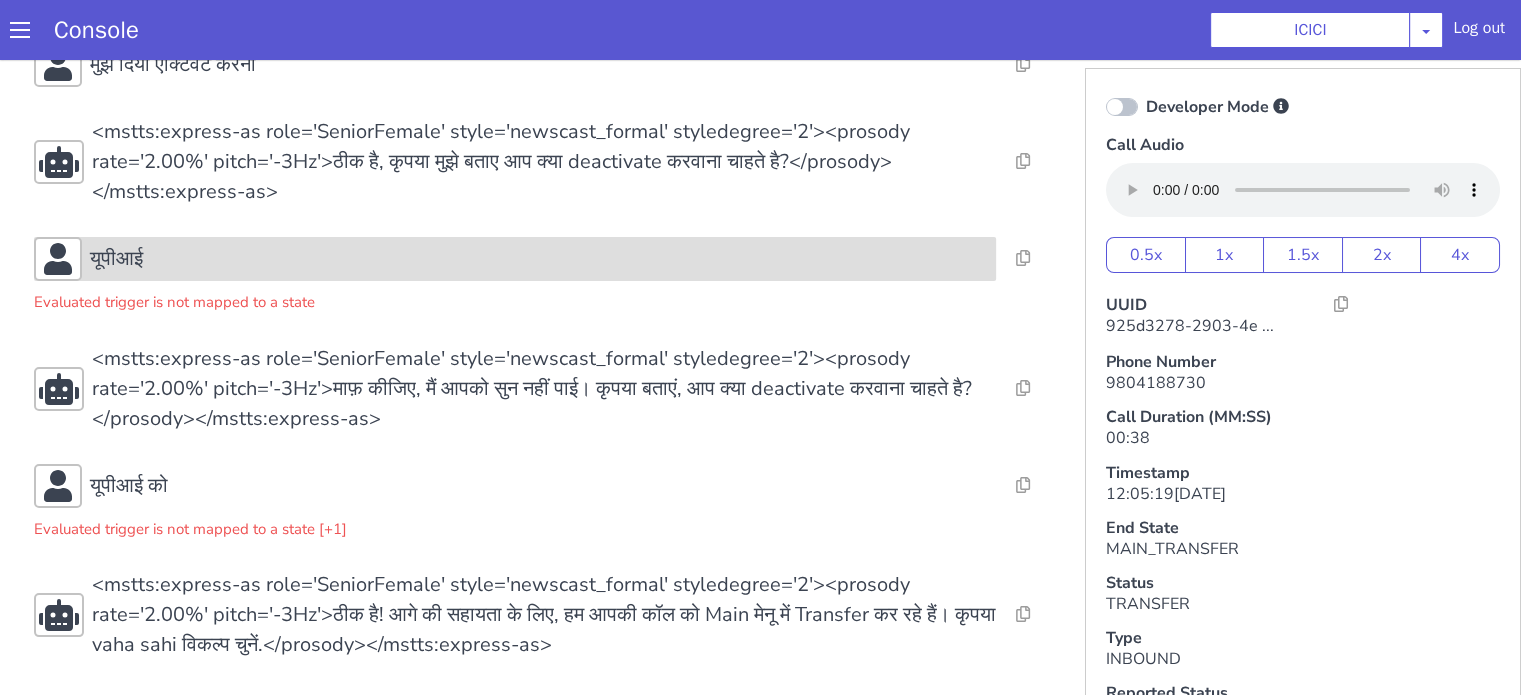 click on "यूपीआई" at bounding box center (515, 259) 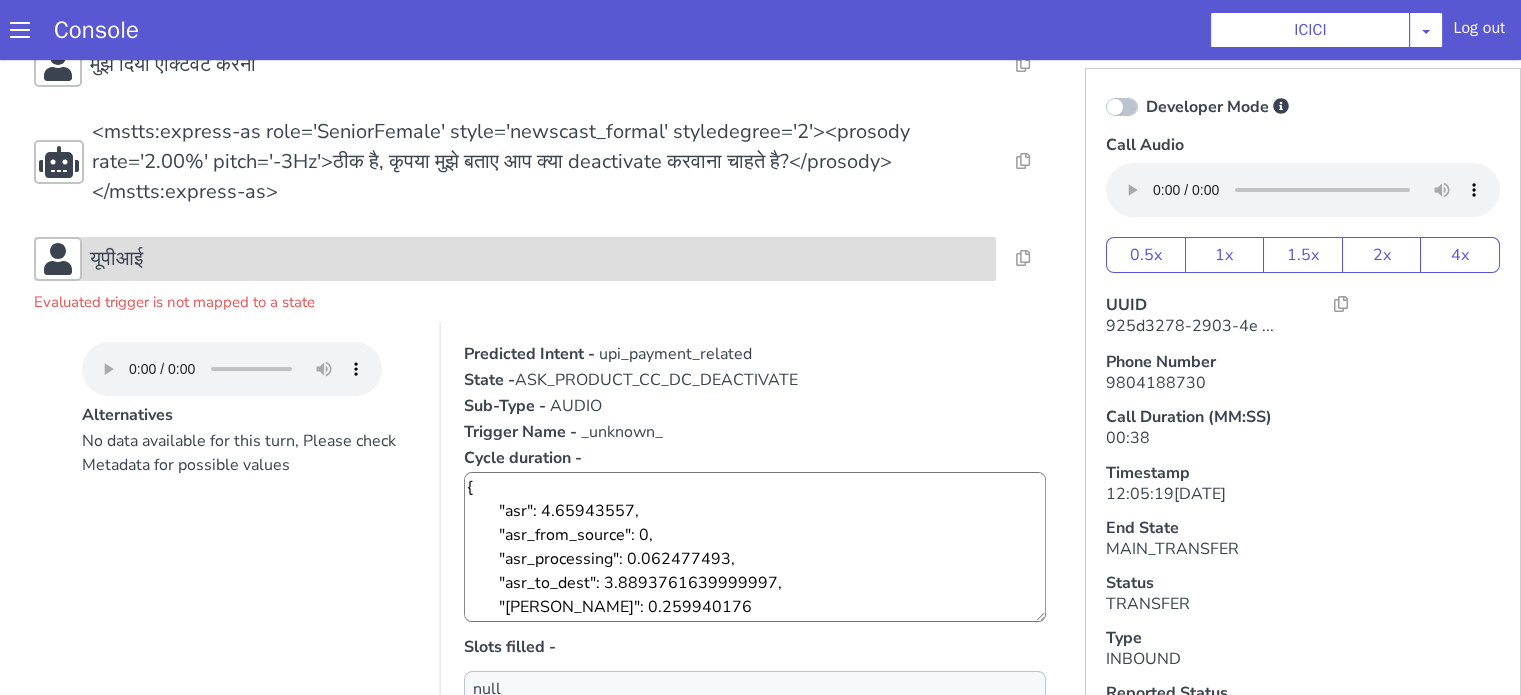 click on "यूपीआई" at bounding box center (539, 259) 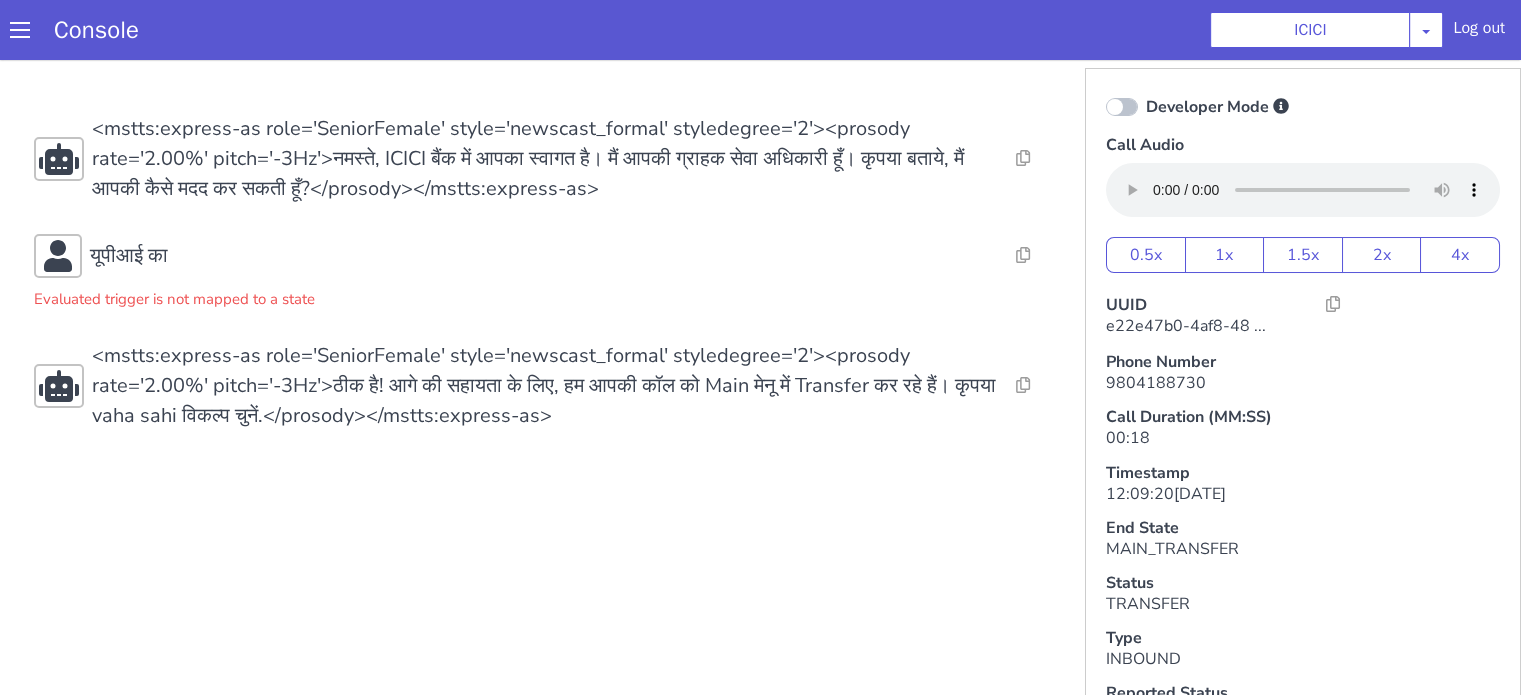 scroll, scrollTop: 0, scrollLeft: 0, axis: both 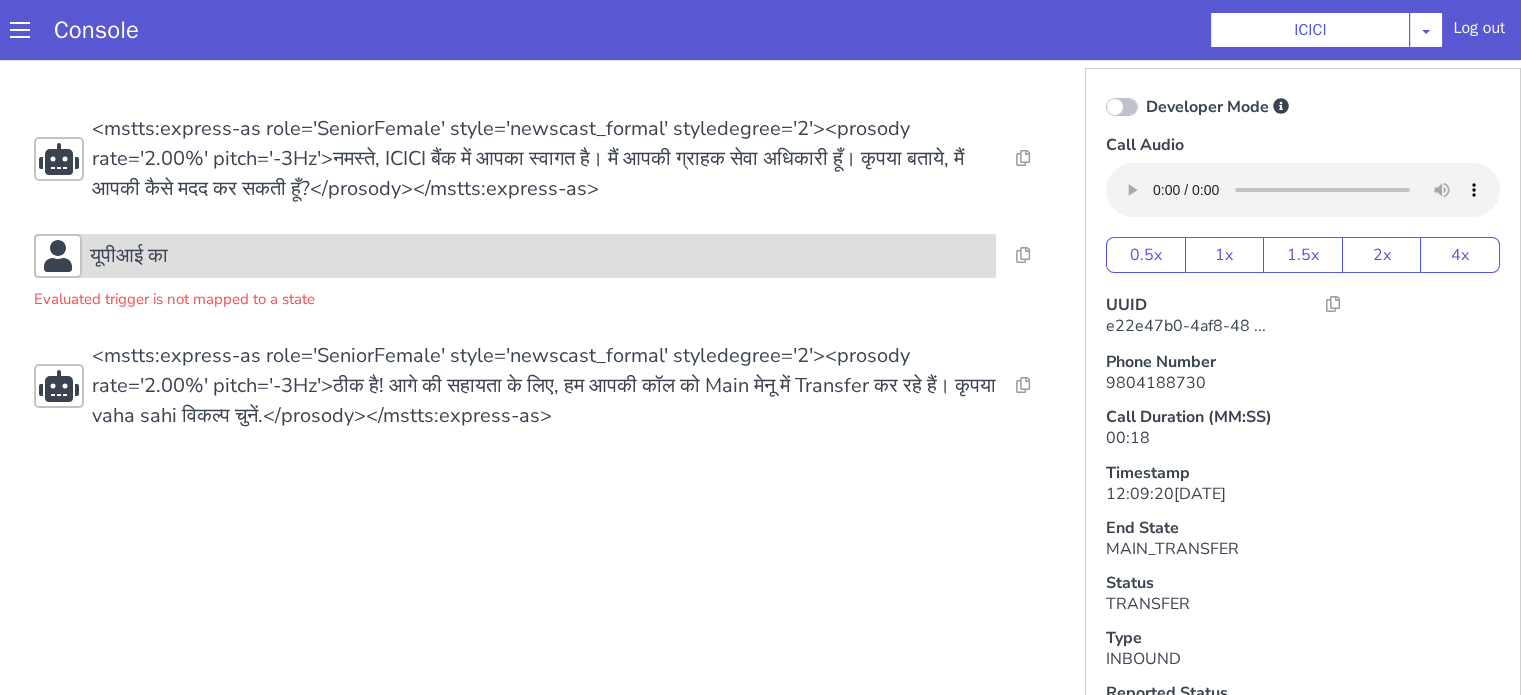 click on "यूपीआई का" at bounding box center (539, 256) 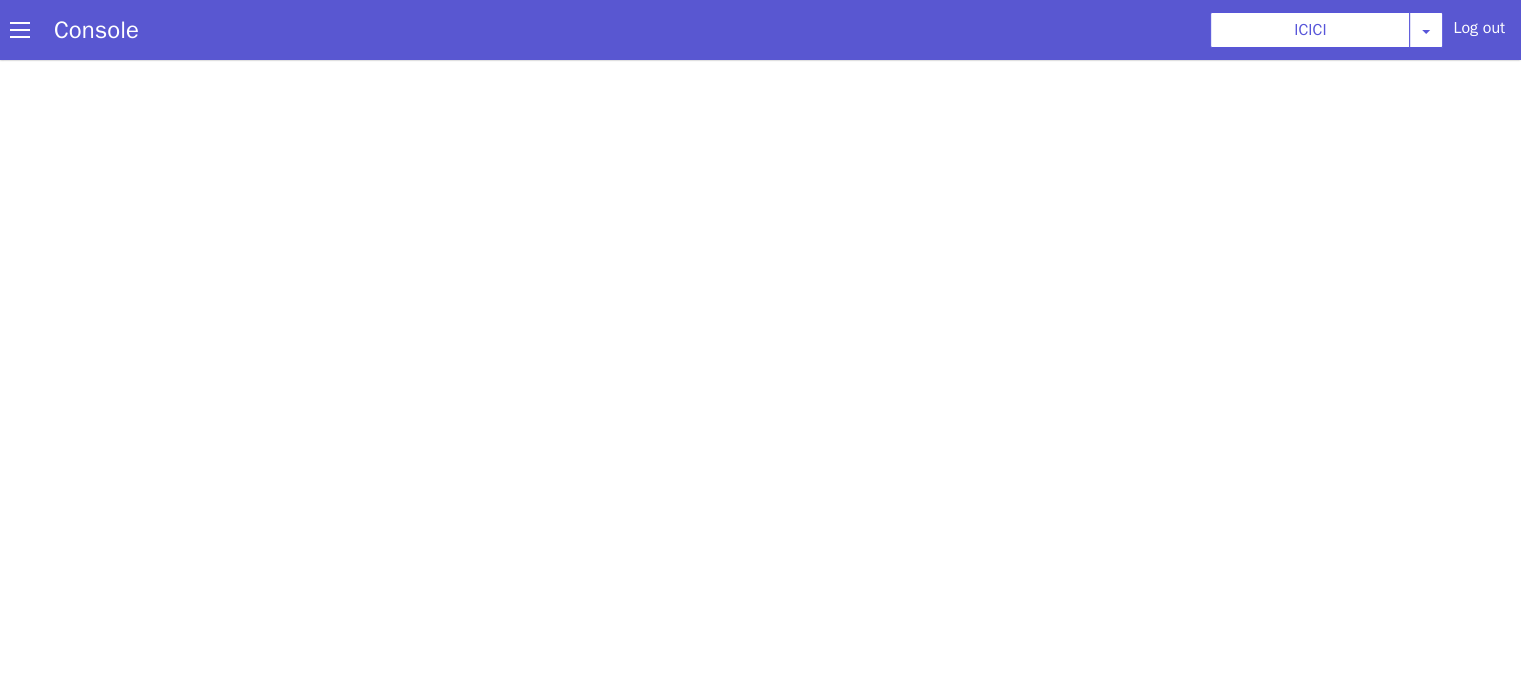 scroll, scrollTop: 0, scrollLeft: 0, axis: both 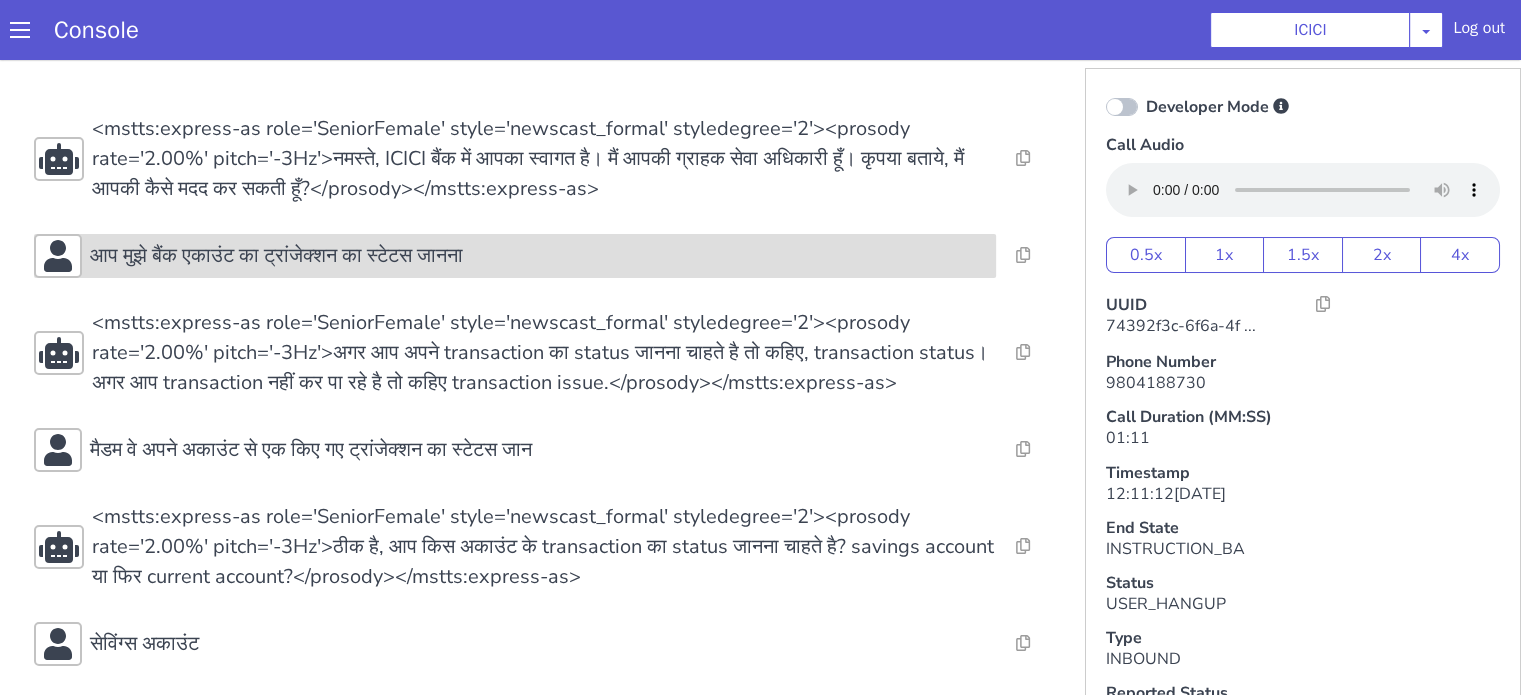 click on "आप मुझे बैंक एकाउंट का ट्रांजेक्शन का स्टेटस जानना" at bounding box center [276, 256] 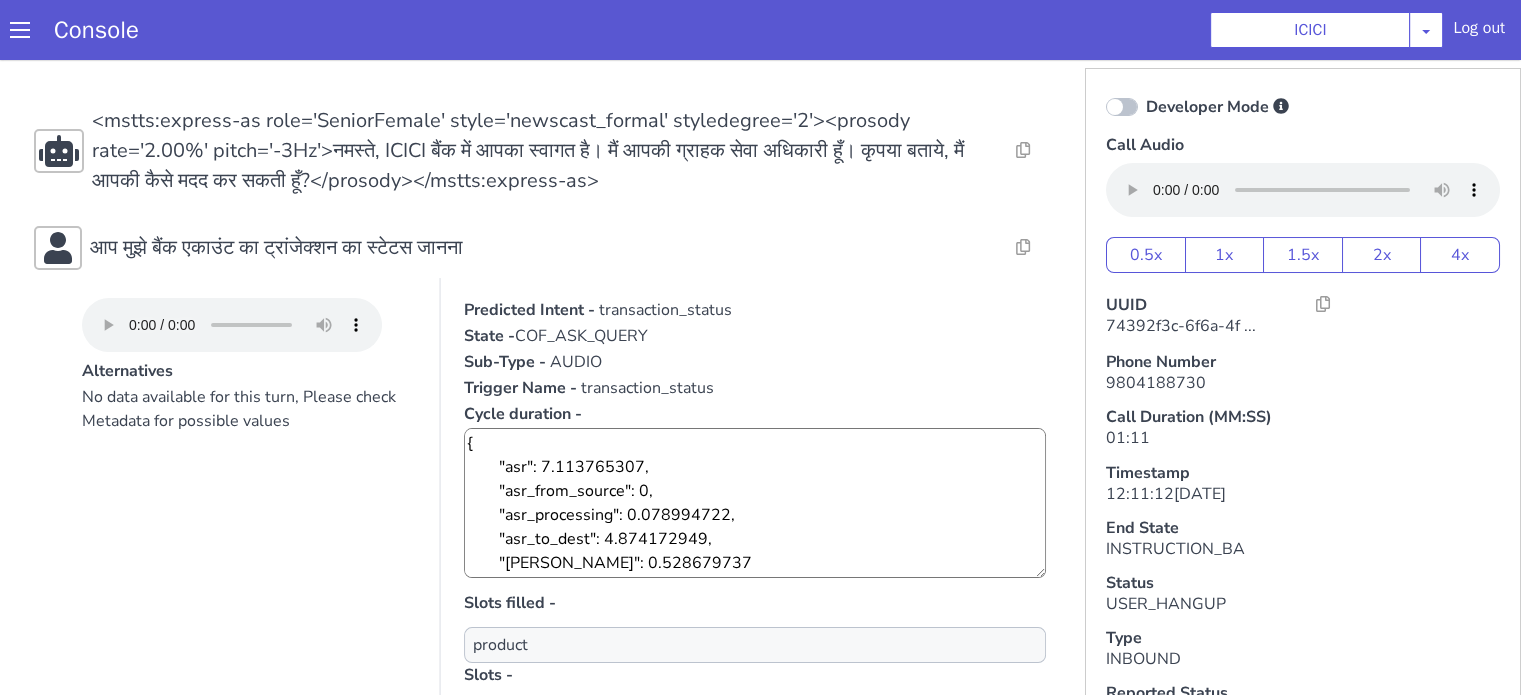 scroll, scrollTop: 400, scrollLeft: 0, axis: vertical 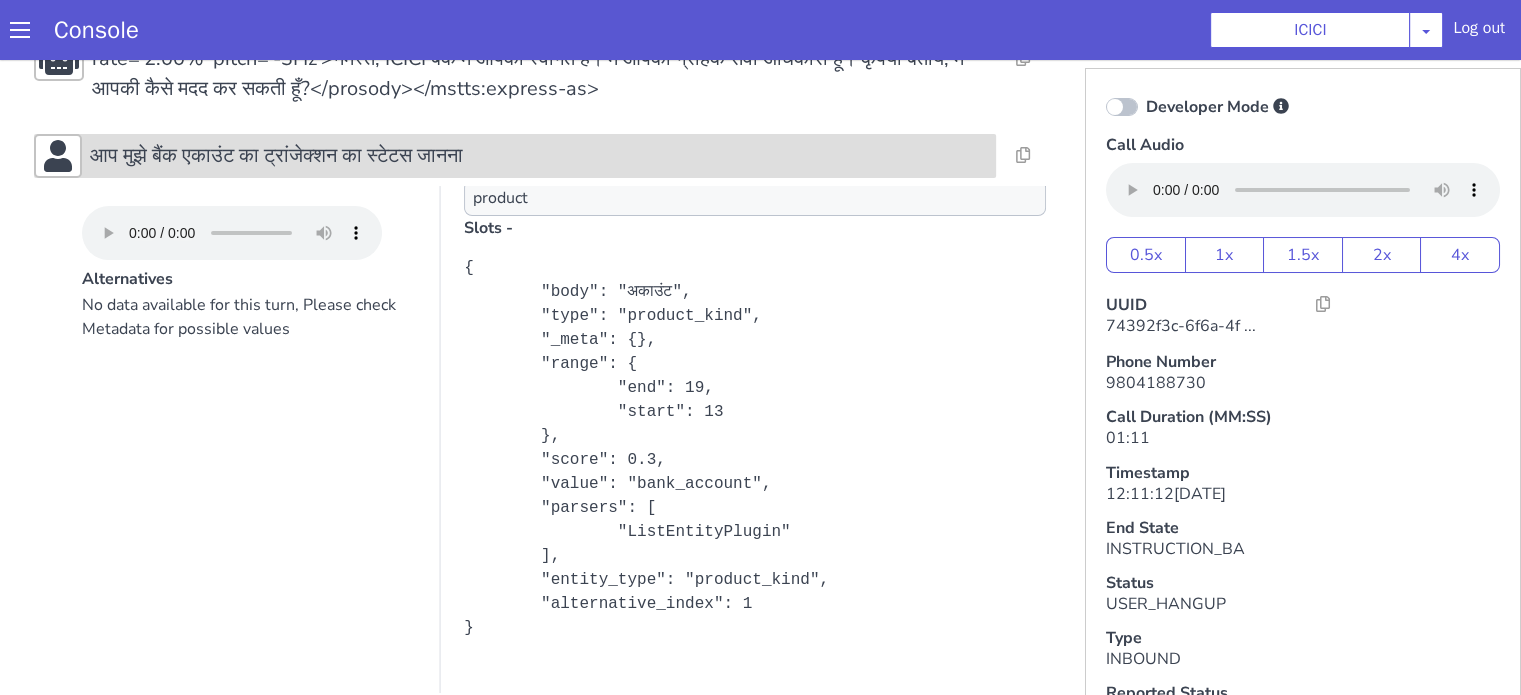click on "आप मुझे बैंक एकाउंट का ट्रांजेक्शन का स्टेटस जानना" at bounding box center (276, 156) 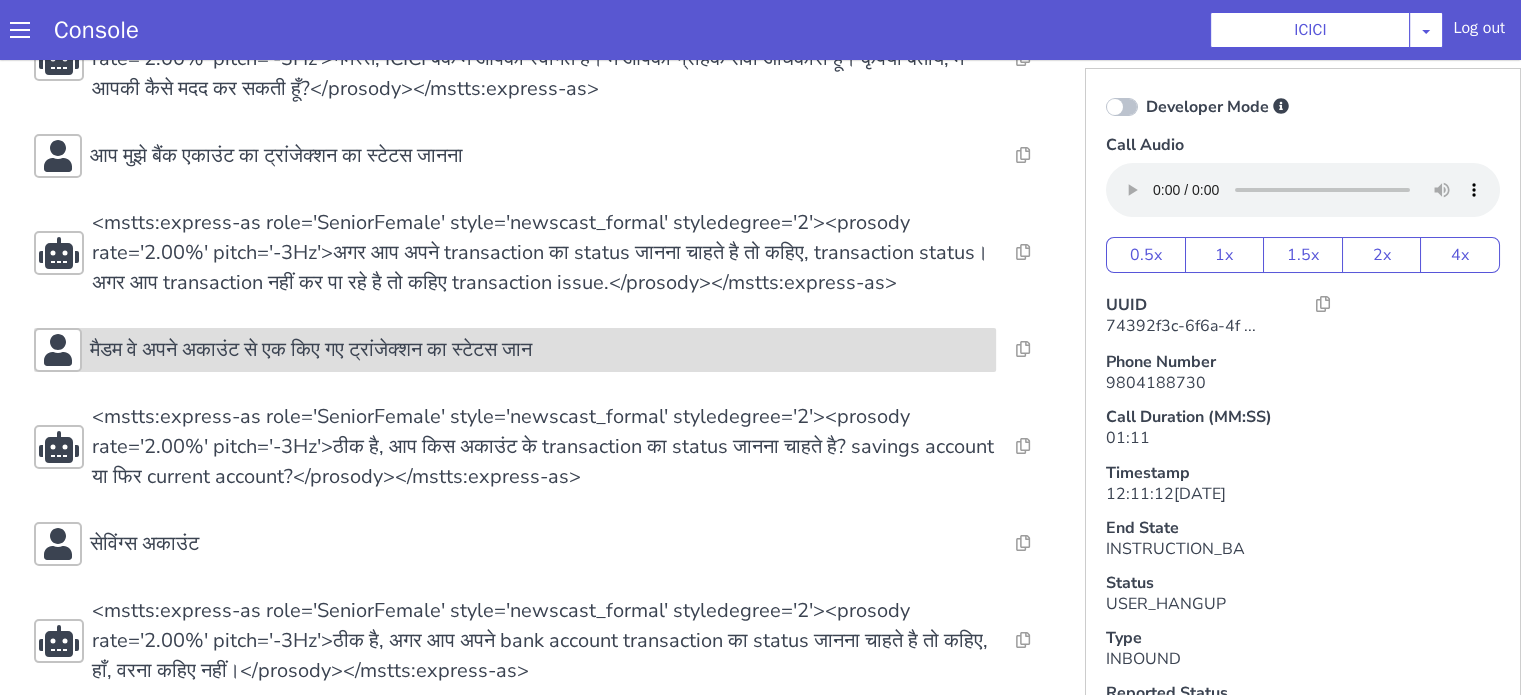 click on "मैडम वे अपने अकाउंट से एक किए गए ट्रांजेक्शन का स्टेटस जान" at bounding box center [311, 350] 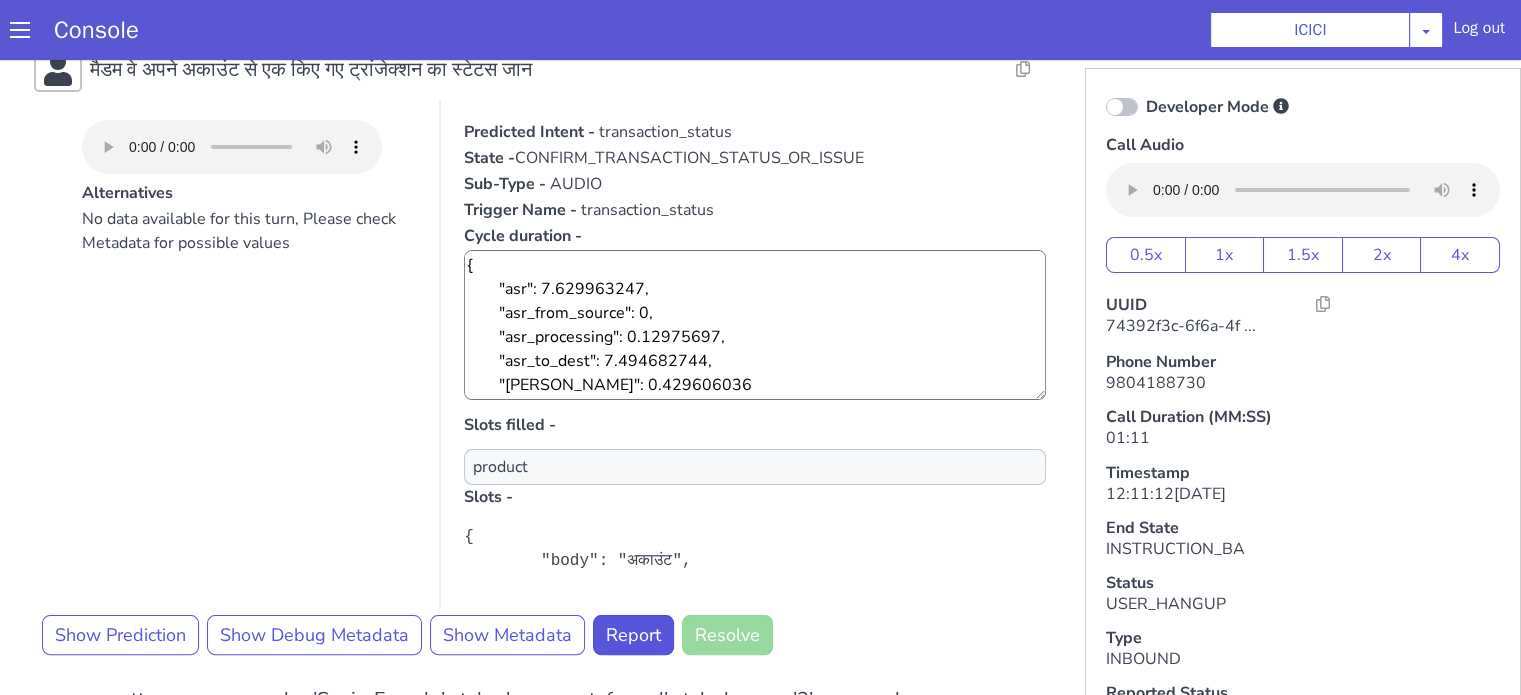 scroll, scrollTop: 500, scrollLeft: 0, axis: vertical 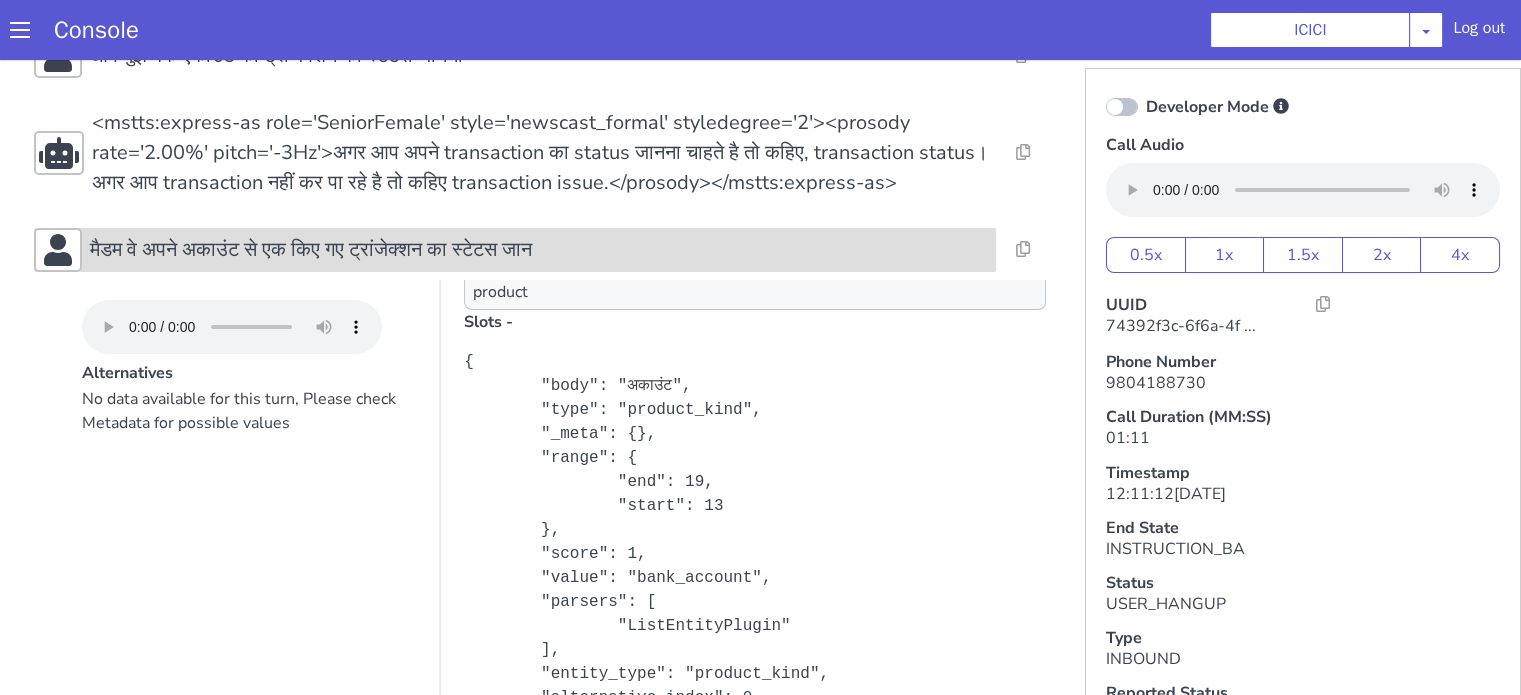 click on "मैडम वे अपने अकाउंट से एक किए गए ट्रांजेक्शन का स्टेटस जान" at bounding box center (311, 250) 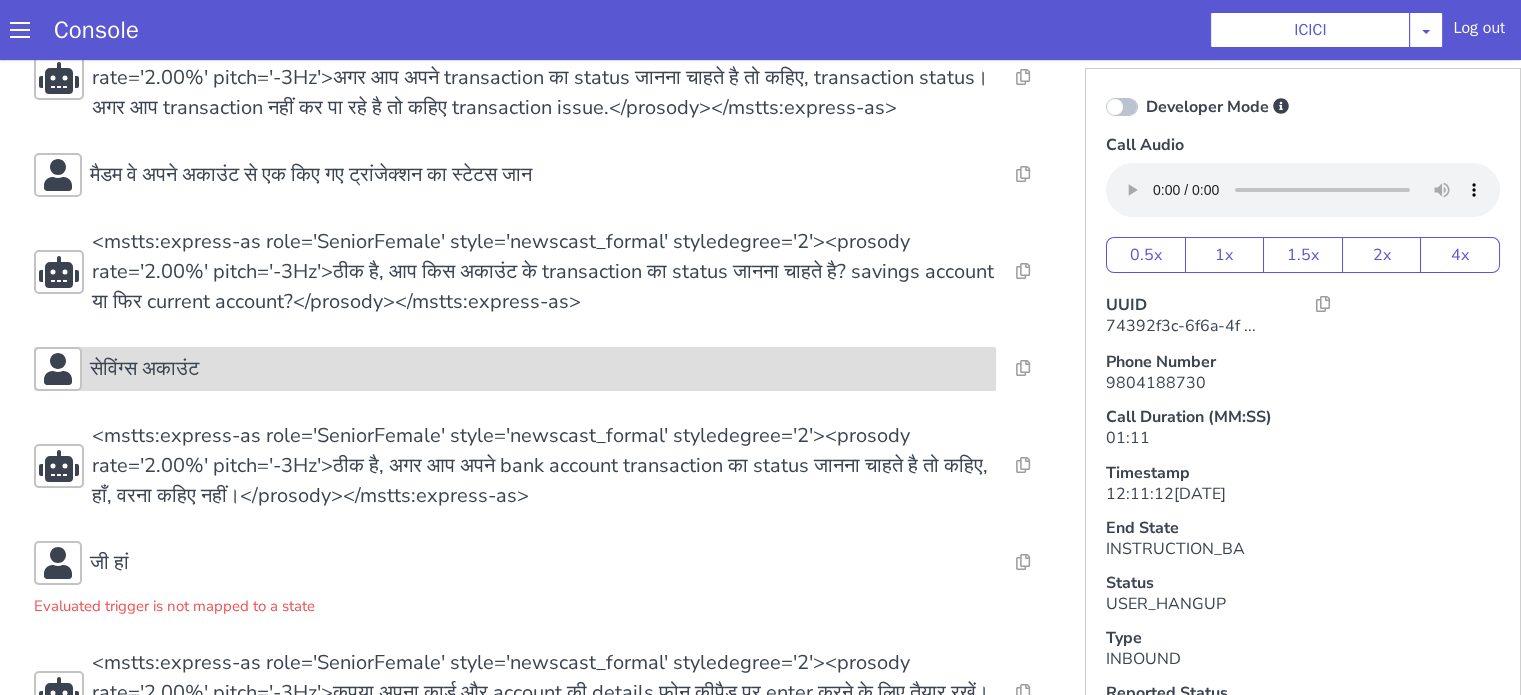 scroll, scrollTop: 382, scrollLeft: 0, axis: vertical 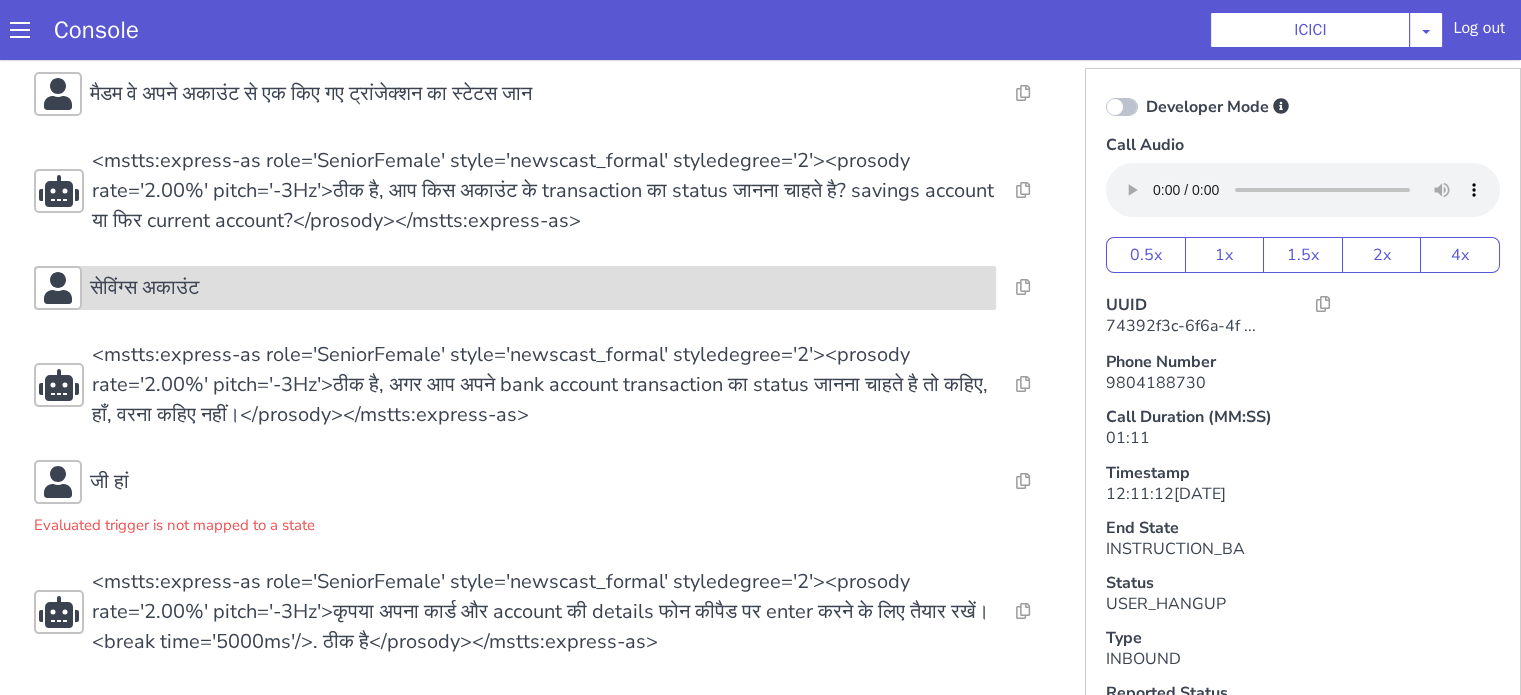 click on "सेविंग्स अकाउंट" at bounding box center (539, 288) 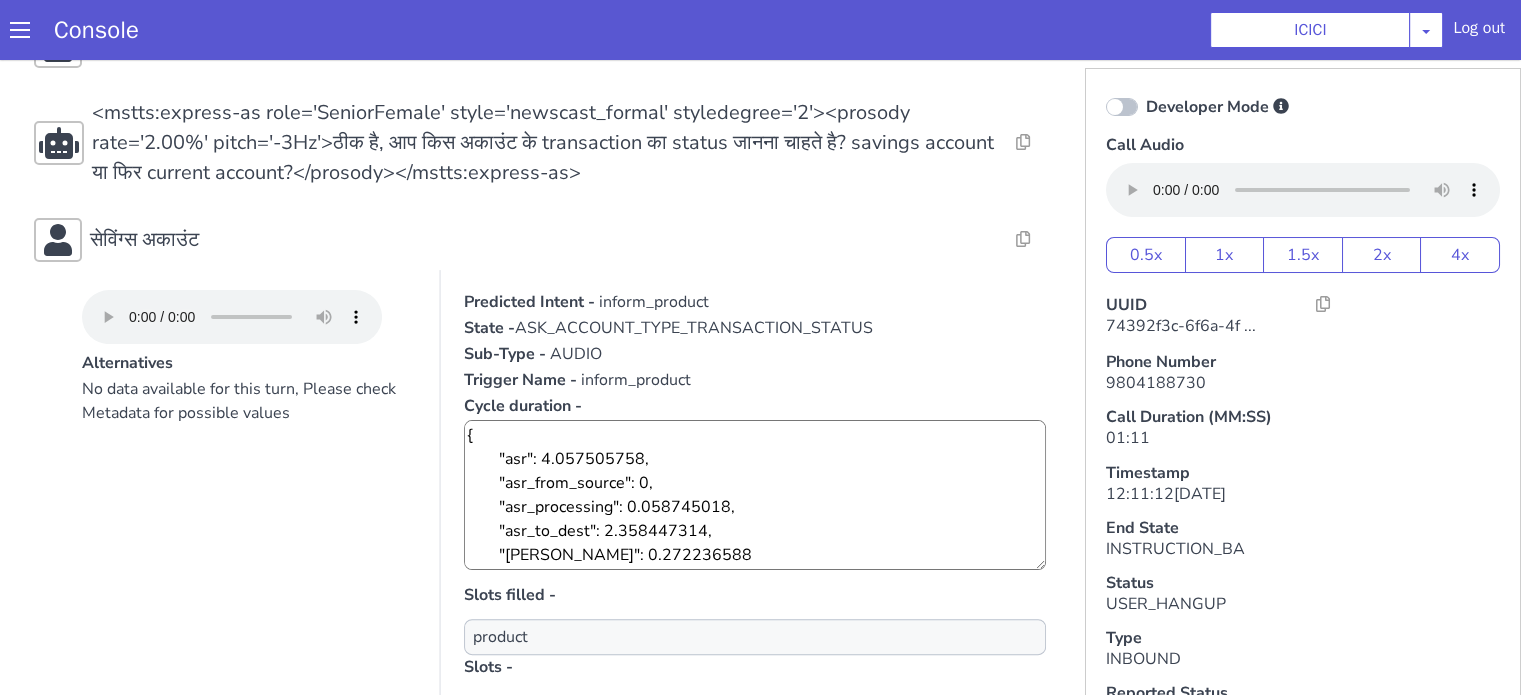 scroll, scrollTop: 482, scrollLeft: 0, axis: vertical 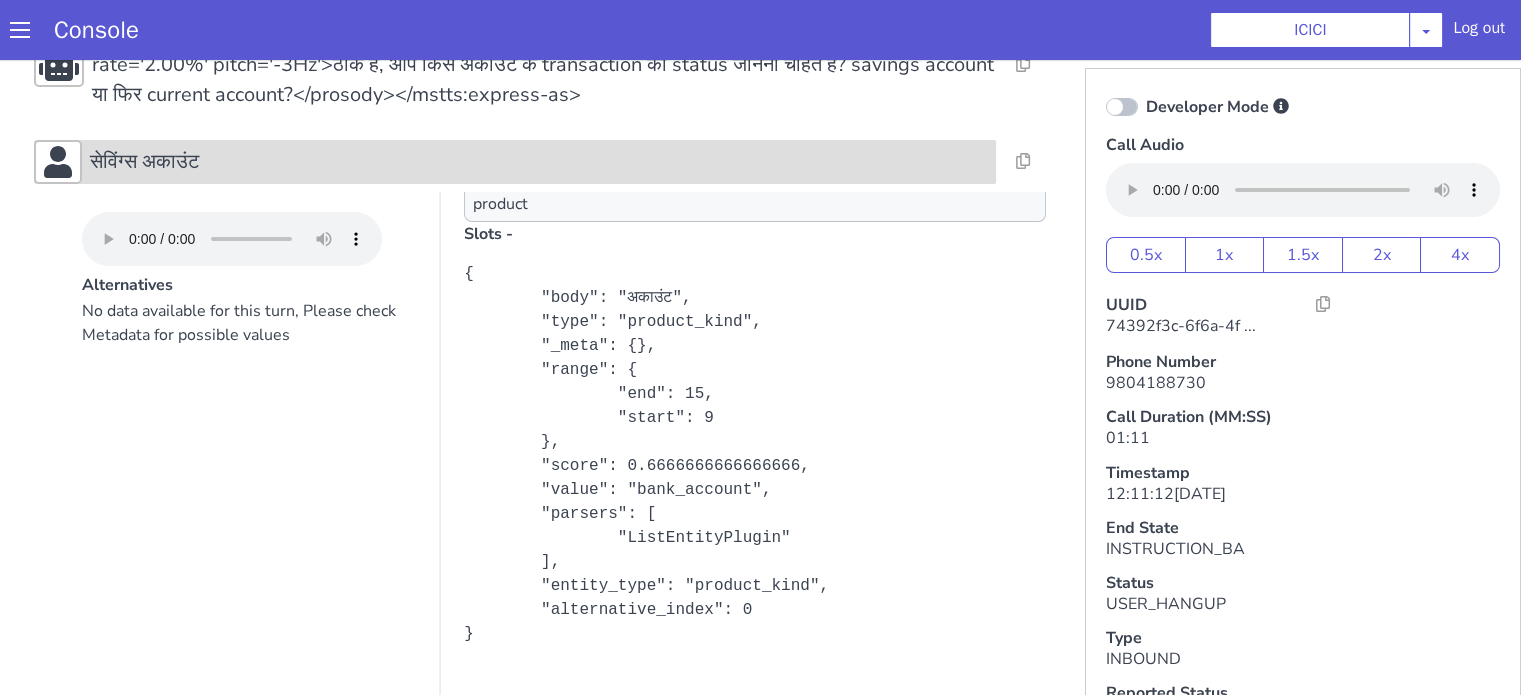 click on "सेविंग्स अकाउंट" at bounding box center [539, 162] 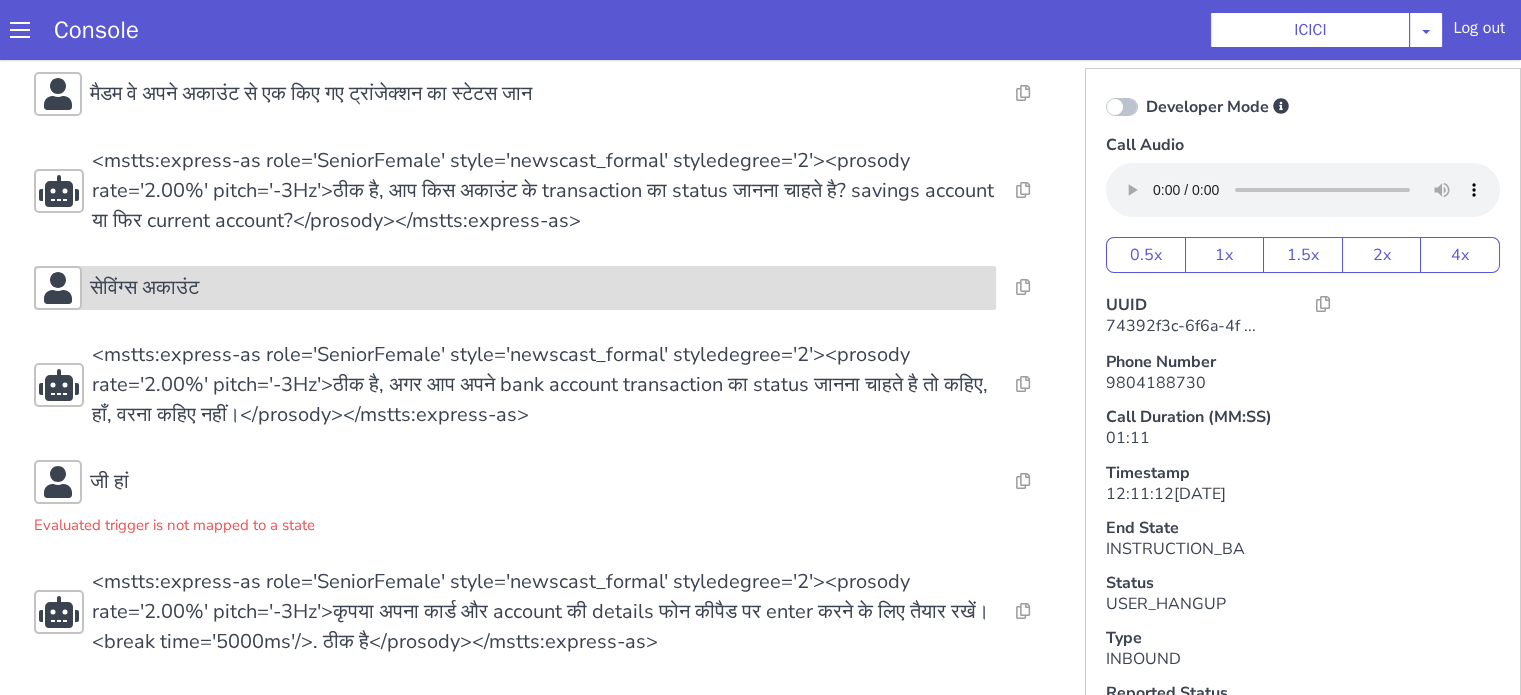 scroll, scrollTop: 382, scrollLeft: 0, axis: vertical 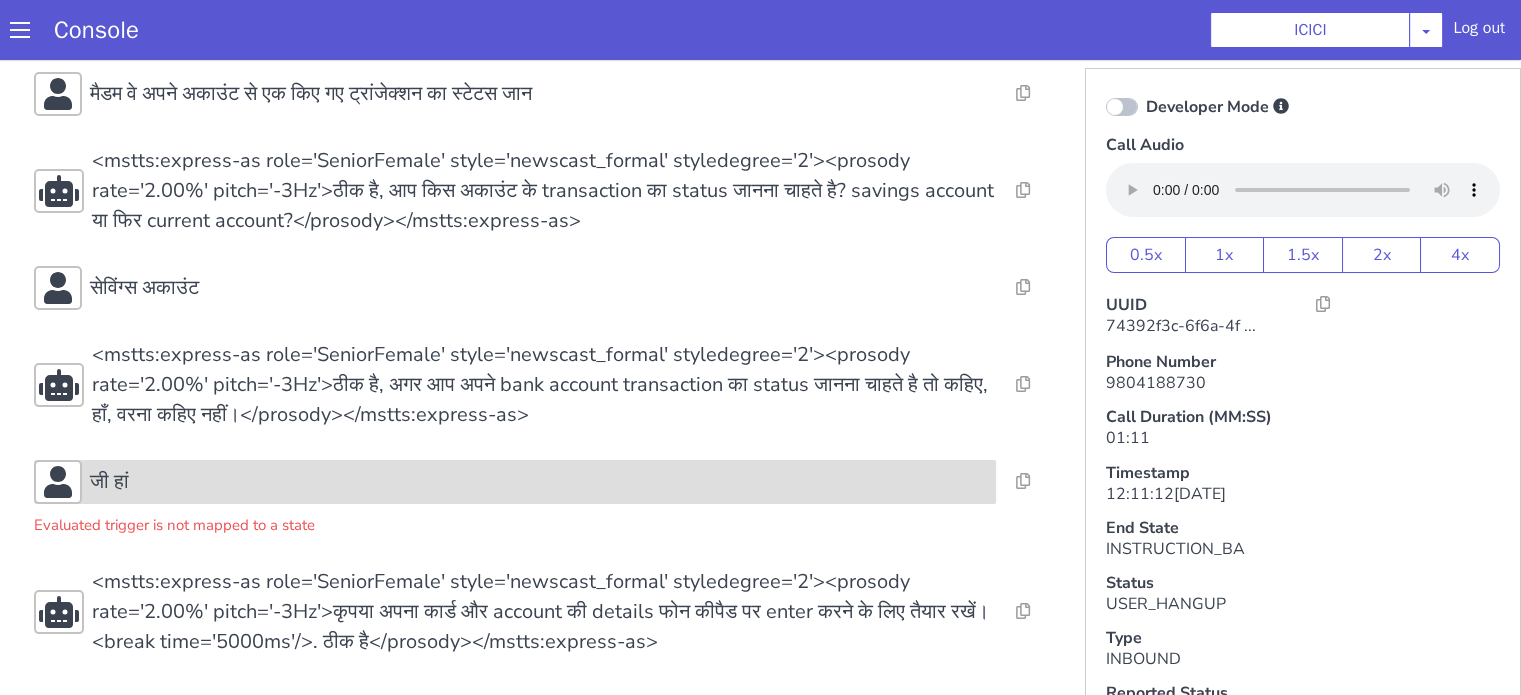 click on "जी हां" at bounding box center (539, 482) 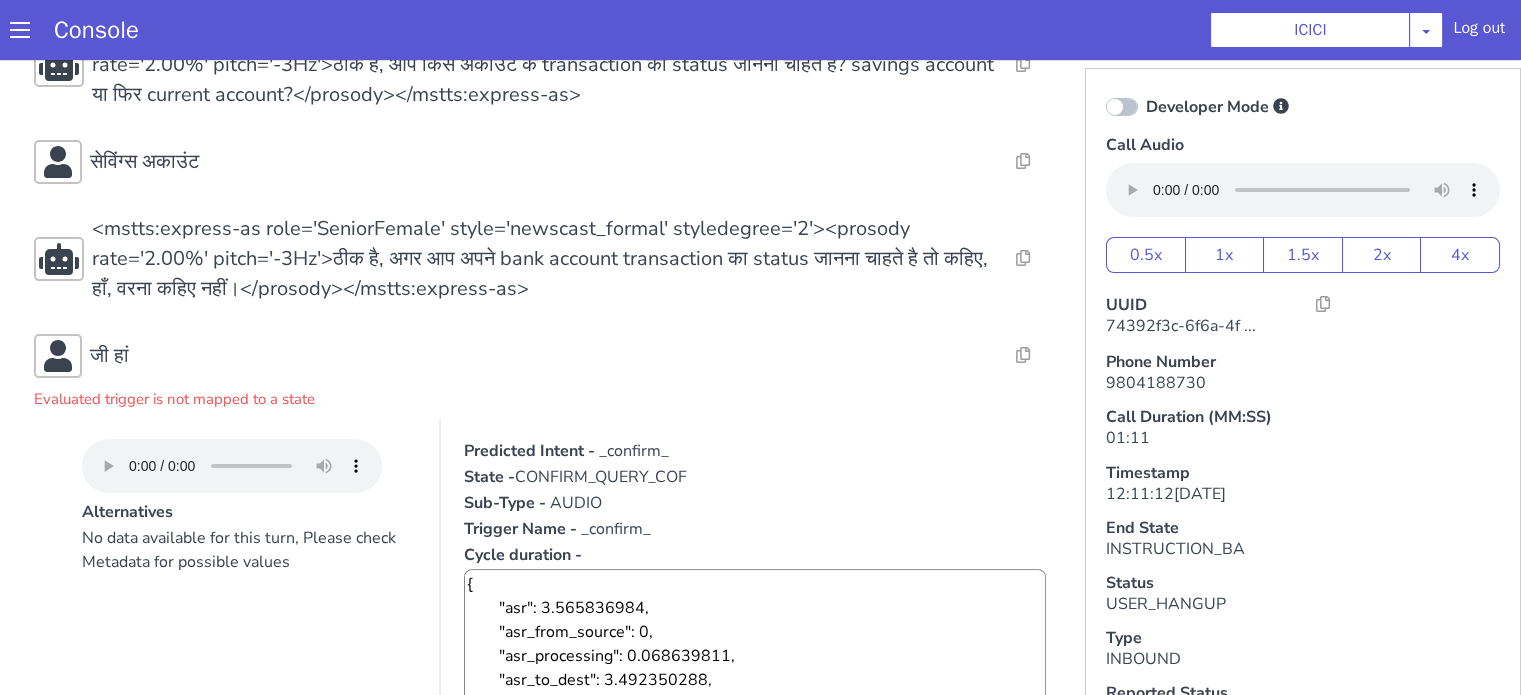 click on "Resolve  Intent Error  Entity Error  Transcription Error  Miscellaneous Submit Resolve  Intent Error  Entity Error  Transcription Error  Miscellaneous Submit Resolve  Intent Error  Entity Error  Transcription Error  Miscellaneous Submit <mstts:express-as role='SeniorFemale' style='newscast_formal' styledegree='2'><prosody rate='2.00%' pitch='-3Hz'>नमस्ते, ICICI बैंक में आपका स्वागत है। मैं आपकी ग्राहक सेवा अधिकारी हूँ। कृपया बताये, मैं आपकी कैसे मदद कर सकती हूँ?</prosody></mstts:express-as> Resolve  Intent Error  Entity Error  Transcription Error  Miscellaneous Submit आप मुझे बैंक एकाउंट का ट्रांजेक्शन का स्टेटस जानना Resolve  Intent Error  Entity Error  Transcription Error  Miscellaneous Submit Resolve  Intent Error  Entity Error  Transcription Error" at bounding box center (544, 363) 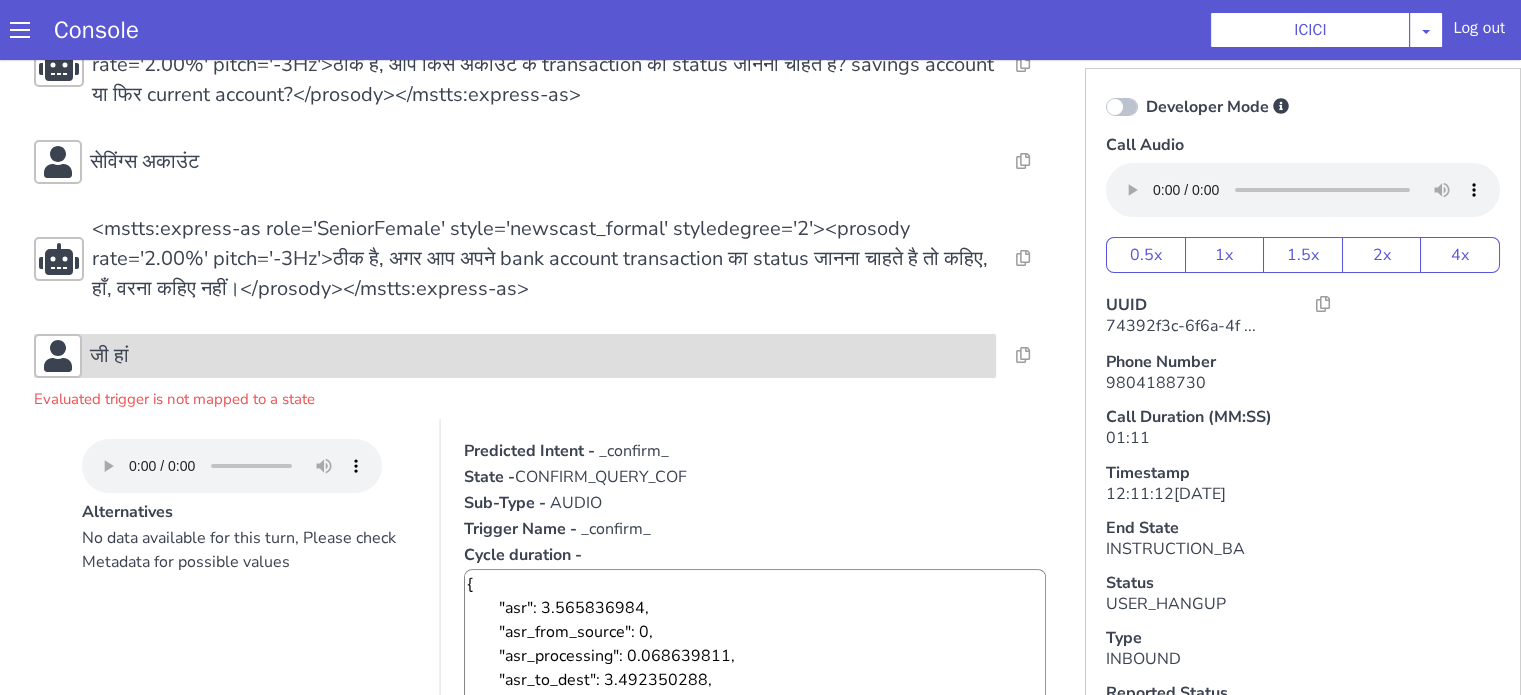 click on "जी हां" at bounding box center [539, 356] 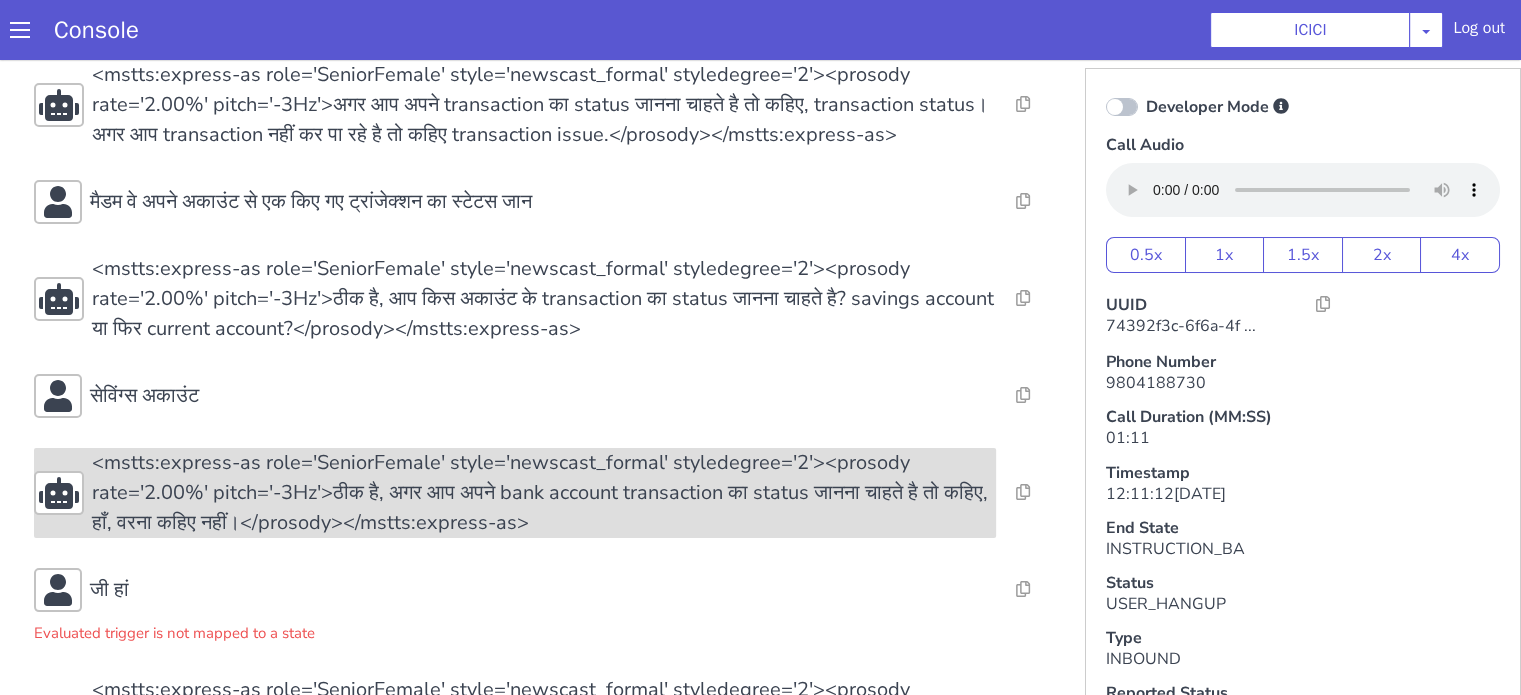 scroll, scrollTop: 82, scrollLeft: 0, axis: vertical 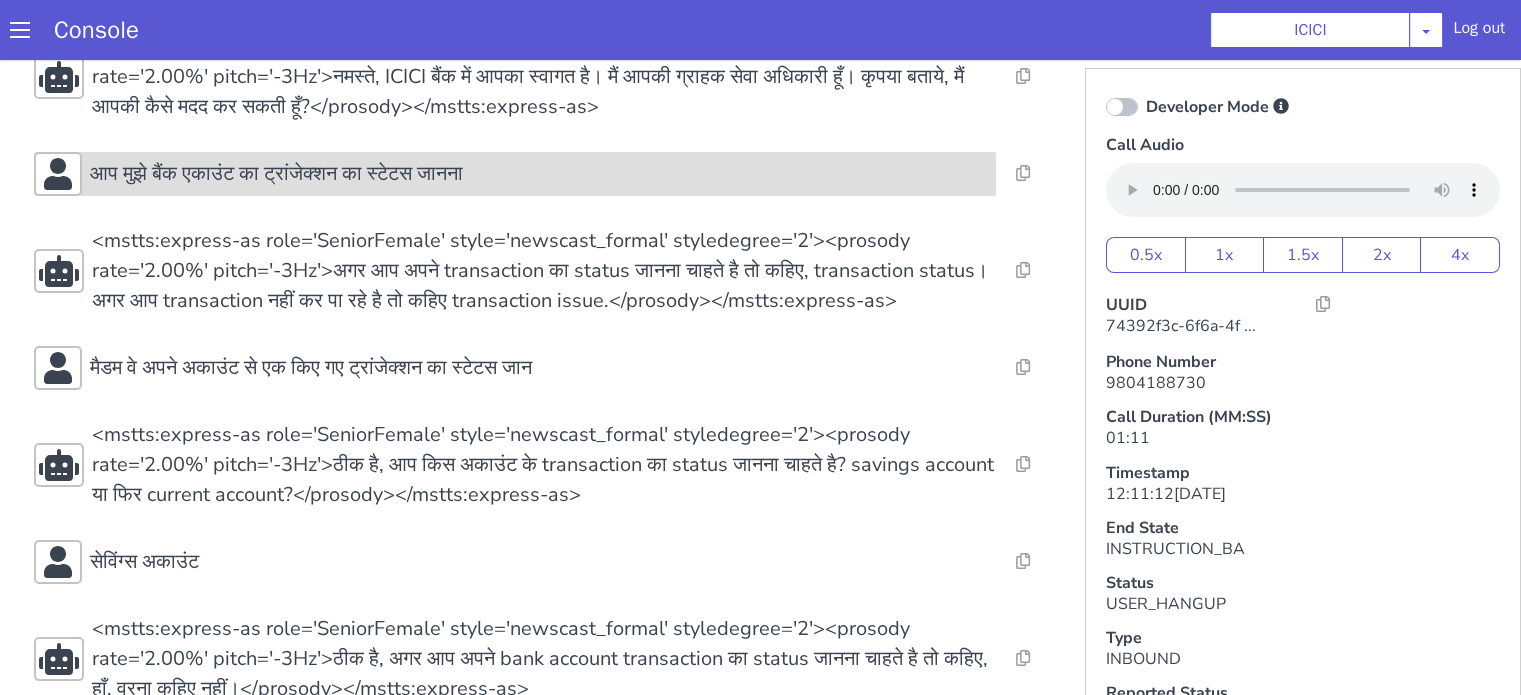 click on "आप मुझे बैंक एकाउंट का ट्रांजेक्शन का स्टेटस जानना" at bounding box center (276, 174) 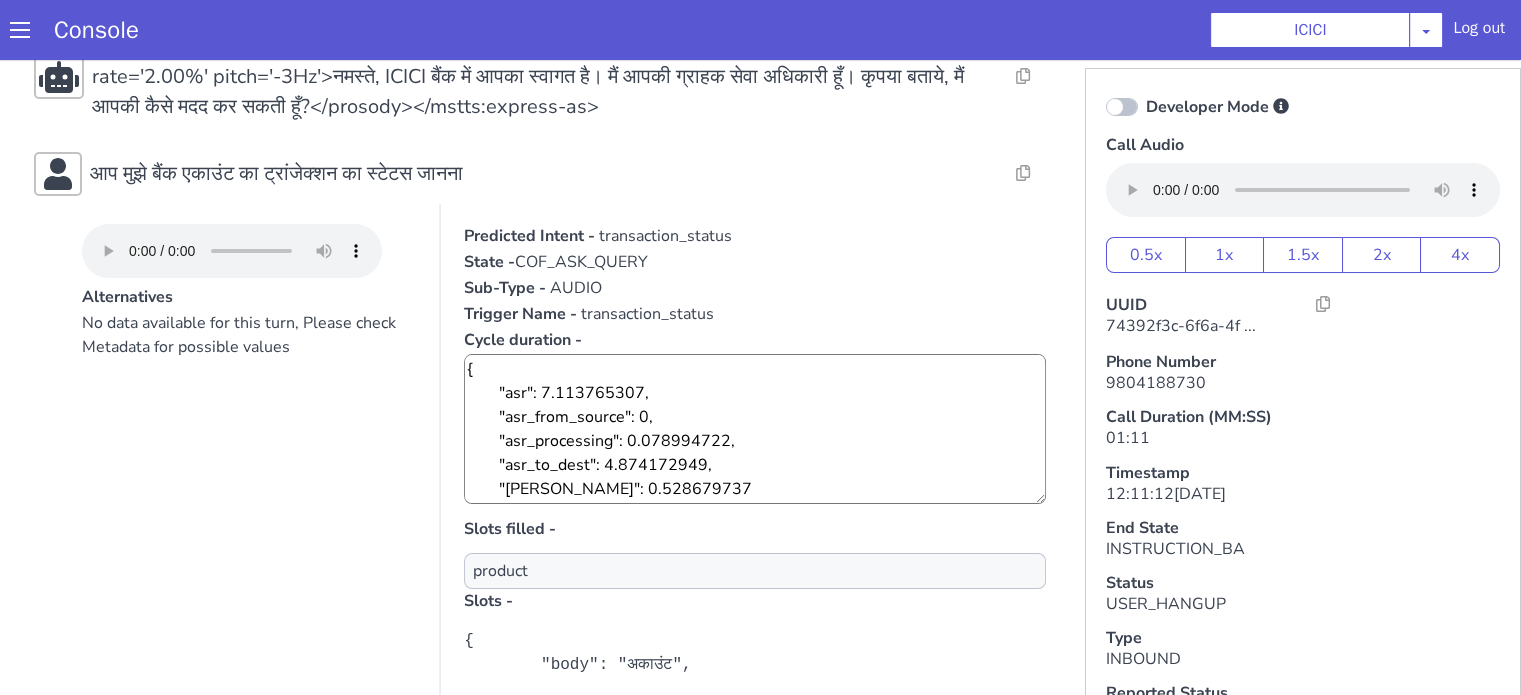 scroll, scrollTop: 300, scrollLeft: 0, axis: vertical 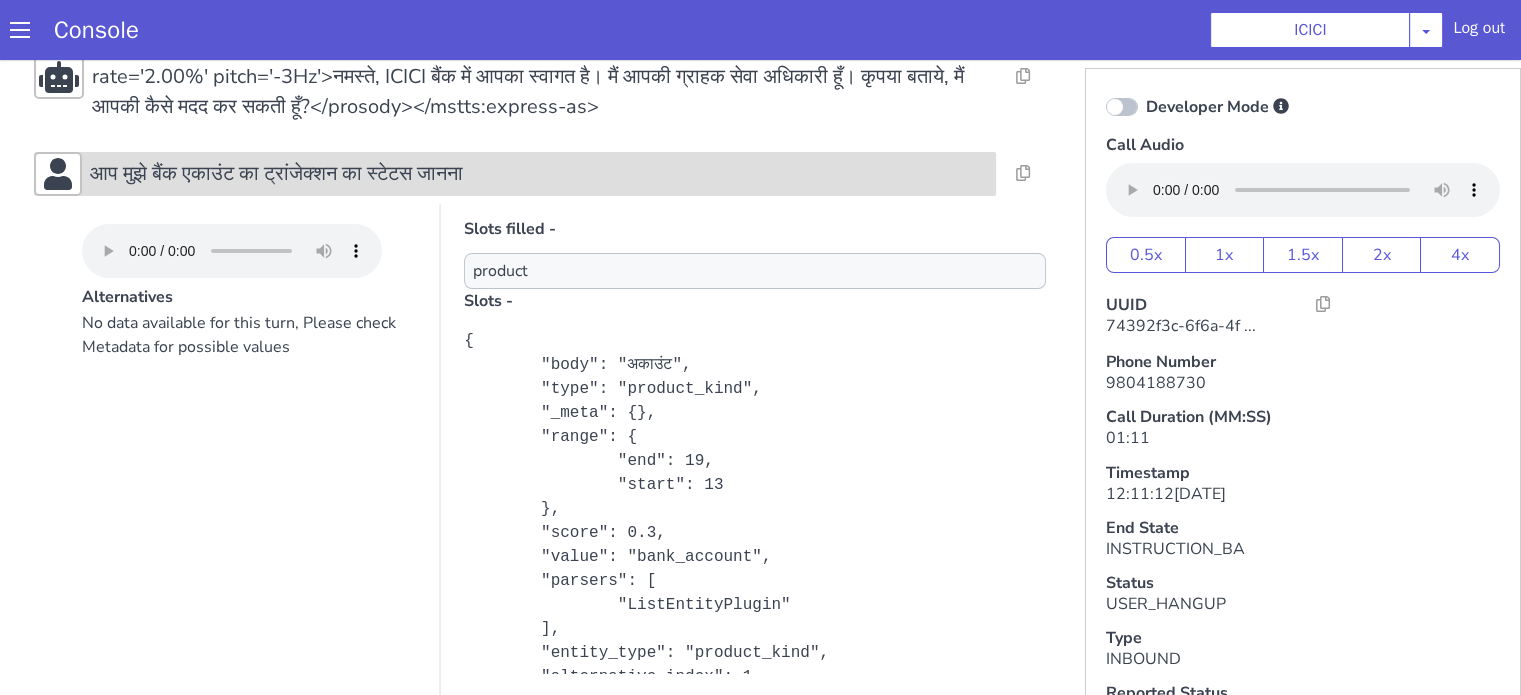 click on "आप मुझे बैंक एकाउंट का ट्रांजेक्शन का स्टेटस जानना" at bounding box center (539, 174) 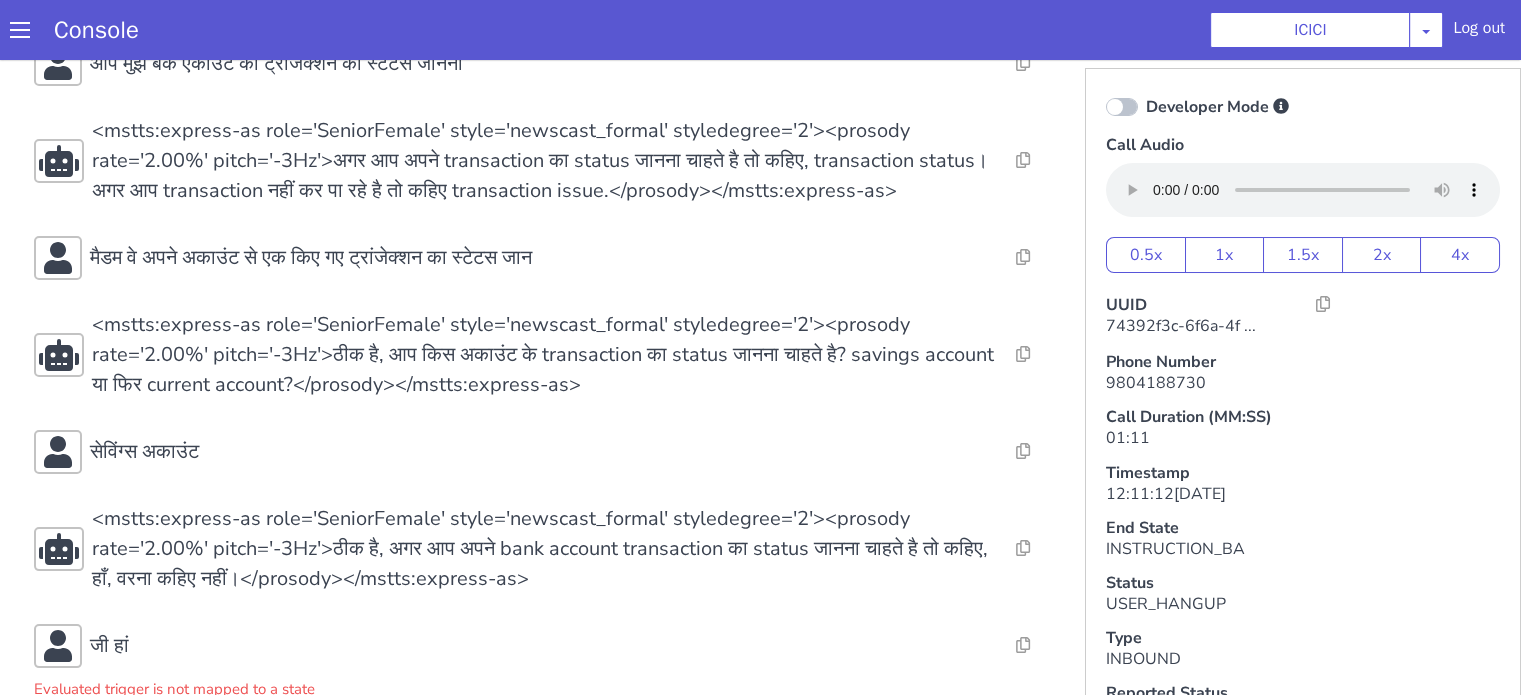 scroll, scrollTop: 200, scrollLeft: 0, axis: vertical 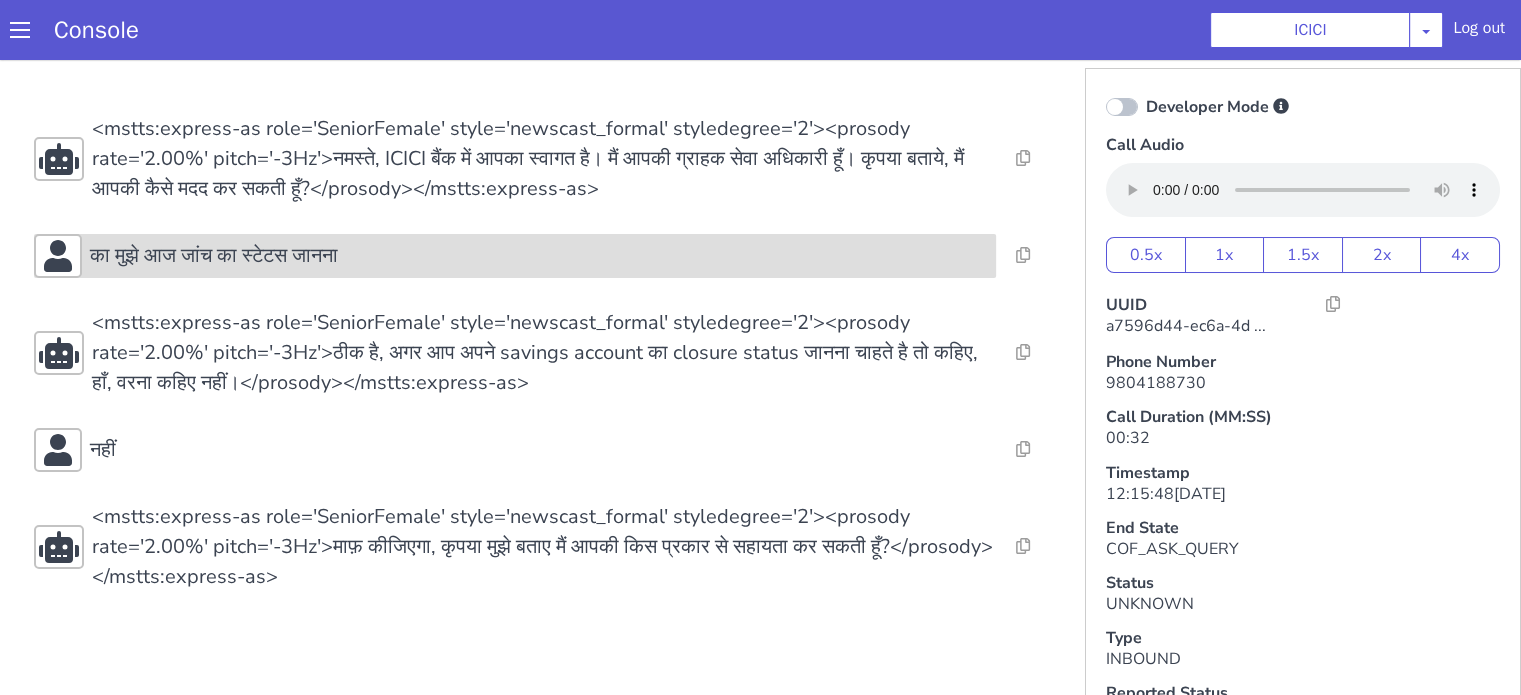 click on "का मुझे आज जांच का स्टेटस जानना" at bounding box center (1921, 20) 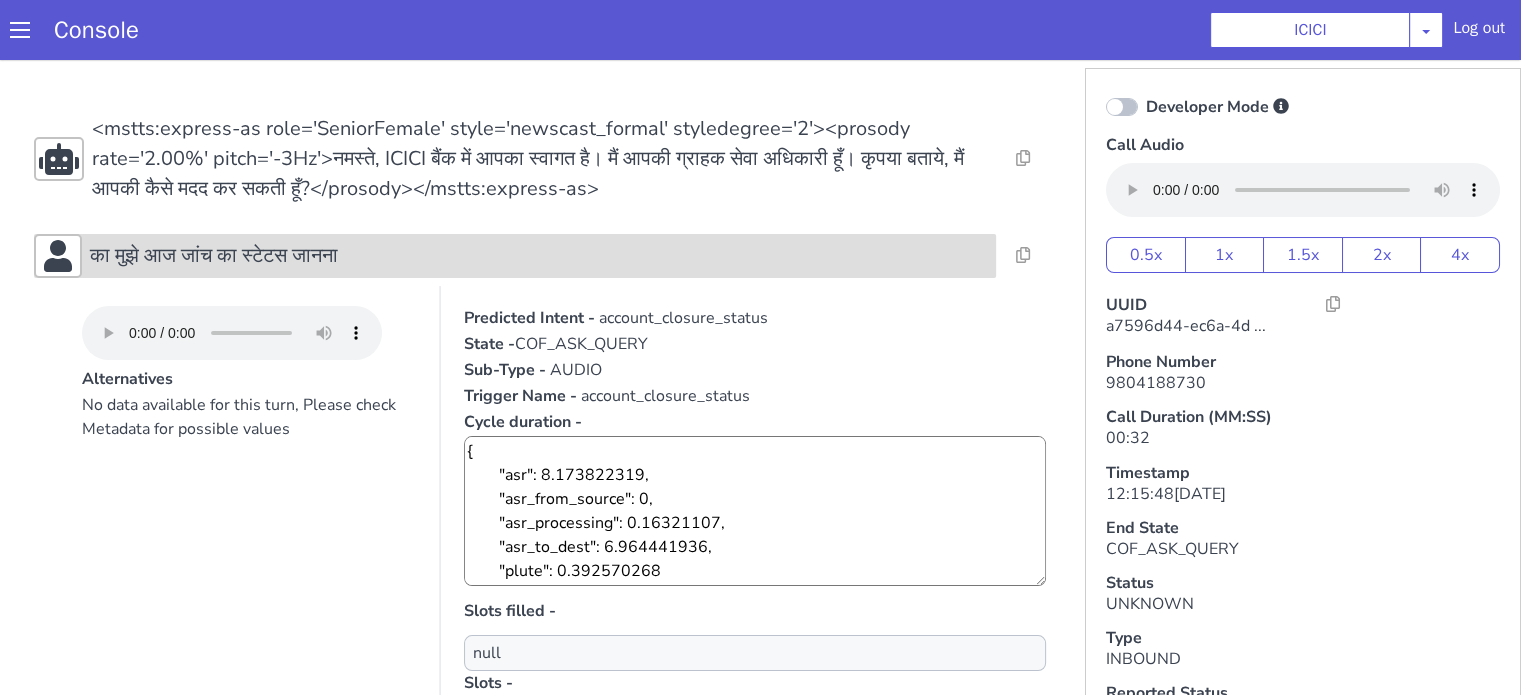 click on "का मुझे आज जांच का स्टेटस जानना" at bounding box center [912, 1258] 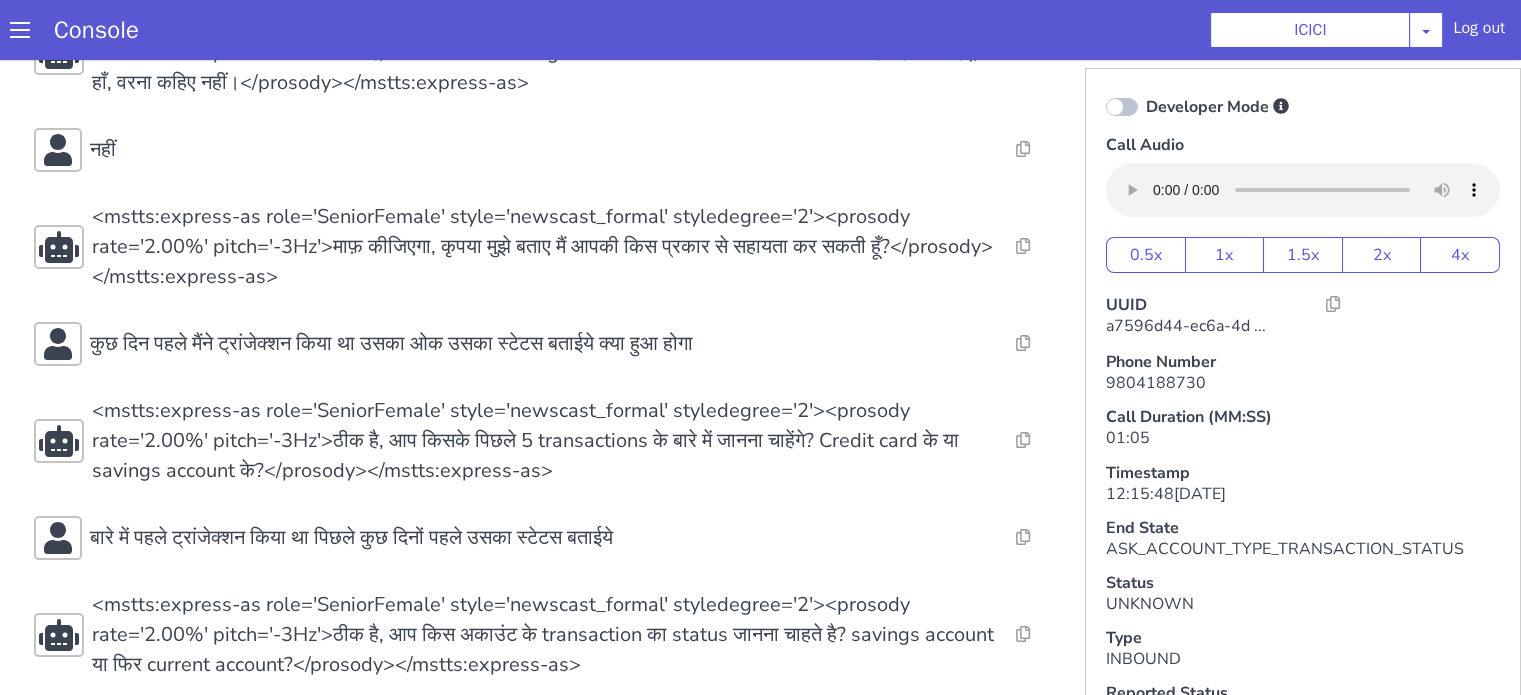 scroll, scrollTop: 320, scrollLeft: 0, axis: vertical 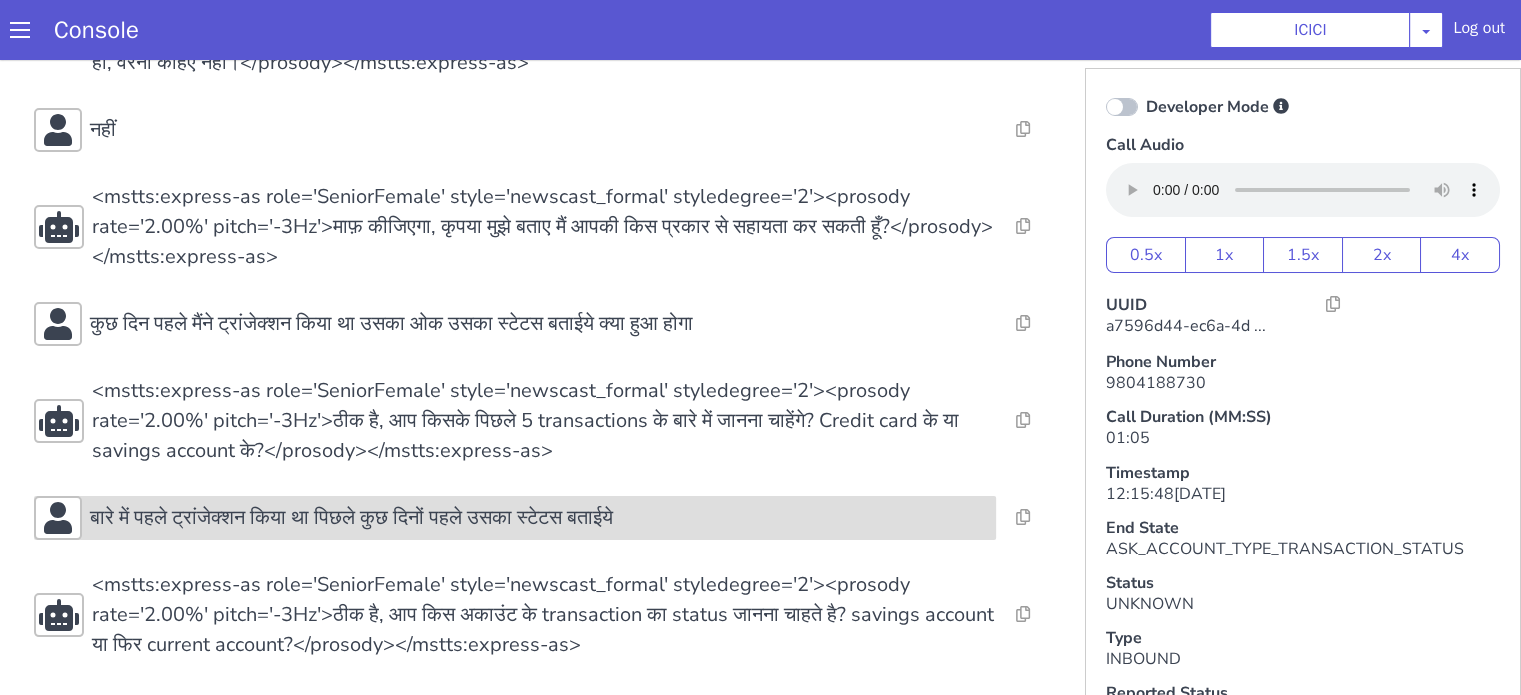 click on "बारे में पहले ट्रांजेक्शन किया था पिछले कुछ दिनों पहले उसका स्टेटस बताईये" at bounding box center [593, 1432] 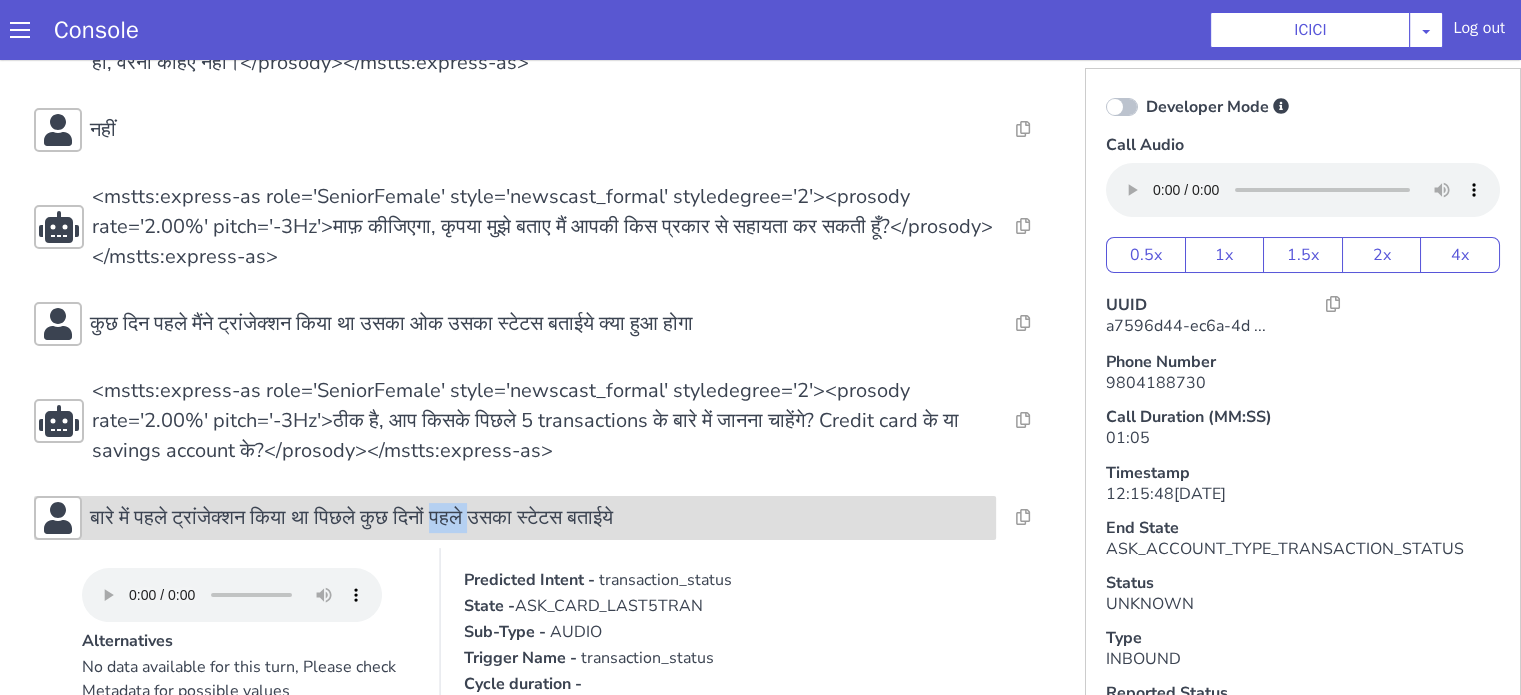 click on "बारे में पहले ट्रांजेक्शन किया था पिछले कुछ दिनों पहले उसका स्टेटस बताईये" at bounding box center [302, 870] 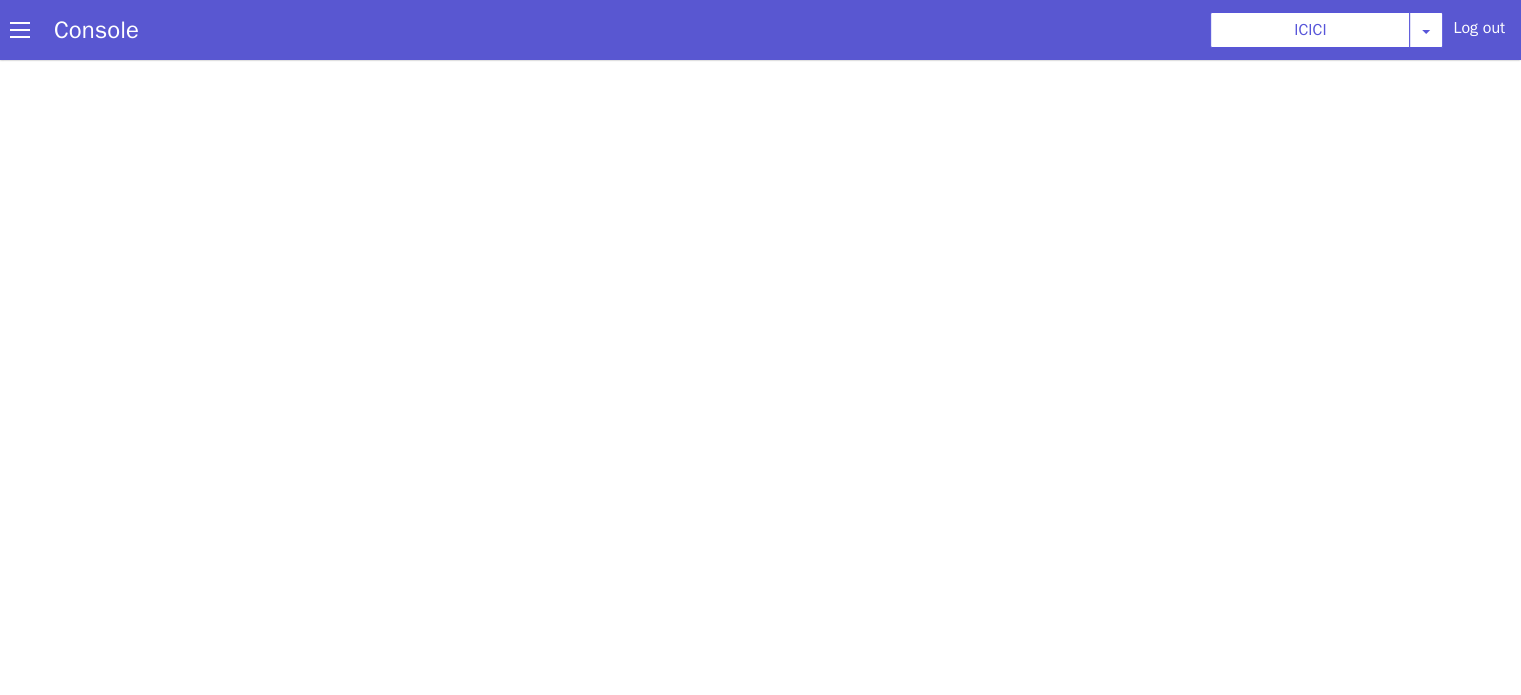 scroll, scrollTop: 0, scrollLeft: 0, axis: both 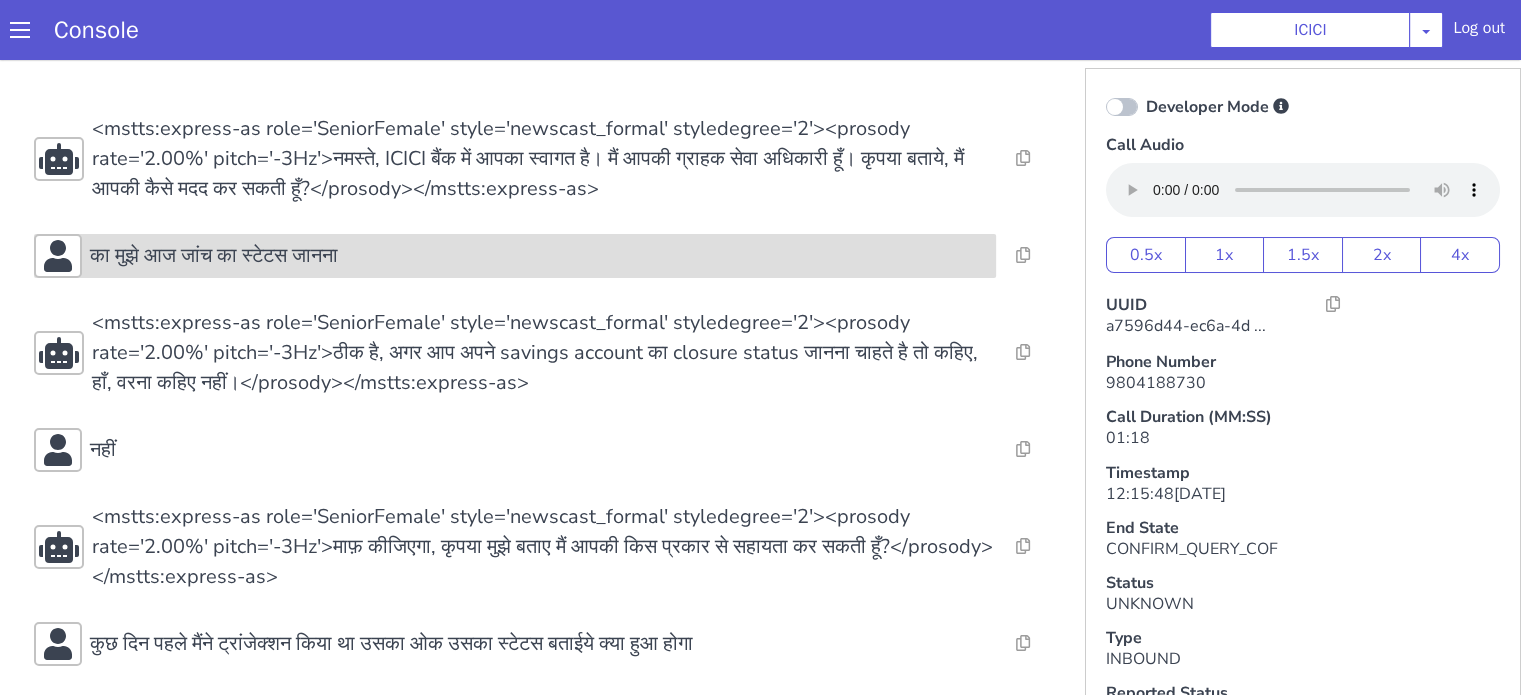 click on "का मुझे आज जांच का स्टेटस जानना" at bounding box center [495, 659] 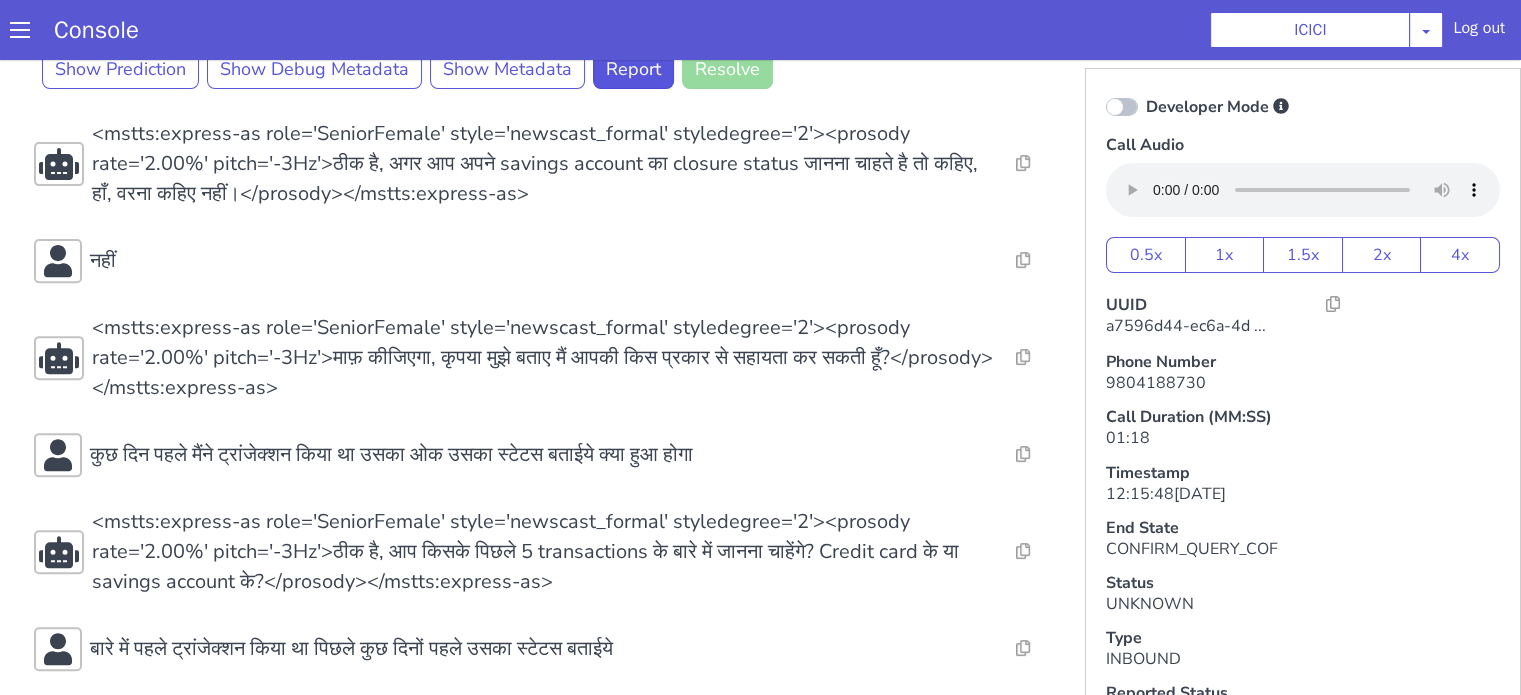 scroll, scrollTop: 800, scrollLeft: 0, axis: vertical 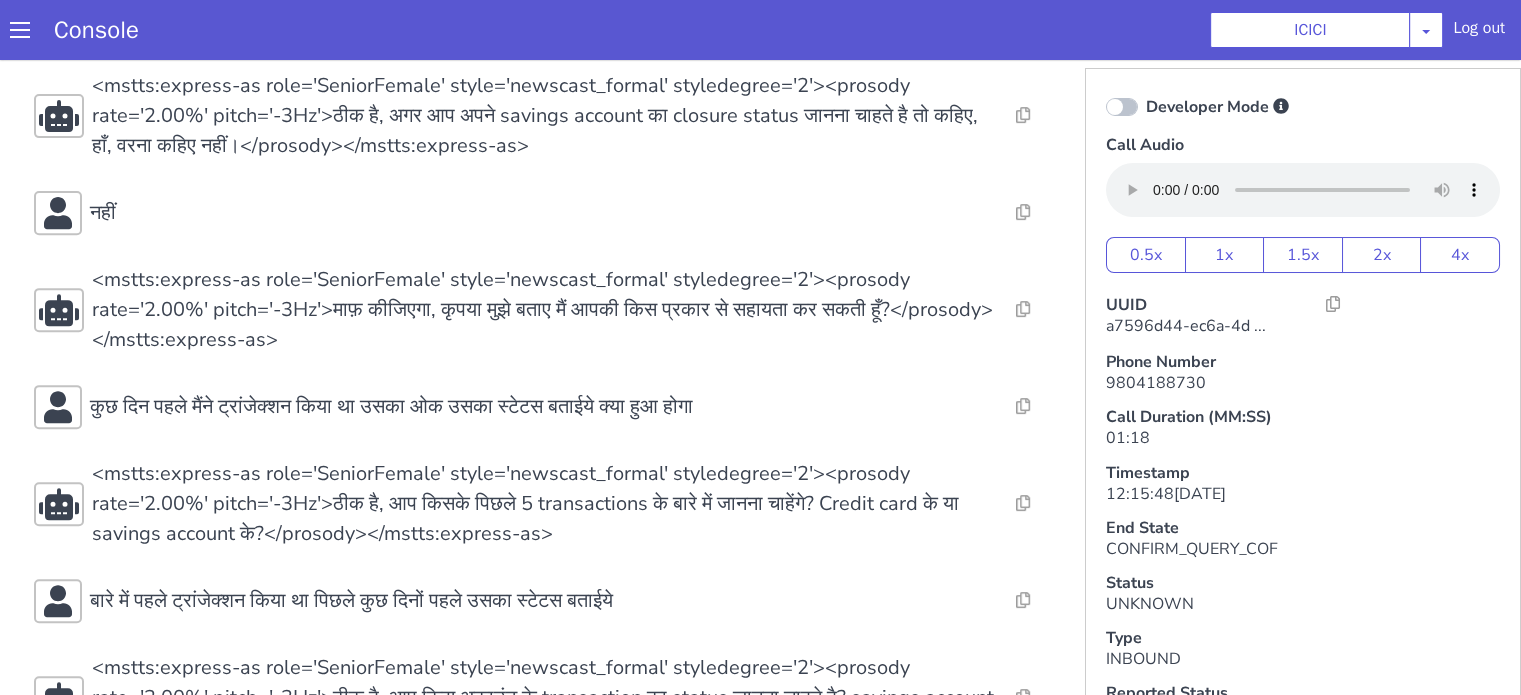 click on "Resolve  Intent Error  Entity Error  Transcription Error  Miscellaneous Submit Resolve  Intent Error  Entity Error  Transcription Error  Miscellaneous Submit Resolve  Intent Error  Entity Error  Transcription Error  Miscellaneous Submit <mstts:express-as role='SeniorFemale' style='newscast_formal' styledegree='2'><prosody rate='2.00%' pitch='-3Hz'>नमस्ते, ICICI बैंक में आपका स्वागत है। मैं आपकी ग्राहक सेवा अधिकारी हूँ। कृपया बताये, मैं आपकी कैसे मदद कर सकती हूँ?</prosody></mstts:express-as> Resolve  Intent Error  Entity Error  Transcription Error  Miscellaneous Submit का मुझे आज जांच का स्टेटस जानना Alternatives No data available for this turn, Please check Metadata for possible values Predicted Intent -   account_closure_status State -  COF_ASK_QUERY Sub-Type -   AUDIO Trigger Name -" at bounding box center [1926, -111] 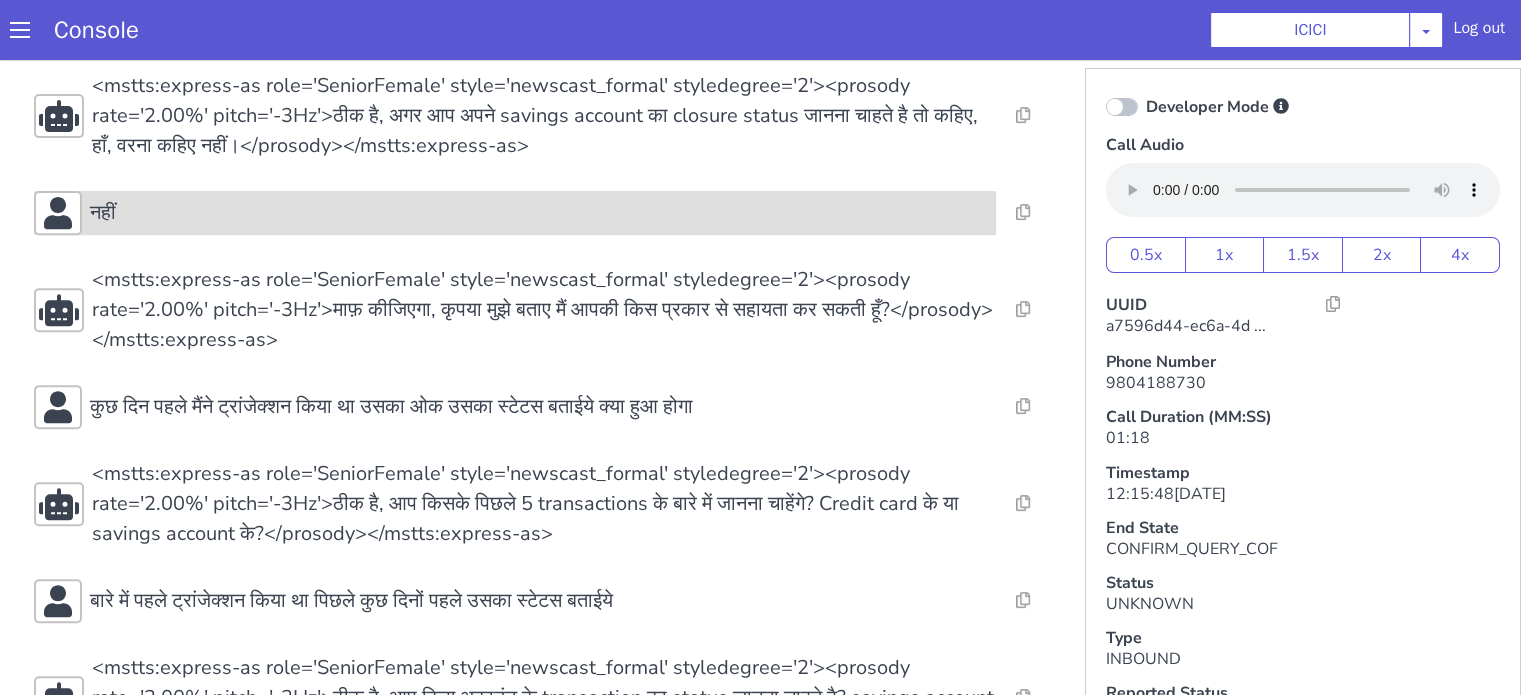 click on "नहीं" at bounding box center [628, 959] 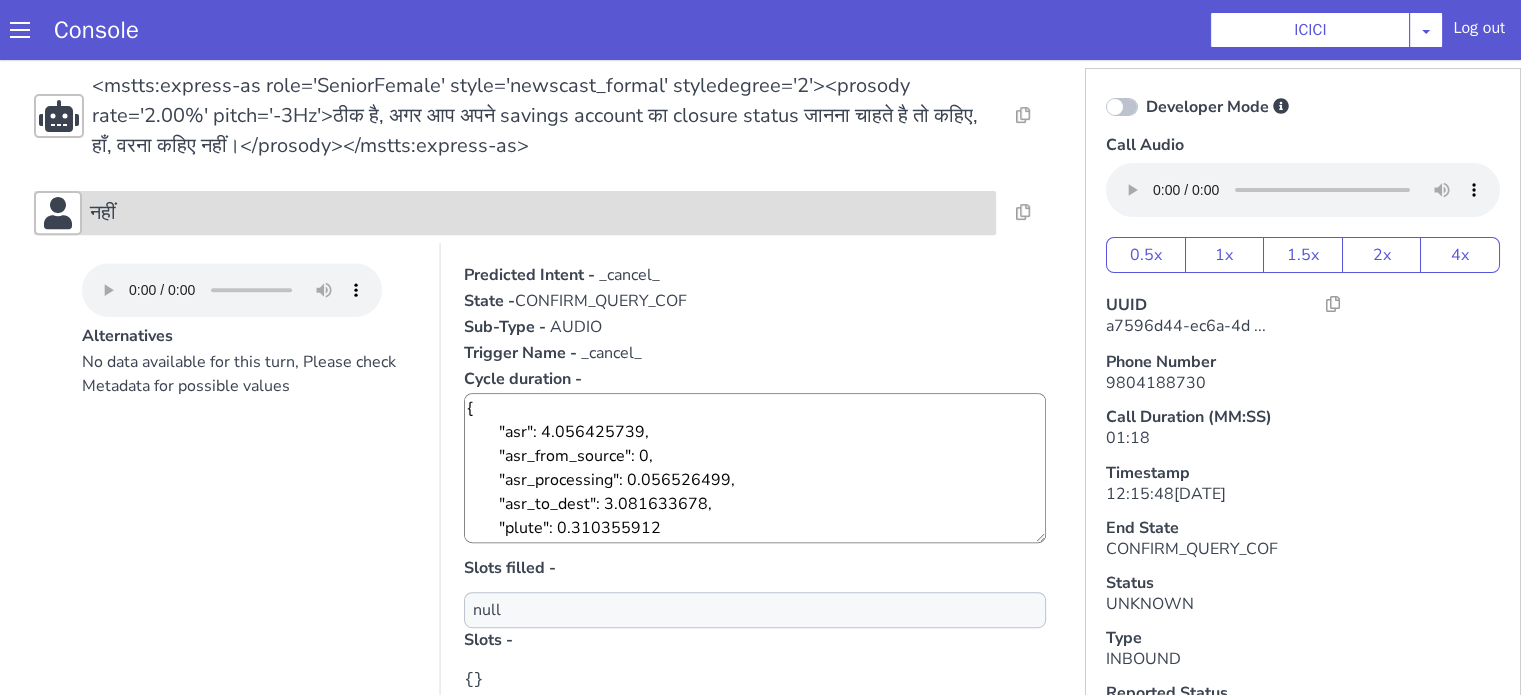 click on "नहीं" at bounding box center [781, 1127] 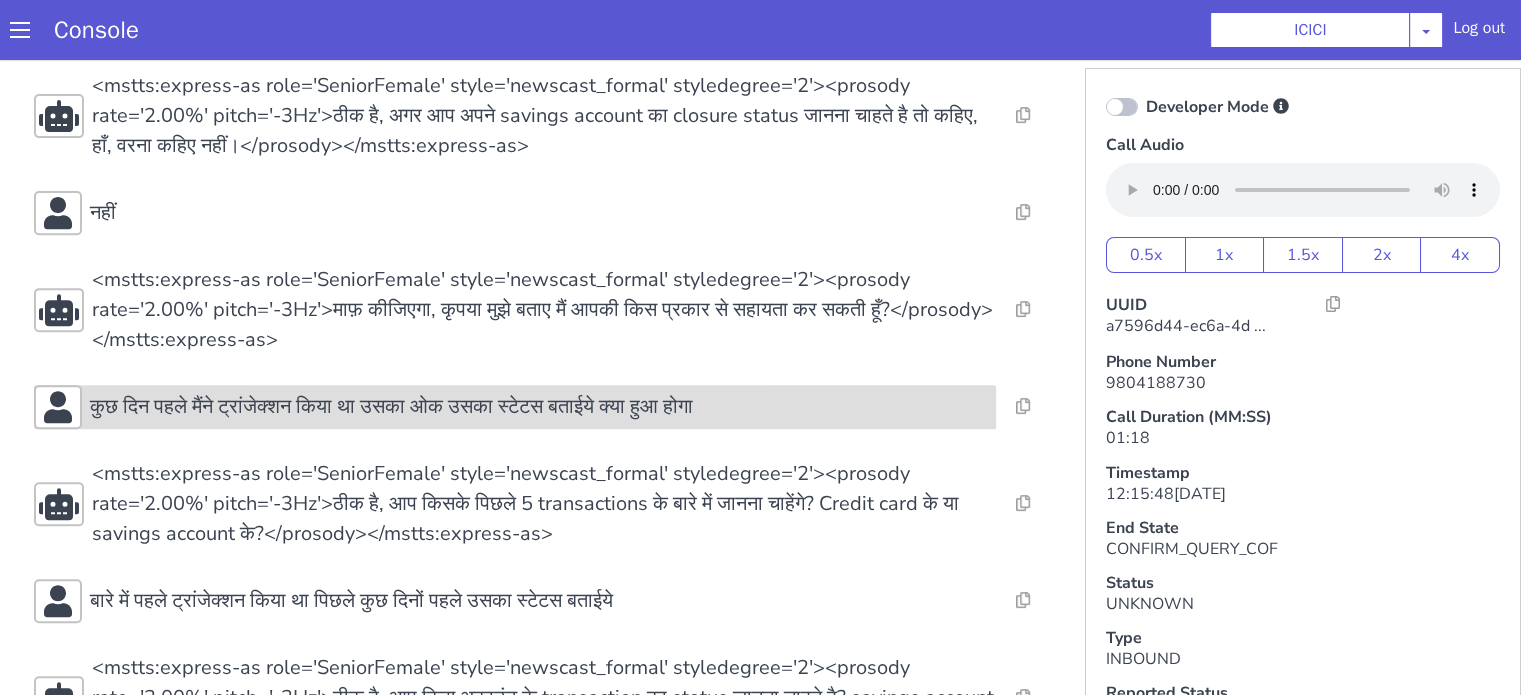 click on "कुछ दिन पहले मैंने ट्रांजेक्शन किया था उसका ओक उसका स्टेटस बताईये क्या हुआ होगा" at bounding box center (423, 333) 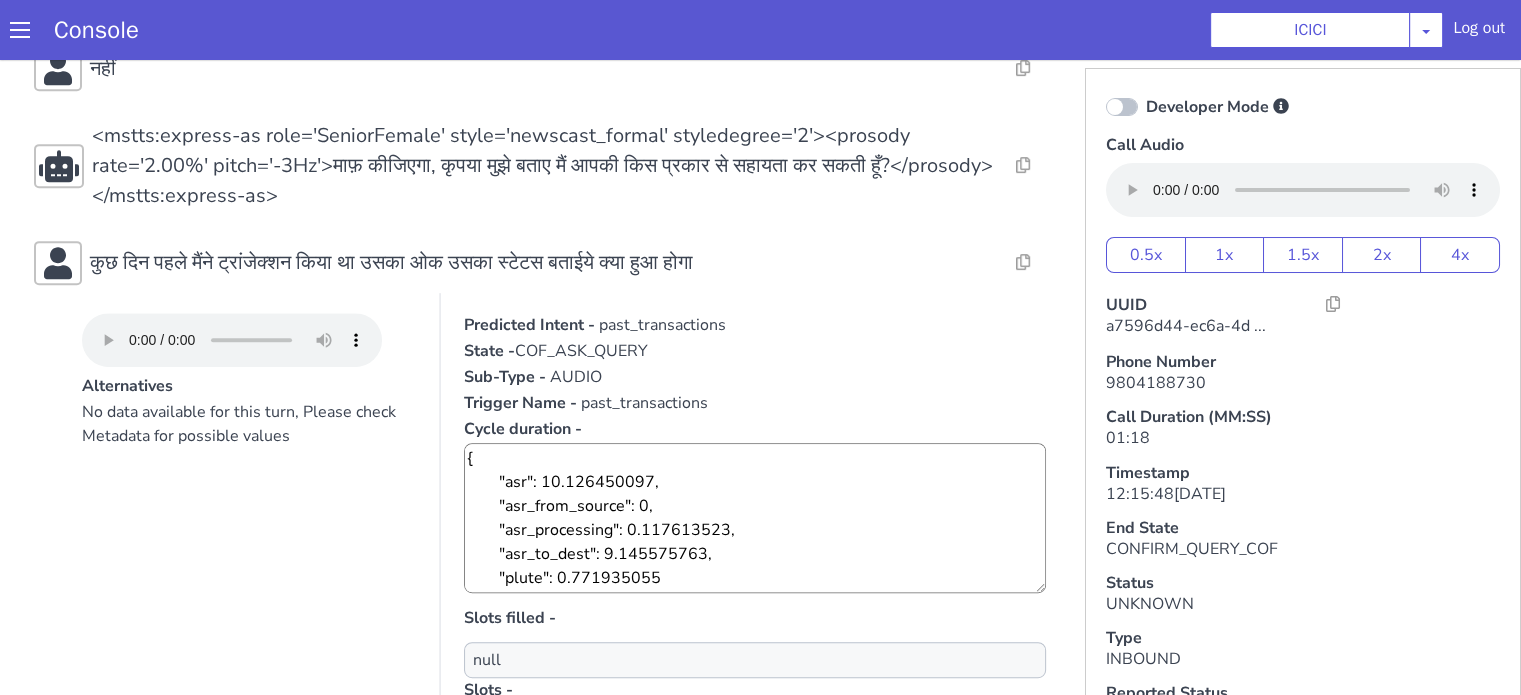 scroll, scrollTop: 1000, scrollLeft: 0, axis: vertical 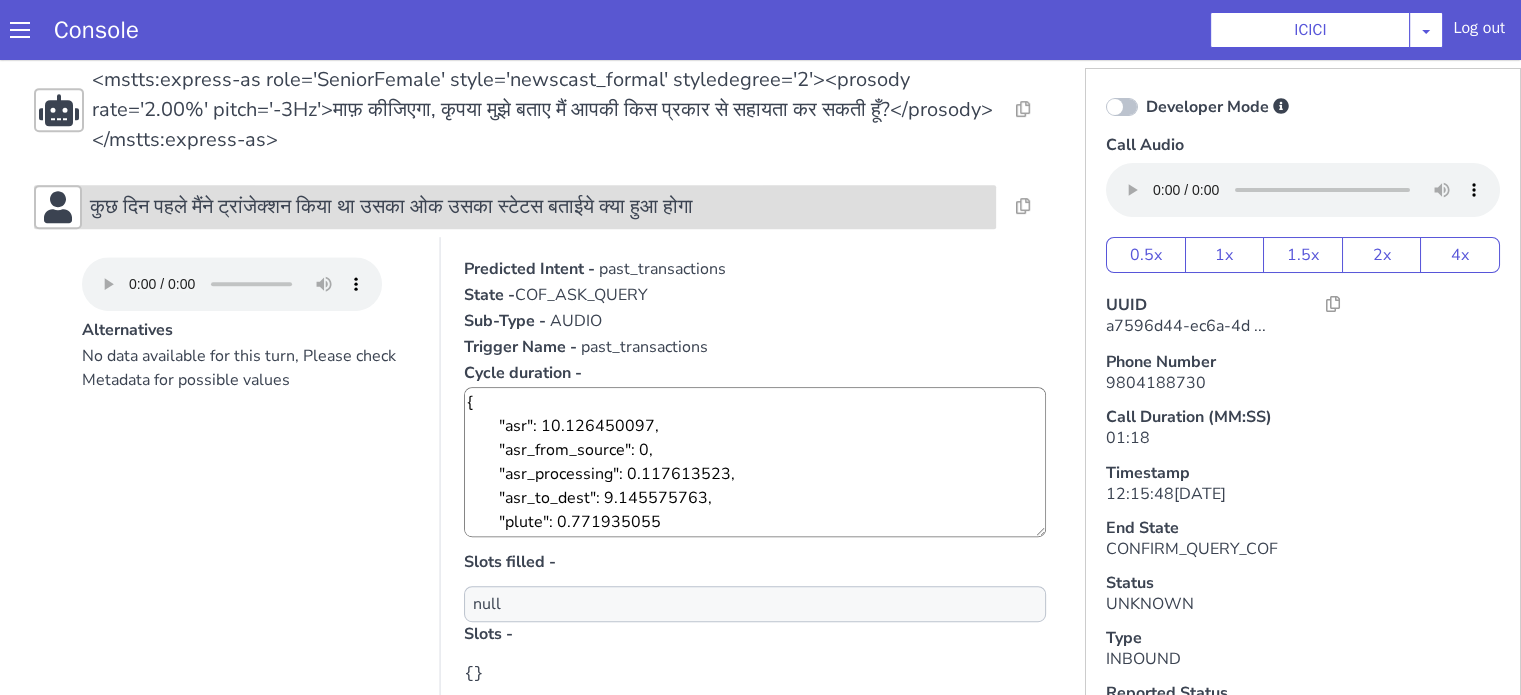 click on "कुछ दिन पहले मैंने ट्रांजेक्शन किया था उसका ओक उसका स्टेटस बताईये क्या हुआ होगा" at bounding box center (1333, 1287) 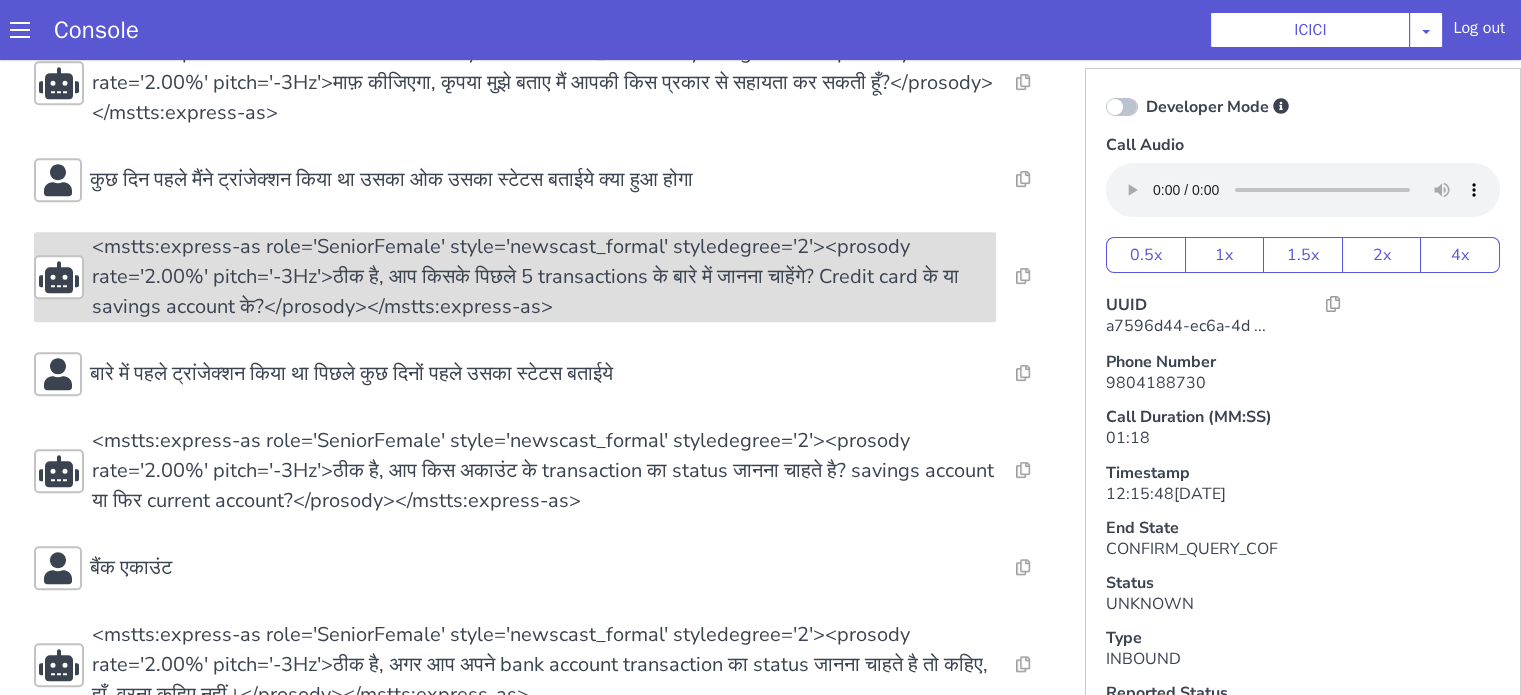 scroll, scrollTop: 1076, scrollLeft: 0, axis: vertical 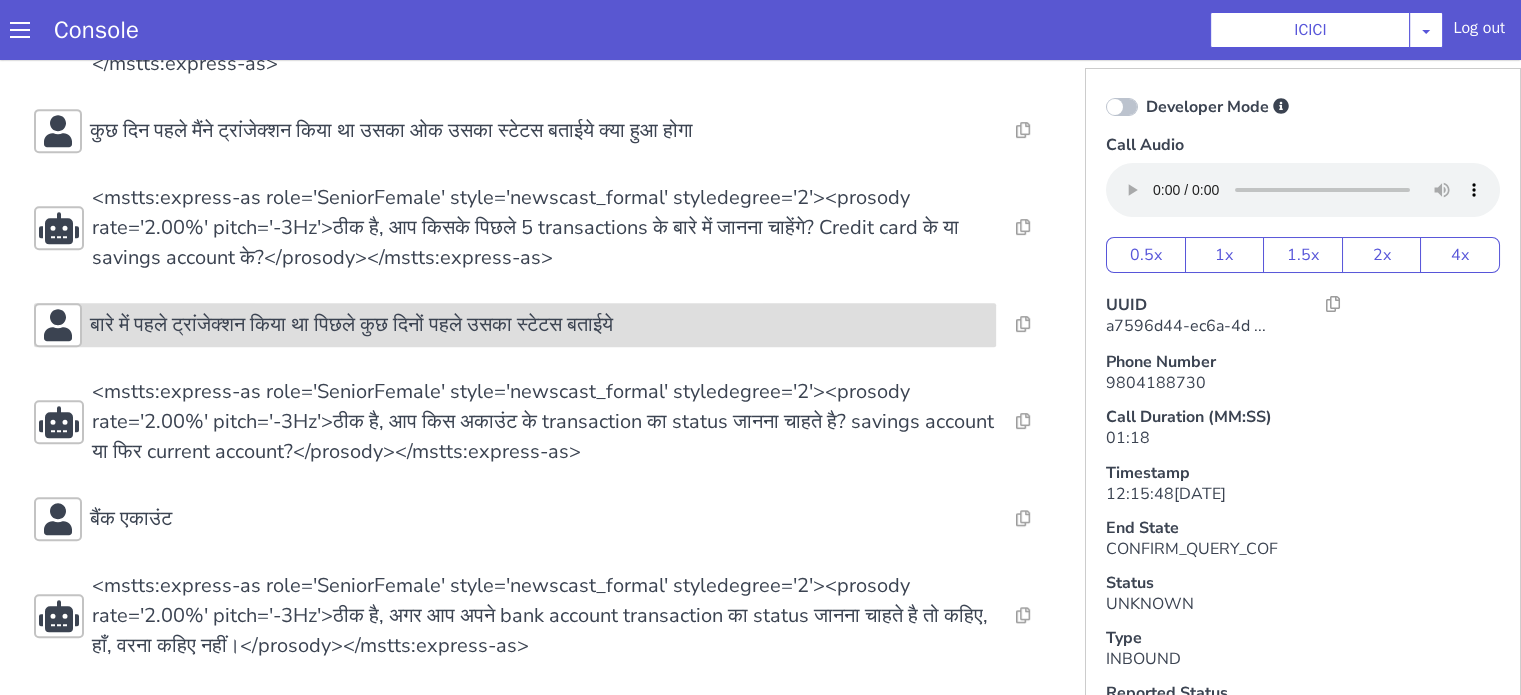 click on "बारे में पहले ट्रांजेक्शन किया था पिछले कुछ दिनों पहले उसका स्टेटस बताईये" at bounding box center (506, 873) 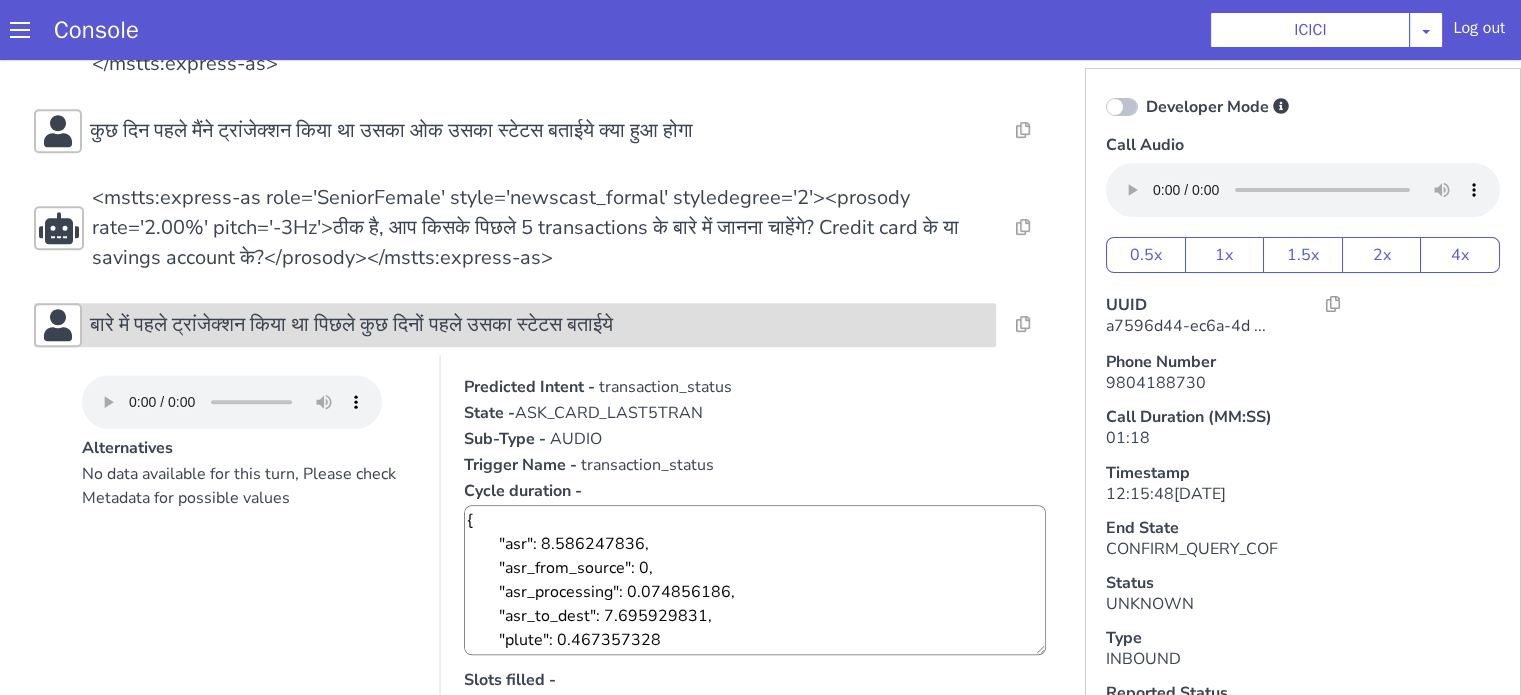 click on "बारे में पहले ट्रांजेक्शन किया था पिछले कुछ दिनों पहले उसका स्टेटस बताईये" at bounding box center (317, 783) 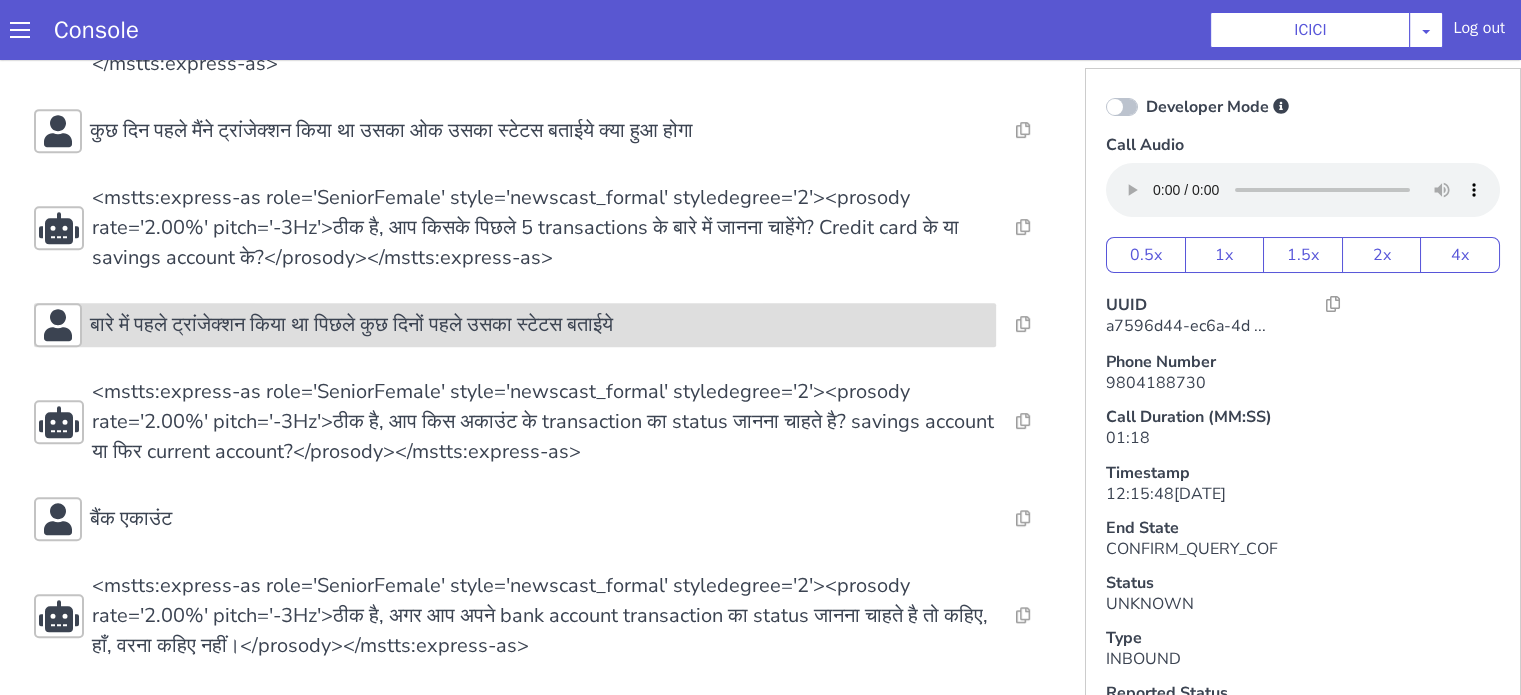 scroll, scrollTop: 5, scrollLeft: 0, axis: vertical 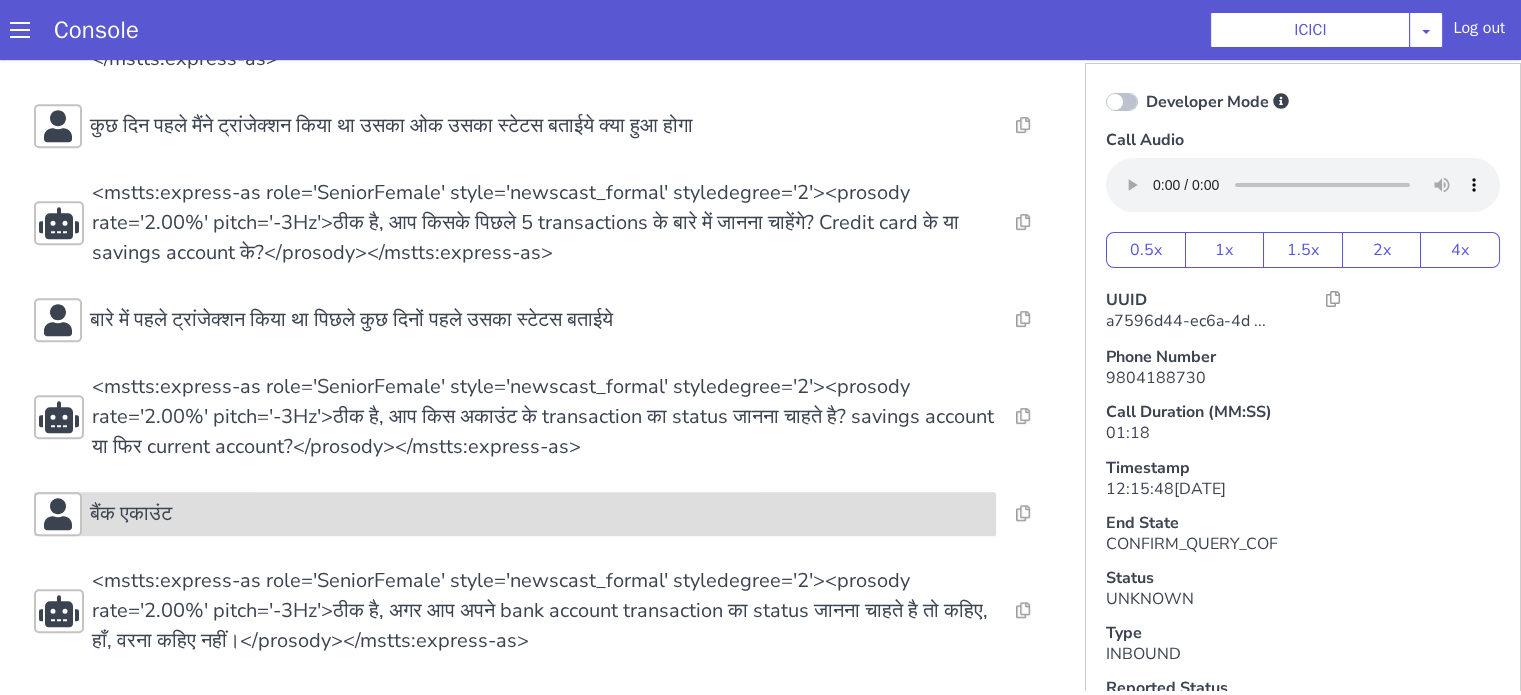 click on "बैंक एकाउंट" at bounding box center [1199, 1608] 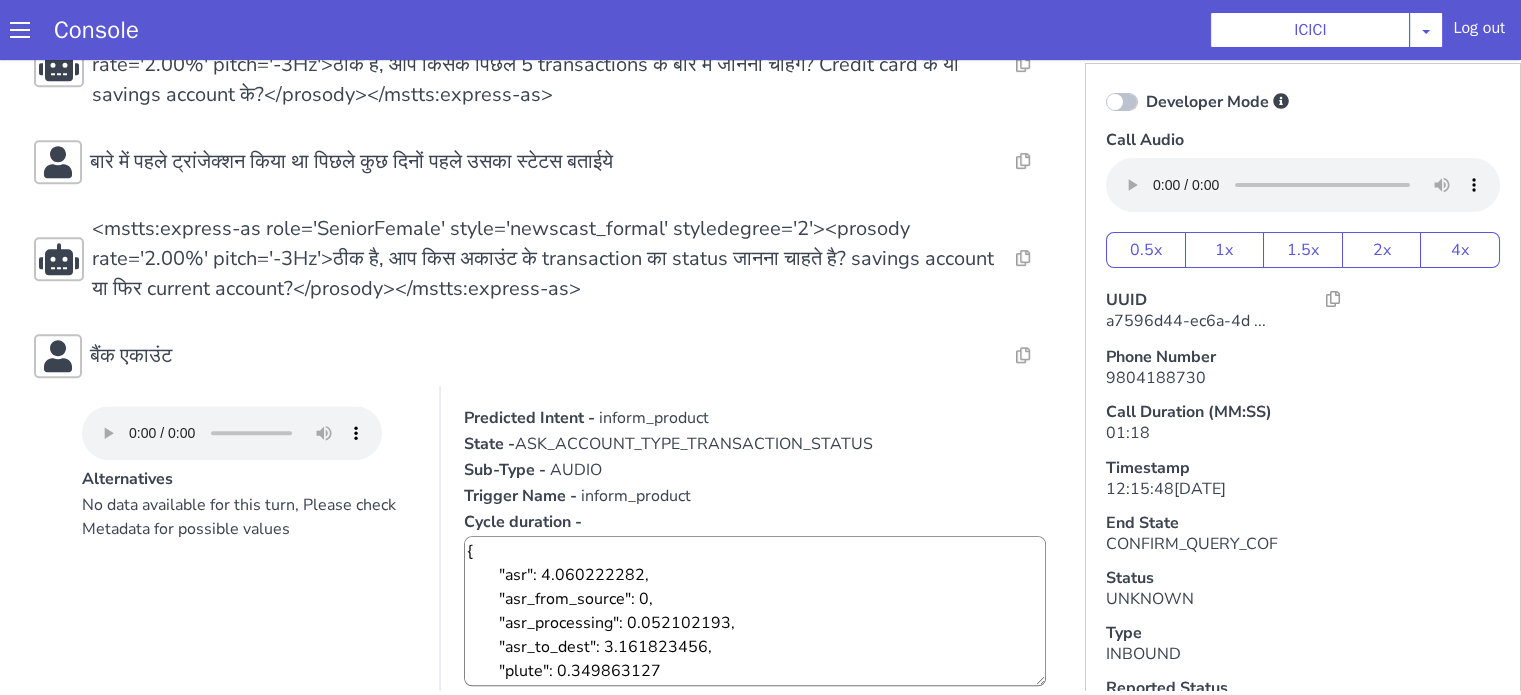 scroll, scrollTop: 1376, scrollLeft: 0, axis: vertical 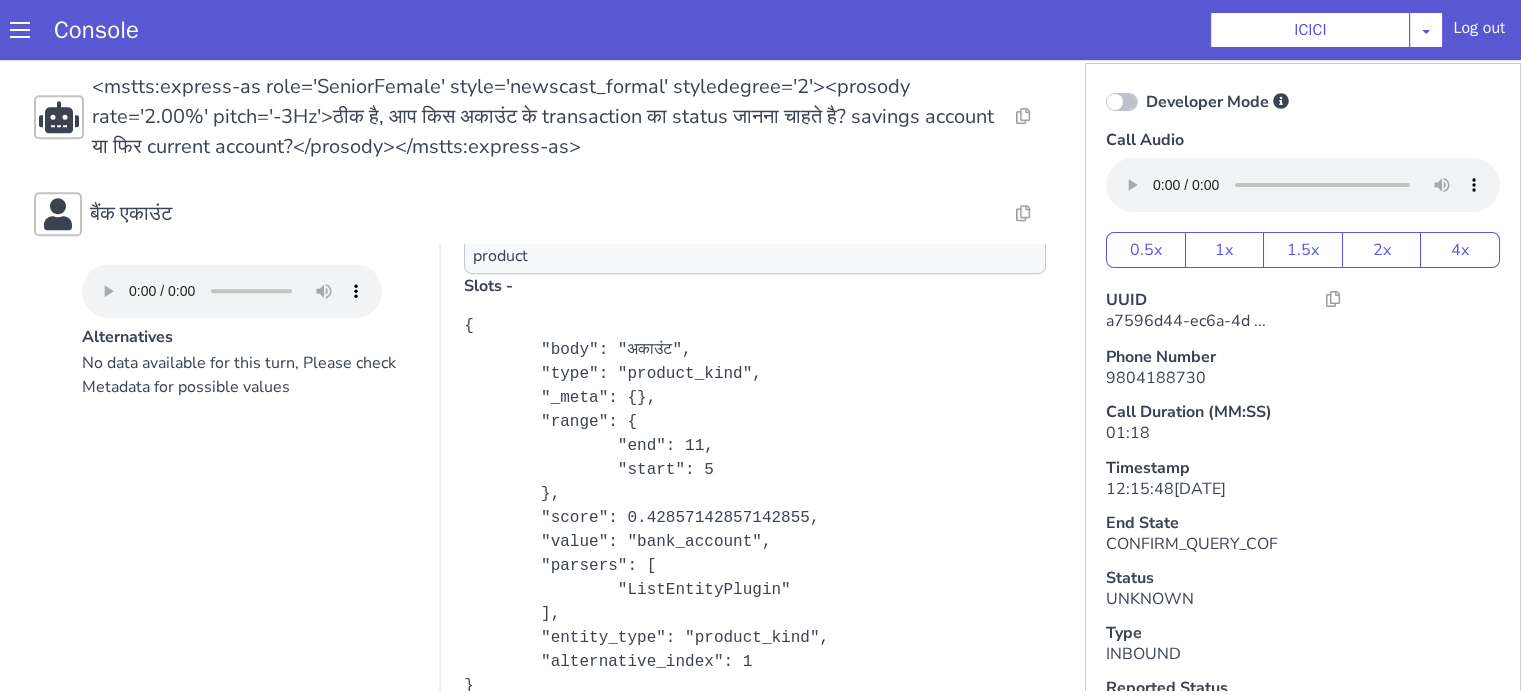 click on "बैंक एकाउंट" at bounding box center (1991, 886) 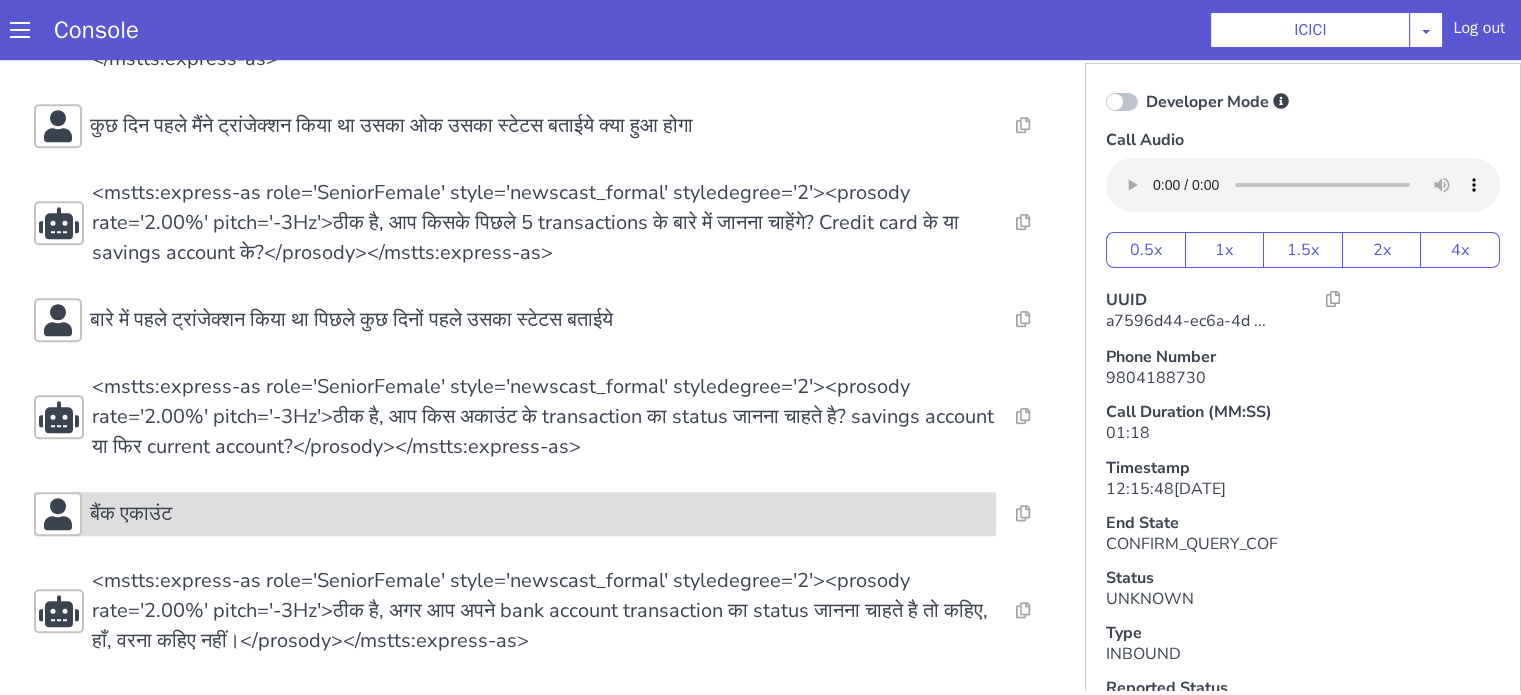 click on "बैंक एकाउंट" at bounding box center [540, 1094] 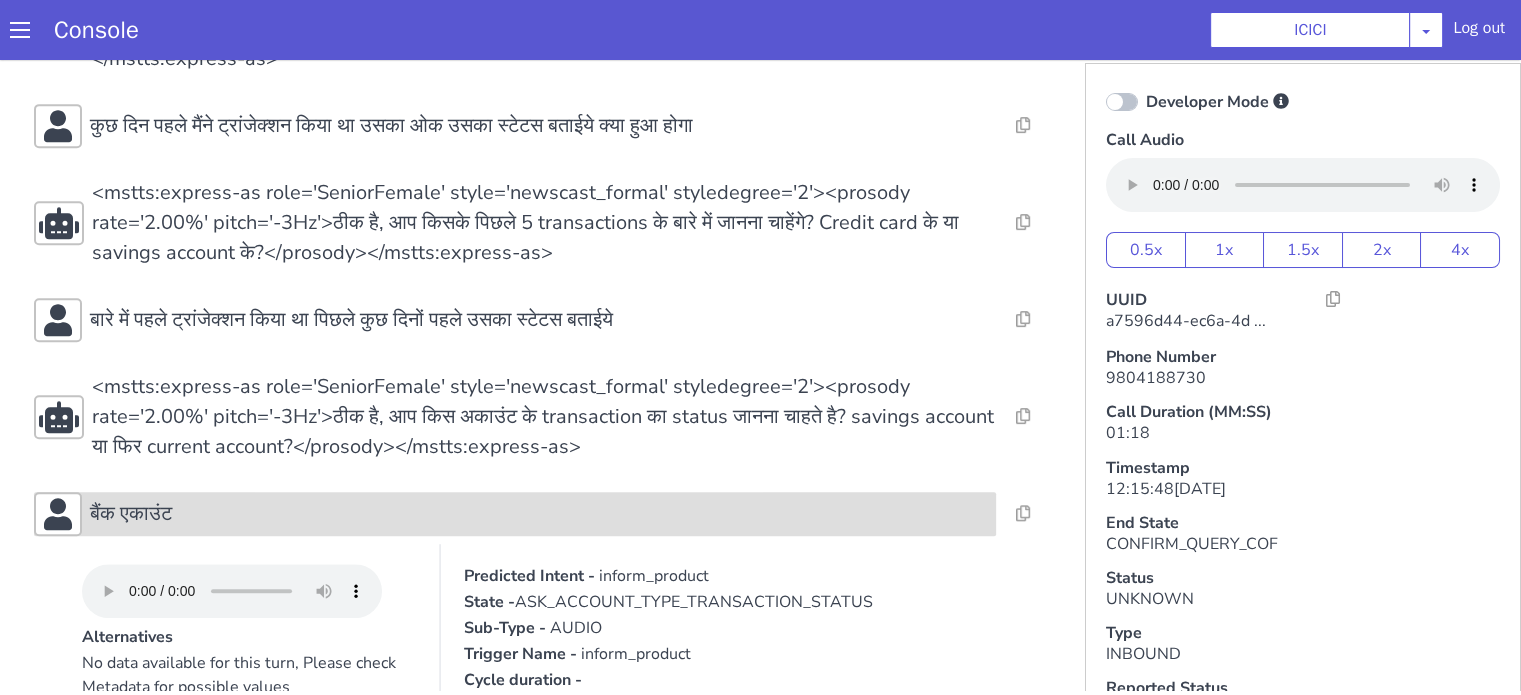 scroll, scrollTop: 1376, scrollLeft: 0, axis: vertical 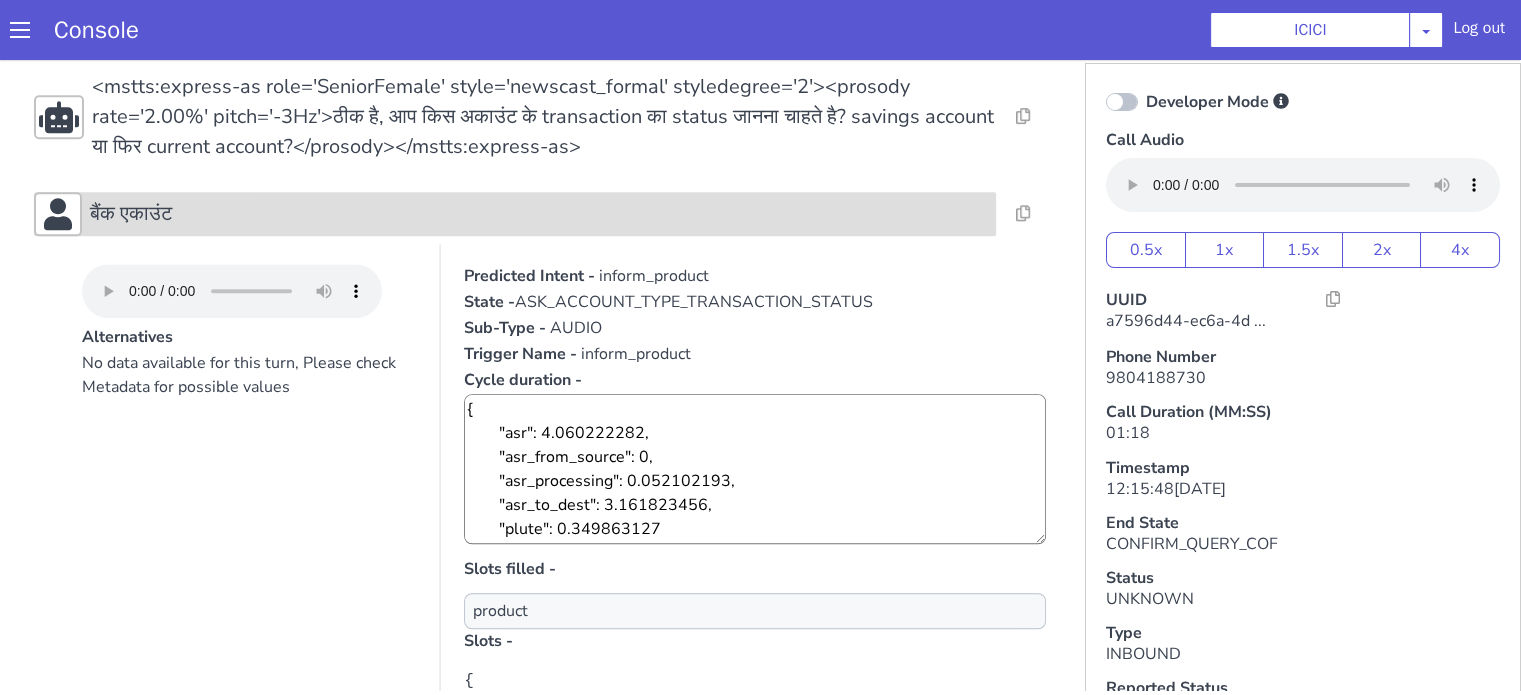 click on "बैंक एकाउंट" at bounding box center (2042, 169) 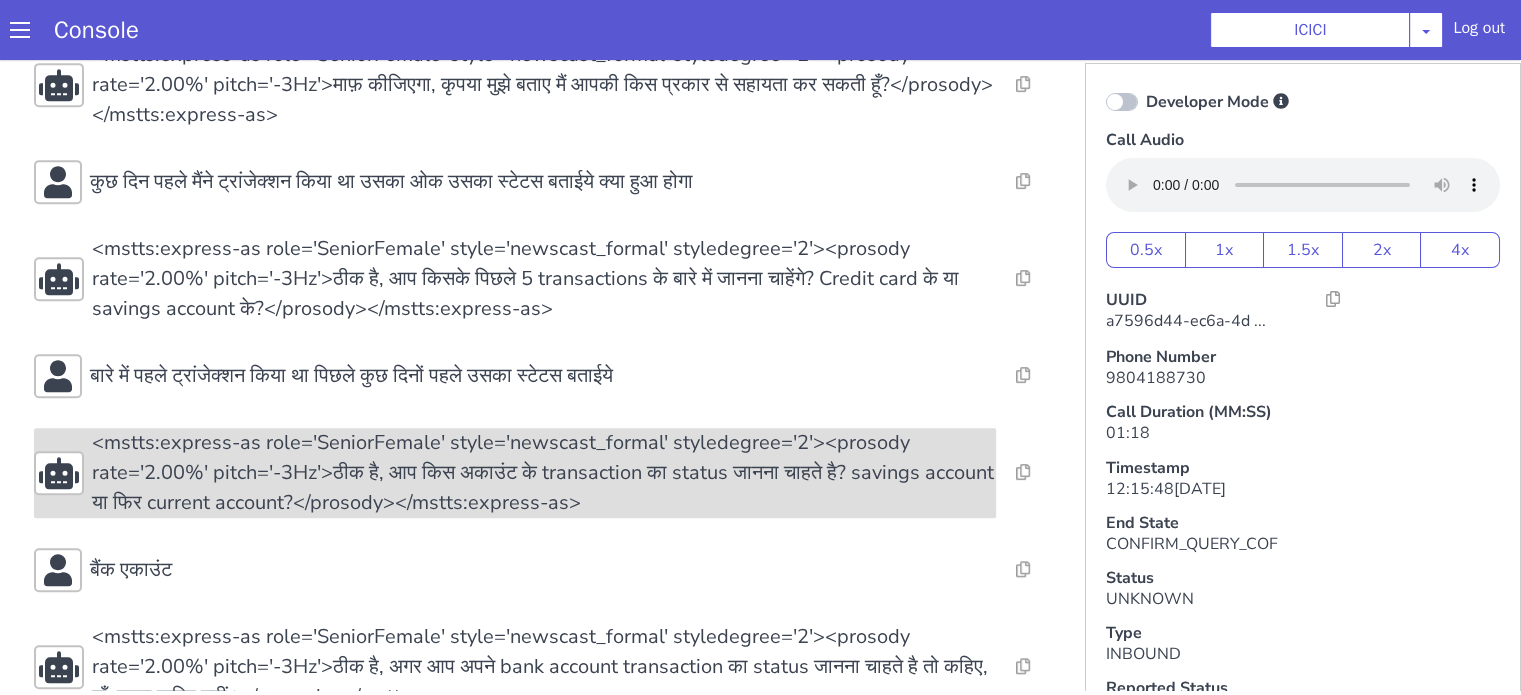 scroll, scrollTop: 1076, scrollLeft: 0, axis: vertical 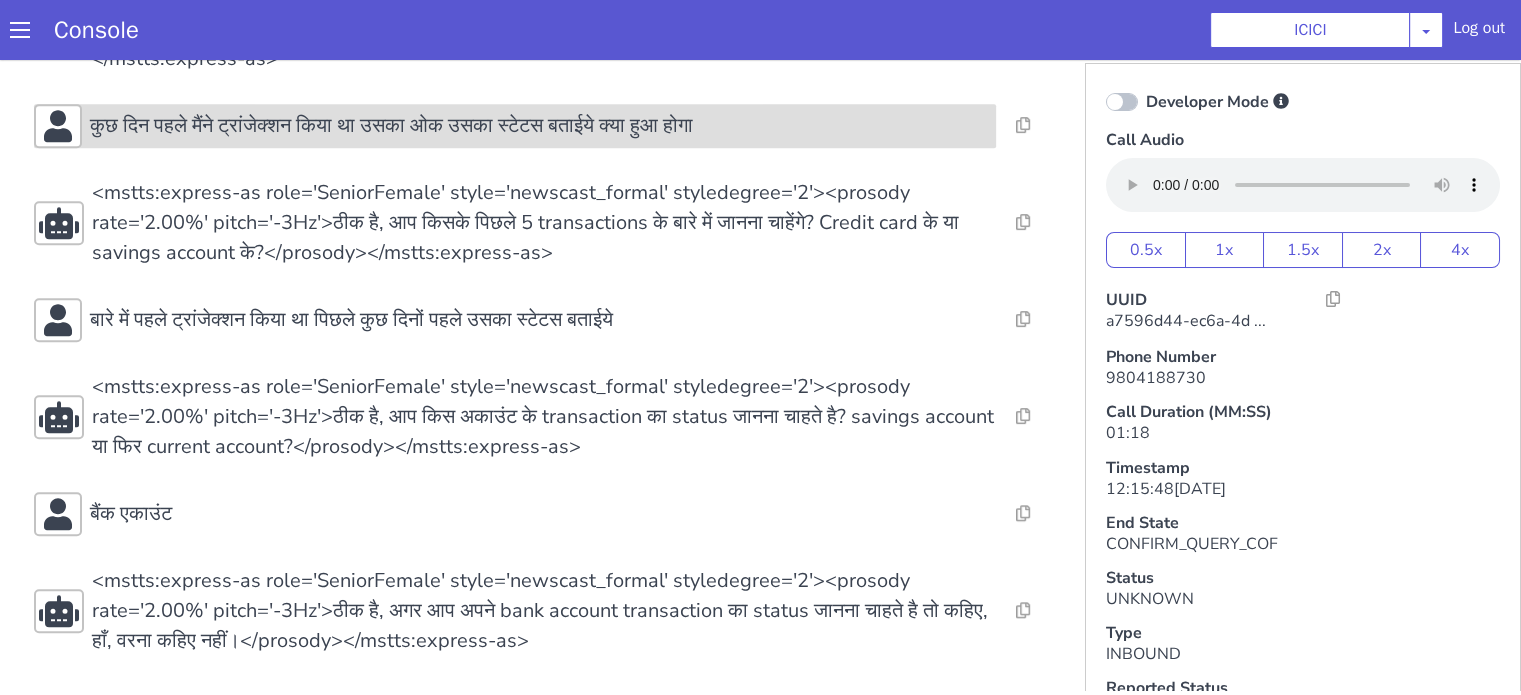 click on "कुछ दिन पहले मैंने ट्रांजेक्शन किया था उसका ओक उसका स्टेटस बताईये क्या हुआ होगा" at bounding box center [596, 1008] 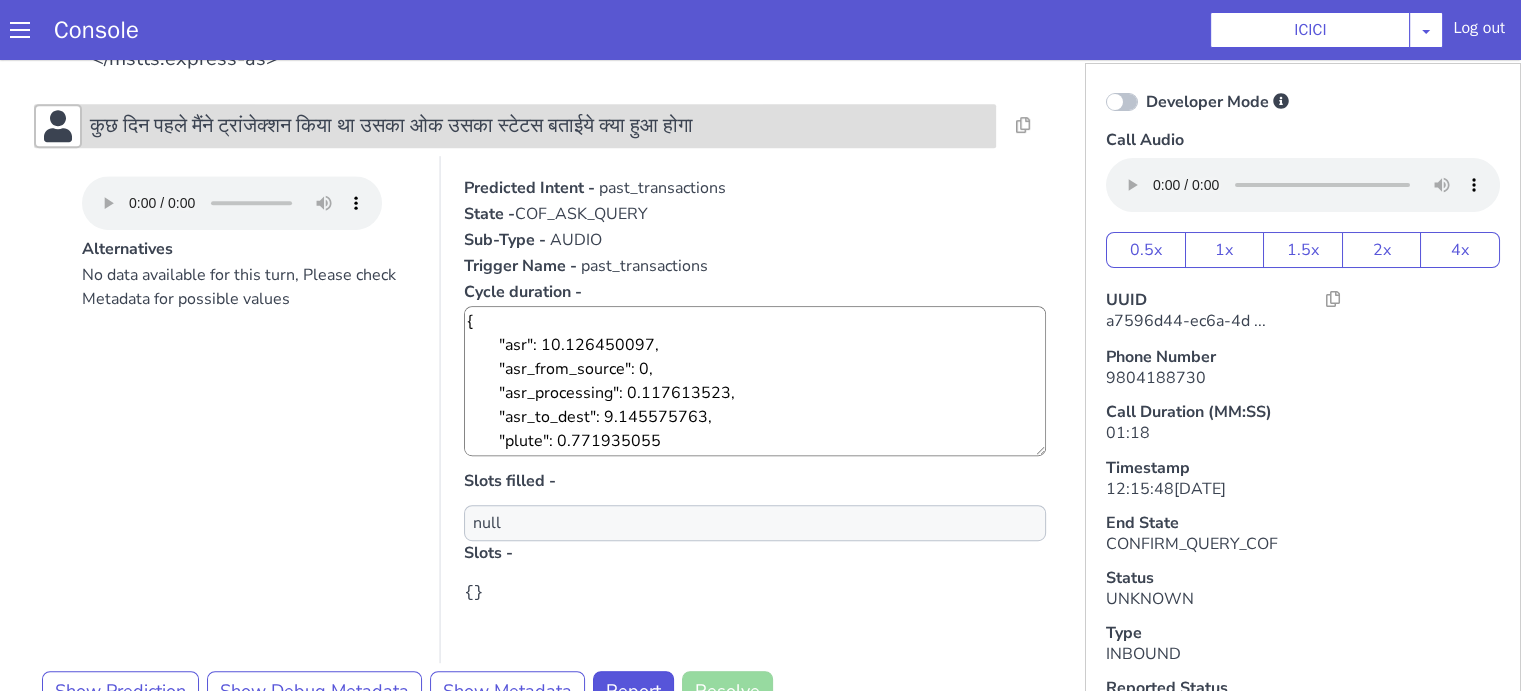 click on "कुछ दिन पहले मैंने ट्रांजेक्शन किया था उसका ओक उसका स्टेटस बताईये क्या हुआ होगा" at bounding box center (869, 1176) 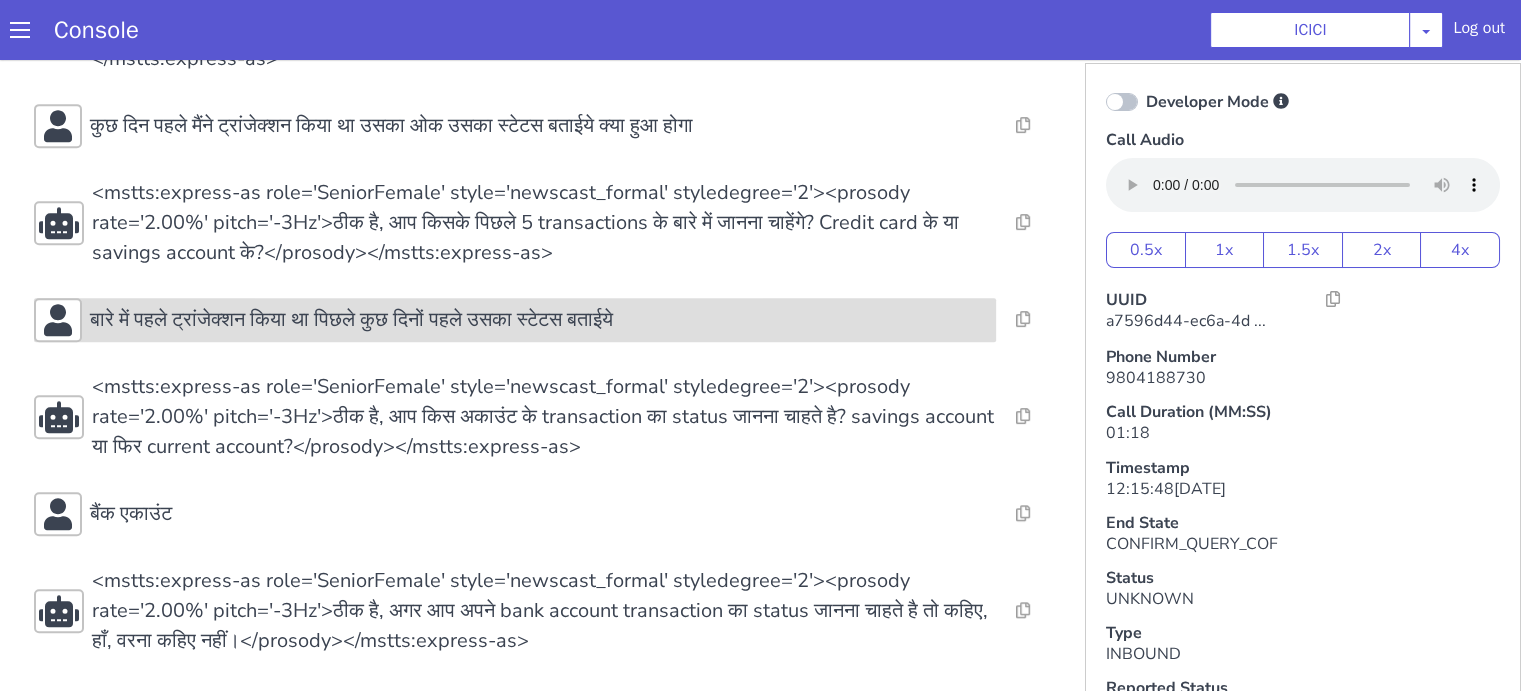 click on "बारे में पहले ट्रांजेक्शन किया था पिछले कुछ दिनों पहले उसका स्टेटस बताईये" at bounding box center (423, 174) 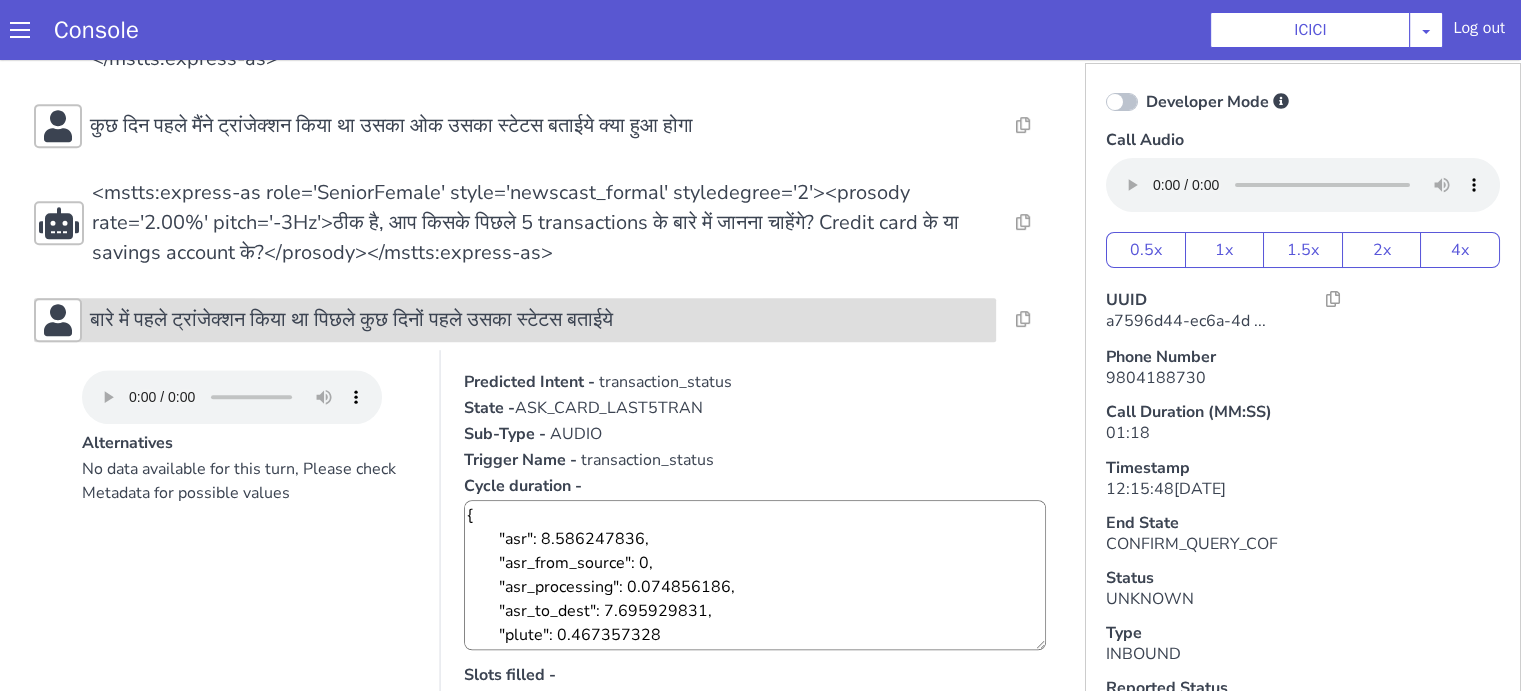 click on "बारे में पहले ट्रांजेक्शन किया था पिछले कुछ दिनों पहले उसका स्टेटस बताईये" at bounding box center (492, 1135) 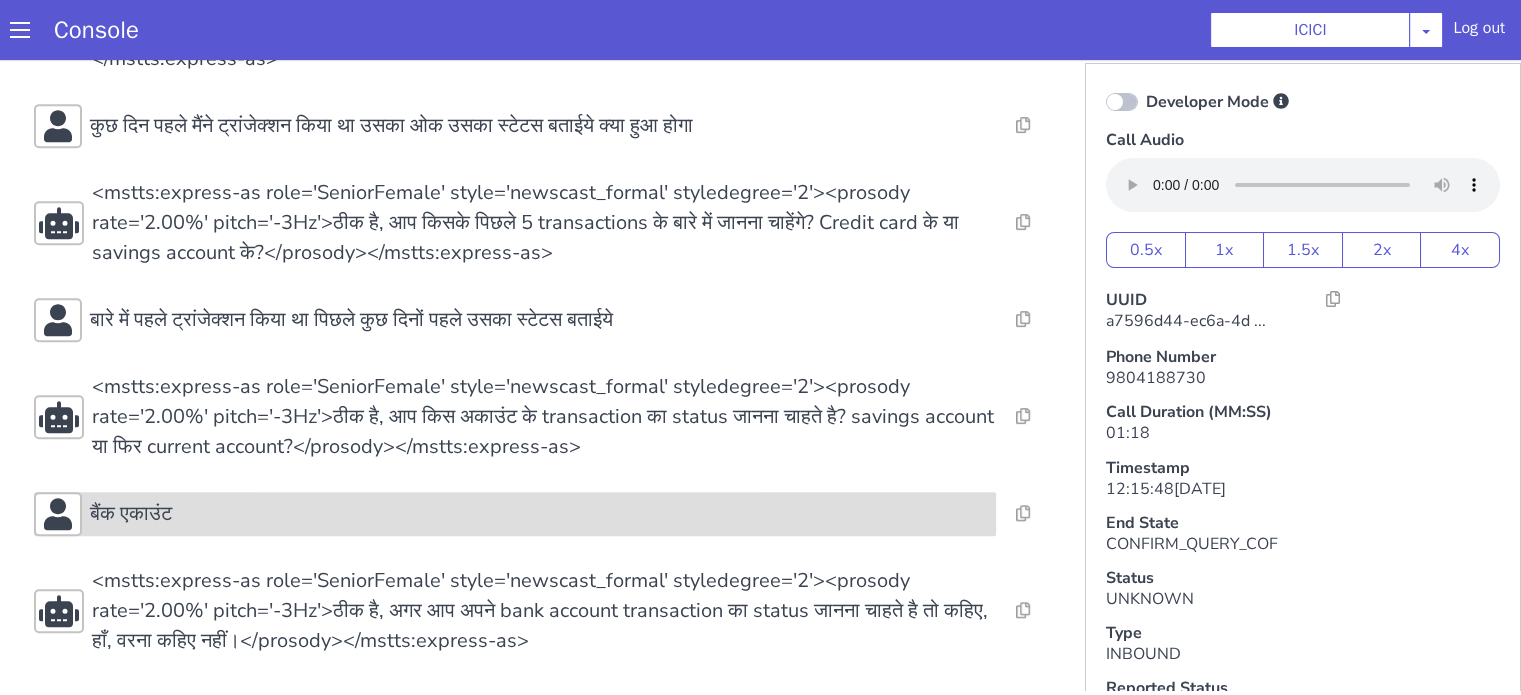 click on "बैंक एकाउंट" at bounding box center [2104, 683] 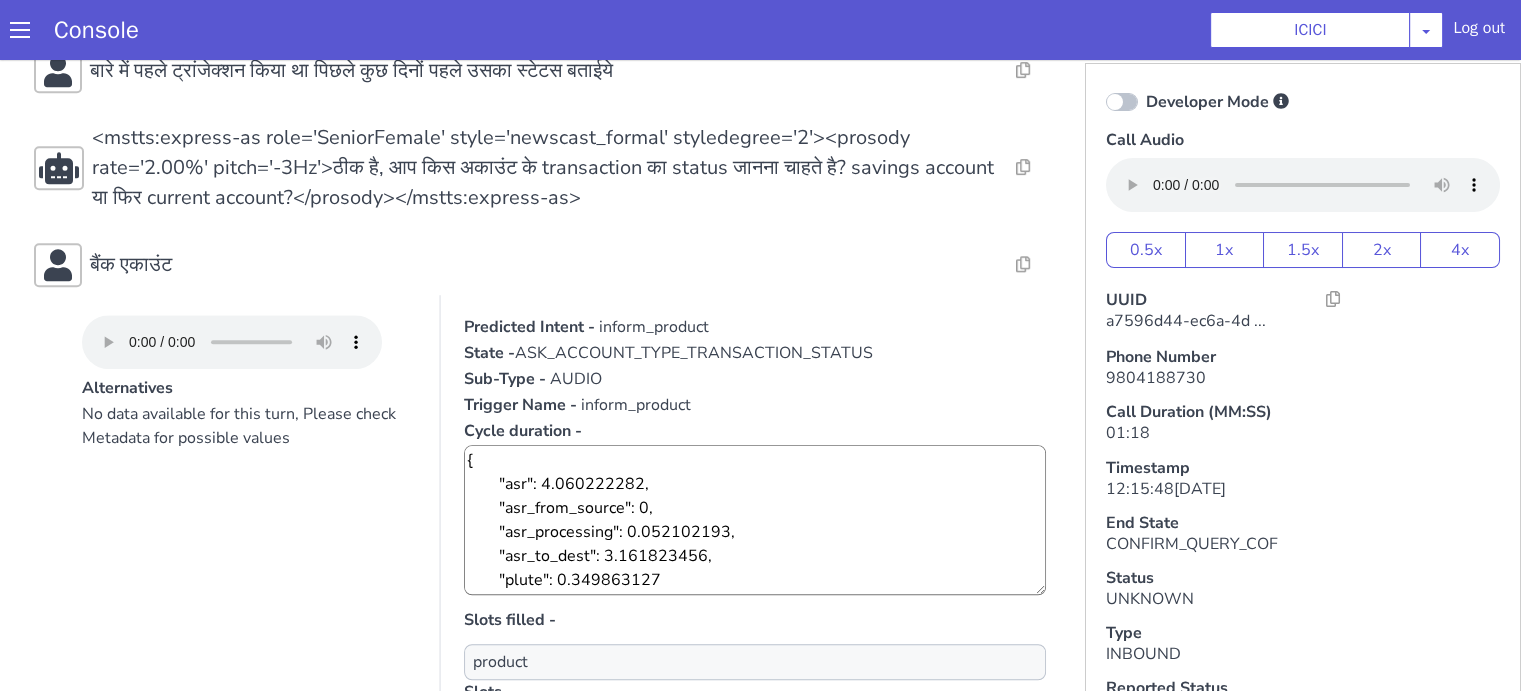 scroll, scrollTop: 1476, scrollLeft: 0, axis: vertical 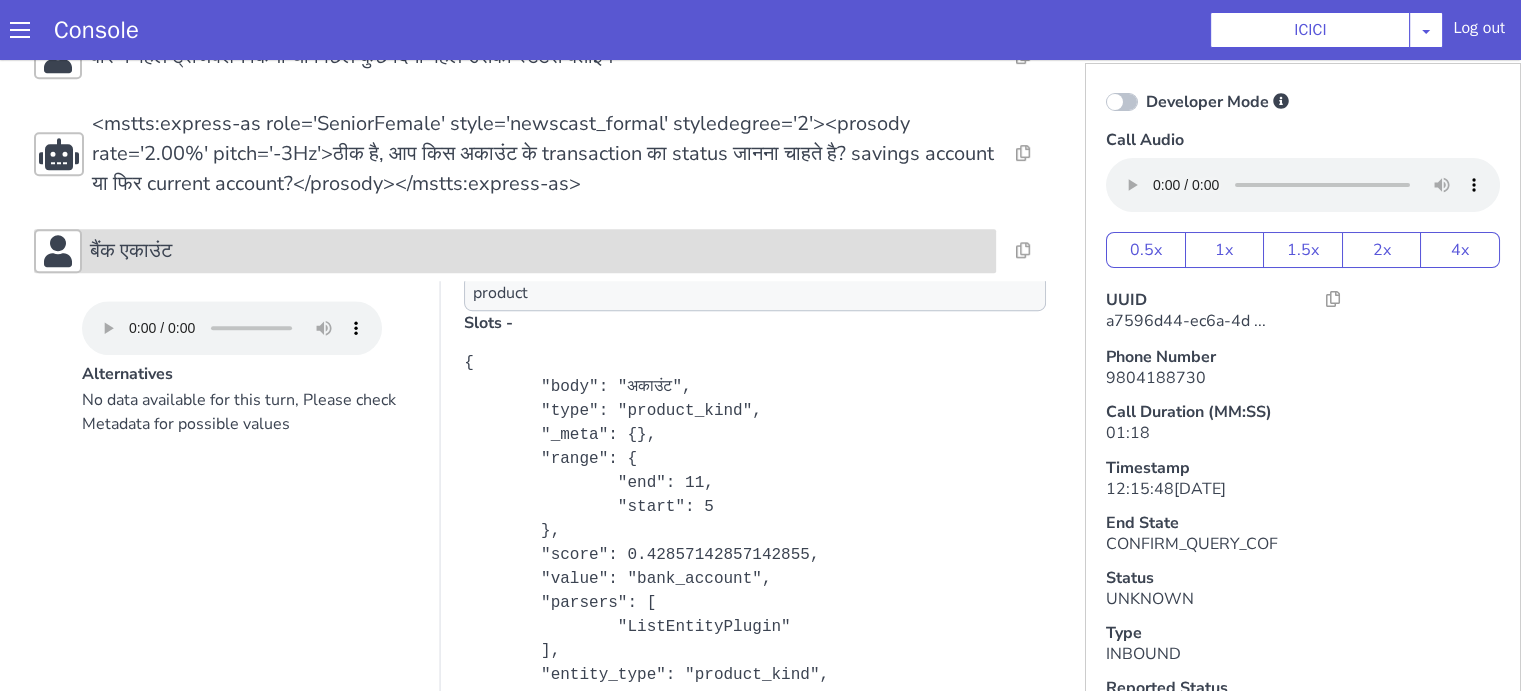 click on "बैंक एकाउंट" at bounding box center (1965, 1005) 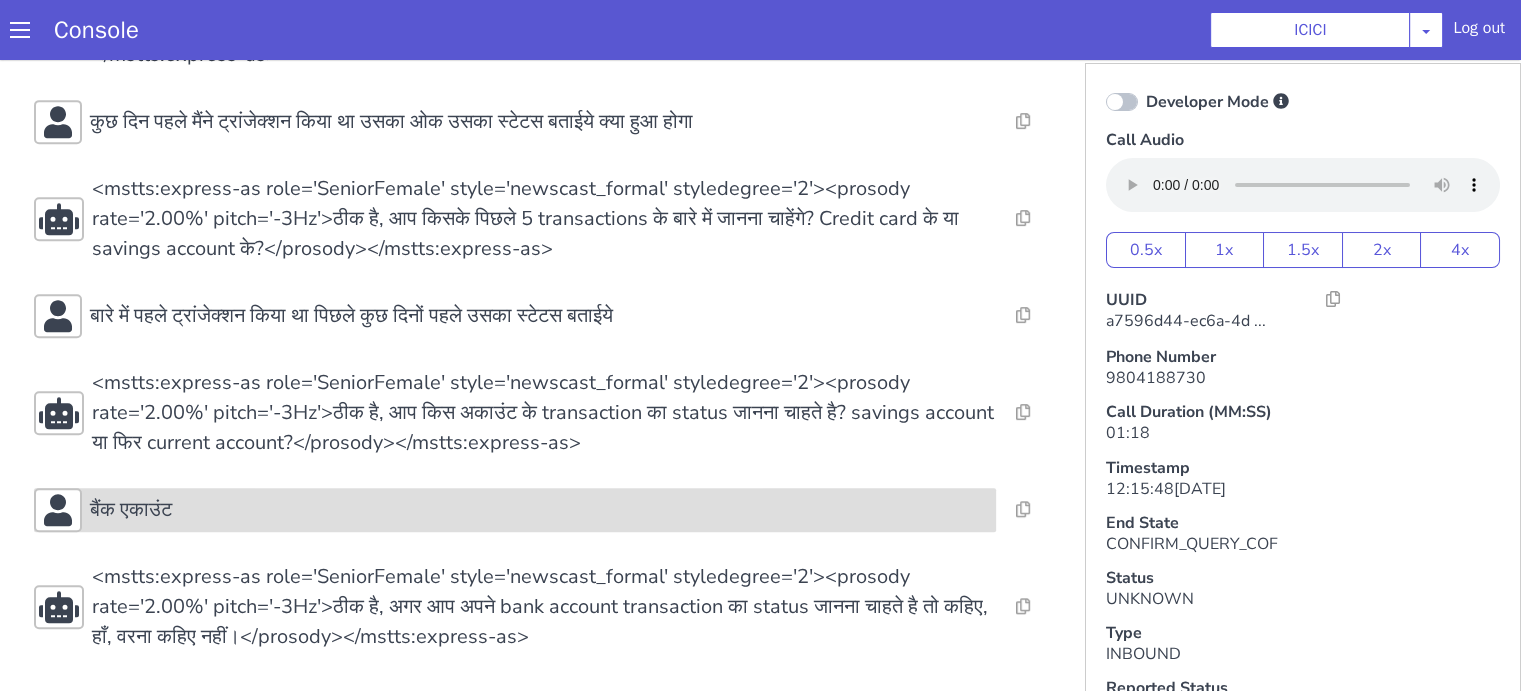 scroll, scrollTop: 1076, scrollLeft: 0, axis: vertical 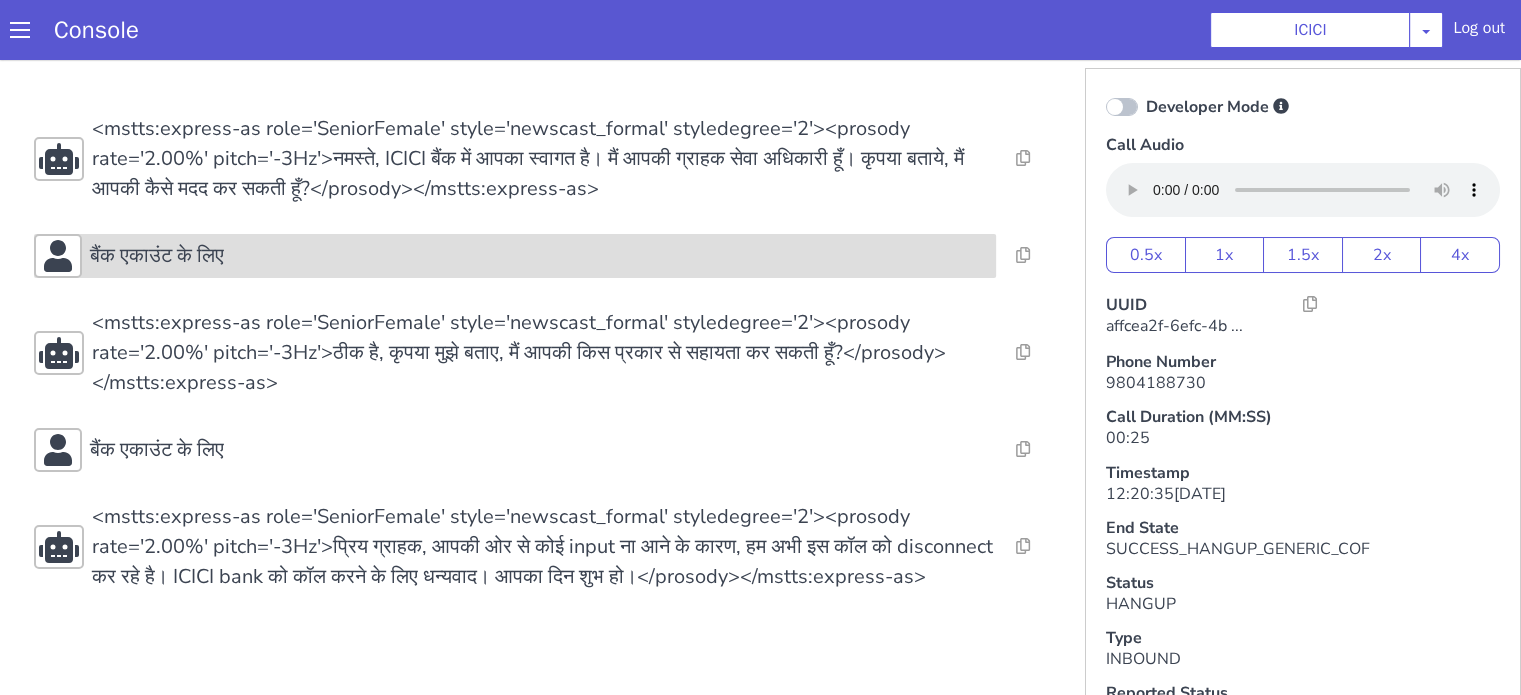 click on "बैंक एकाउंट के लिए" at bounding box center (959, -195) 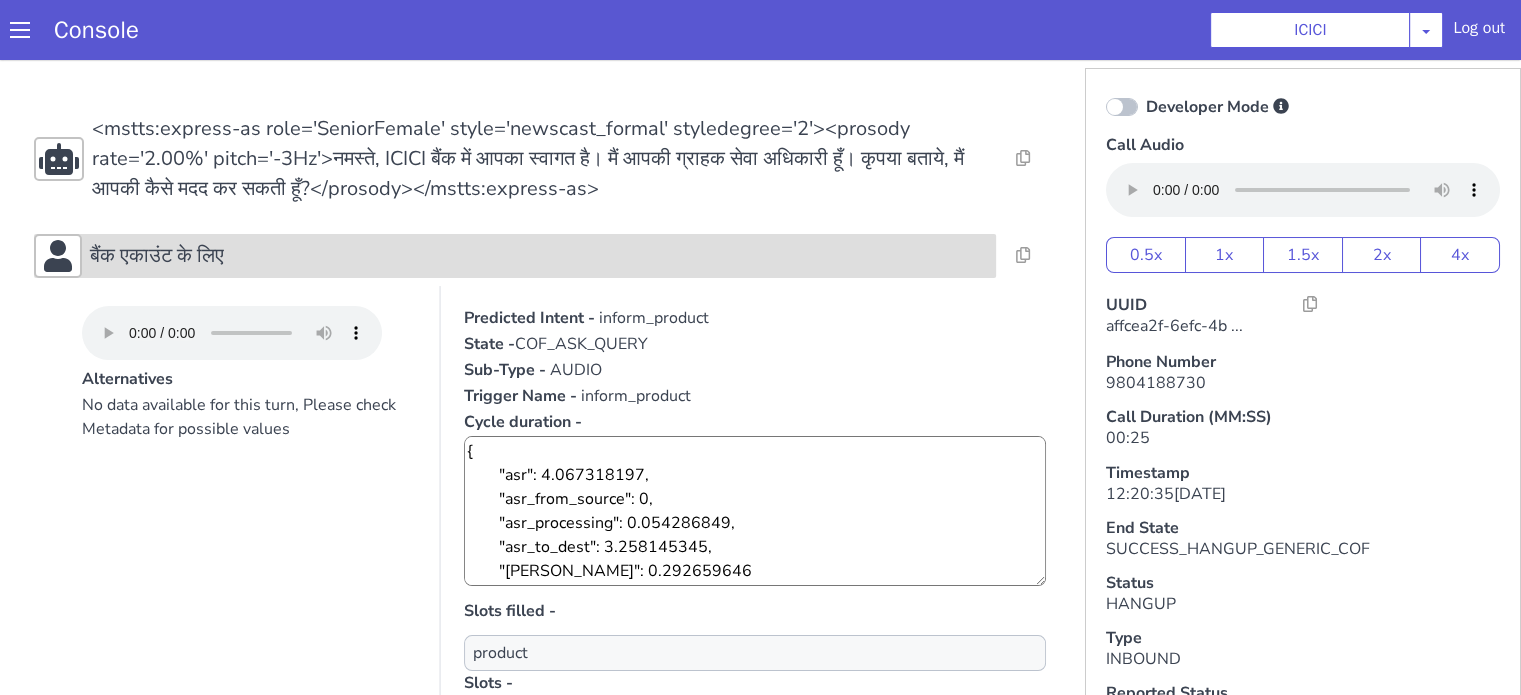 click on "बैंक एकाउंट के लिए" at bounding box center [1336, -268] 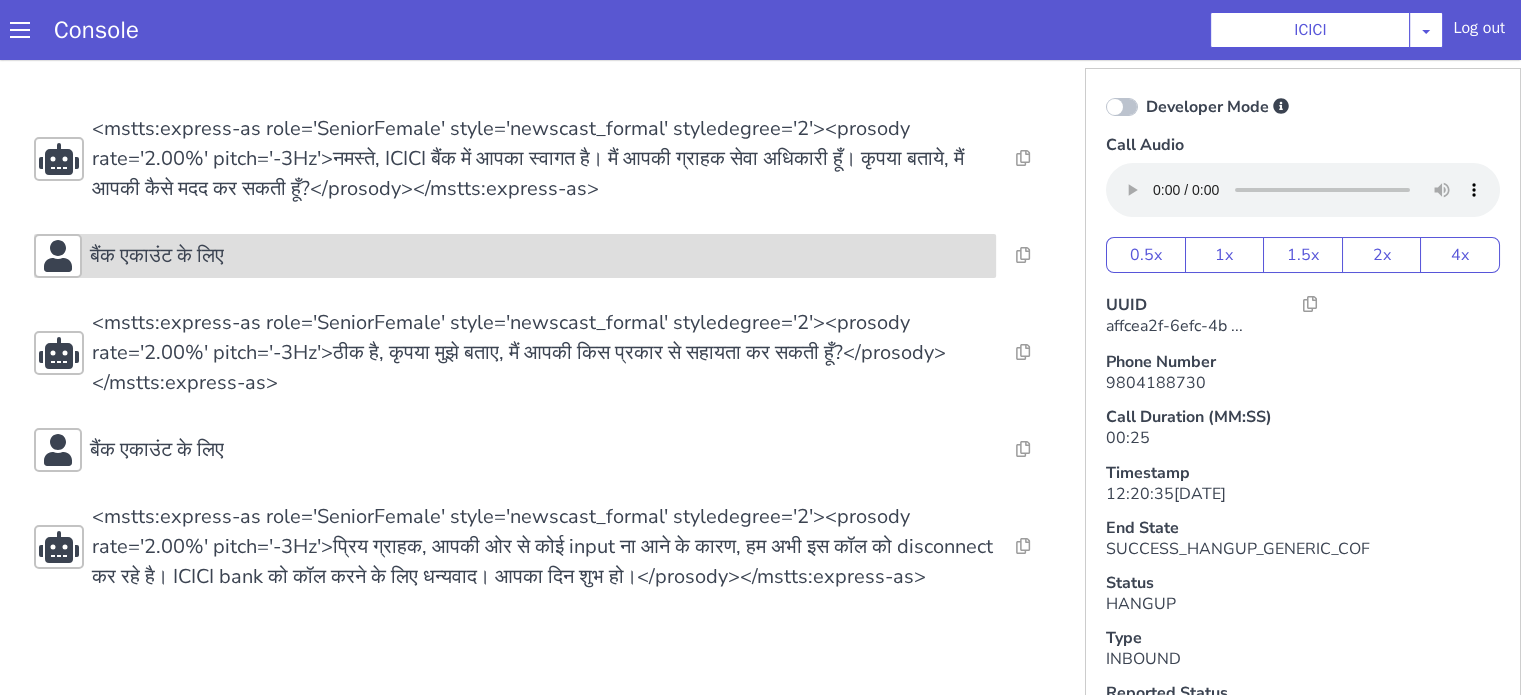 click on "बैंक एकाउंट के लिए" at bounding box center [1336, -268] 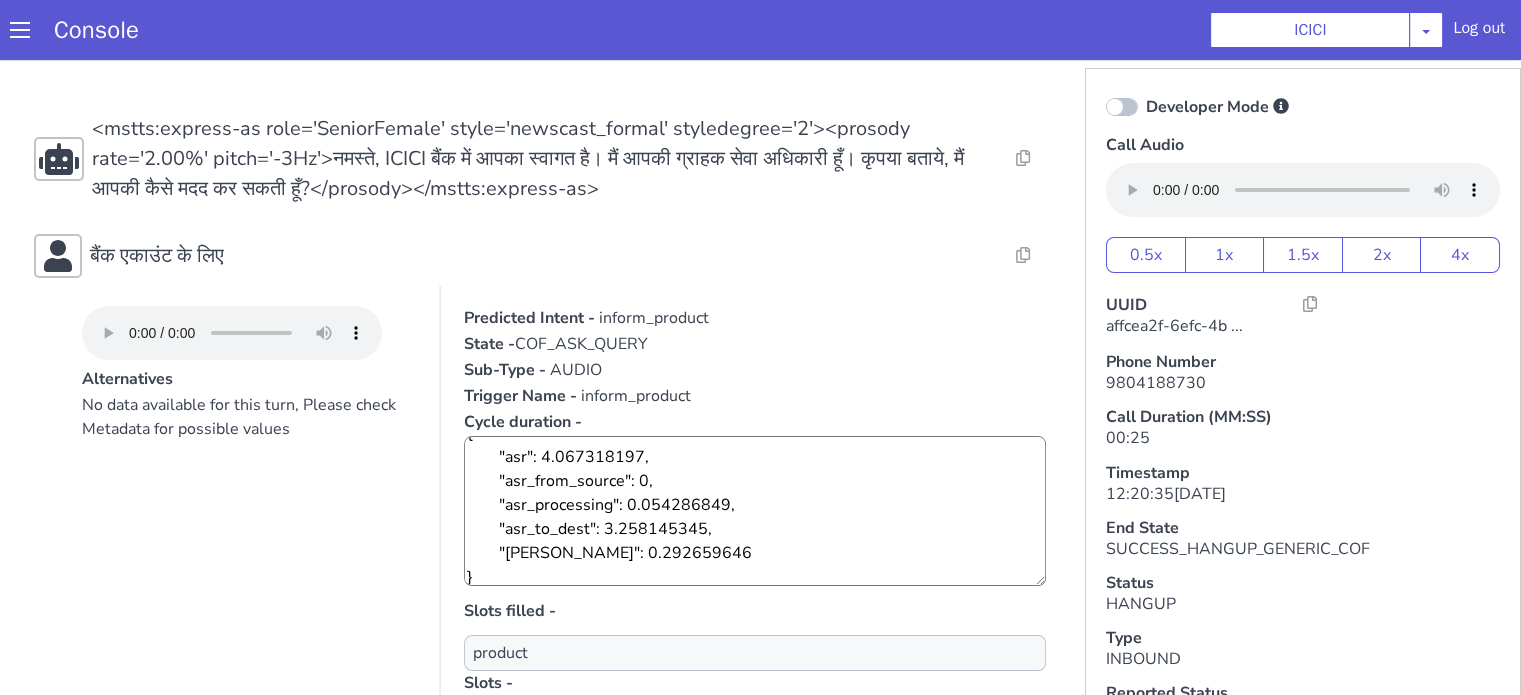 scroll, scrollTop: 24, scrollLeft: 0, axis: vertical 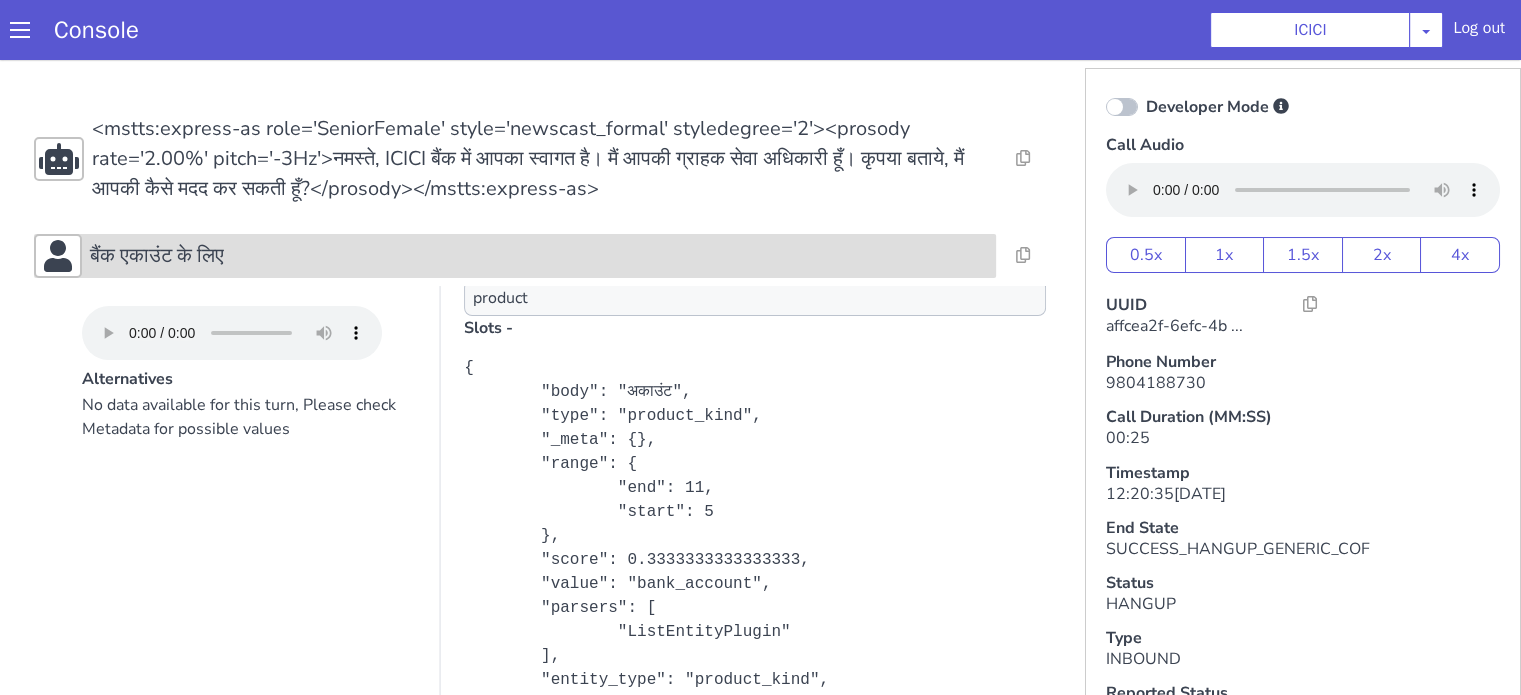 click on "बैंक एकाउंट के लिए" at bounding box center [851, -266] 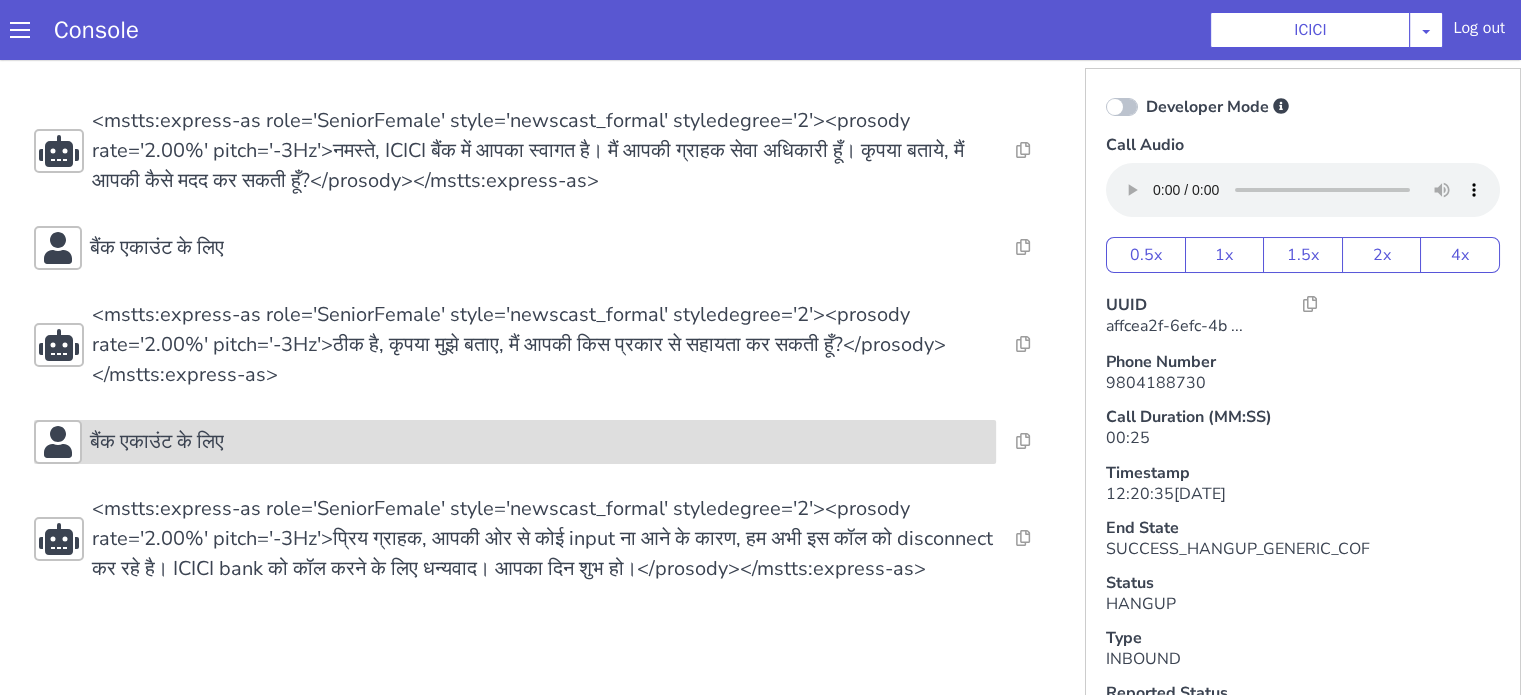 click on "बैंक एकाउंट के लिए" at bounding box center [713, 166] 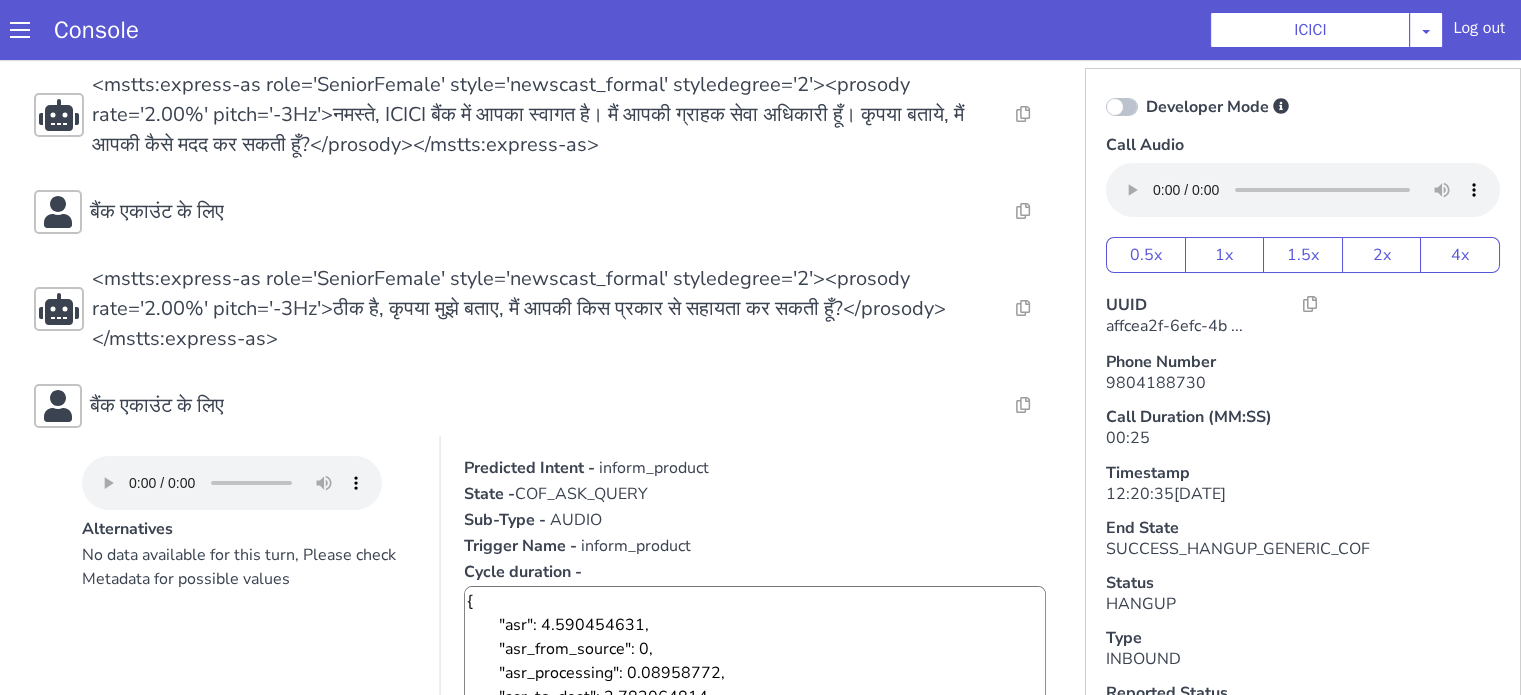 scroll, scrollTop: 108, scrollLeft: 0, axis: vertical 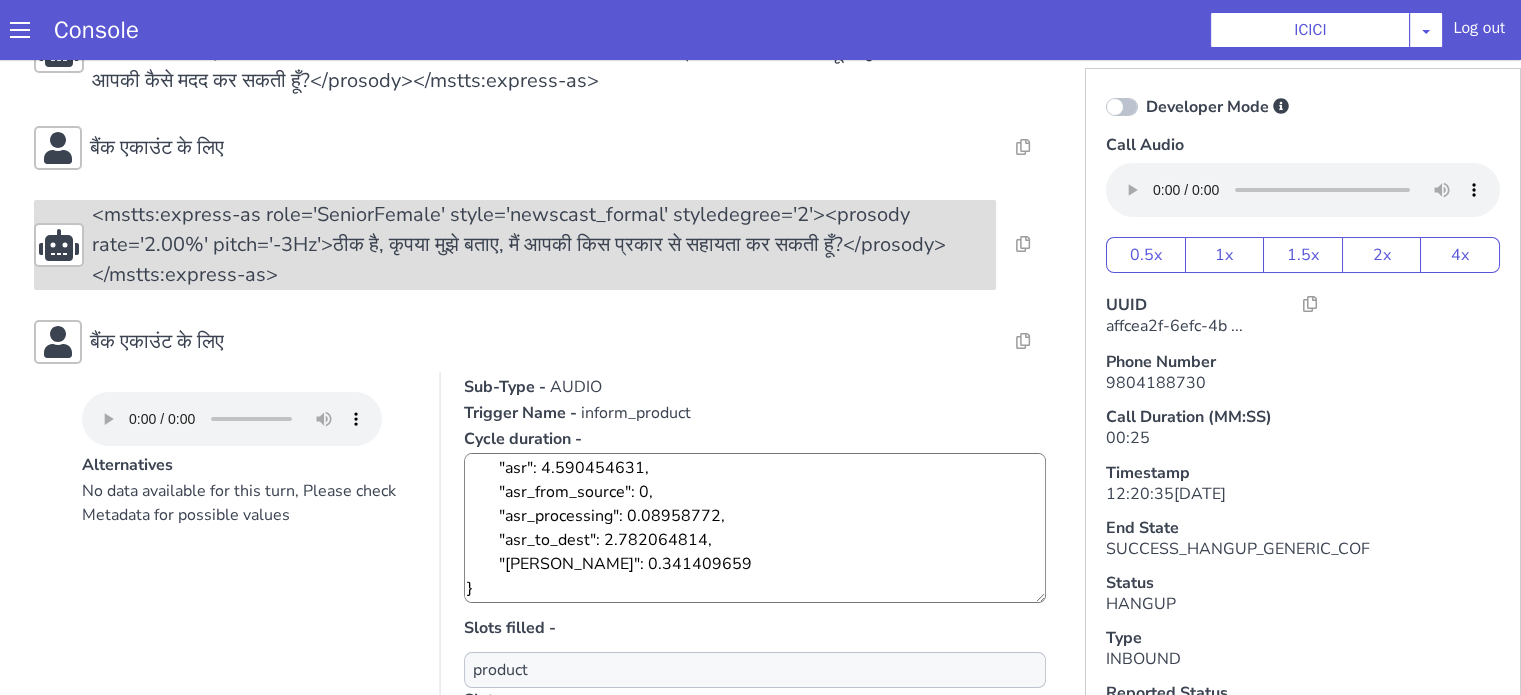 click on "बैंक एकाउंट के लिए" at bounding box center [502, -69] 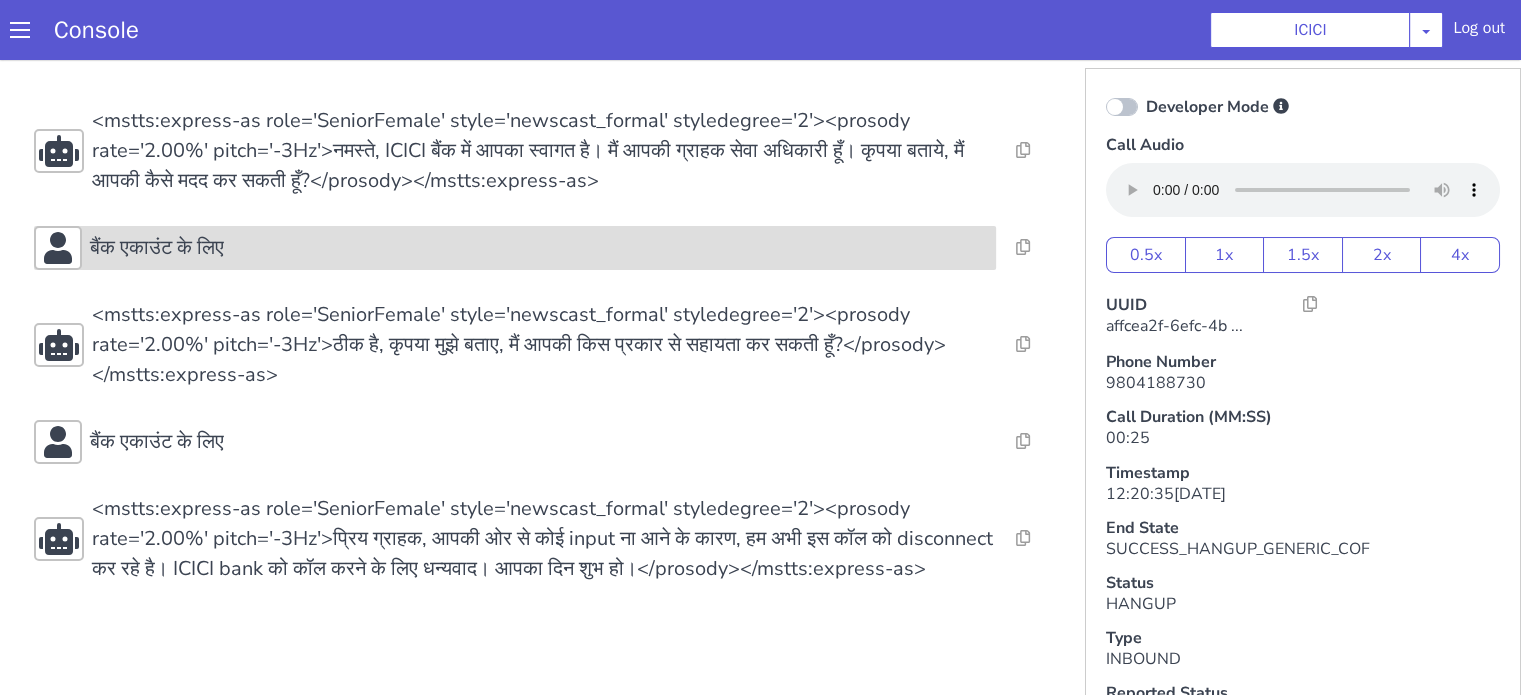click on "बैंक एकाउंट के लिए" at bounding box center [1727, -140] 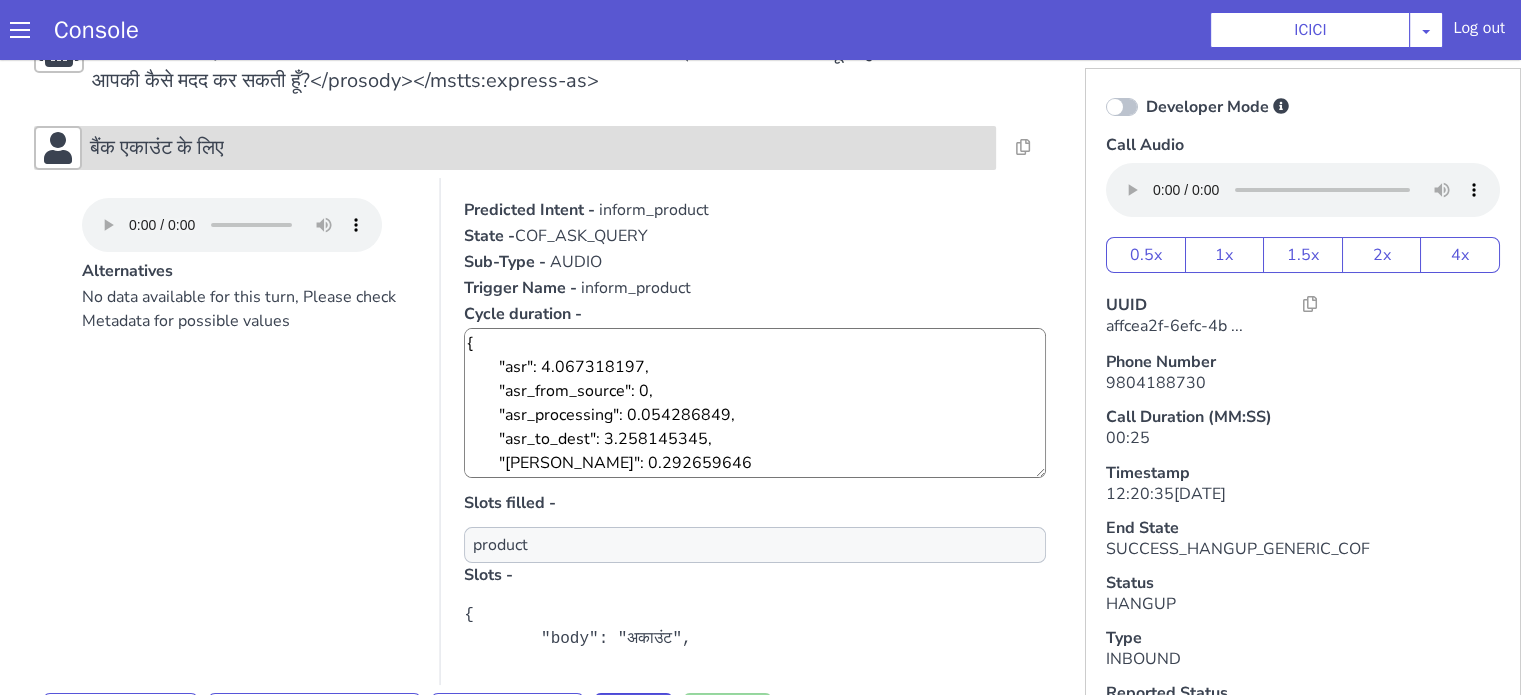 click on "बैंक एकाउंट के लिए" at bounding box center [1751, -240] 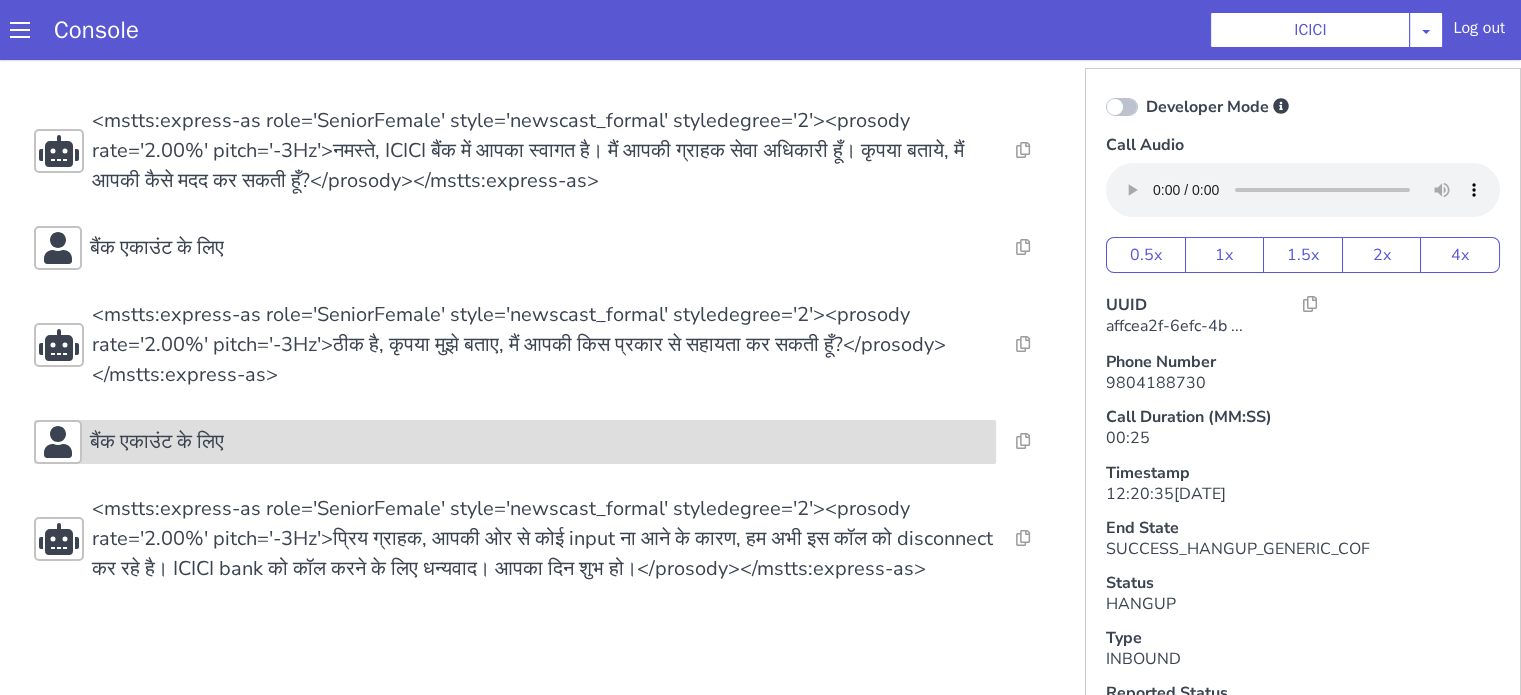 click on "बैंक एकाउंट के लिए" at bounding box center (752, -66) 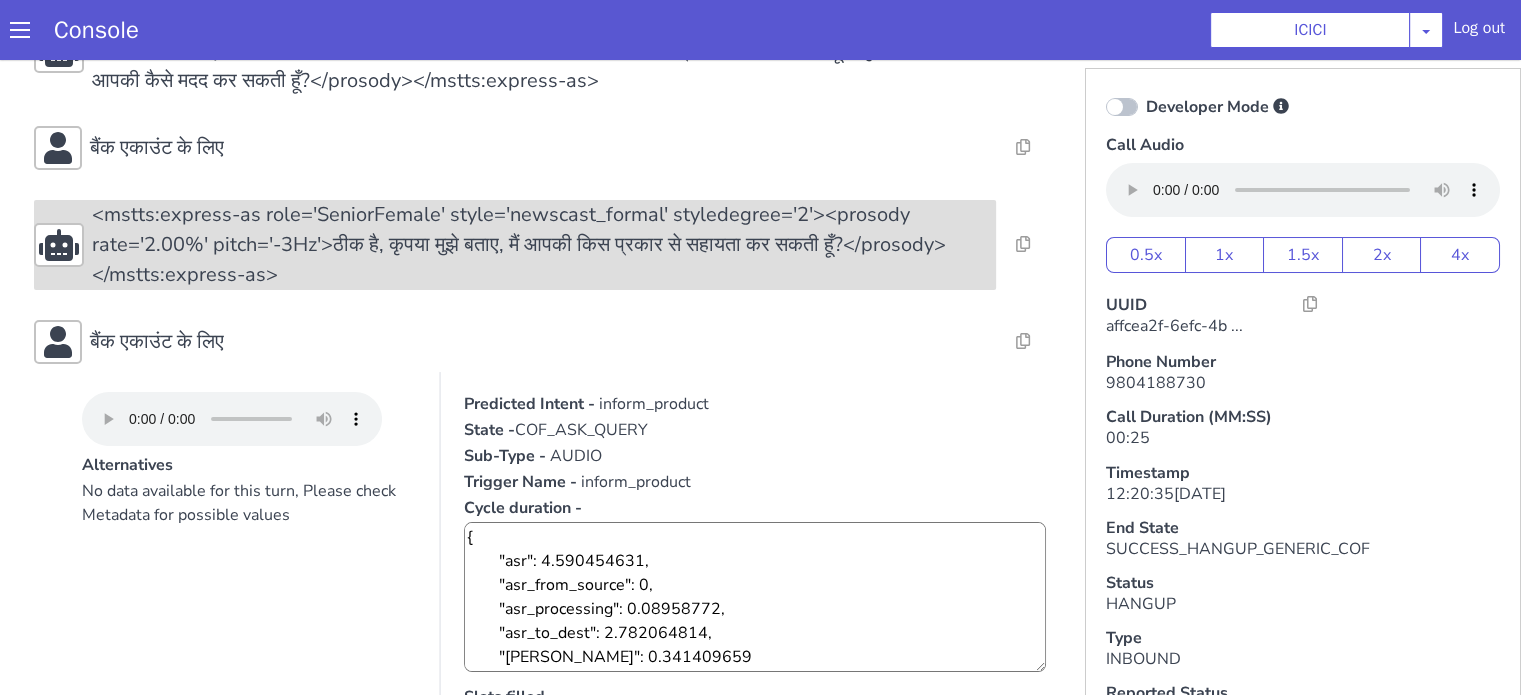 click on "बैंक एकाउंट के लिए" at bounding box center [761, 20] 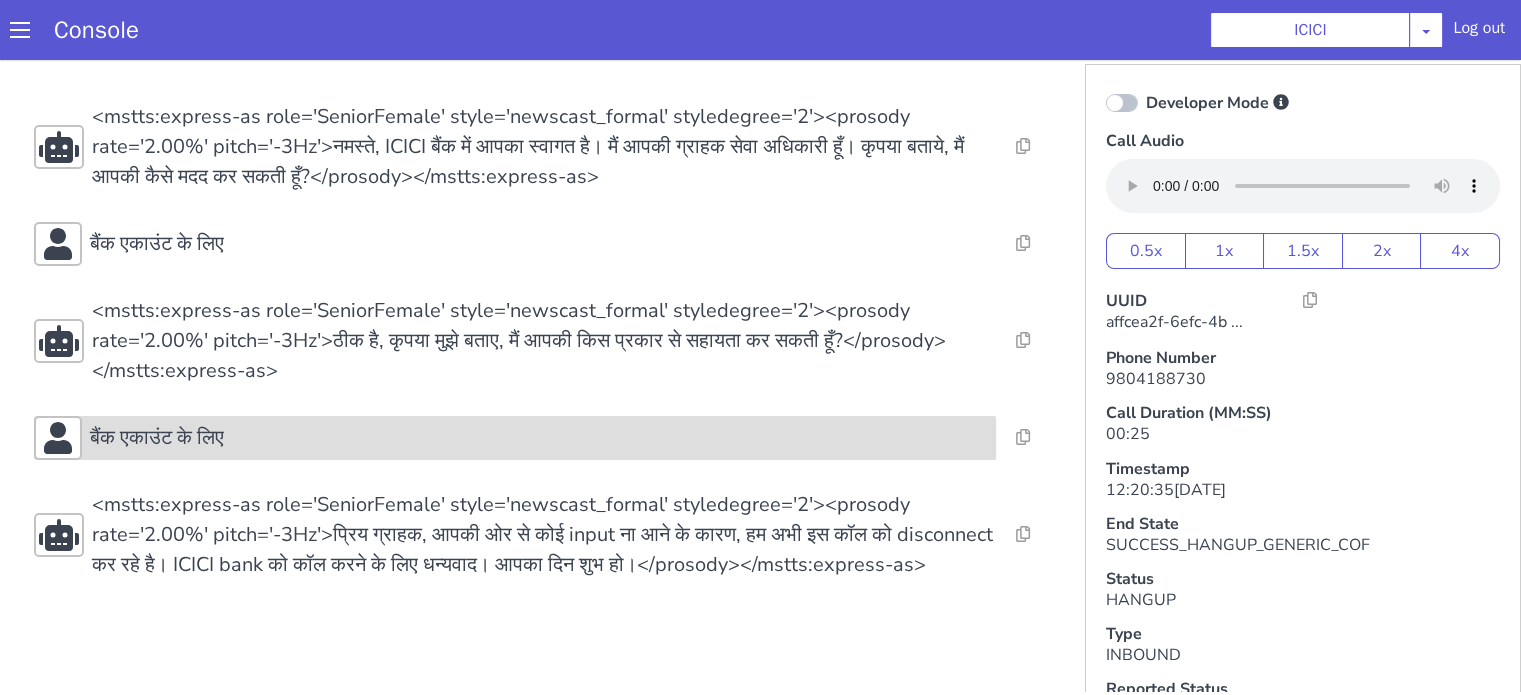 scroll, scrollTop: 5, scrollLeft: 0, axis: vertical 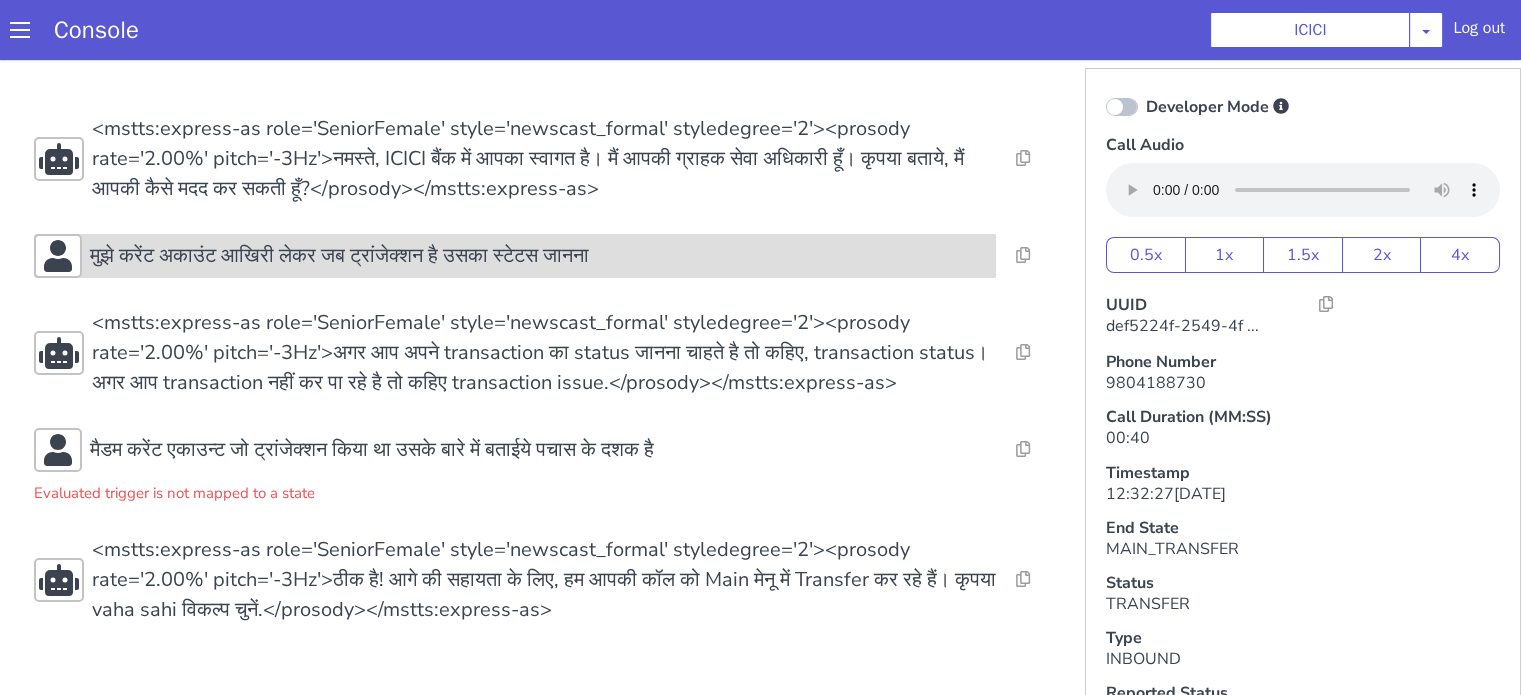 click on "मुझे करेंट अकाउंट आखिरी लेकर जब ट्रांजेक्शन है उसका स्टेटस जानना" at bounding box center (339, 256) 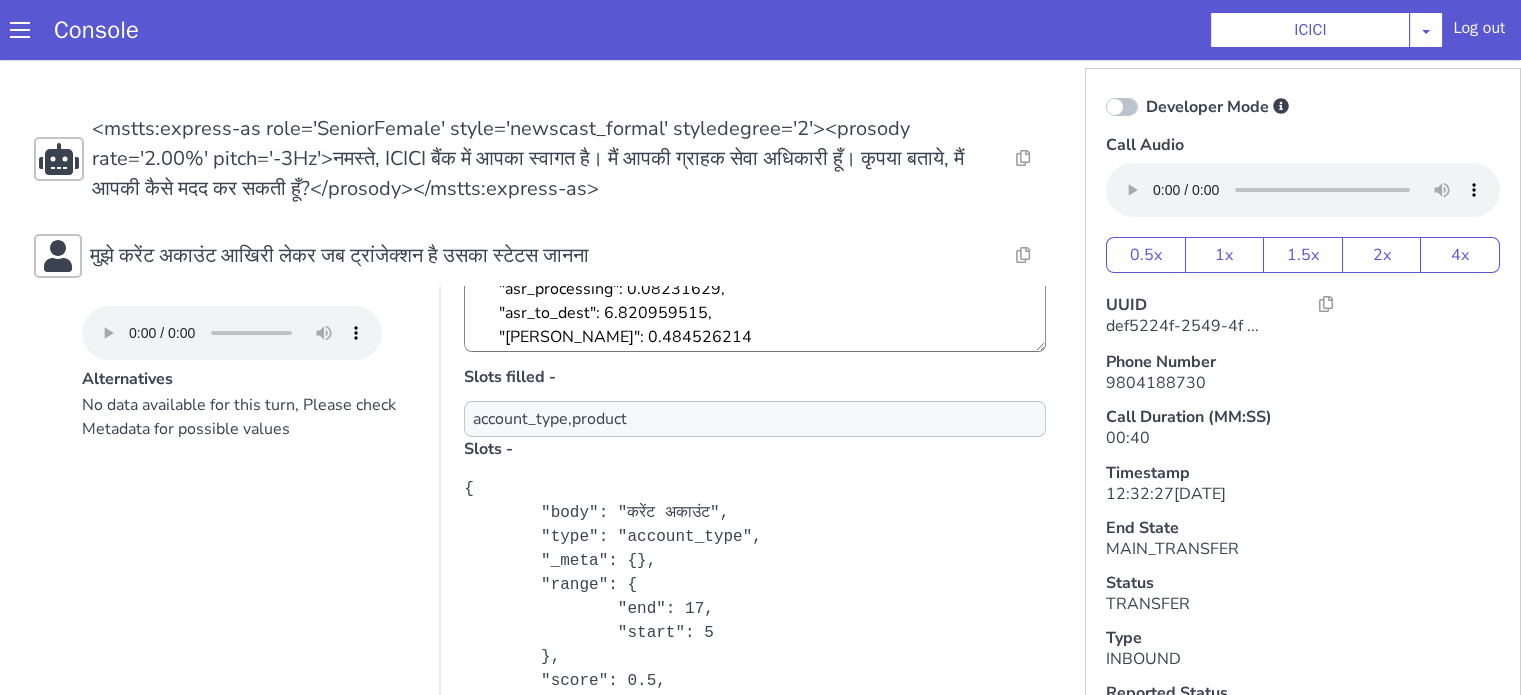 scroll, scrollTop: 300, scrollLeft: 0, axis: vertical 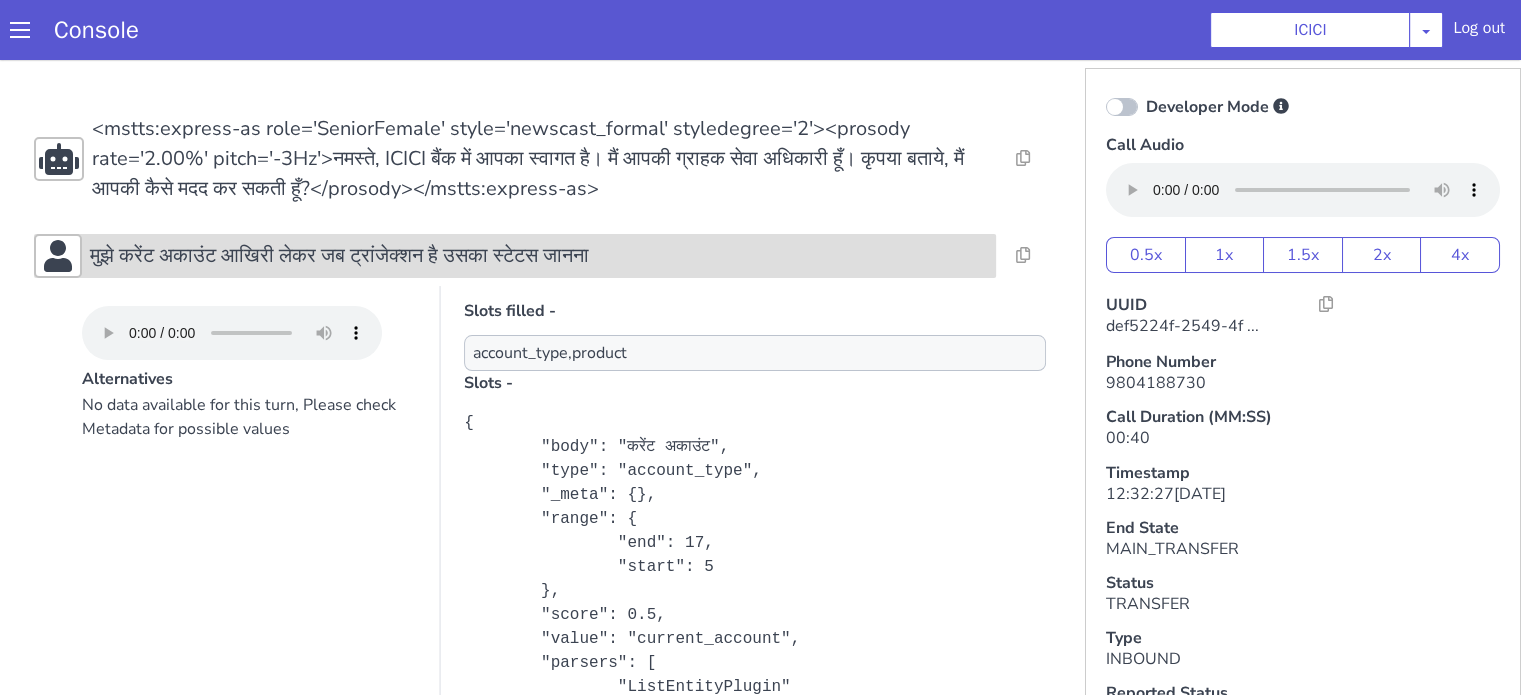 click on "मुझे करेंट अकाउंट आखिरी लेकर जब ट्रांजेक्शन है उसका स्टेटस जानना" at bounding box center (339, 256) 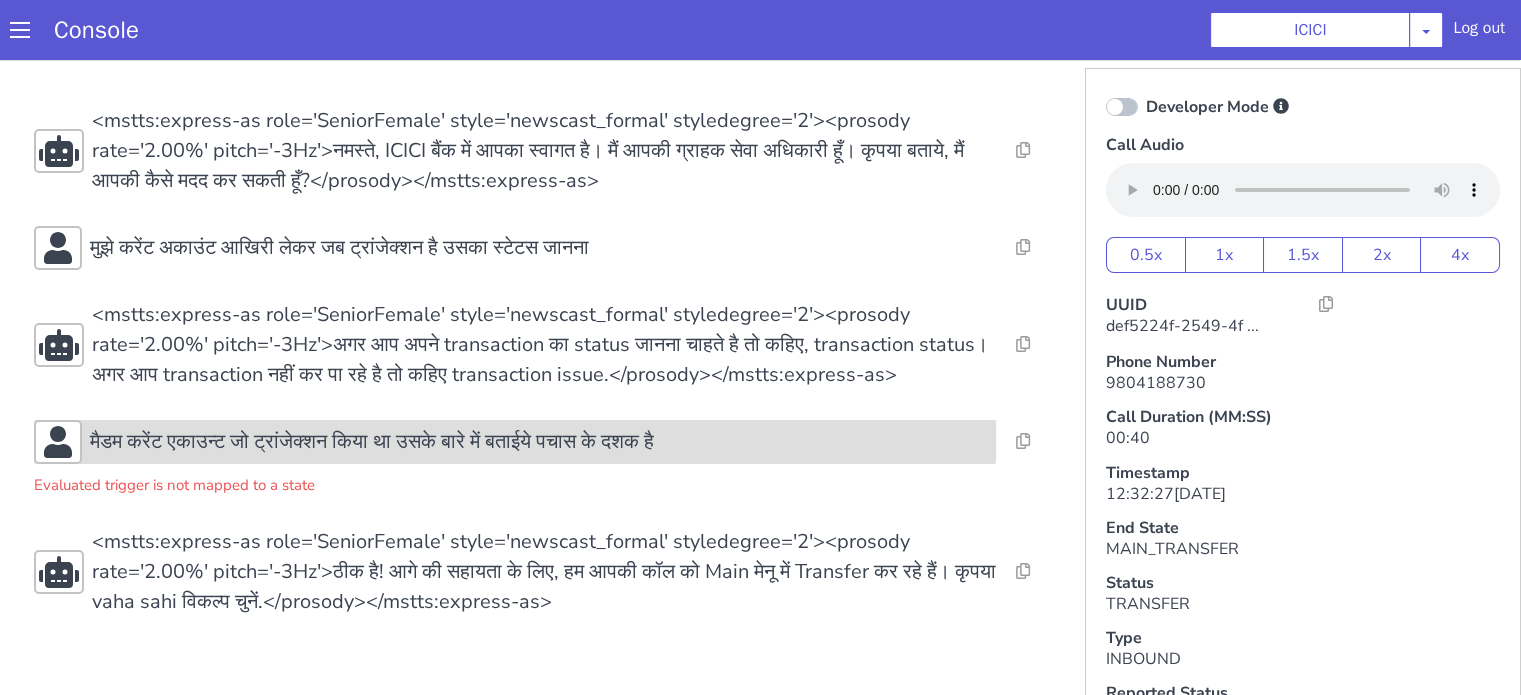 click on "मैडम करेंट एकाउन्ट जो ट्रांजेक्शन किया था उसके बारे में बताईये पचास के दशक है" at bounding box center (372, 442) 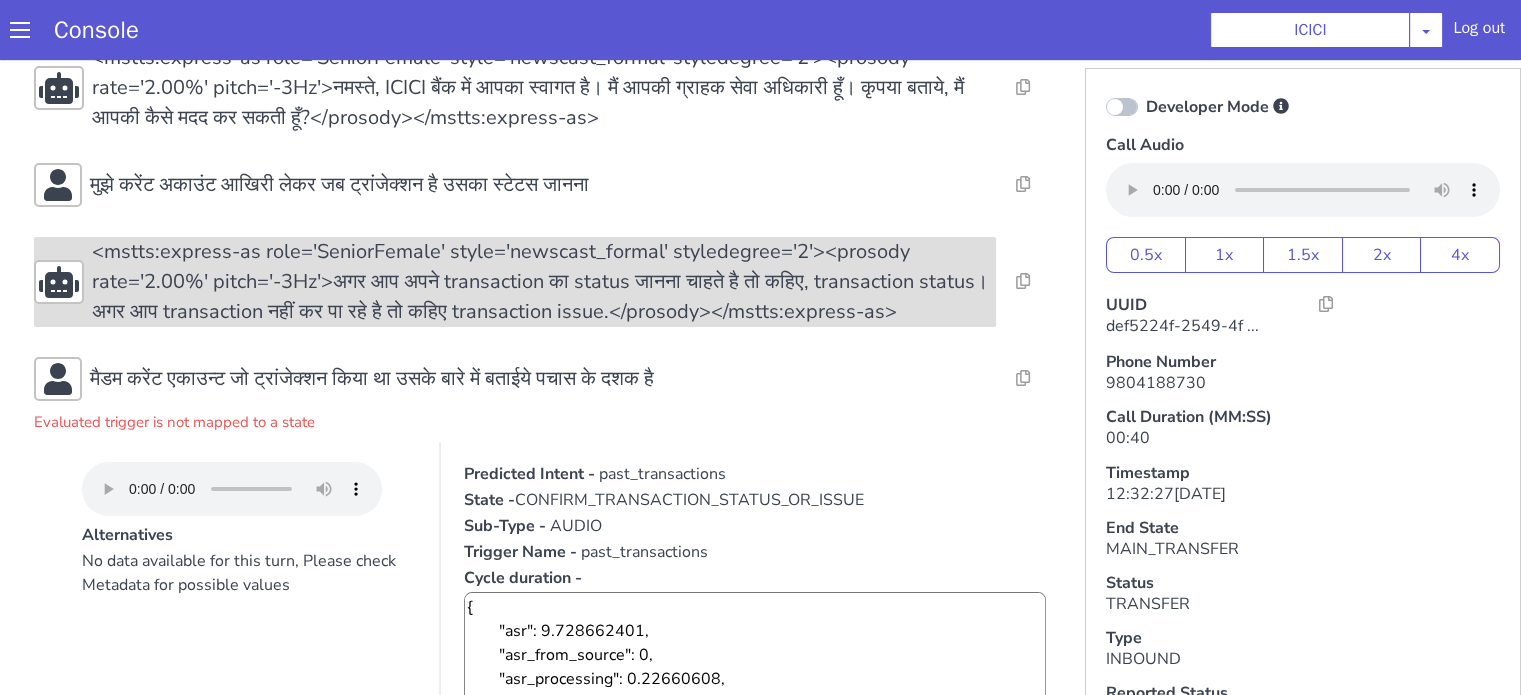 scroll, scrollTop: 0, scrollLeft: 0, axis: both 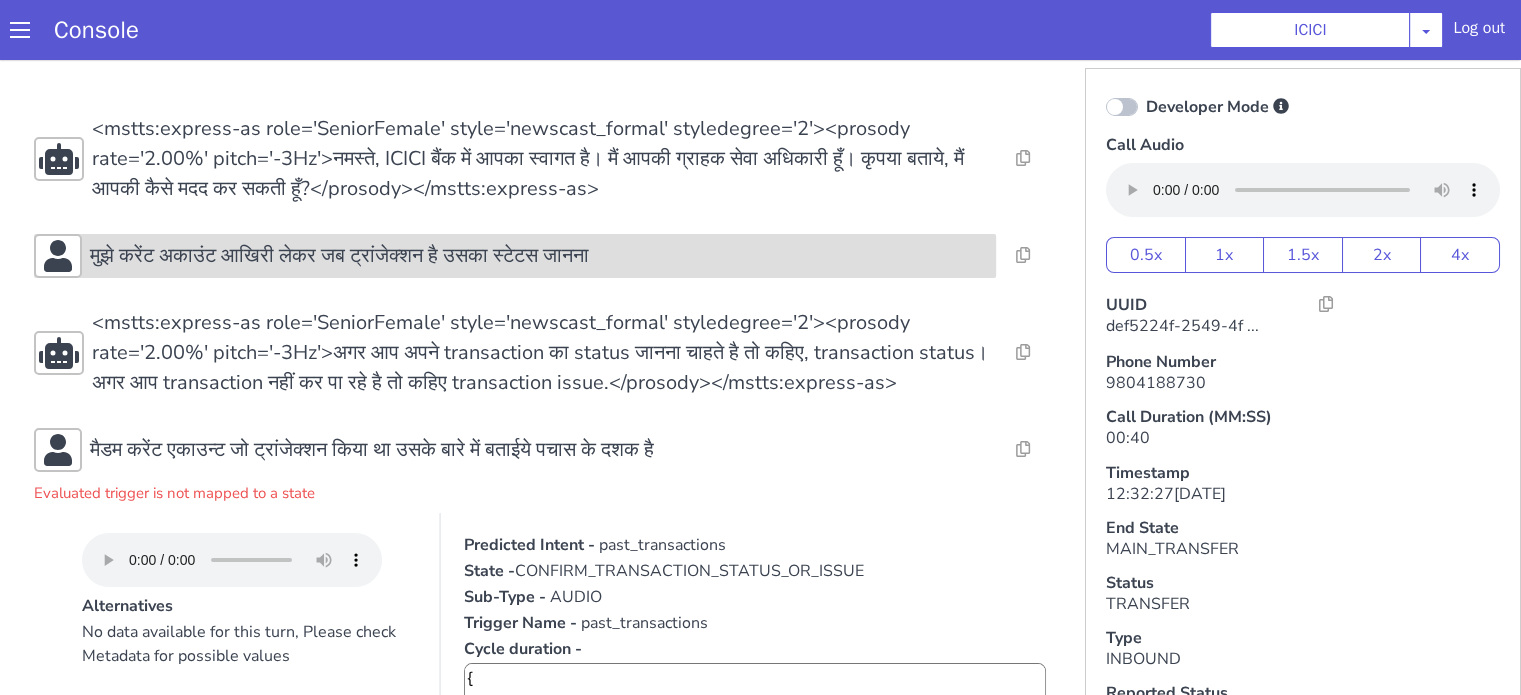 click on "मुझे करेंट अकाउंट आखिरी लेकर जब ट्रांजेक्शन है उसका स्टेटस जानना" at bounding box center [515, 256] 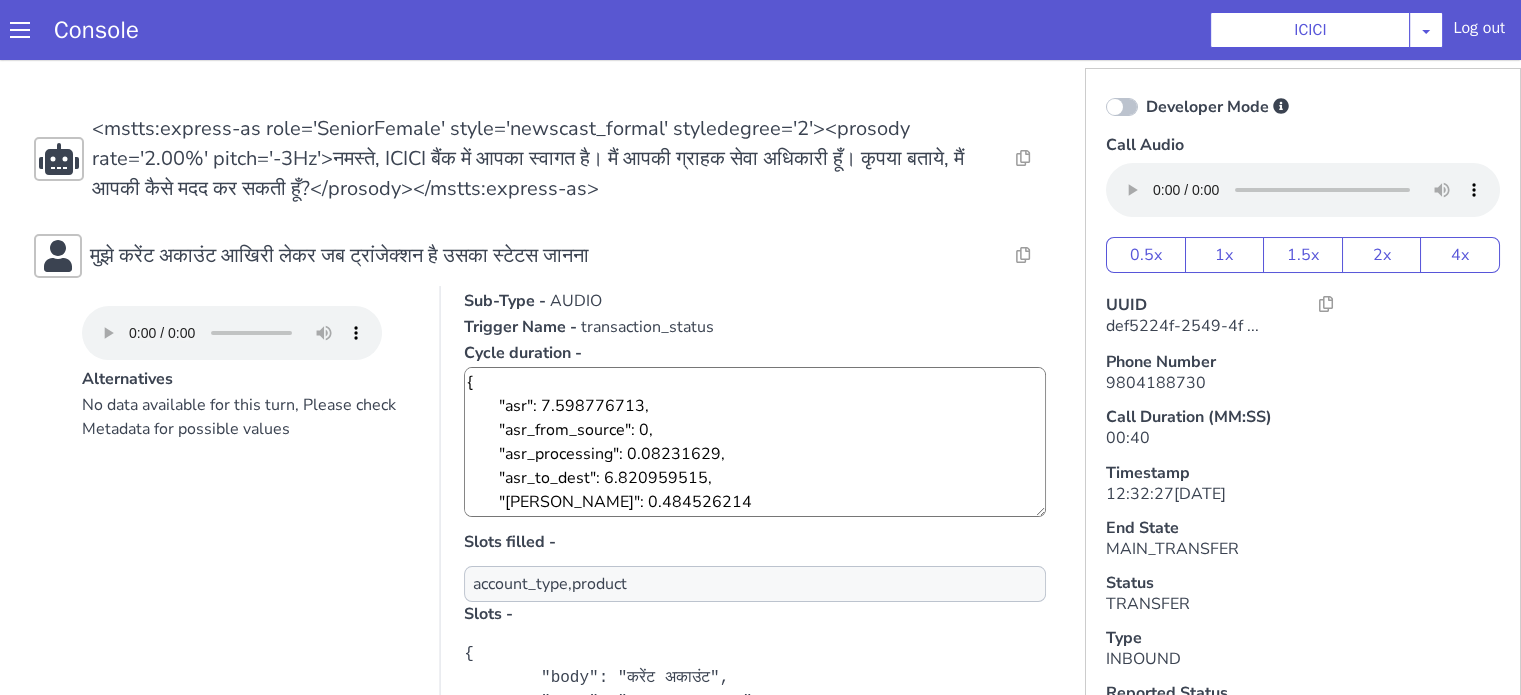 scroll, scrollTop: 100, scrollLeft: 0, axis: vertical 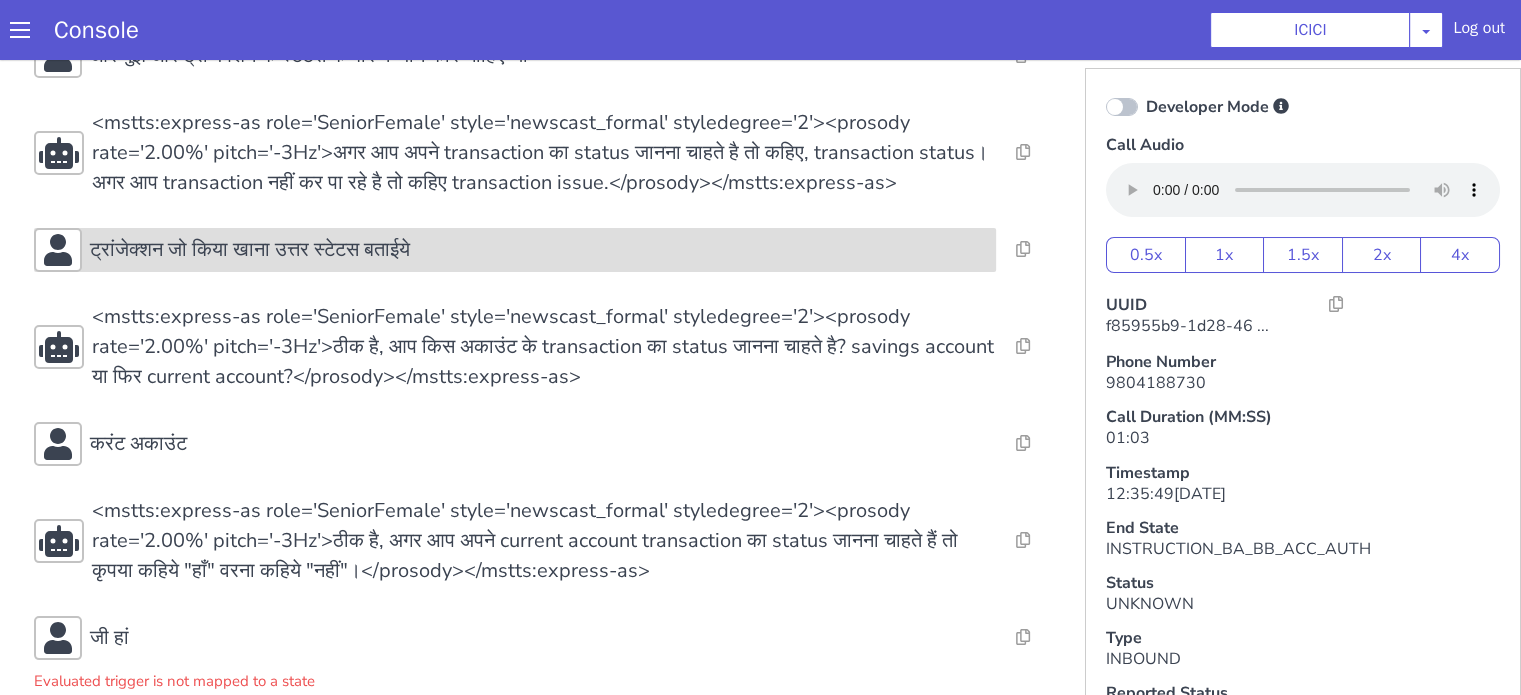 click on "ट्रांजेक्शन जो किया खाना उत्तर स्टेटस बताईये" at bounding box center (1340, 1280) 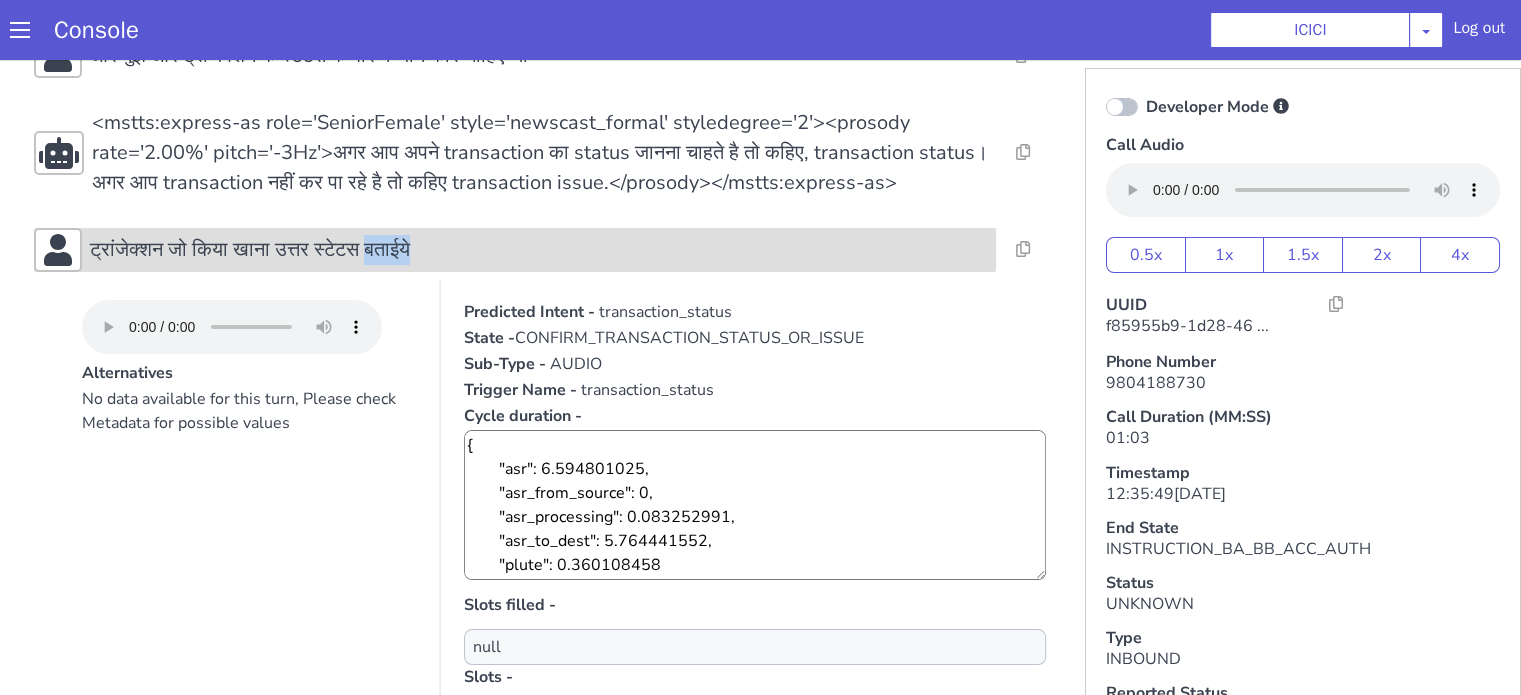 click on "ट्रांजेक्शन जो किया खाना उत्तर स्टेटस बताईये" at bounding box center [250, 250] 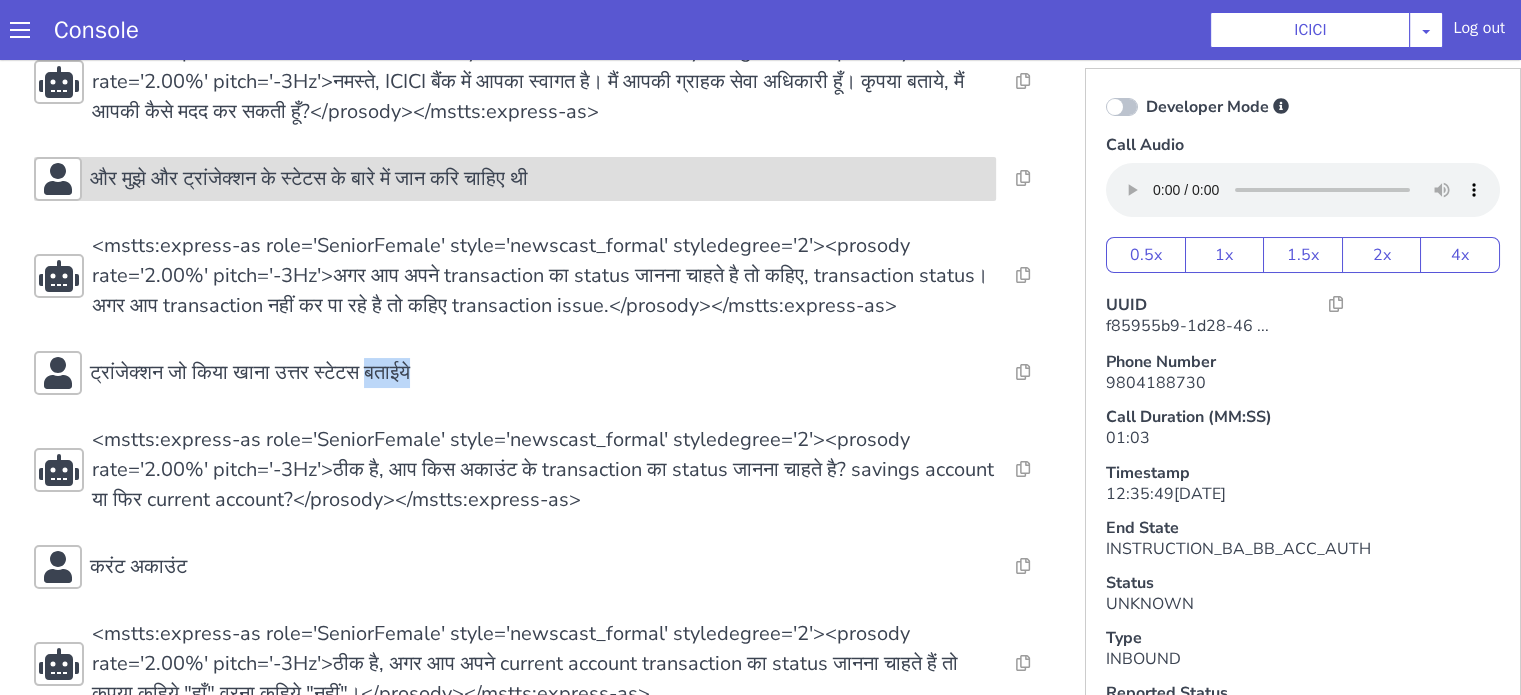 scroll, scrollTop: 0, scrollLeft: 0, axis: both 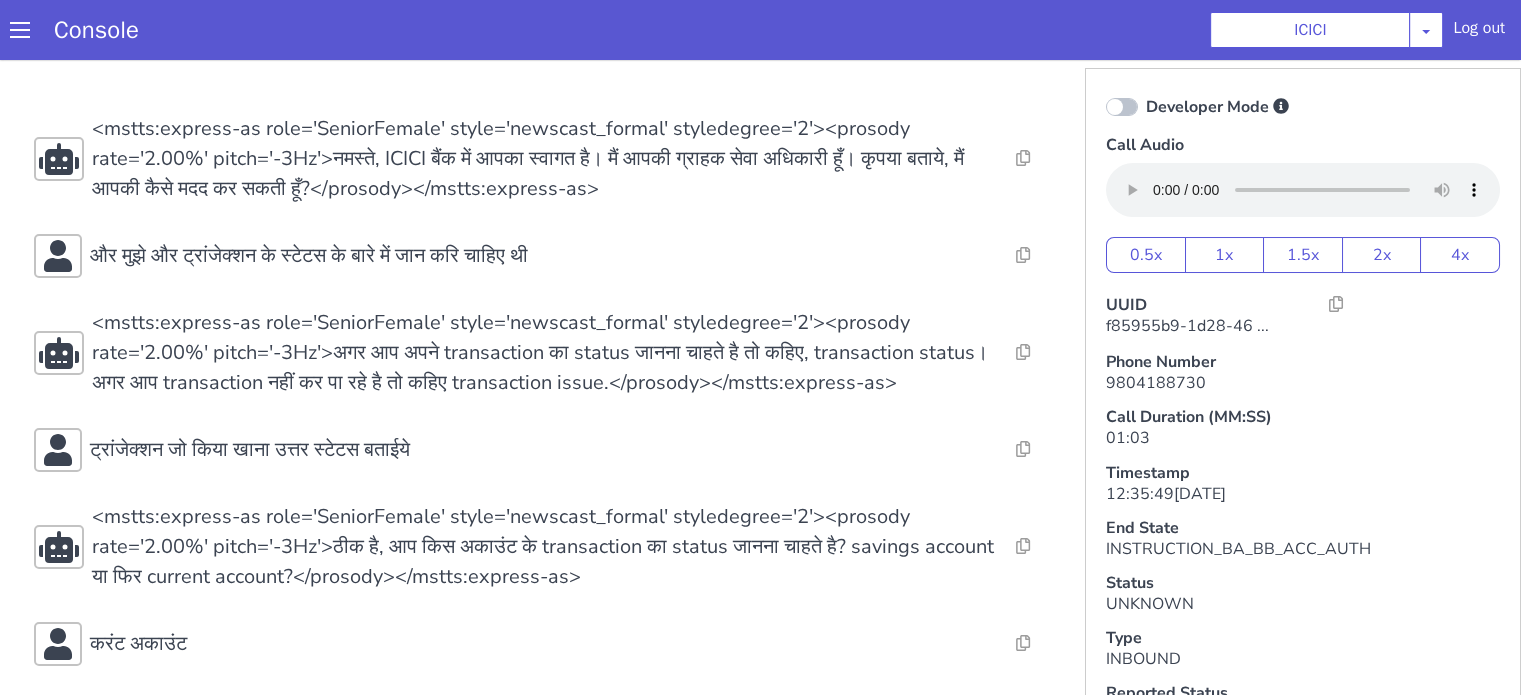 click on "Resolve  Intent Error  Entity Error  Transcription Error  Miscellaneous Submit Resolve  Intent Error  Entity Error  Transcription Error  Miscellaneous Submit Resolve  Intent Error  Entity Error  Transcription Error  Miscellaneous Submit <mstts:express-as role='SeniorFemale' style='newscast_formal' styledegree='2'><prosody rate='2.00%' pitch='-3Hz'>नमस्ते, ICICI बैंक में आपका स्वागत है। मैं आपकी ग्राहक सेवा अधिकारी हूँ। कृपया बताये, मैं आपकी कैसे मदद कर सकती हूँ?</prosody></mstts:express-as> Resolve  Intent Error  Entity Error  Transcription Error  Miscellaneous Submit और मुझे और ट्रांजेक्शन के स्टेटस के बारे में जान करि चाहिए थी Resolve  Intent Error  Entity Error  Transcription Error  Miscellaneous Submit Resolve  Intent Error  Entity Error" at bounding box center (1047, 79) 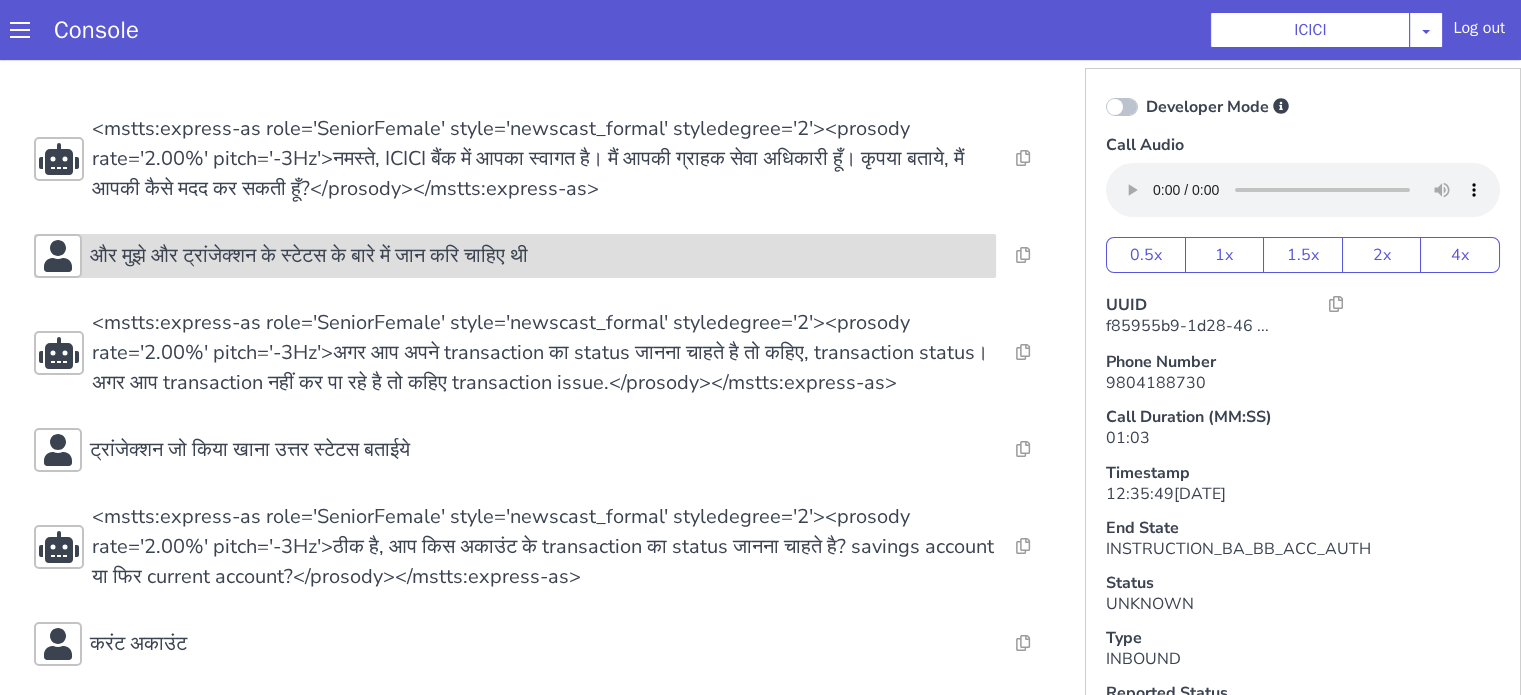 click on "और मुझे और ट्रांजेक्शन के स्टेटस के बारे में जान करि चाहिए थी" at bounding box center (1111, 1339) 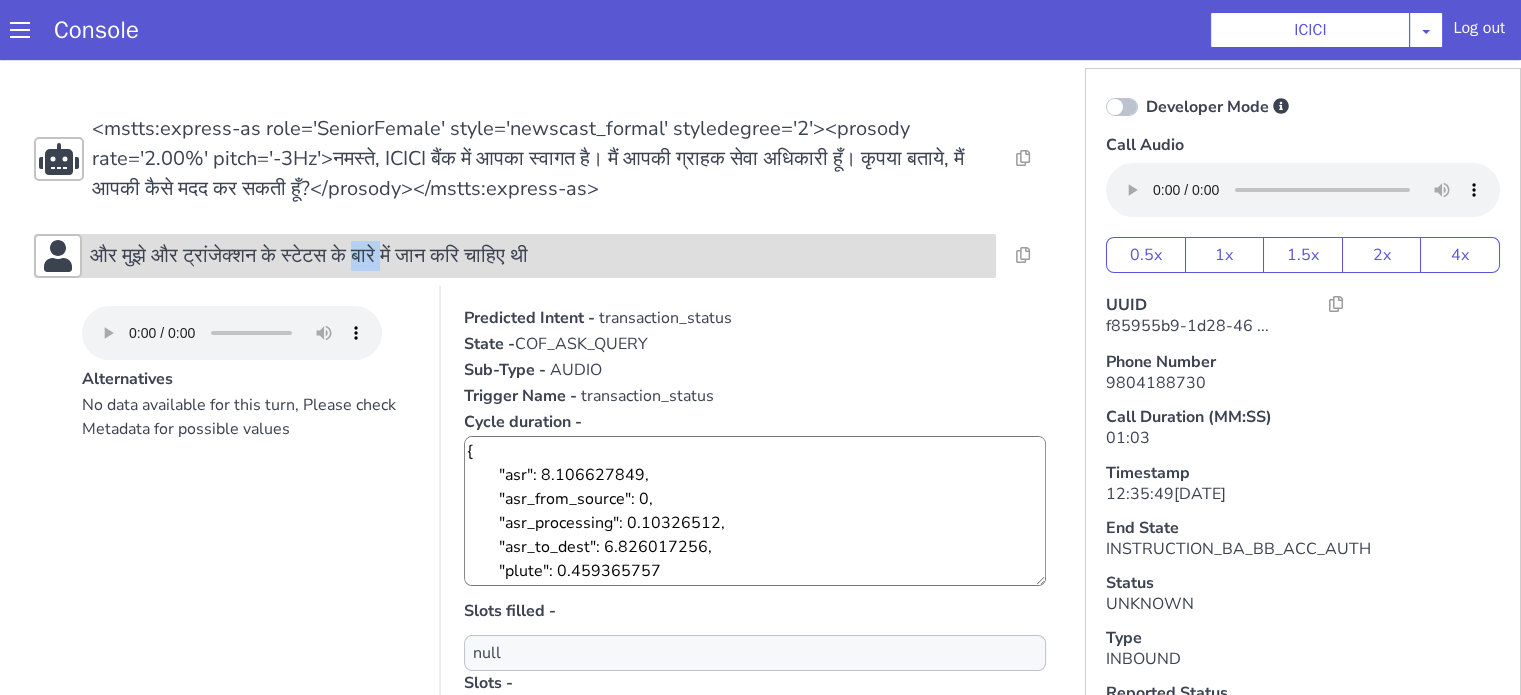 click on "और मुझे और ट्रांजेक्शन के स्टेटस के बारे में जान करि चाहिए थी" at bounding box center [509, 272] 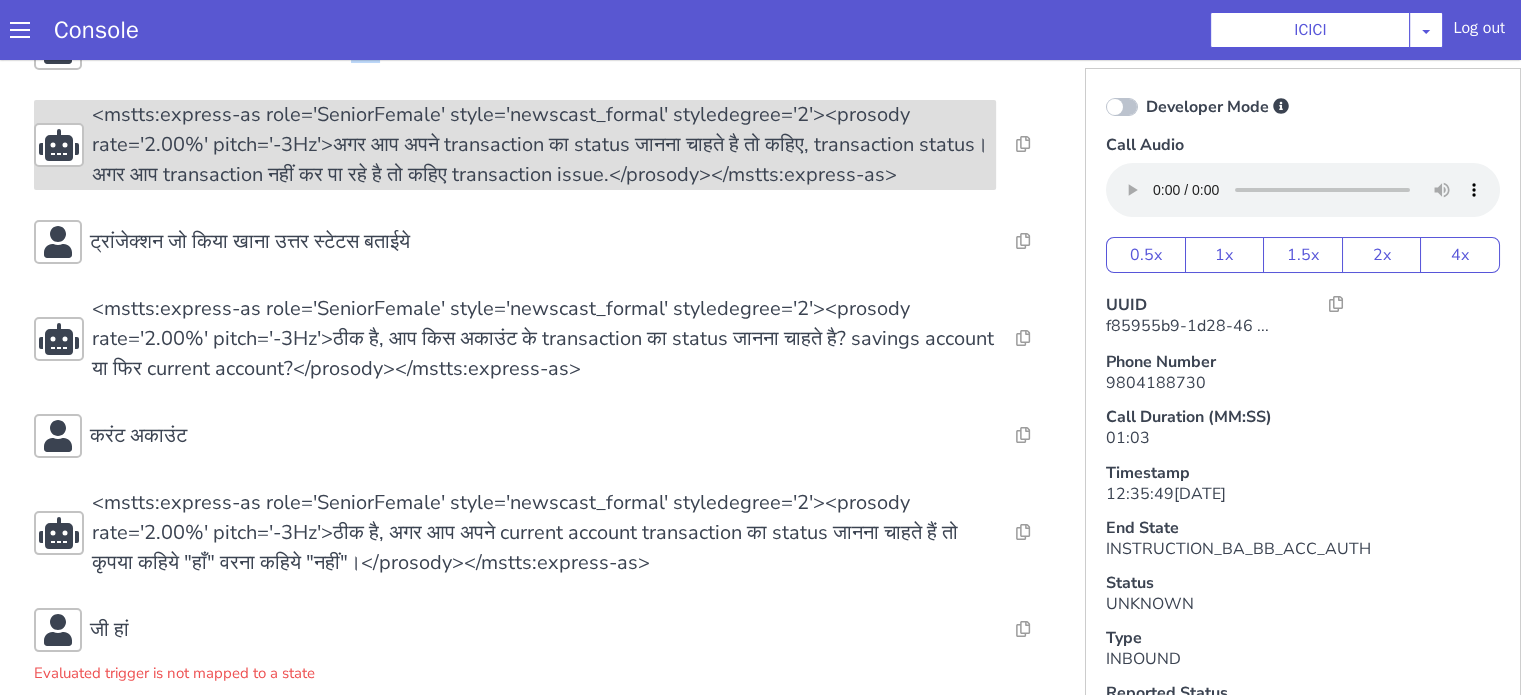 scroll, scrollTop: 300, scrollLeft: 0, axis: vertical 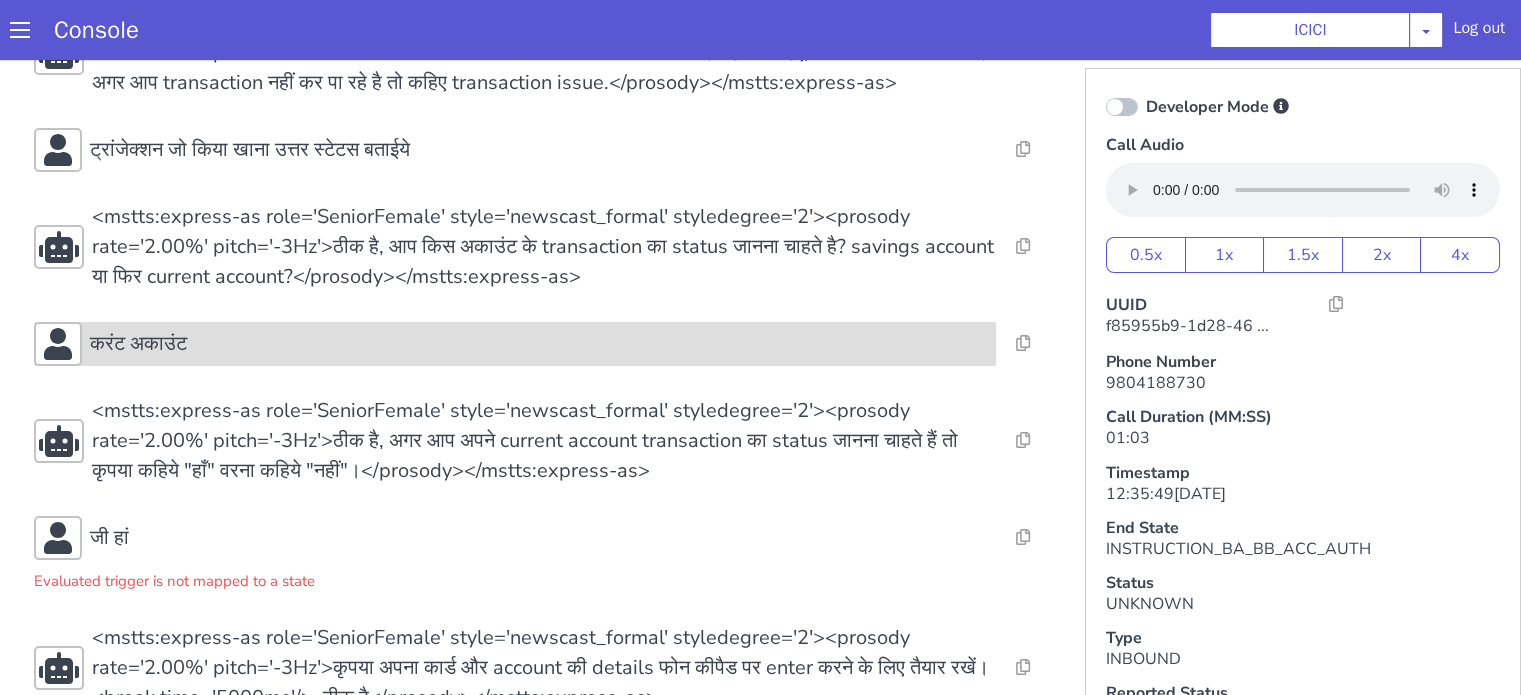 click on "करंट अकाउंट" at bounding box center [521, 397] 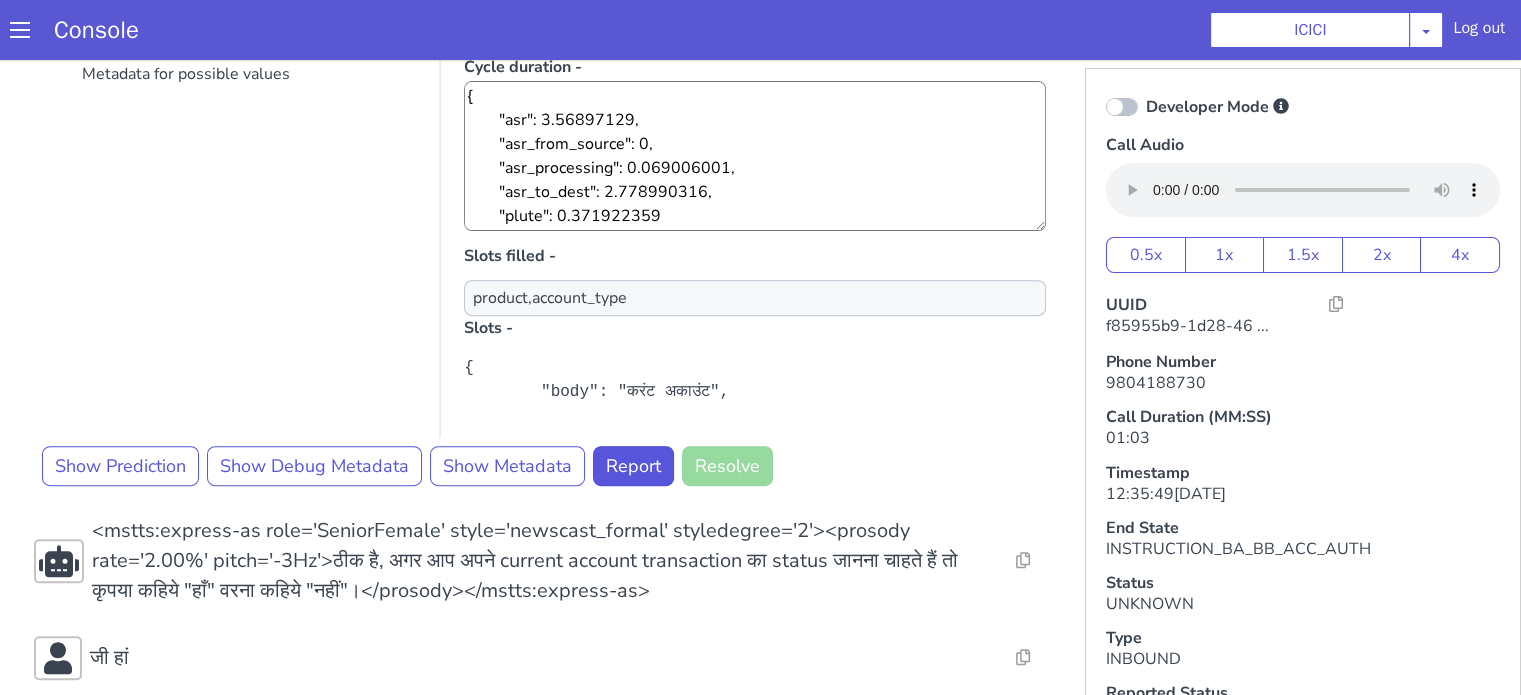 scroll, scrollTop: 900, scrollLeft: 0, axis: vertical 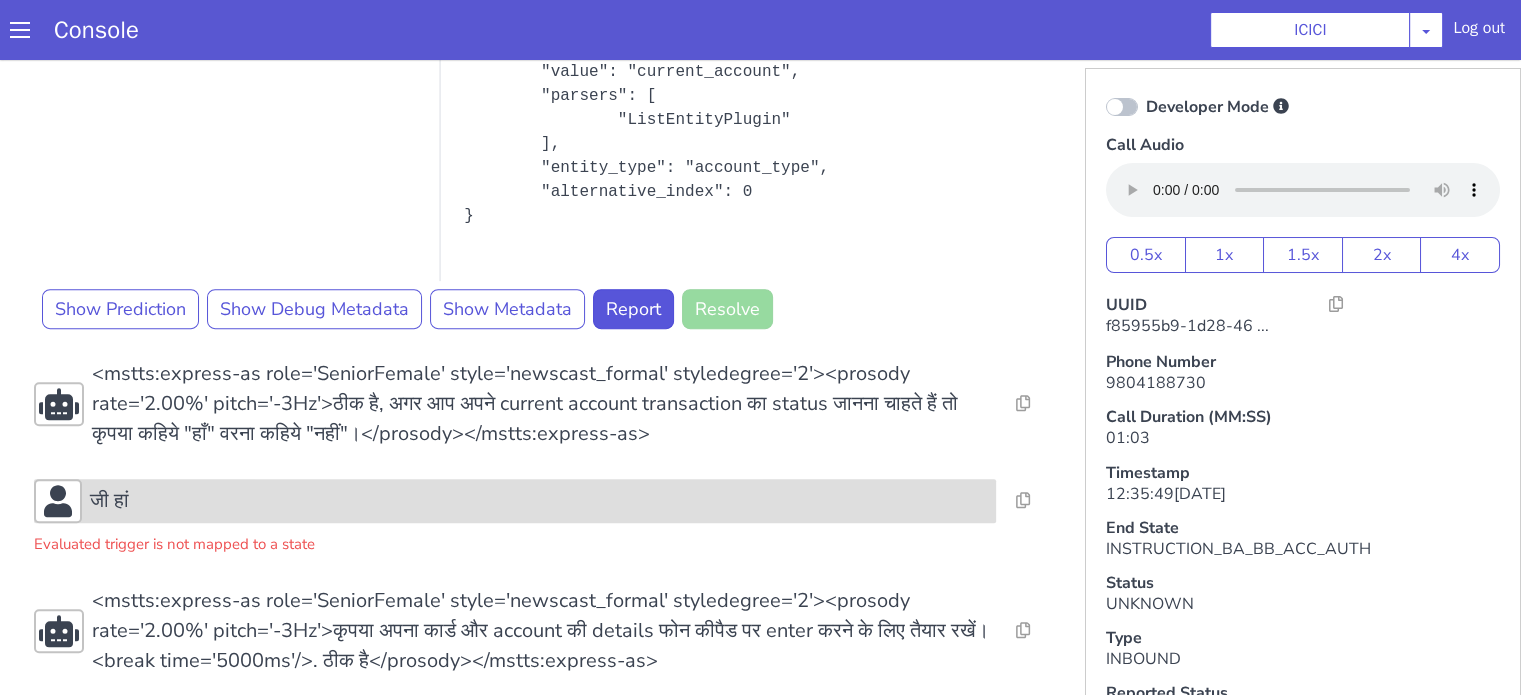 click on "जी हां" at bounding box center (934, 51) 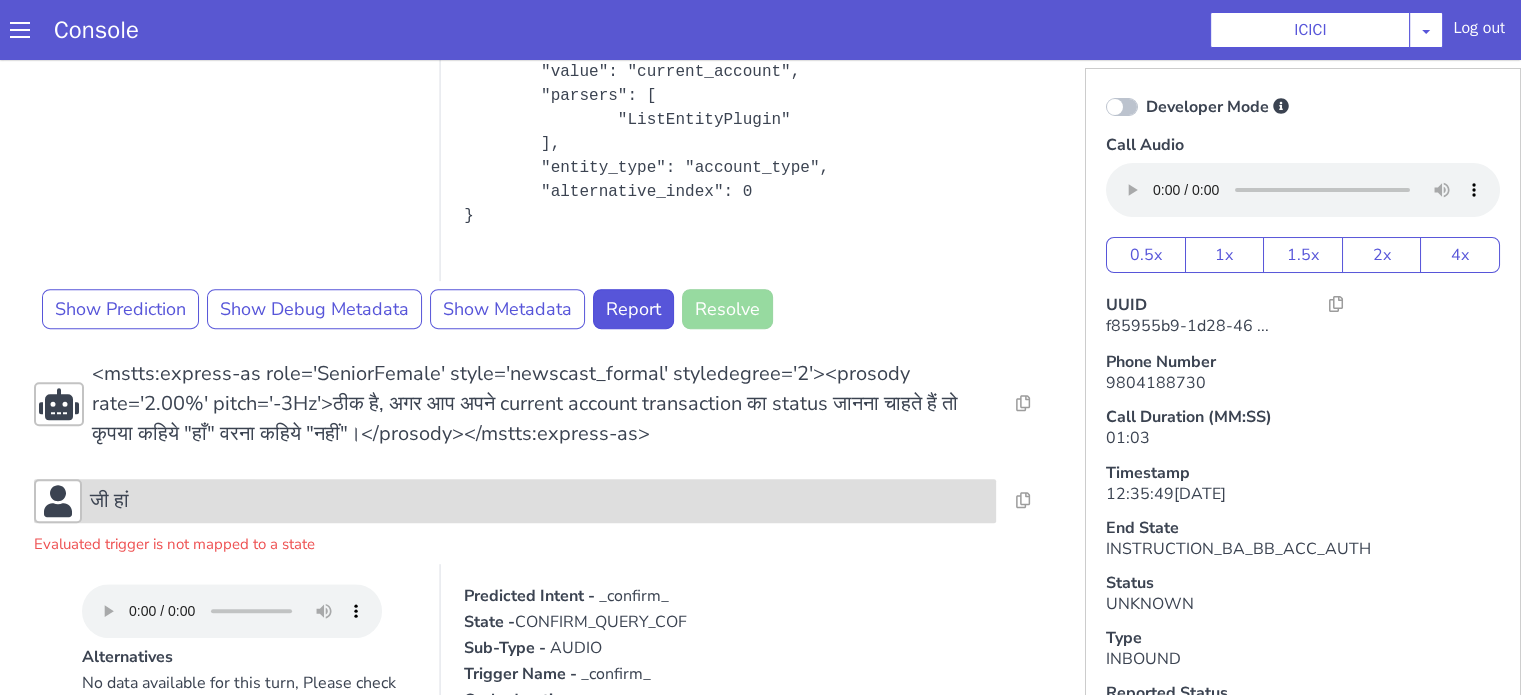 click on "जी हां" at bounding box center [539, 501] 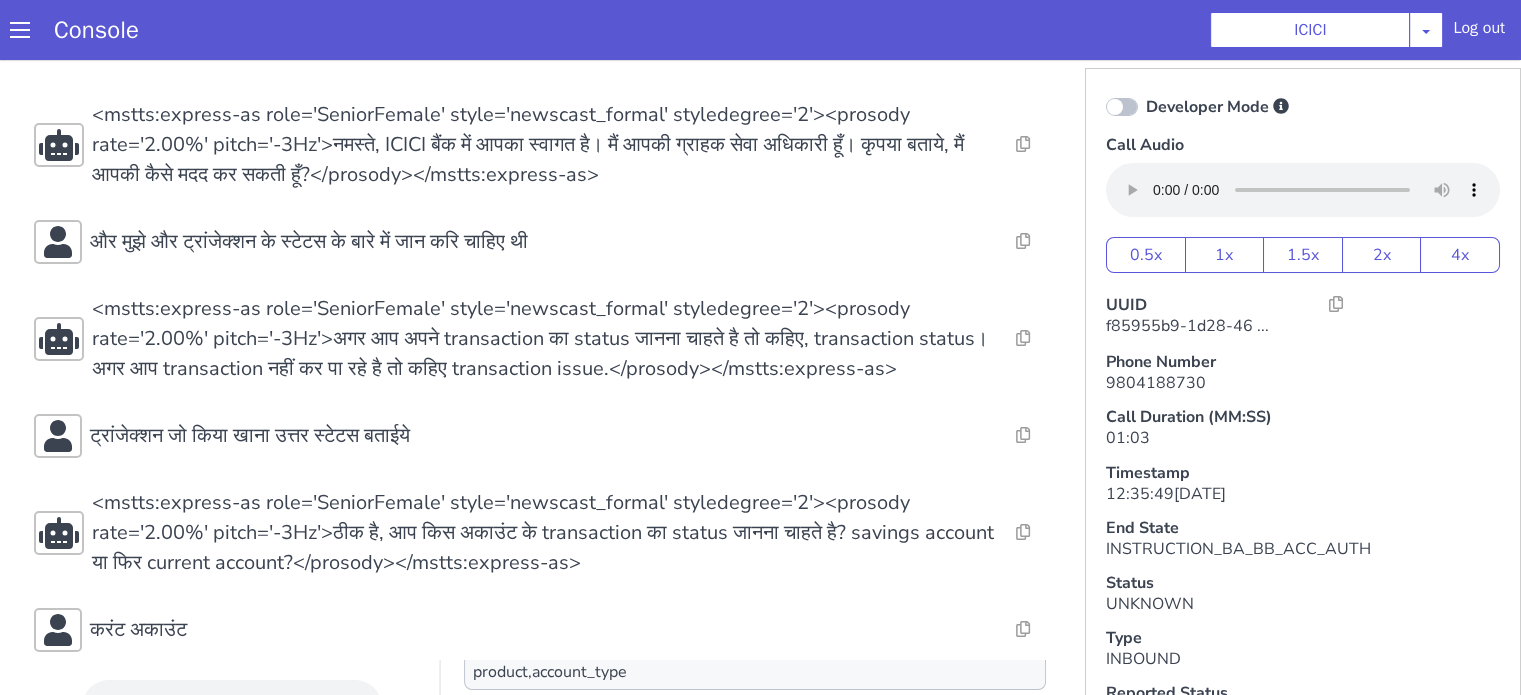 scroll, scrollTop: 0, scrollLeft: 0, axis: both 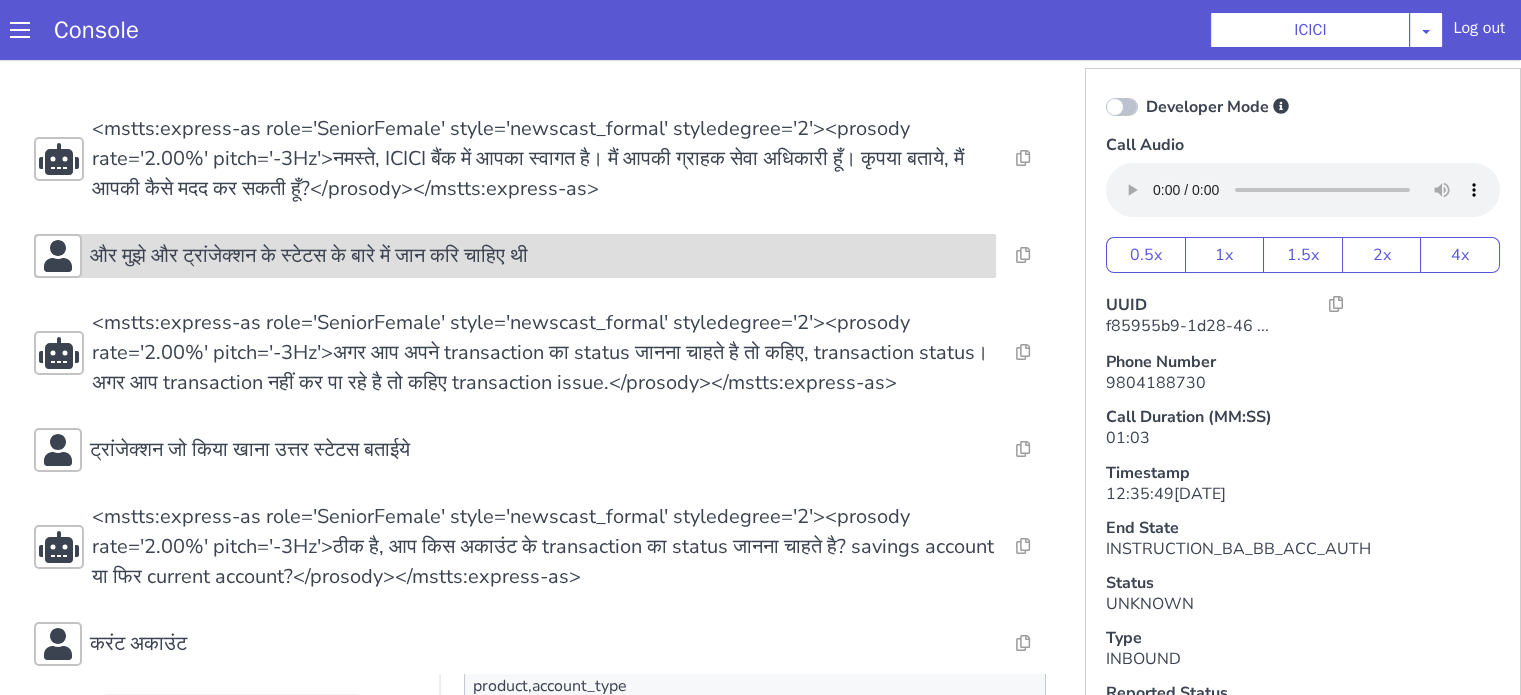 click on "और मुझे और ट्रांजेक्शन के स्टेटस के बारे में जान करि चाहिए थी" at bounding box center (302, 277) 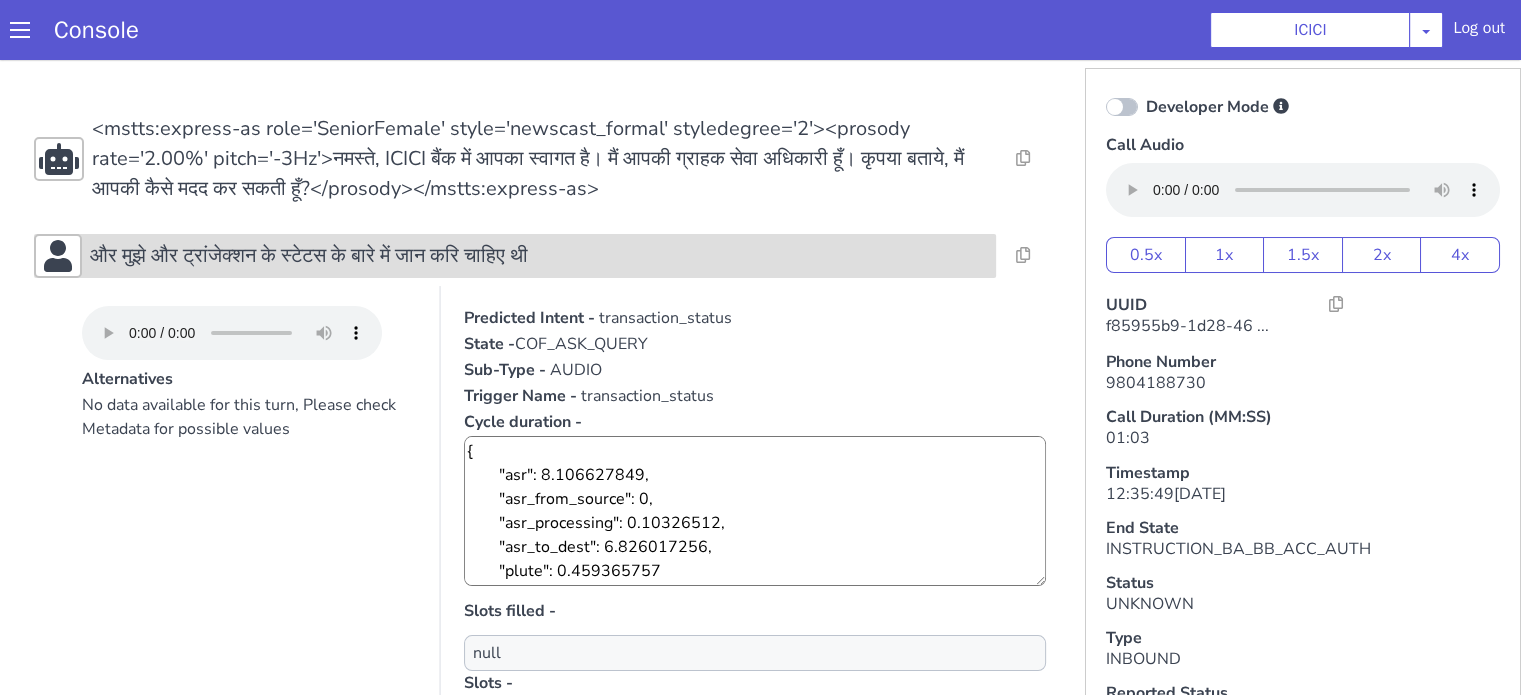 click on "और मुझे और ट्रांजेक्शन के स्टेटस के बारे में जान करि चाहिए थी" at bounding box center (1251, 1336) 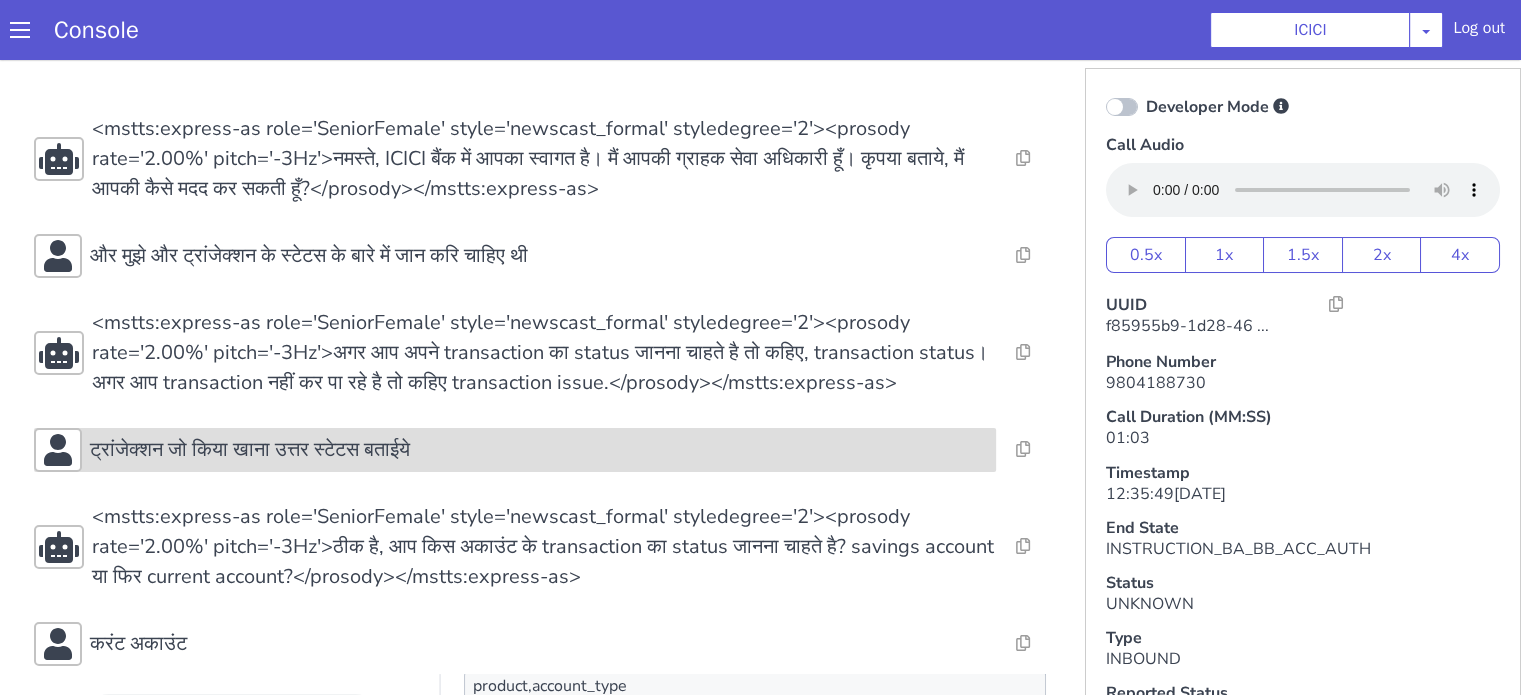 click on "ट्रांजेक्शन जो किया खाना उत्तर स्टेटस बताईये" at bounding box center (669, 0) 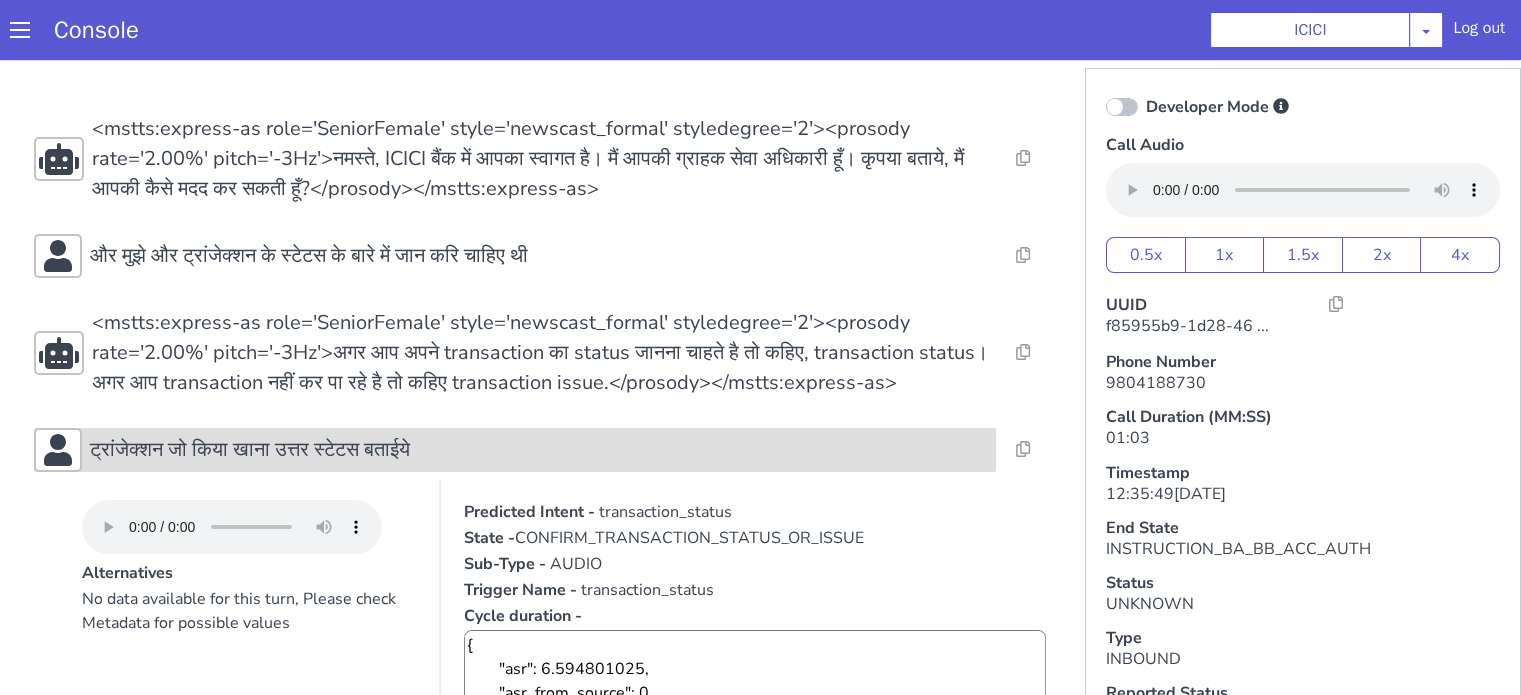 click on "ट्रांजेक्शन जो किया खाना उत्तर स्टेटस बताईये" at bounding box center (753, -33) 